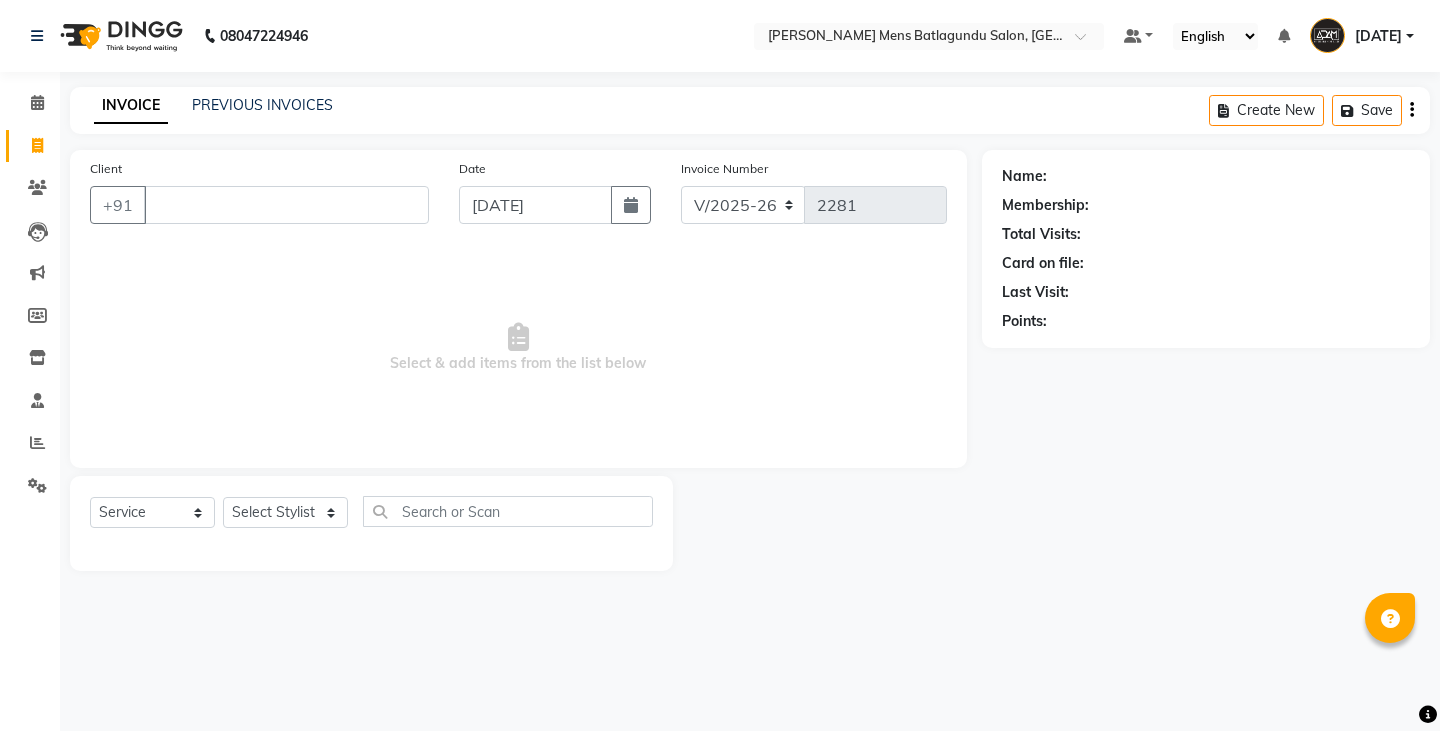 select on "8213" 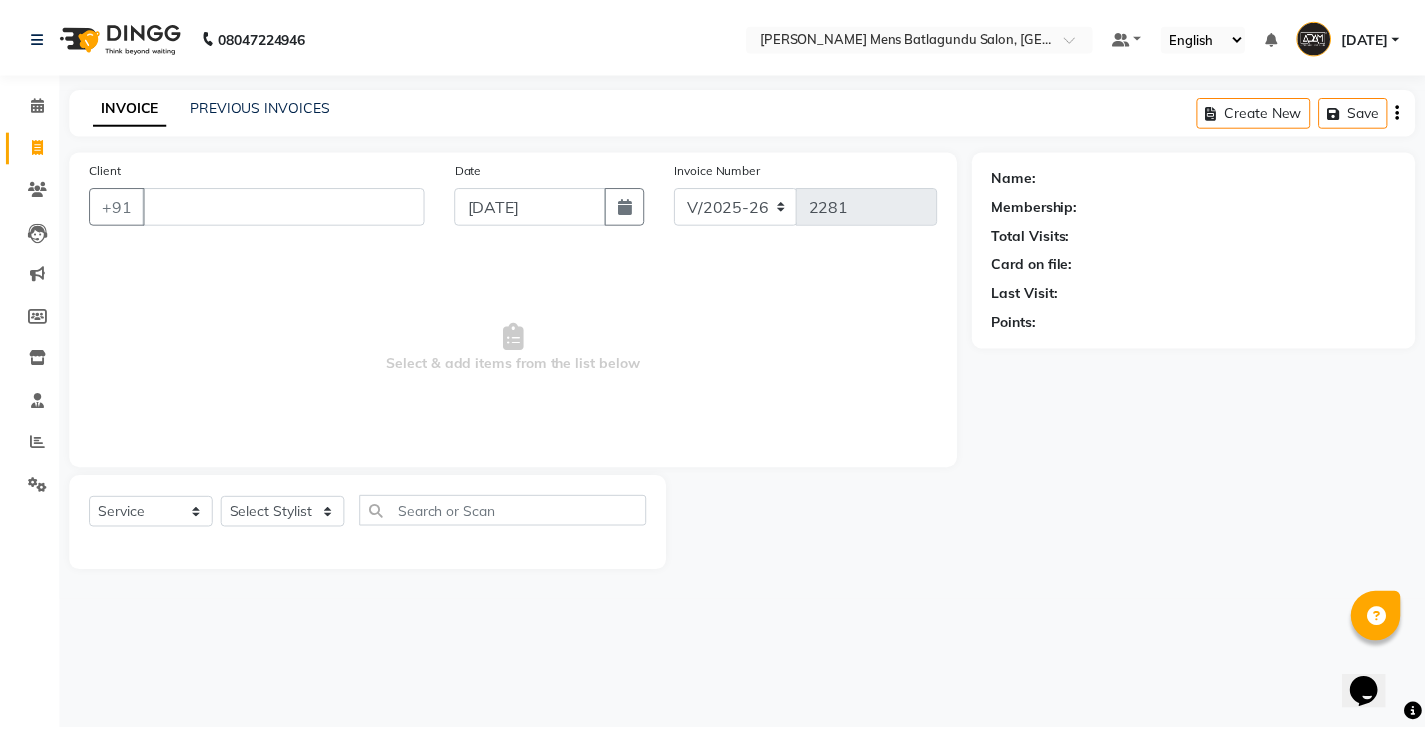 scroll, scrollTop: 0, scrollLeft: 0, axis: both 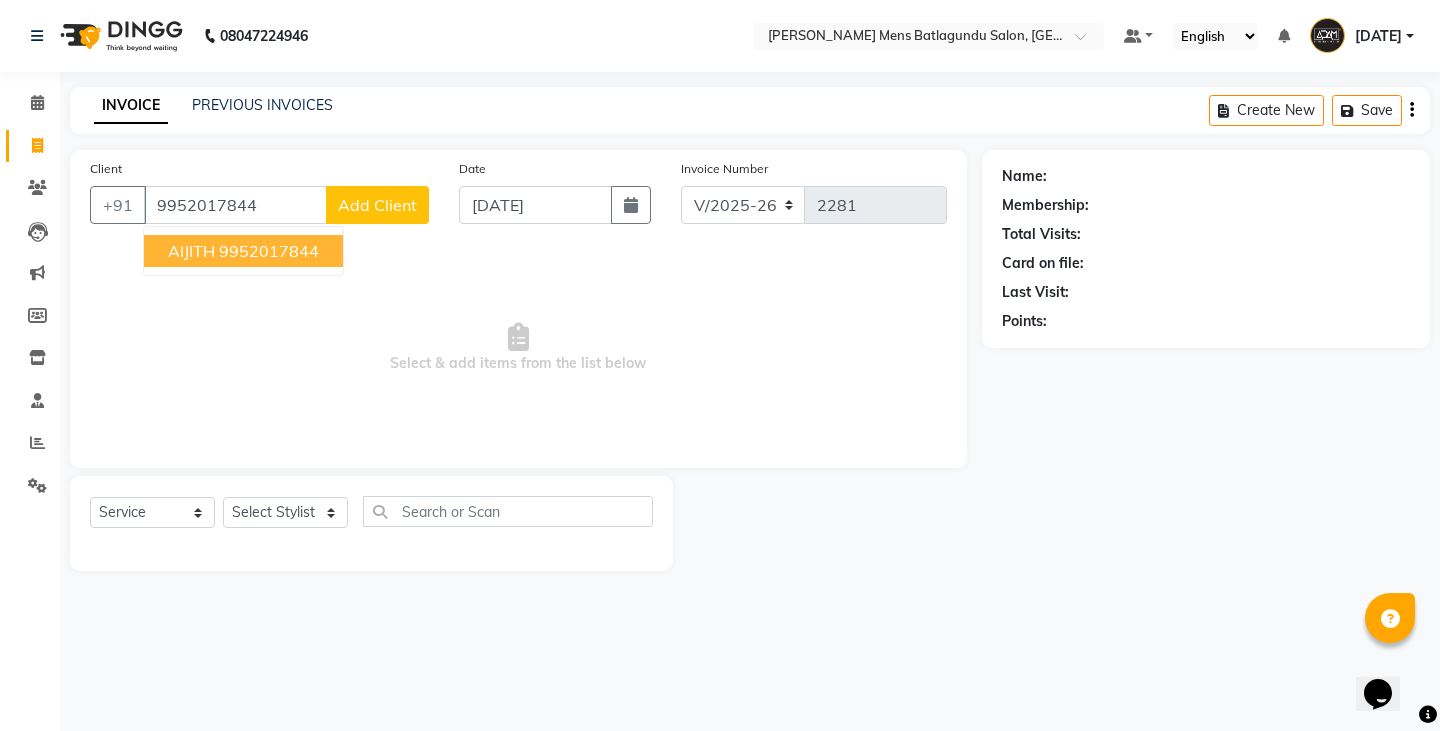 click on "9952017844" at bounding box center (269, 251) 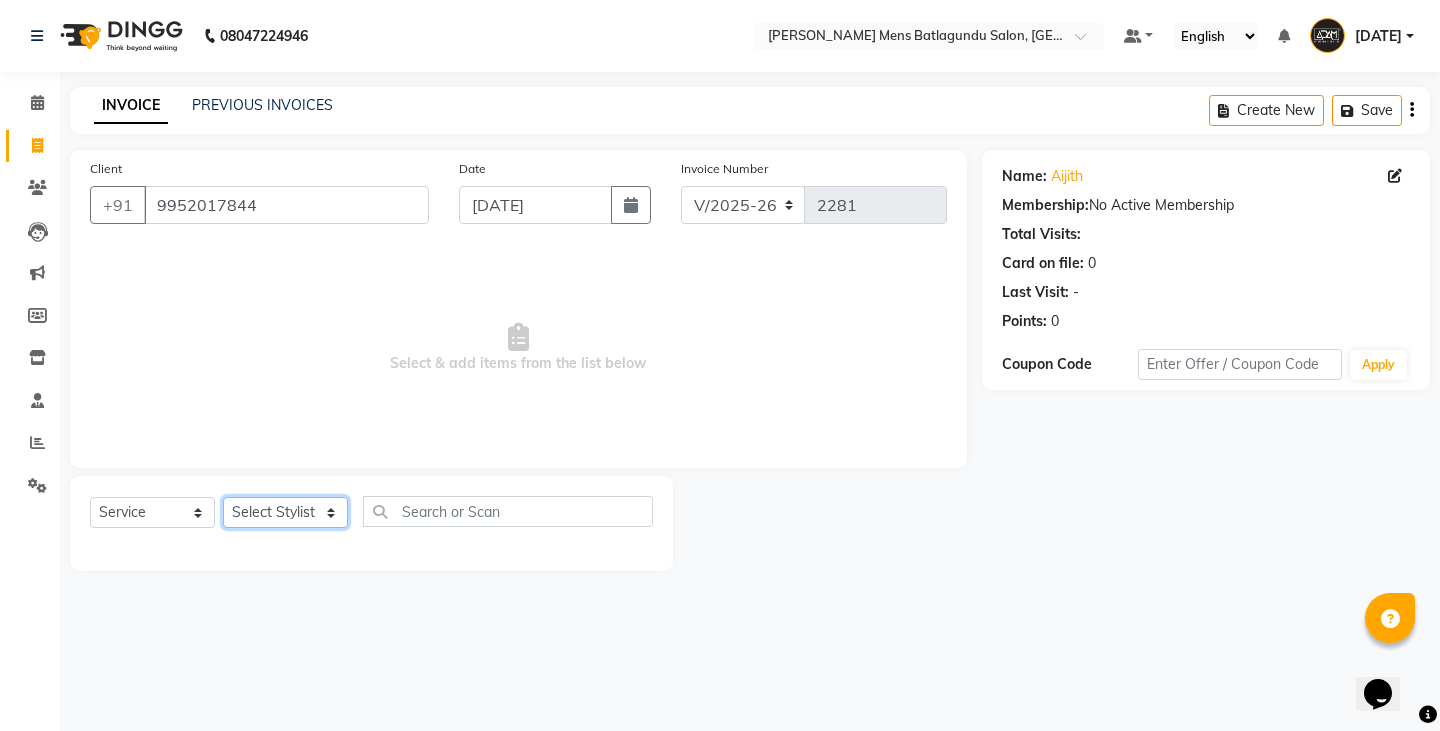click on "Select Stylist Admin [PERSON_NAME]  [PERSON_NAME] [PERSON_NAME][DATE] [PERSON_NAME] [PERSON_NAME]" 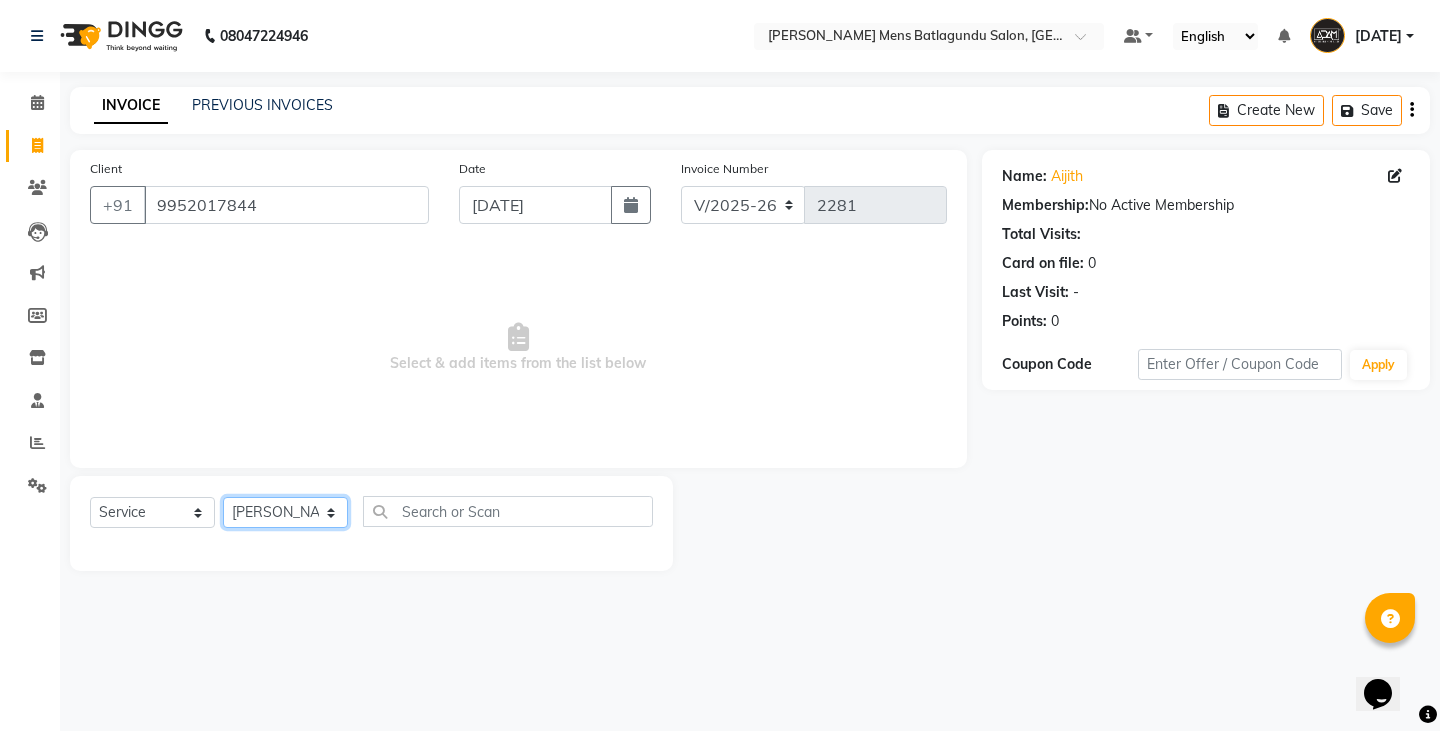 click on "Select Stylist Admin [PERSON_NAME]  [PERSON_NAME] [PERSON_NAME][DATE] [PERSON_NAME] [PERSON_NAME]" 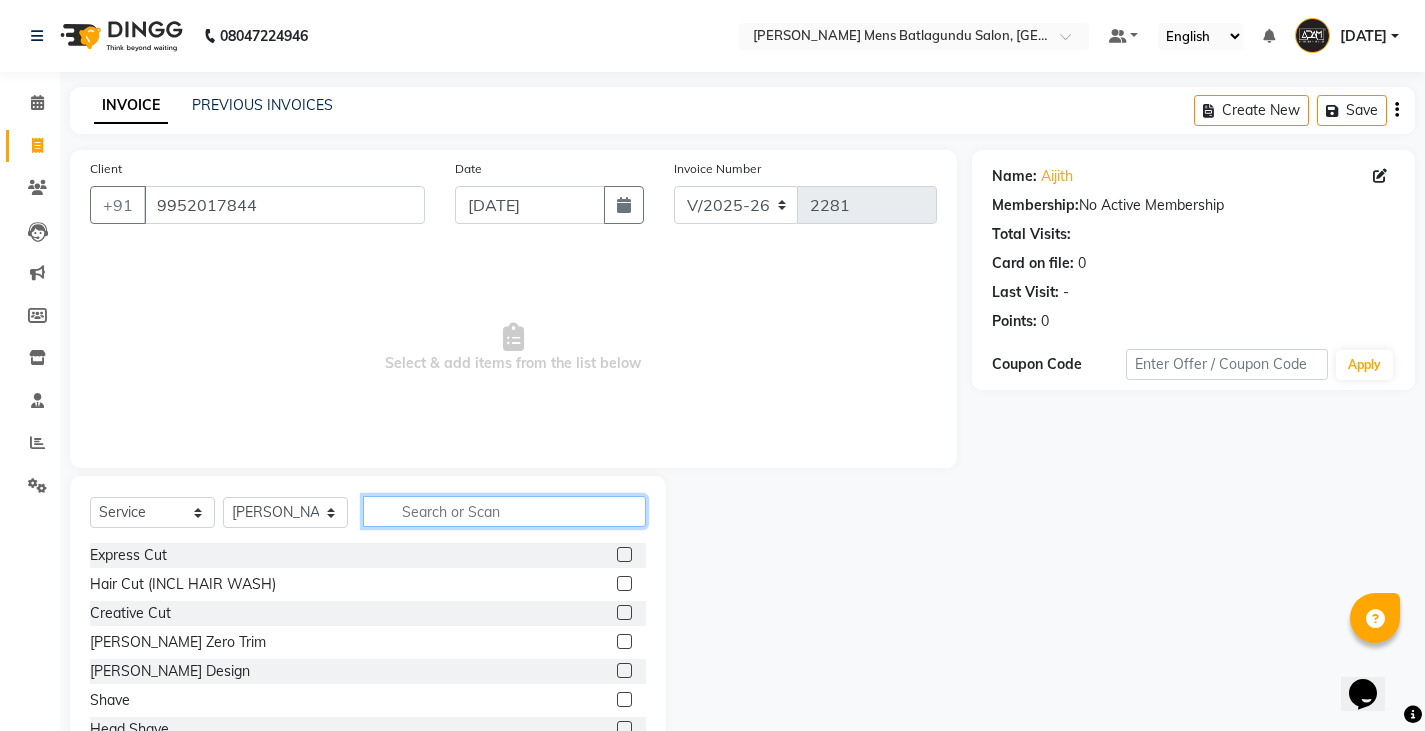 click 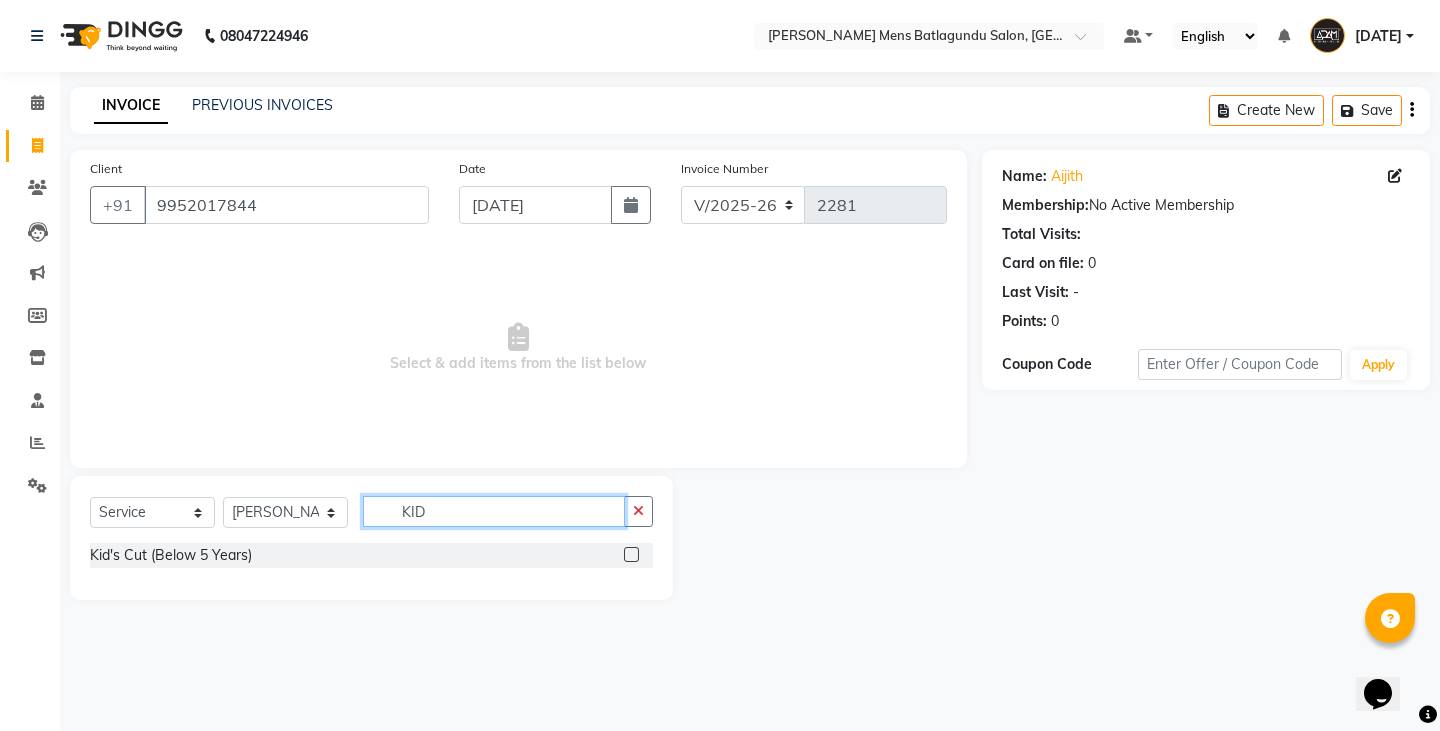 type on "KID" 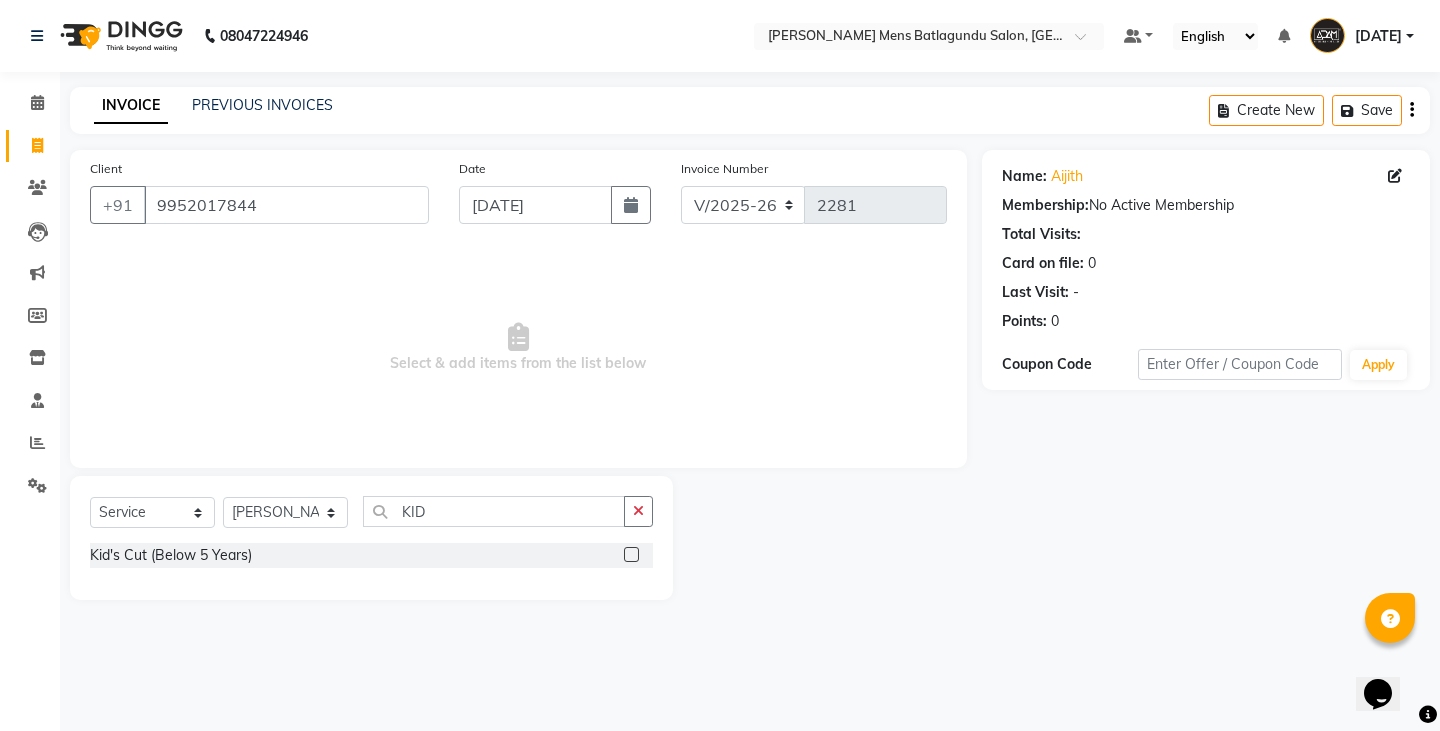click 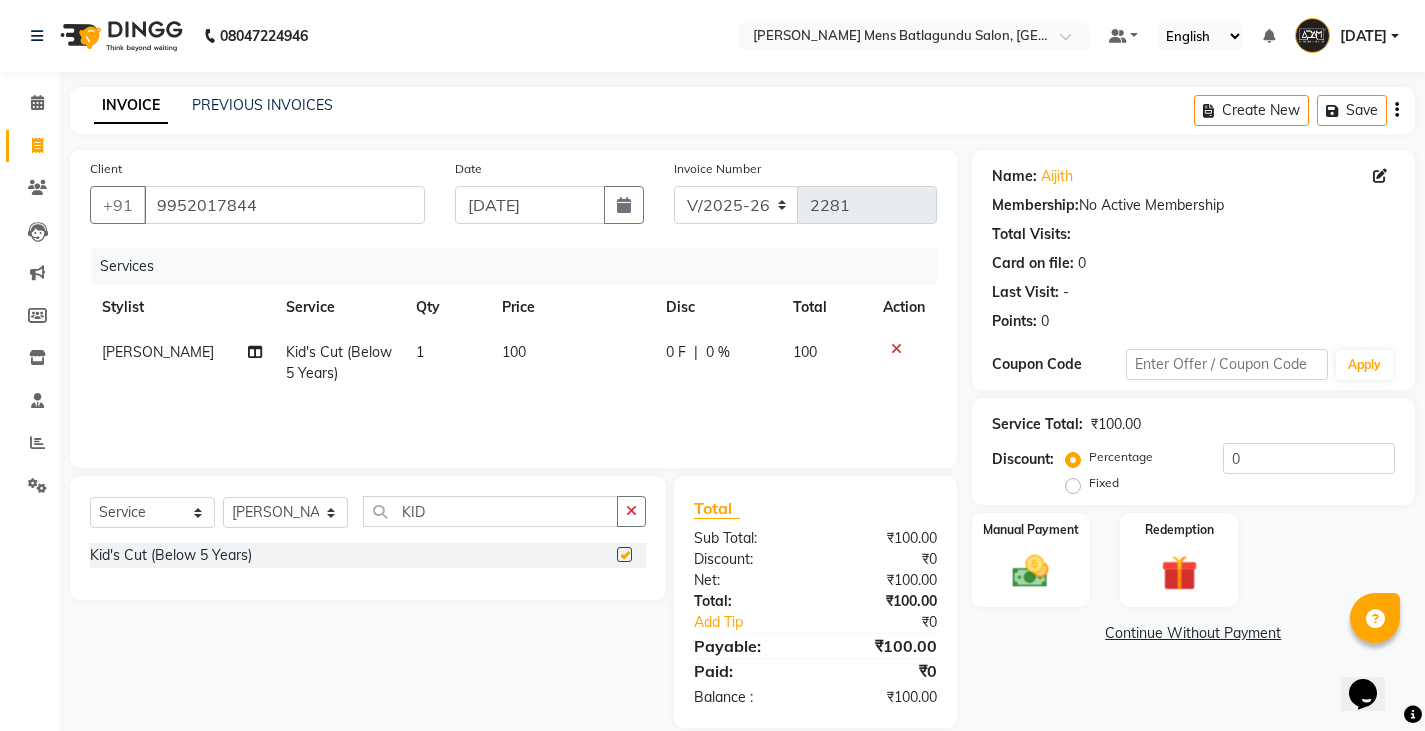 checkbox on "false" 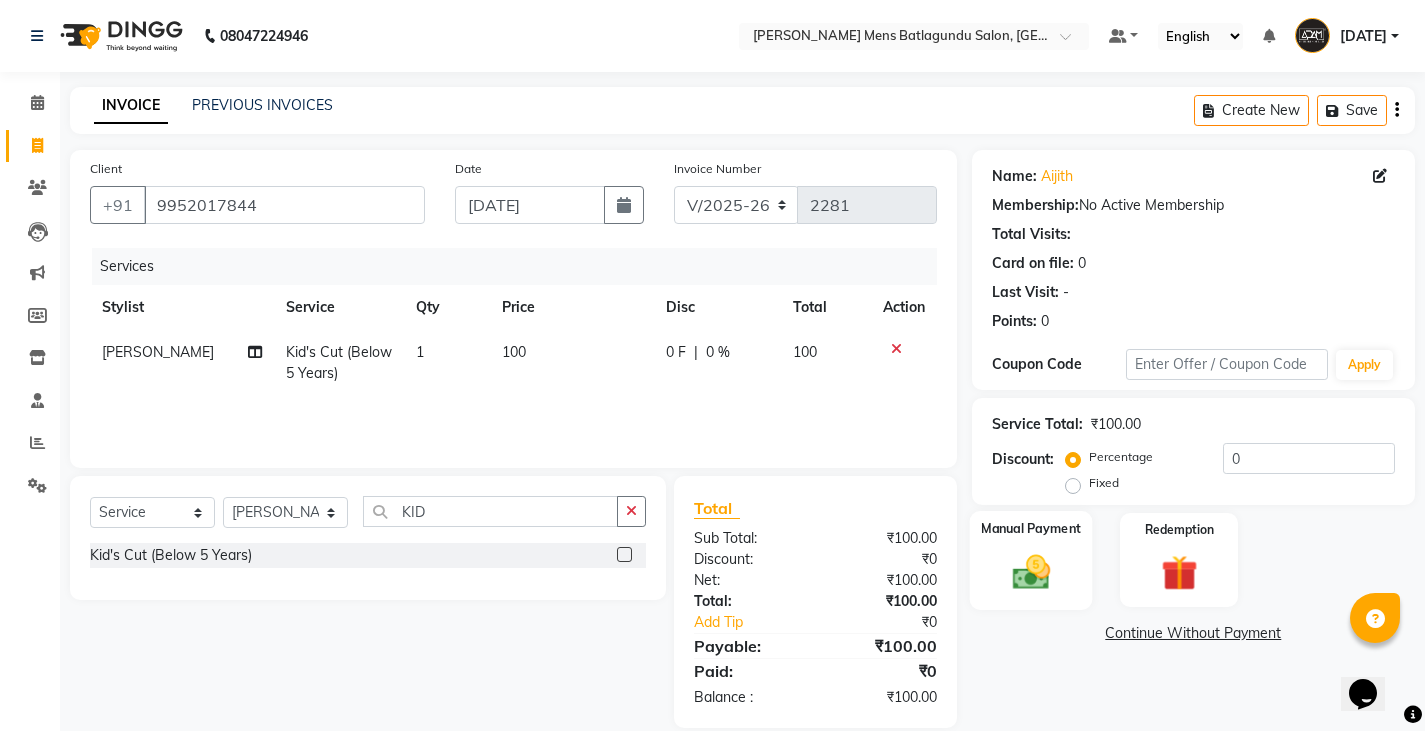 click 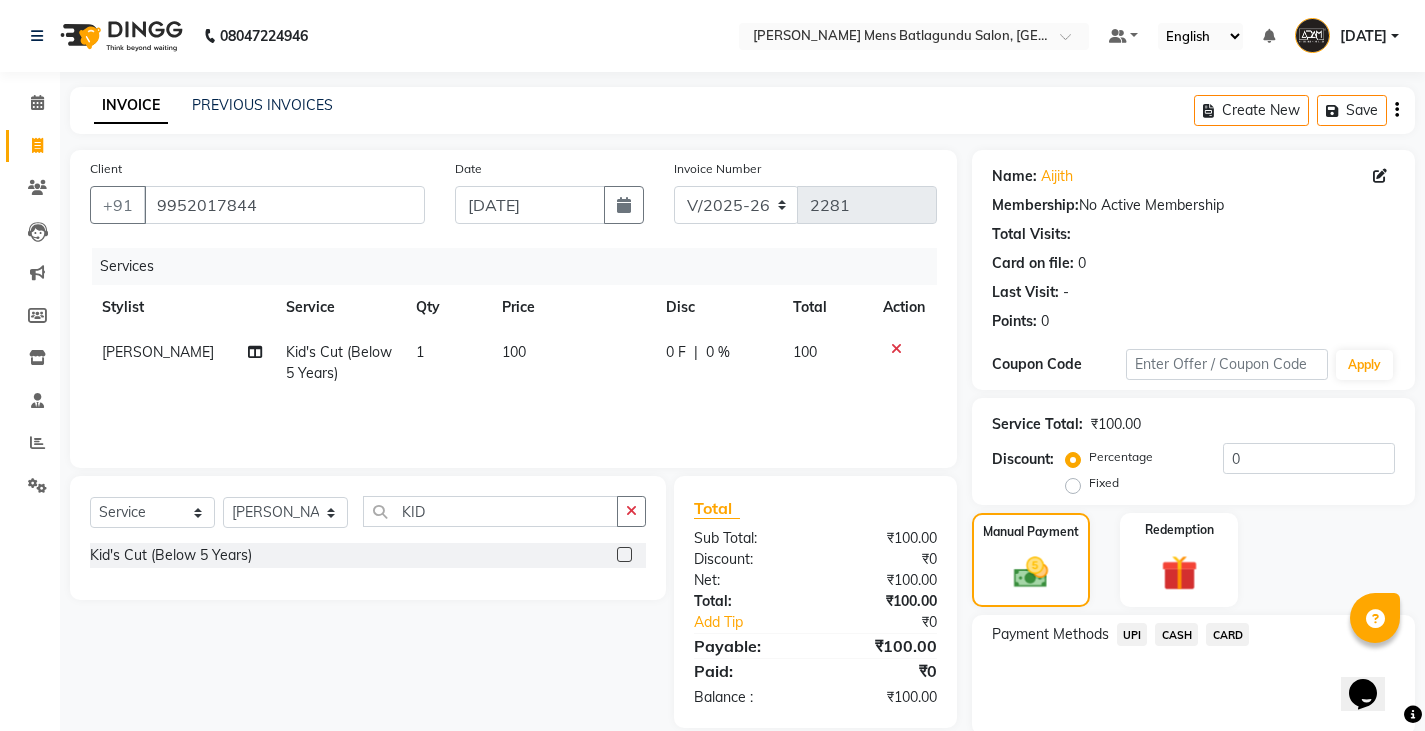 click on "UPI" 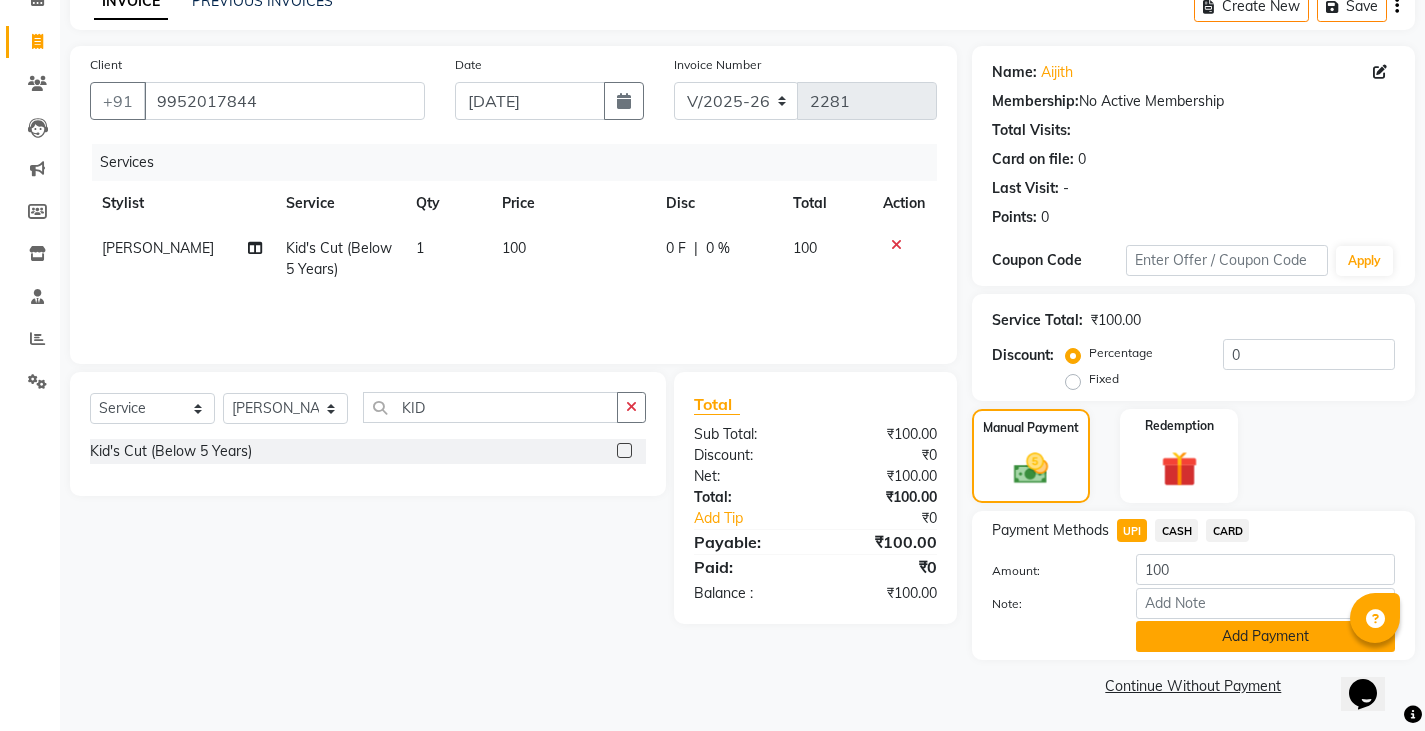 click on "Add Payment" 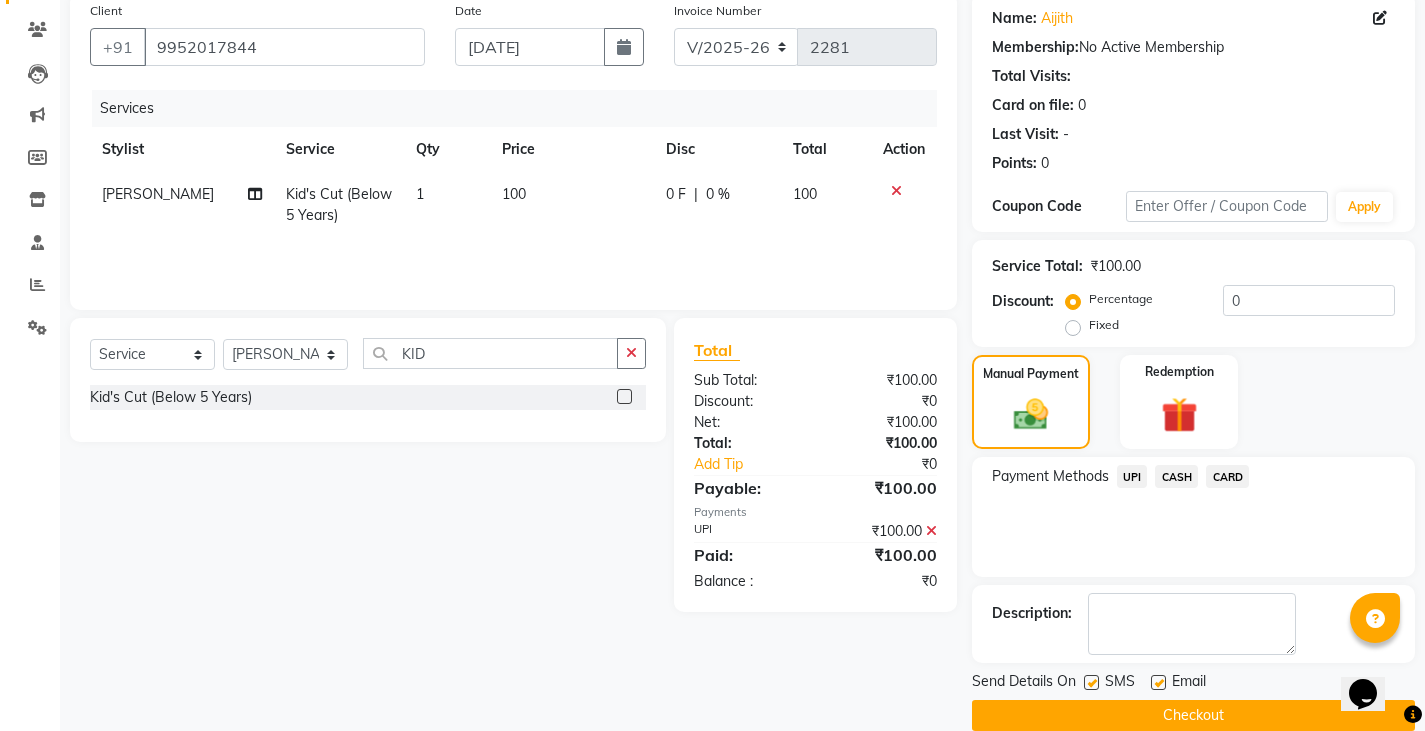 scroll, scrollTop: 188, scrollLeft: 0, axis: vertical 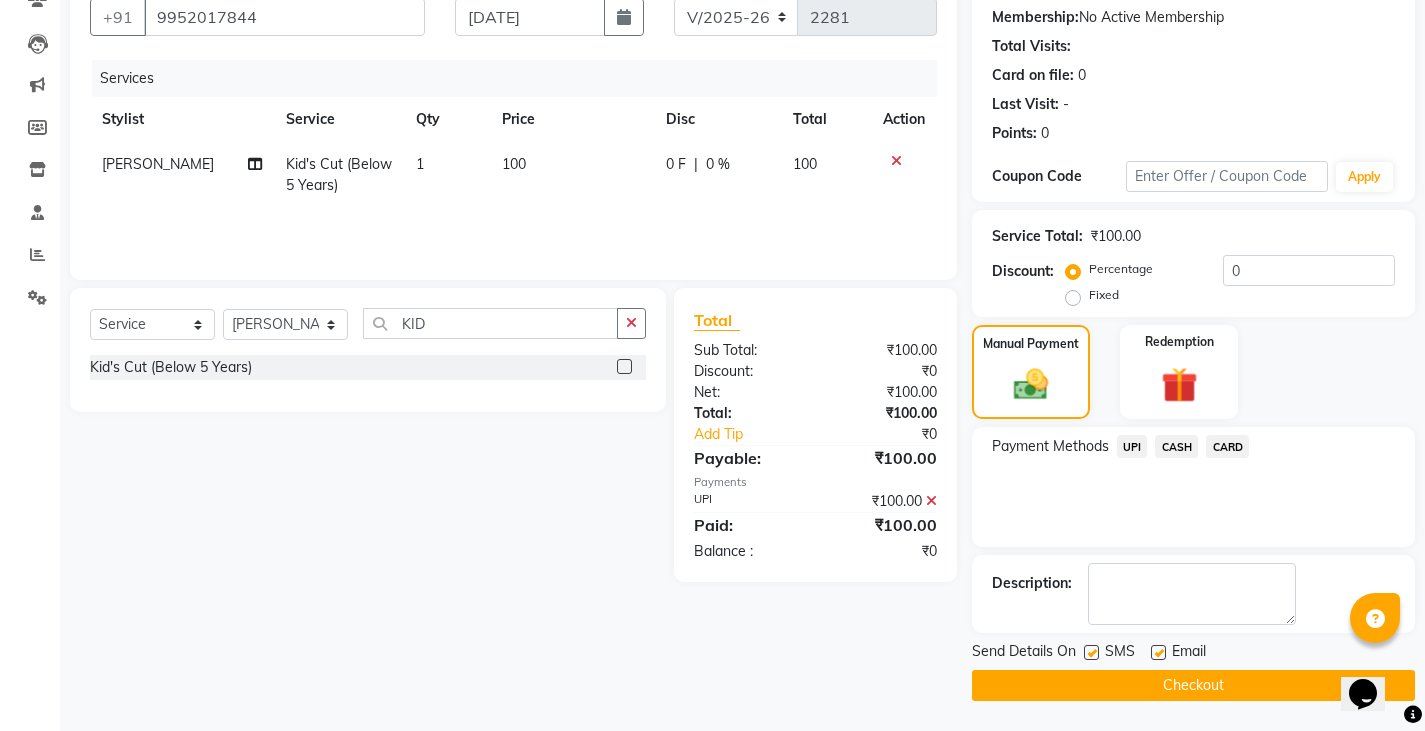 click on "Checkout" 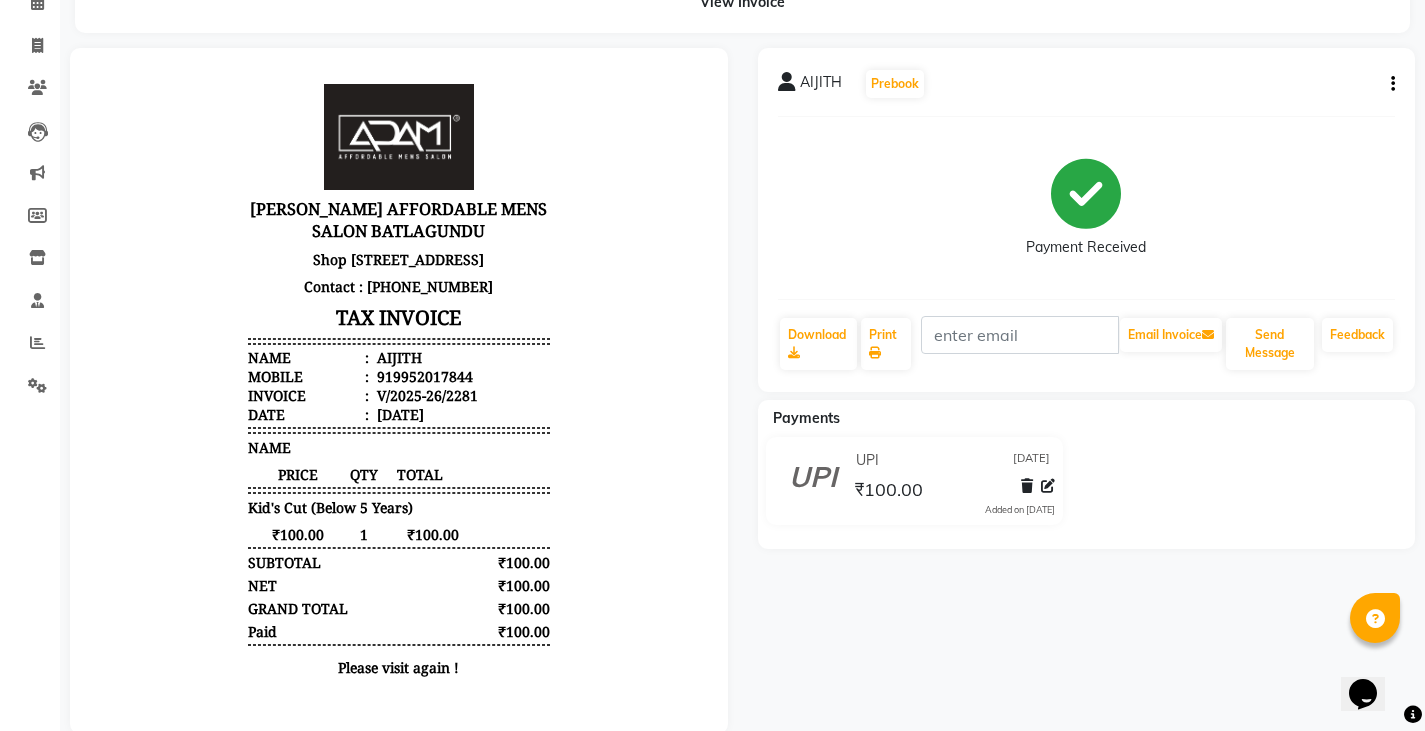 scroll, scrollTop: 0, scrollLeft: 0, axis: both 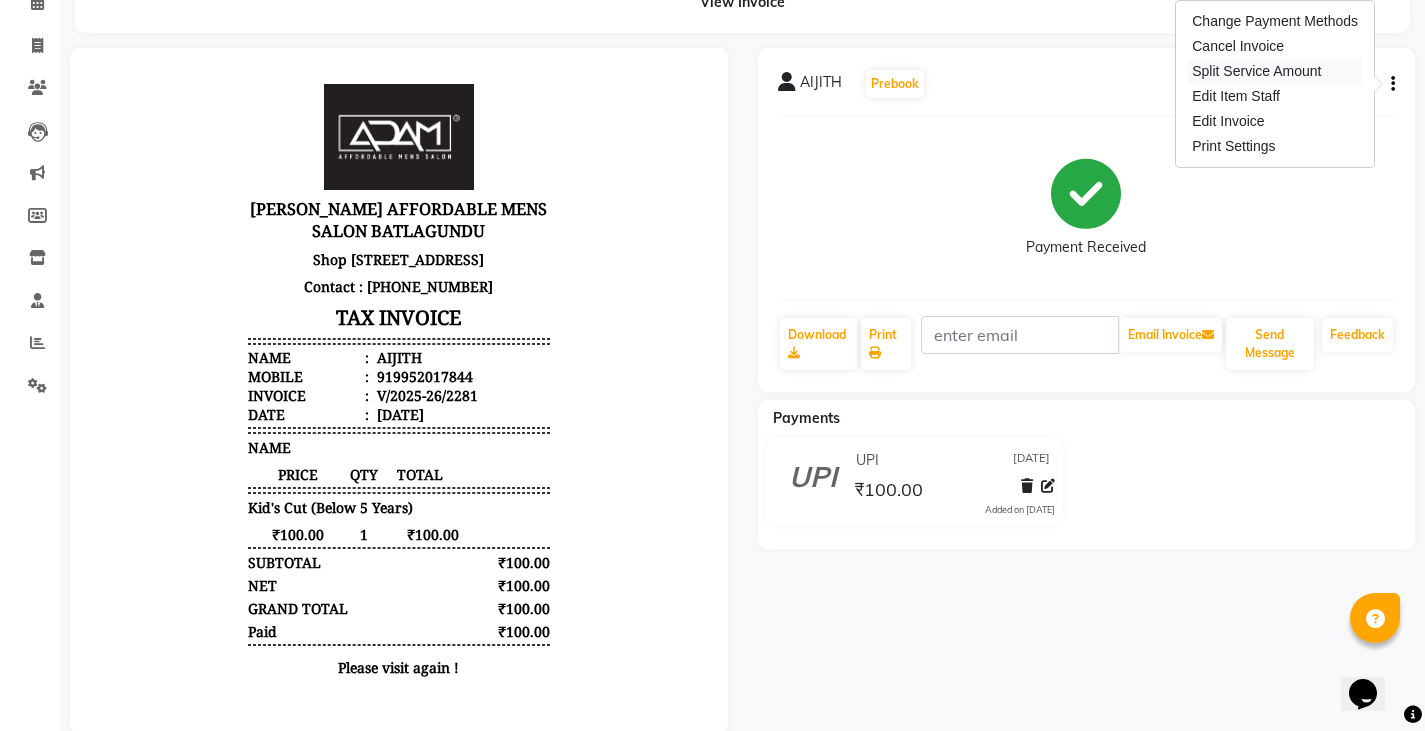 click on "Split Service Amount" at bounding box center (1275, 71) 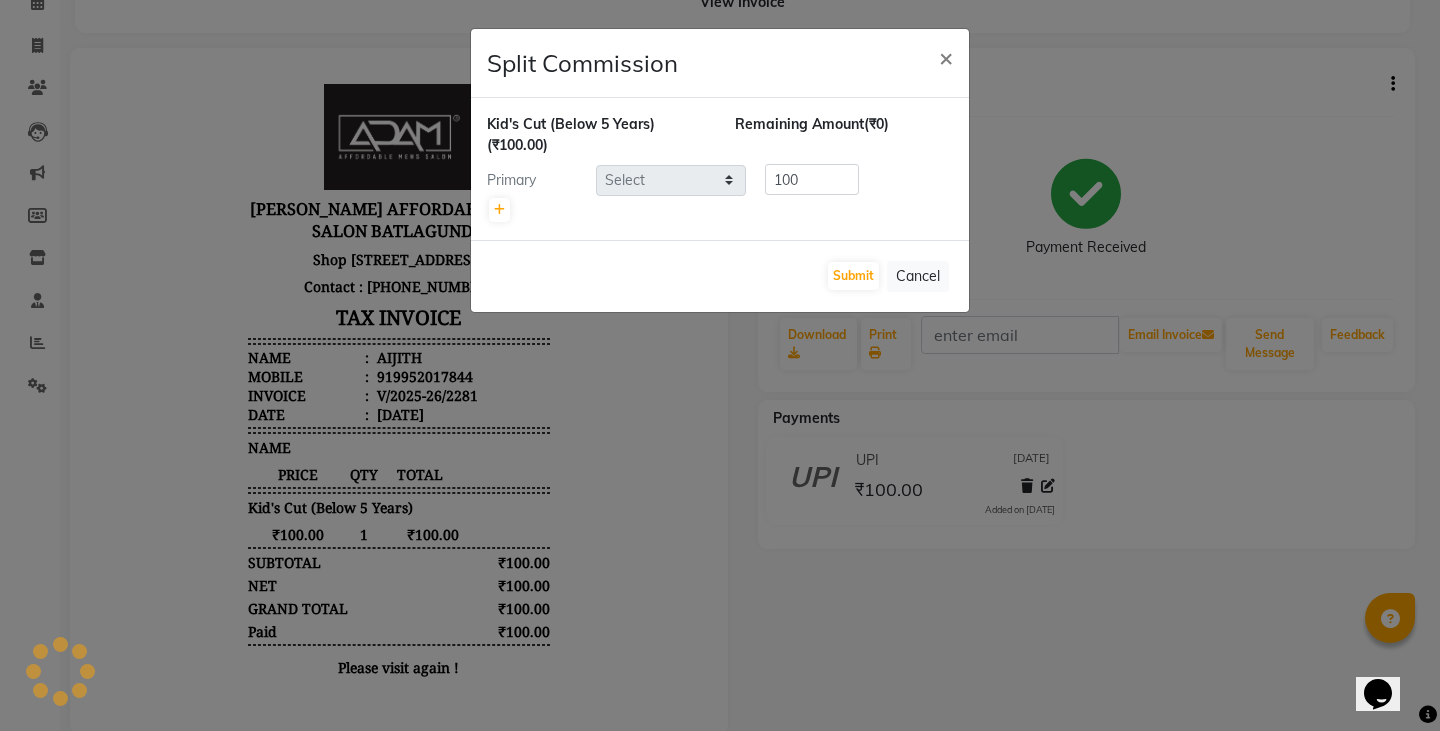select on "84061" 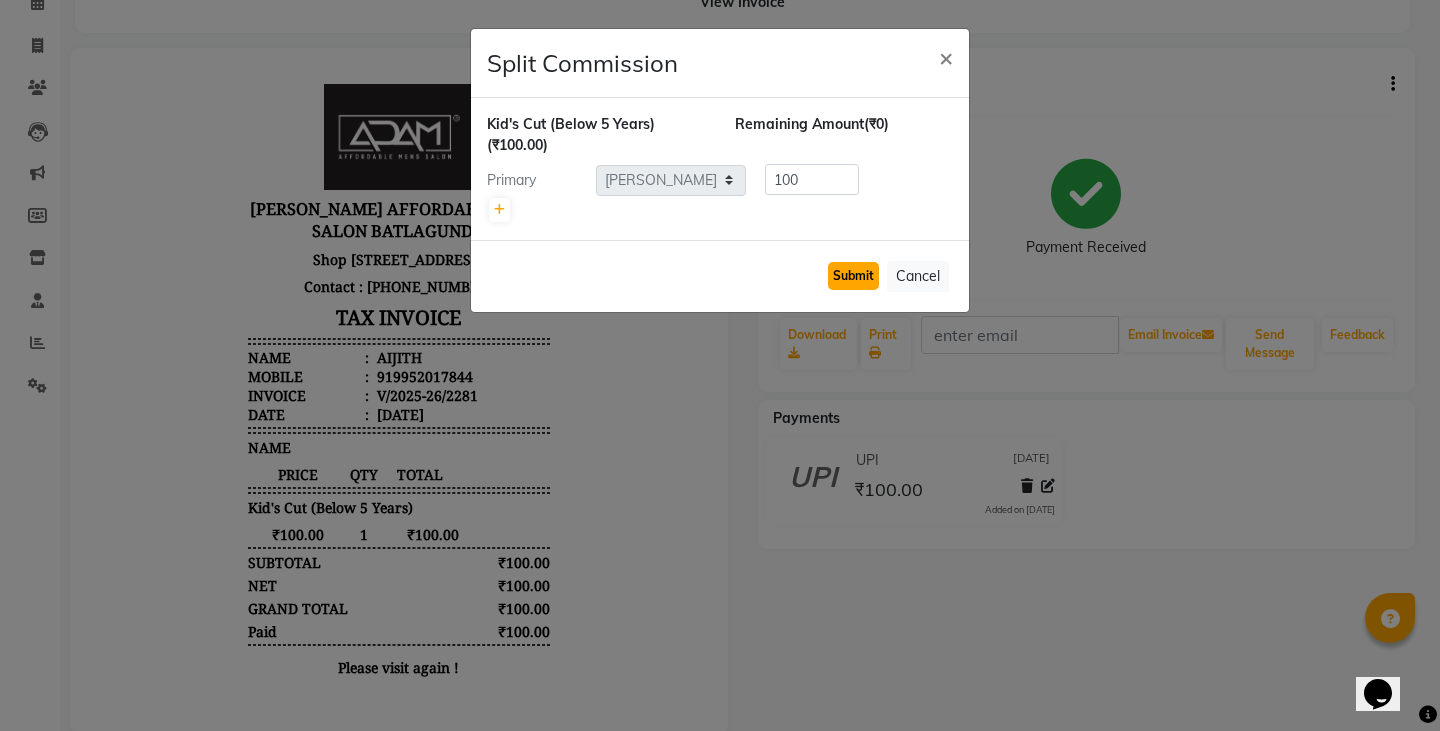 click on "Submit" 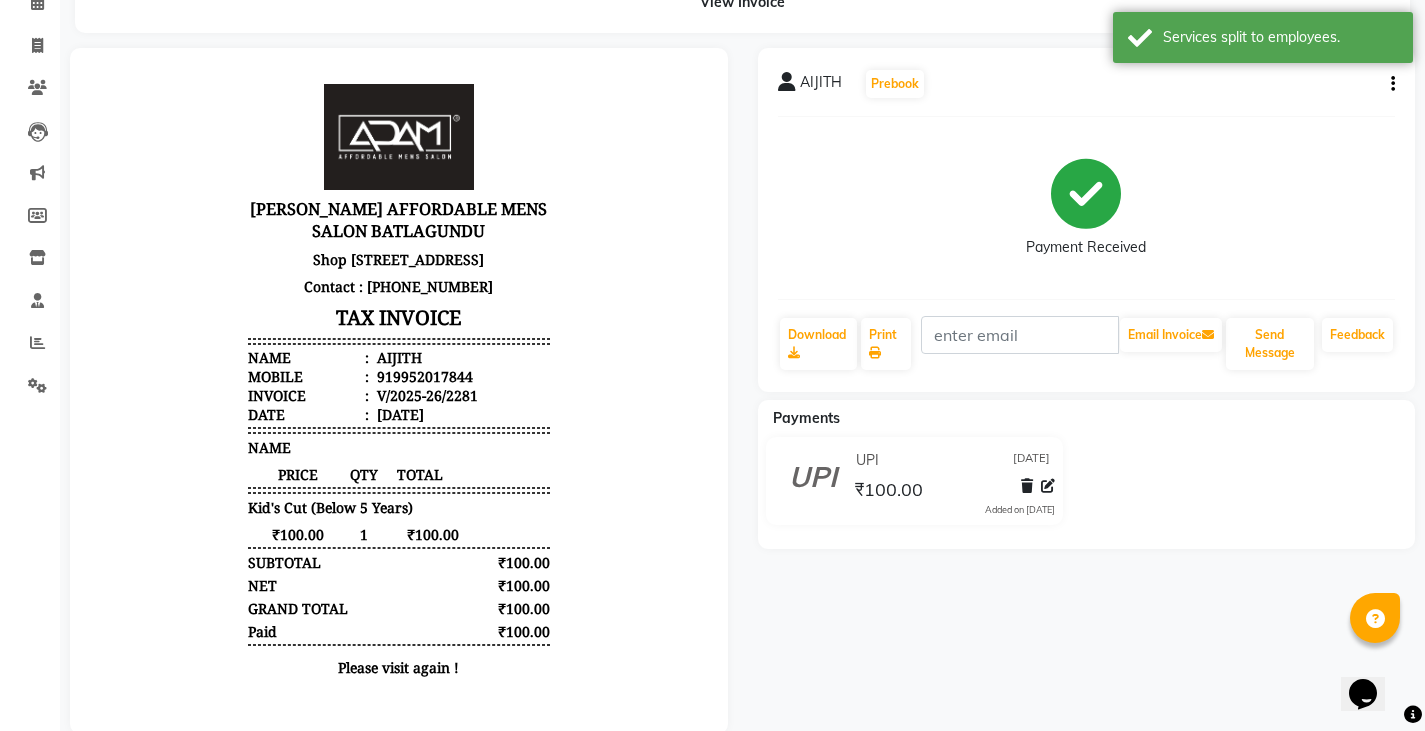 scroll, scrollTop: 16, scrollLeft: 0, axis: vertical 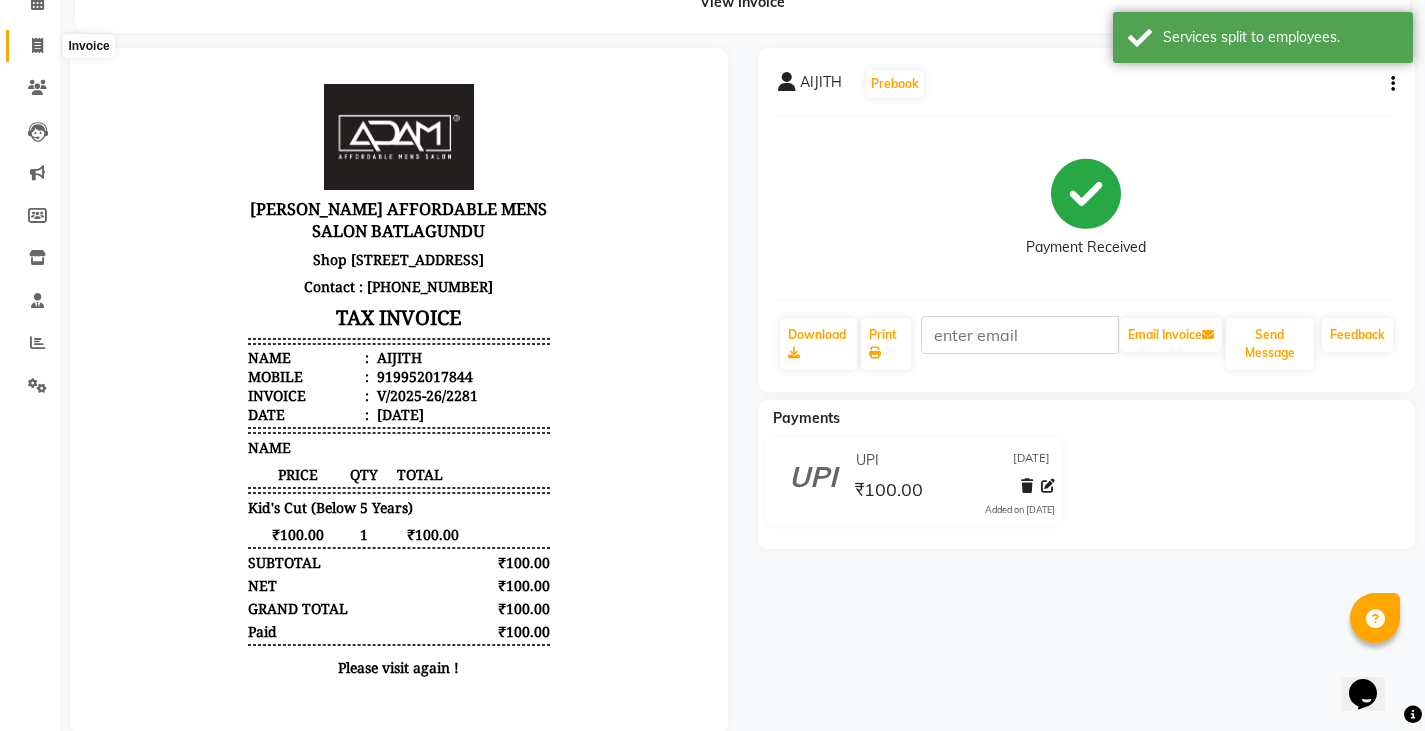 click 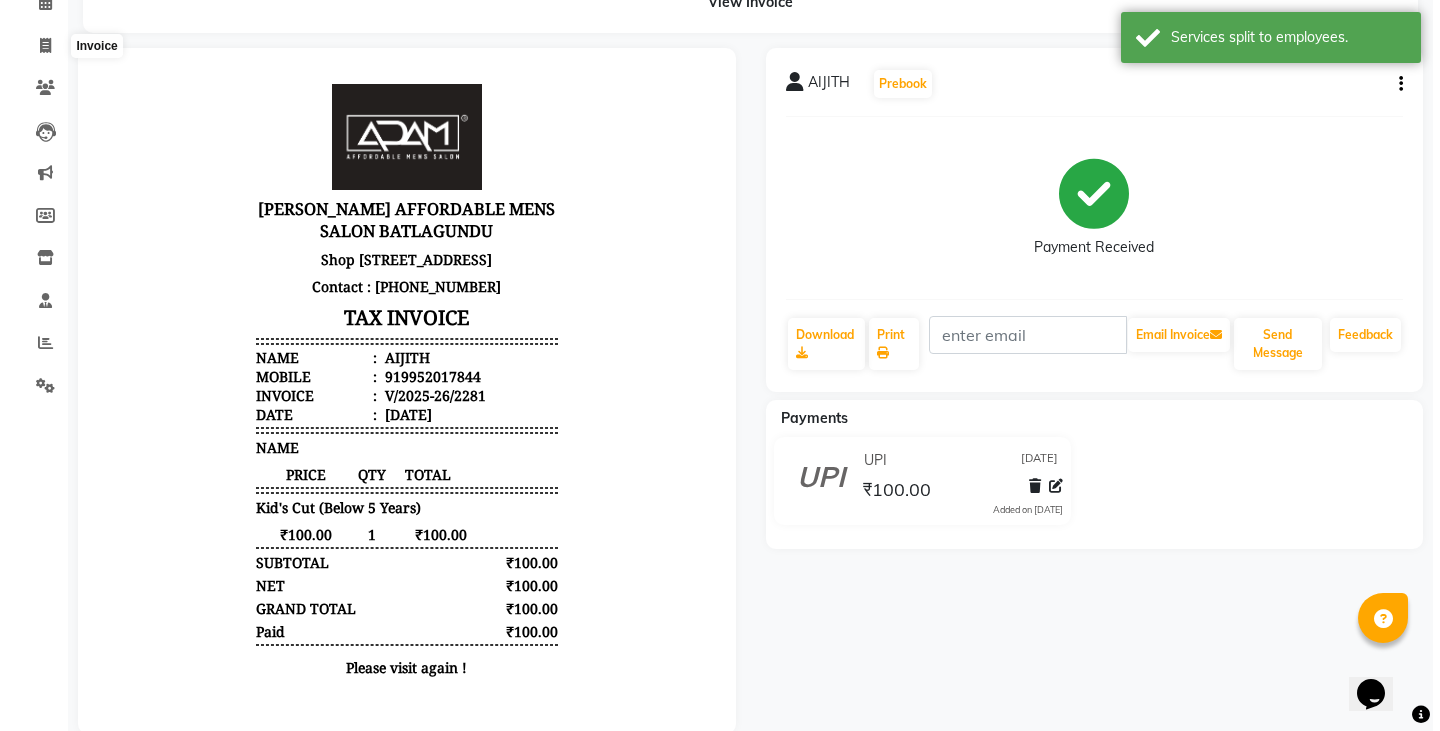 scroll, scrollTop: 0, scrollLeft: 0, axis: both 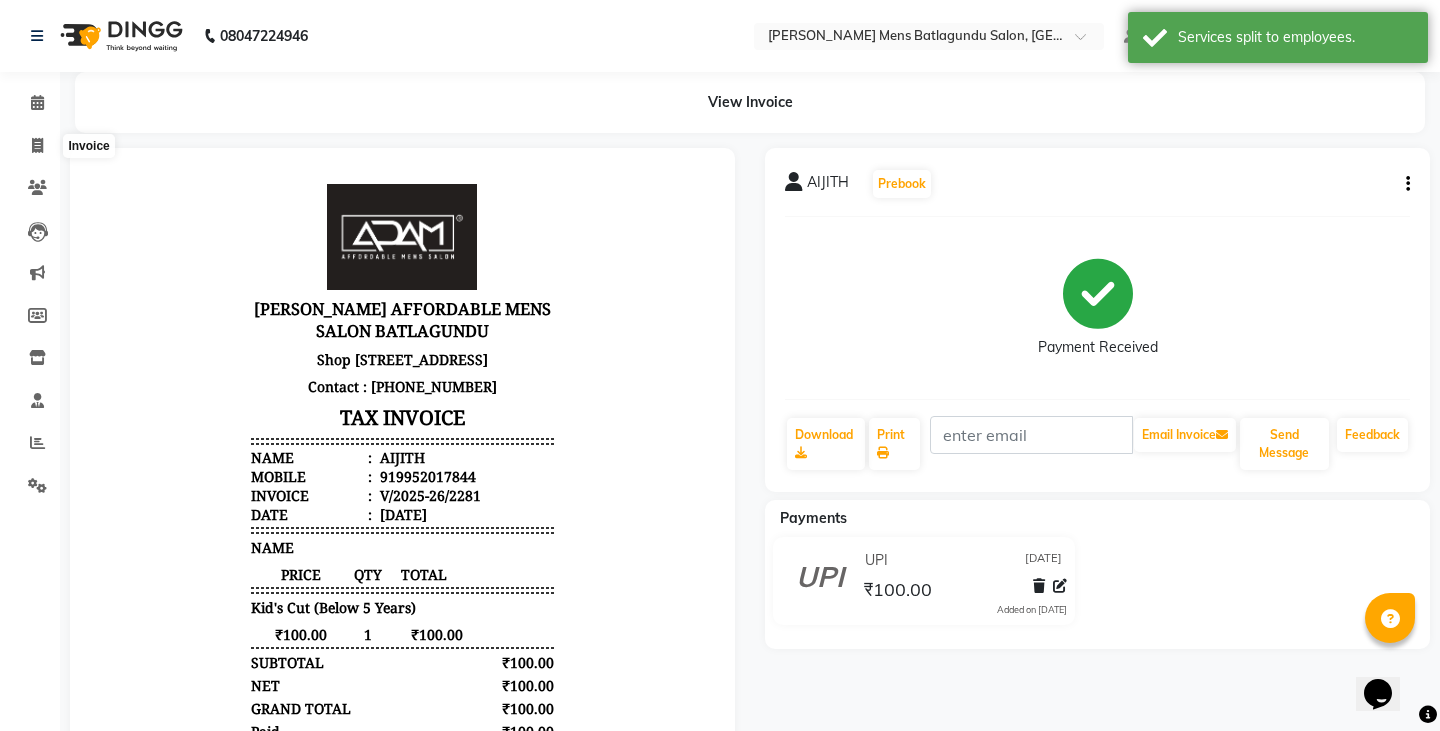 select on "service" 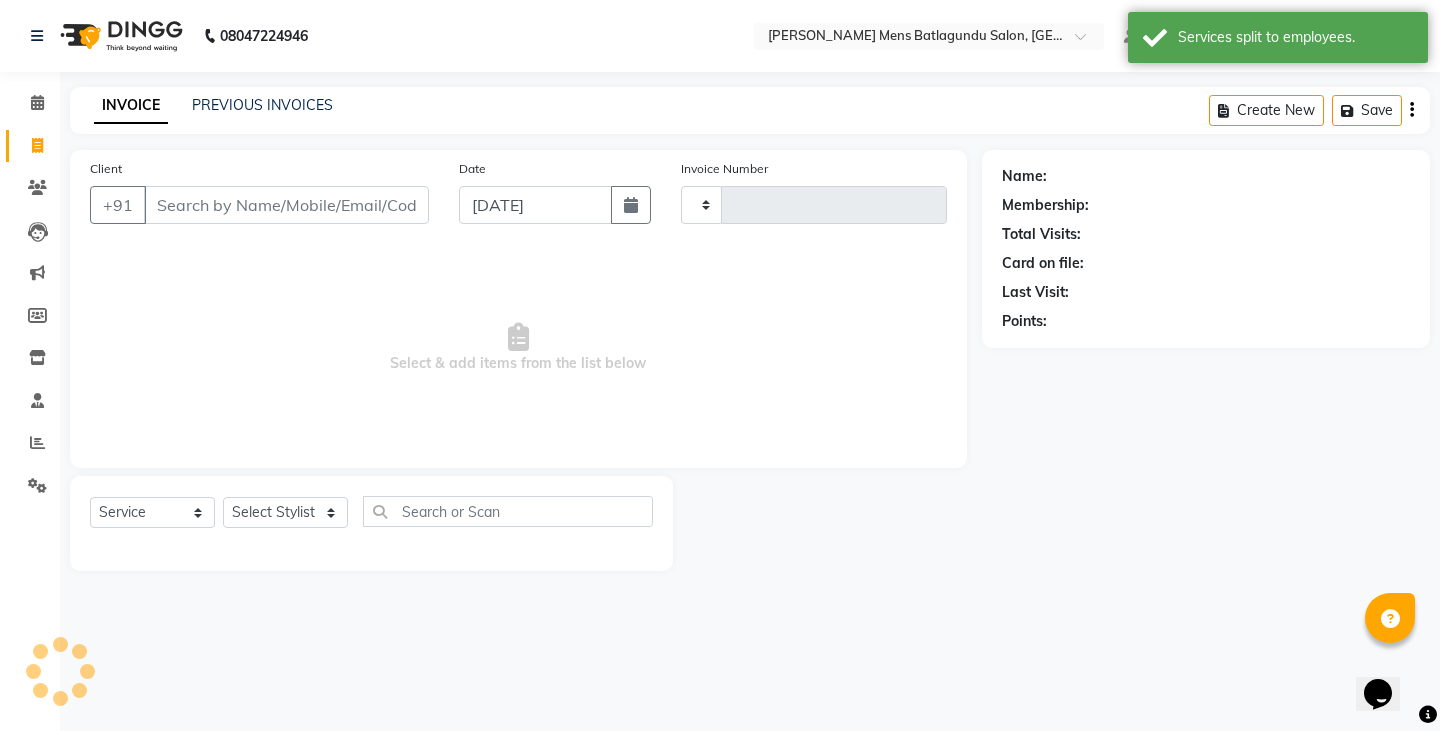 type on "2282" 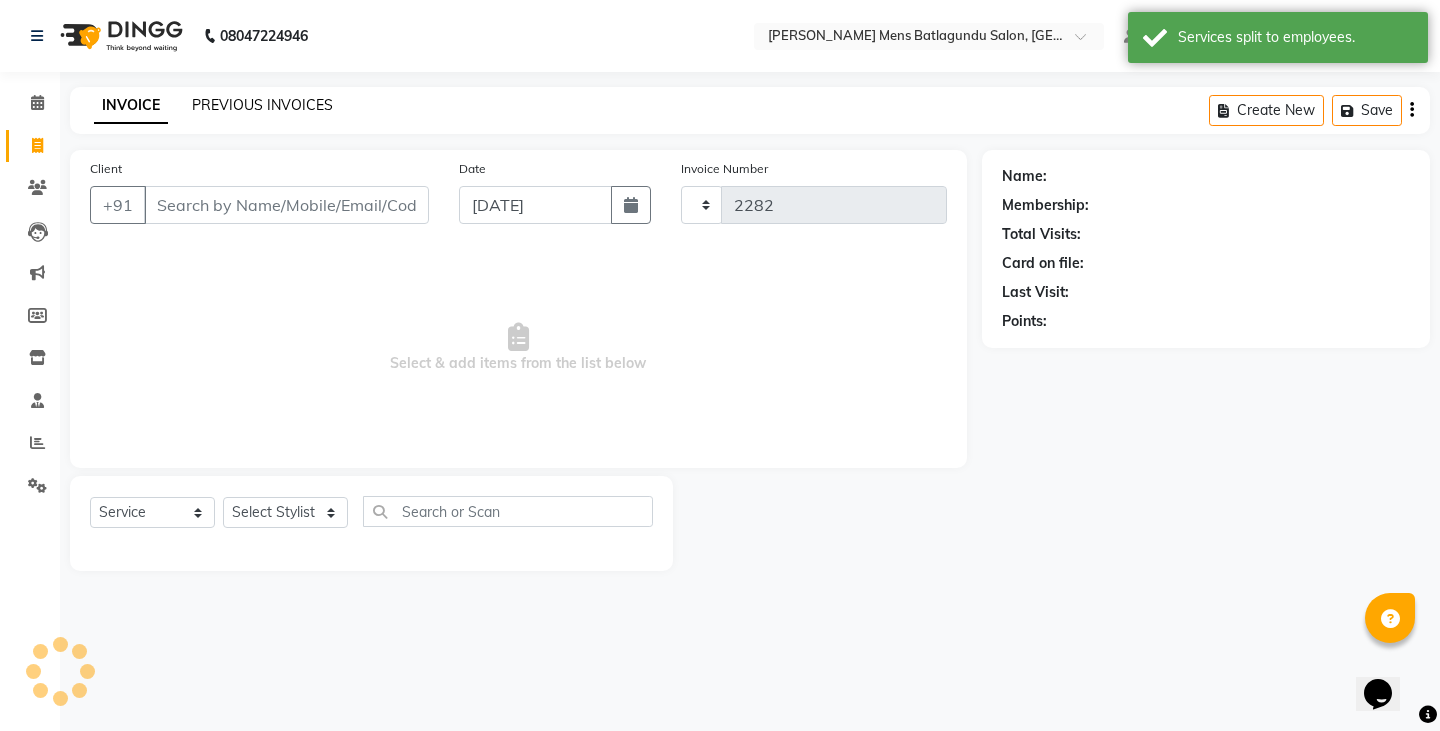 select on "8213" 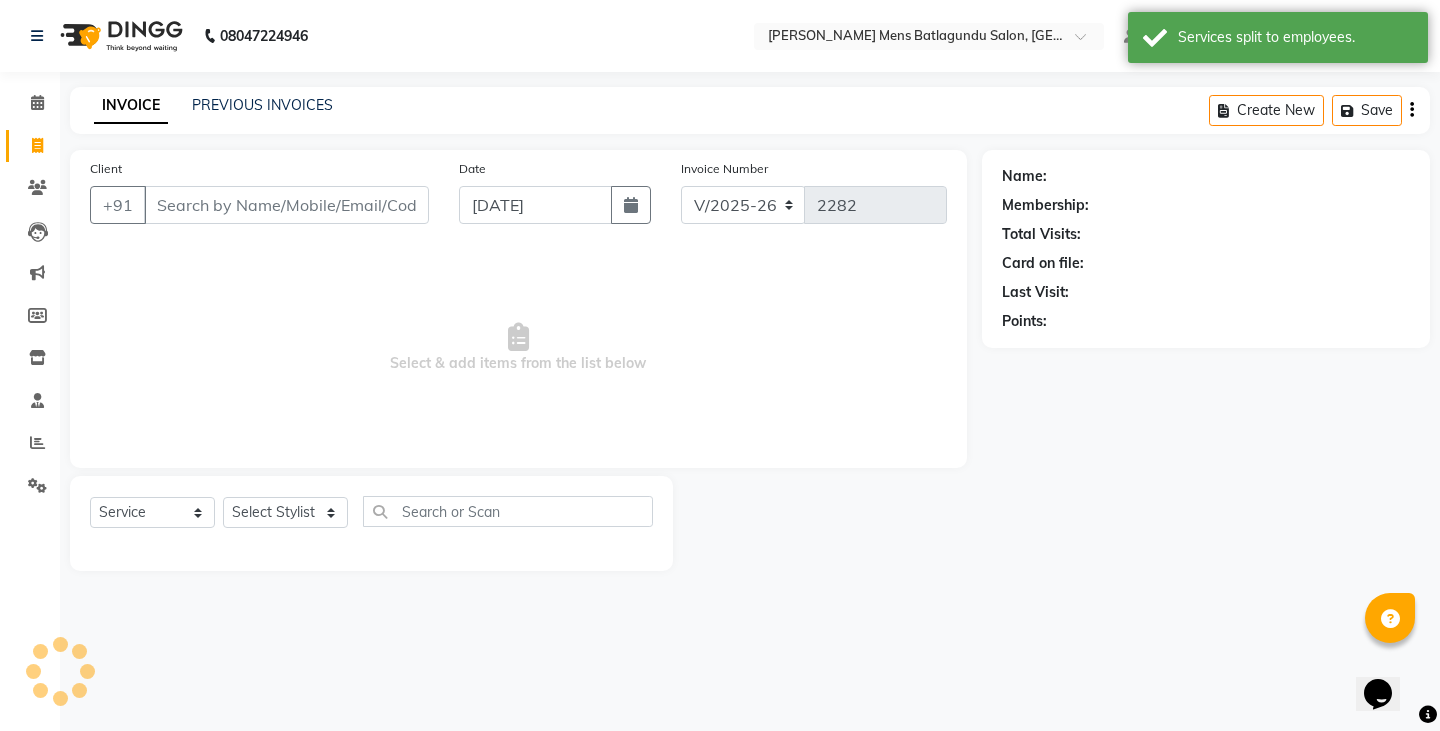 click on "INVOICE PREVIOUS INVOICES Create New   Save" 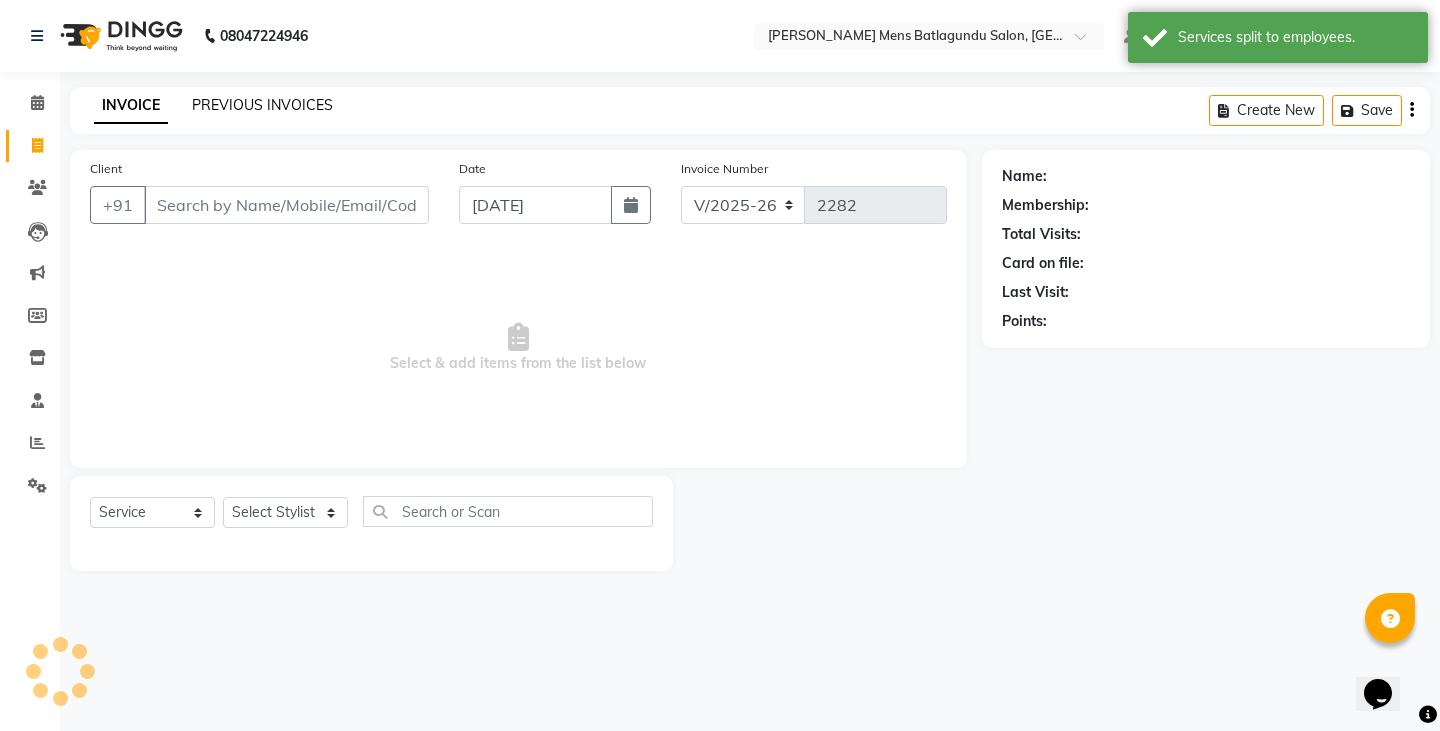 click on "PREVIOUS INVOICES" 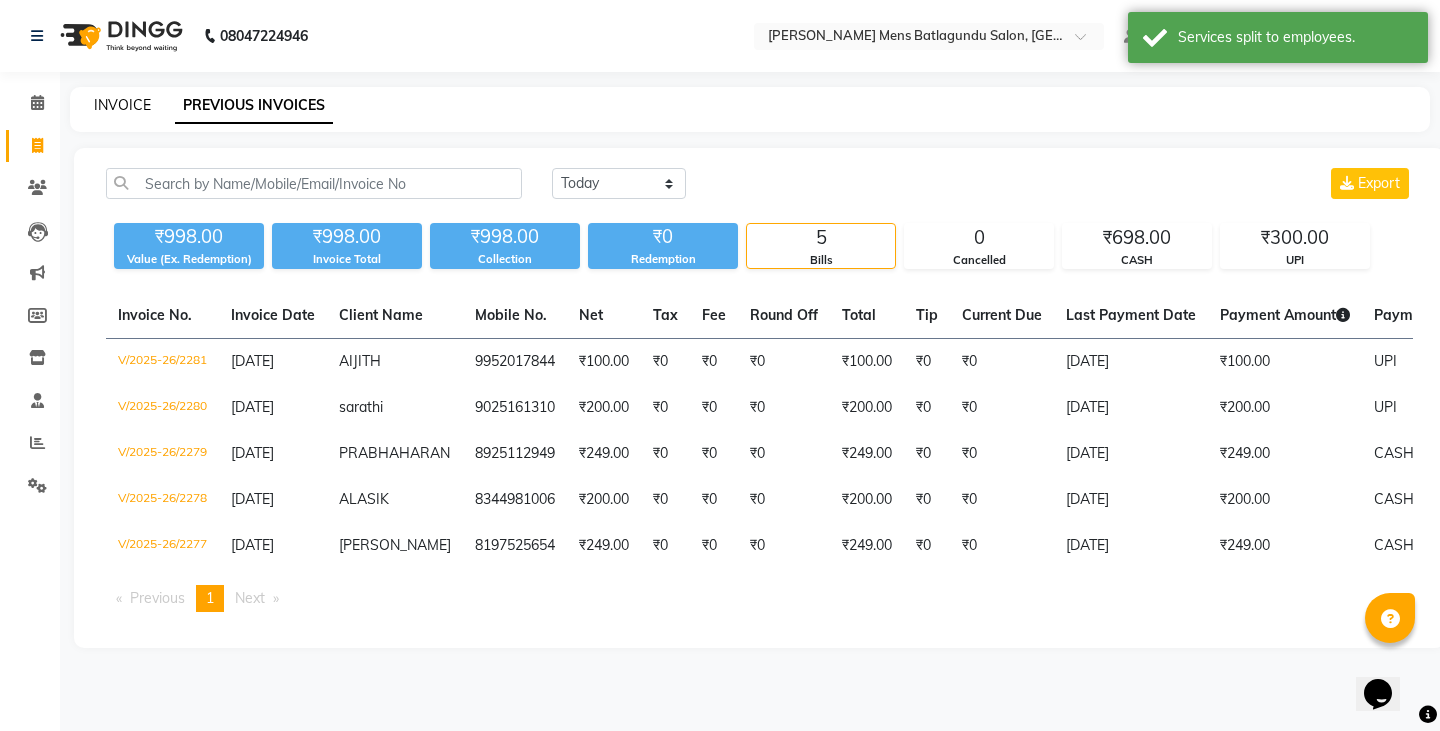 click on "INVOICE" 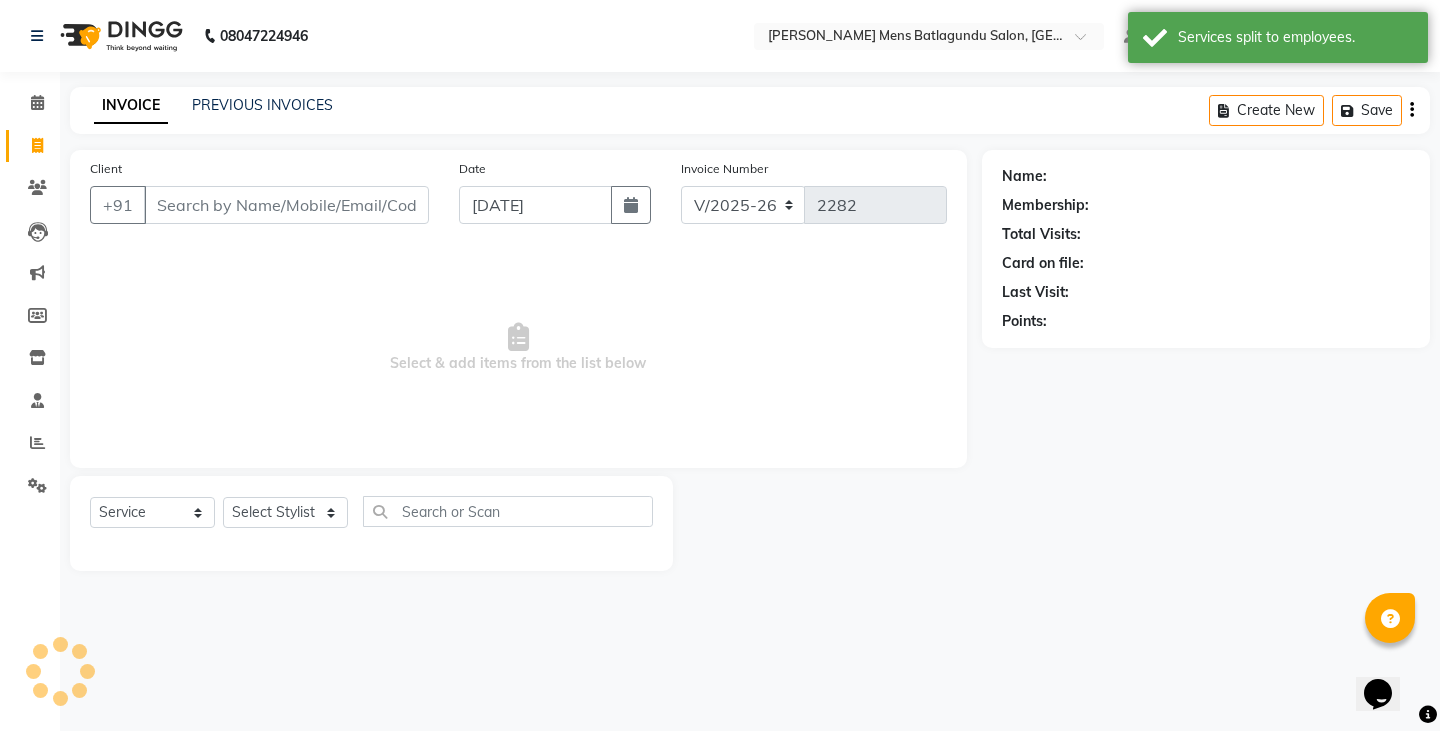 click on "Client" at bounding box center [286, 205] 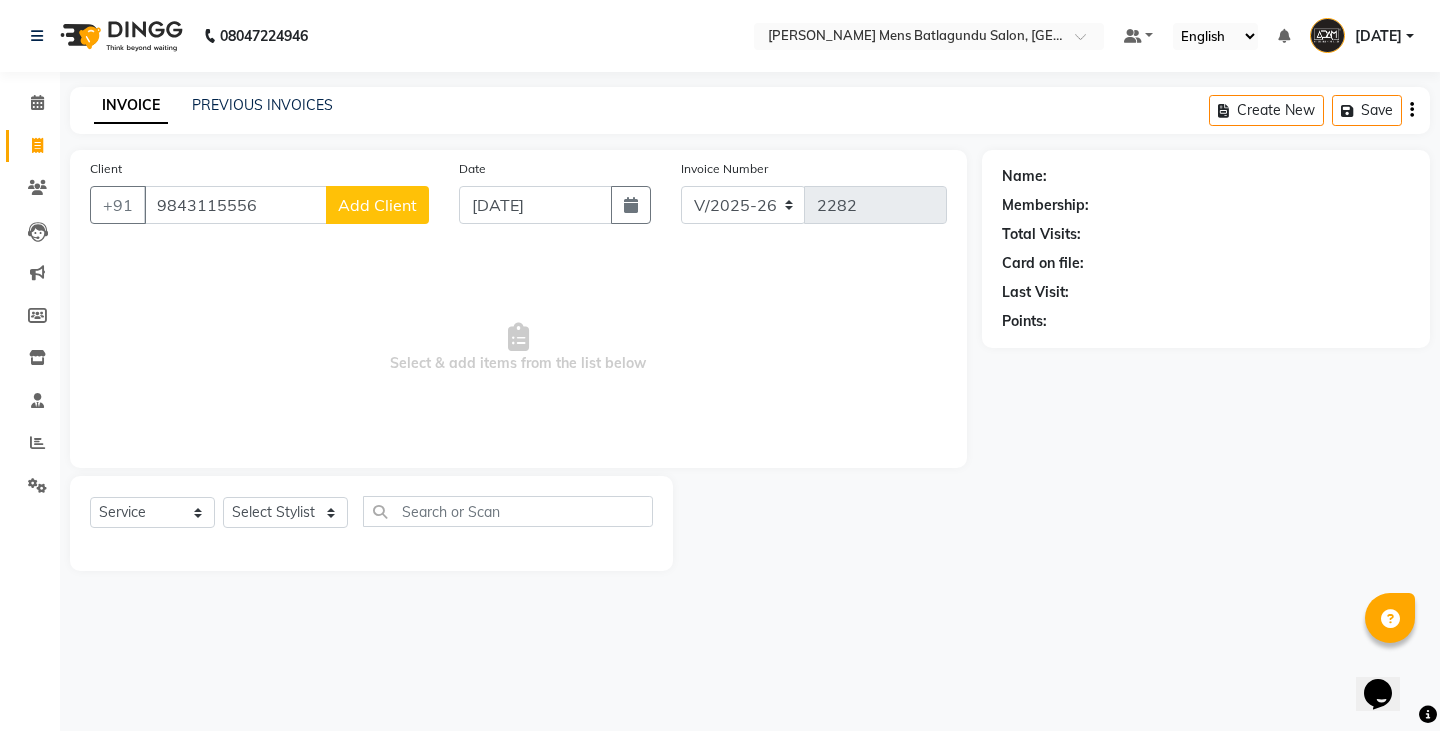 type on "9843115556" 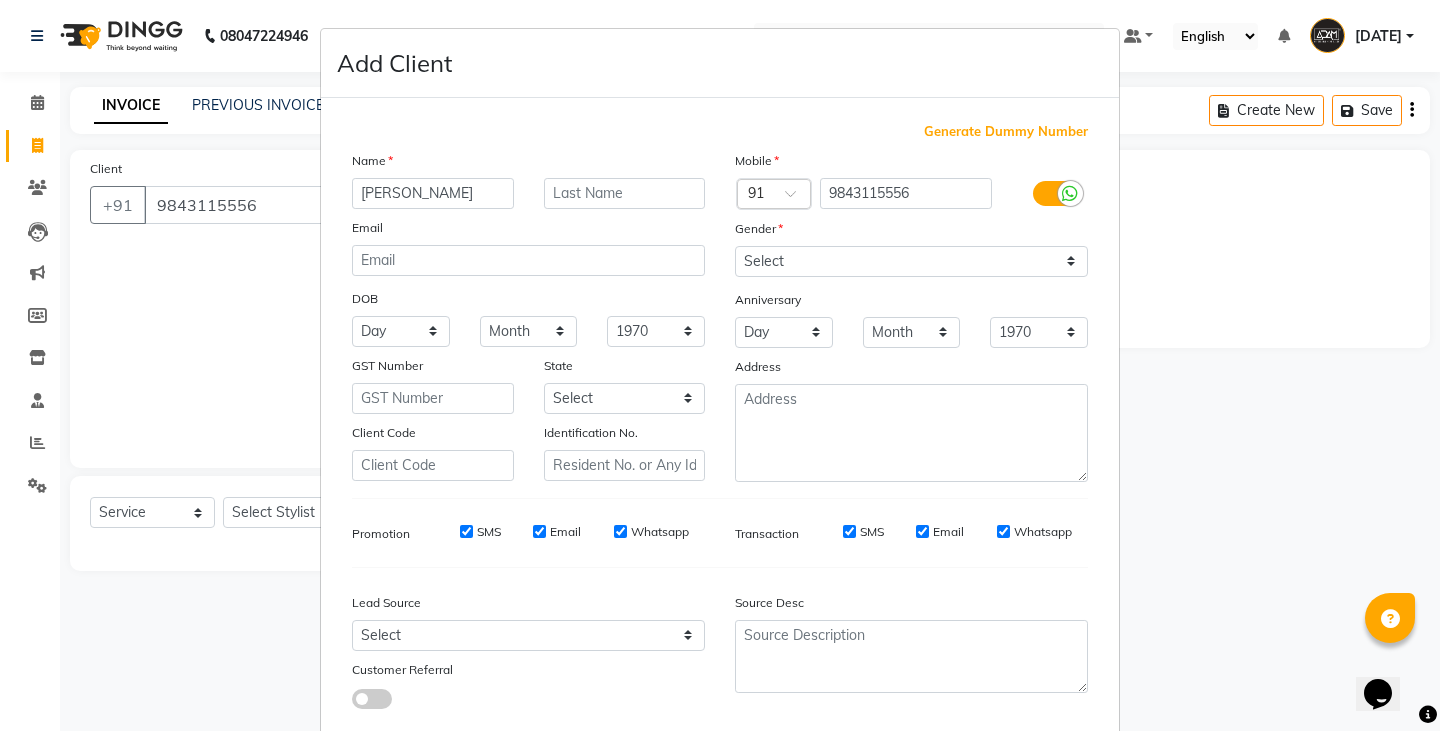 type on "[PERSON_NAME]" 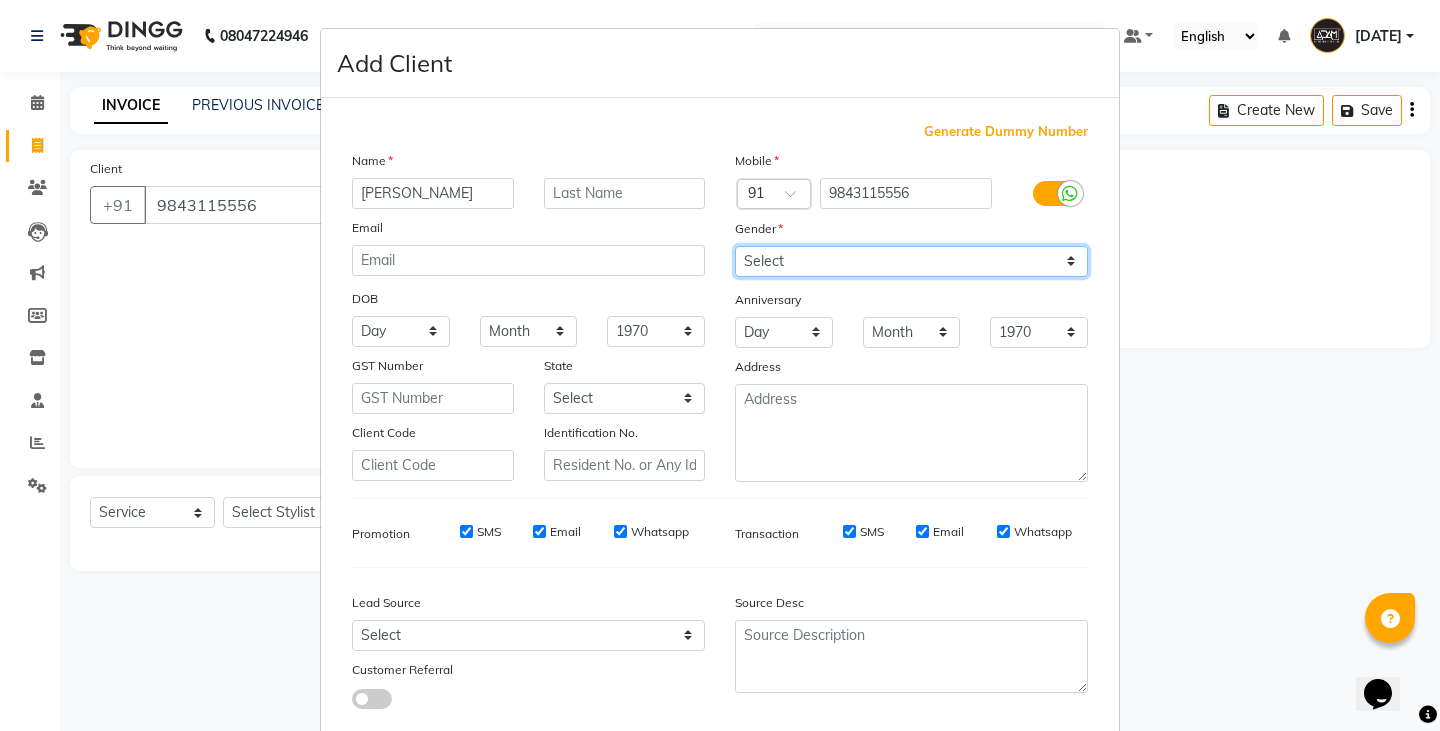 click on "Select [DEMOGRAPHIC_DATA] [DEMOGRAPHIC_DATA] Other Prefer Not To Say" at bounding box center [911, 261] 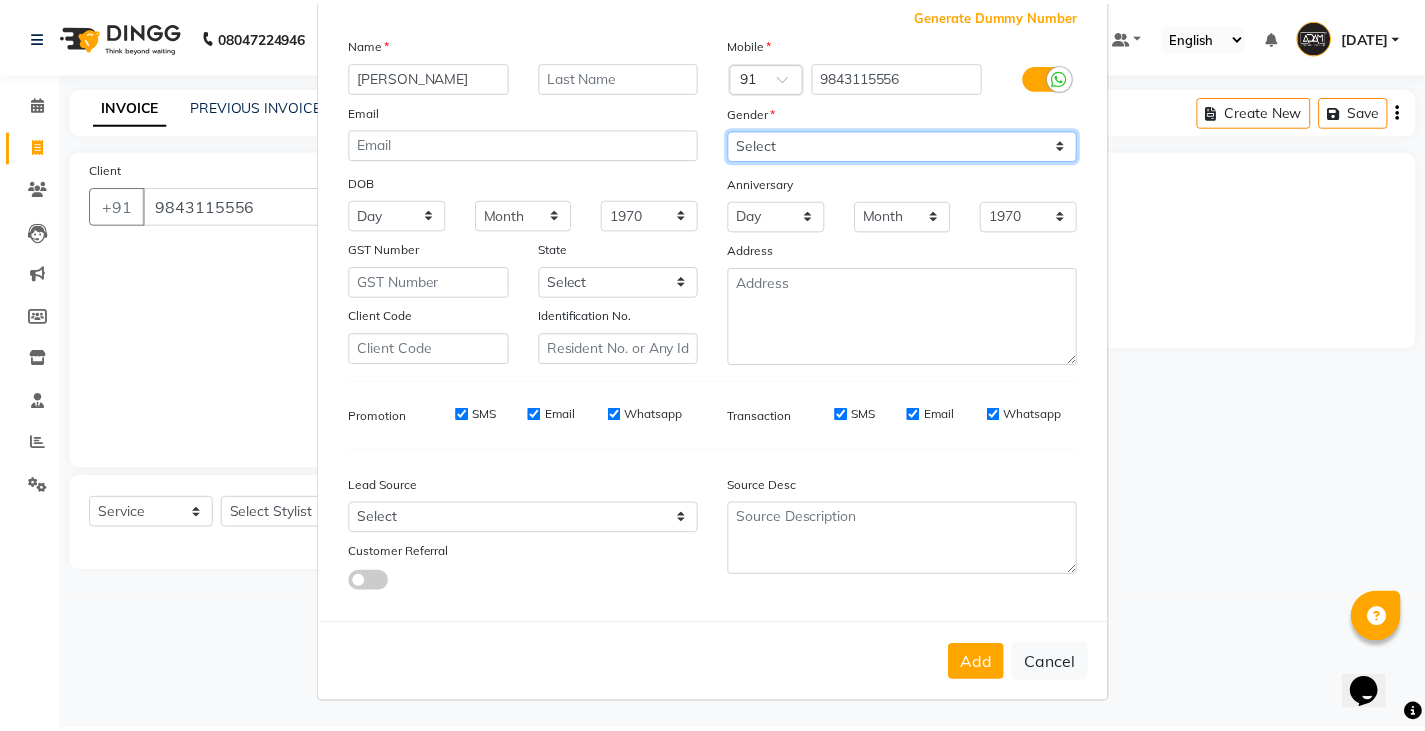 scroll, scrollTop: 118, scrollLeft: 0, axis: vertical 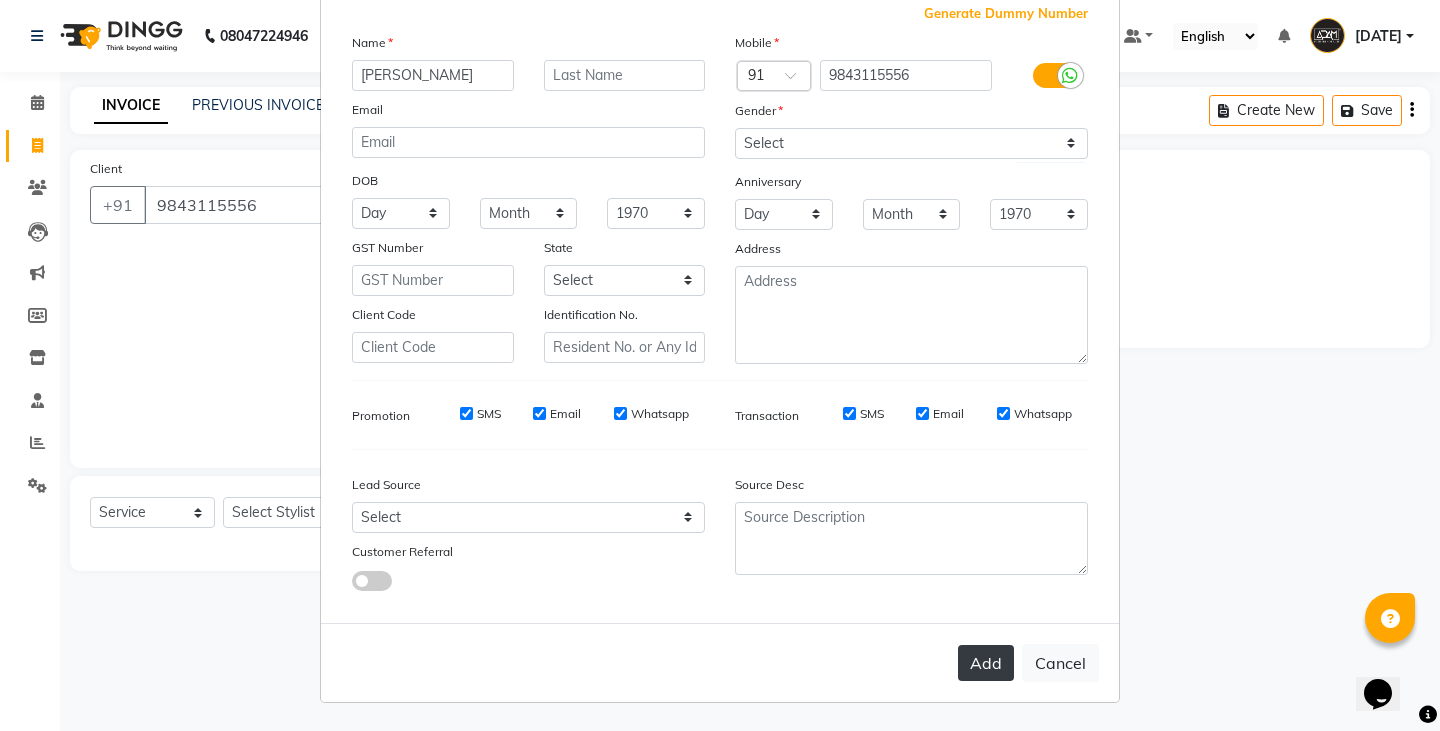 click on "Add" at bounding box center [986, 663] 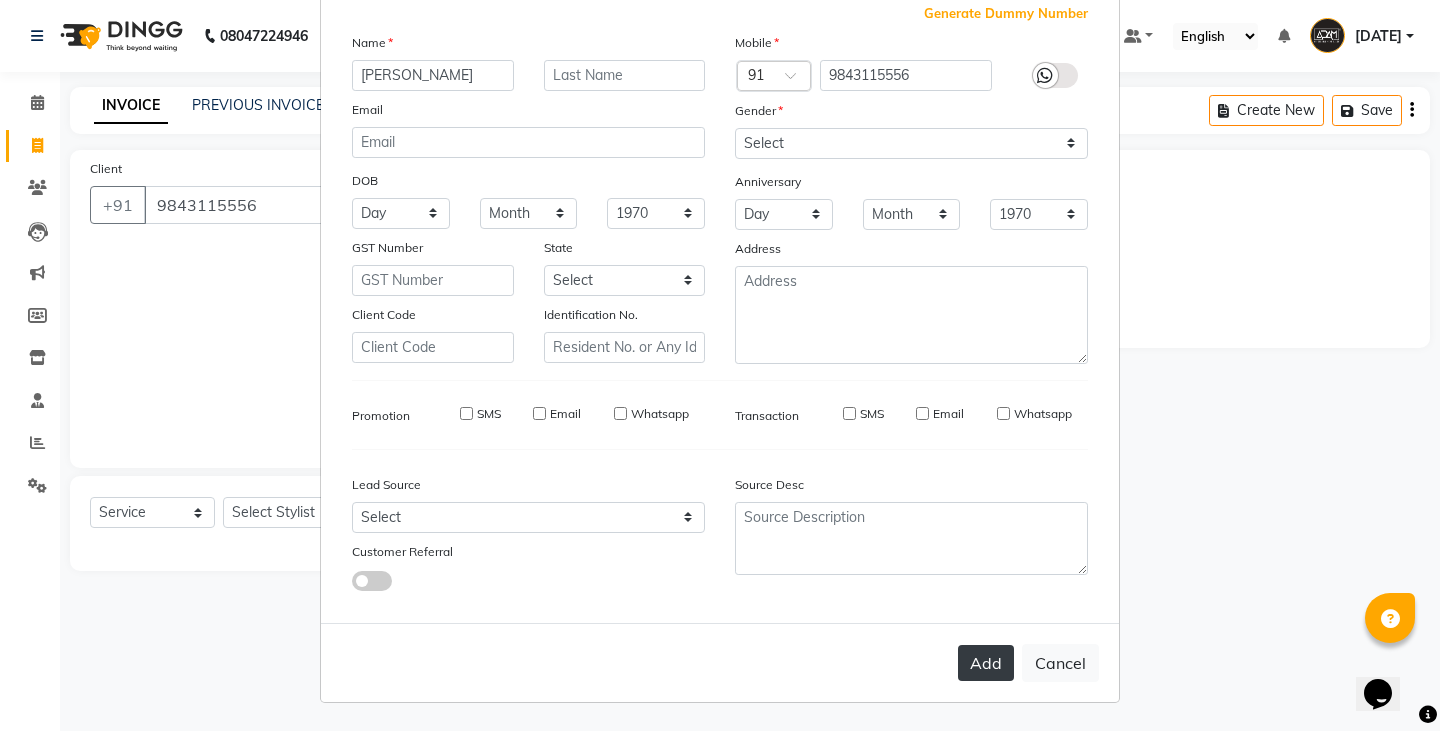 type 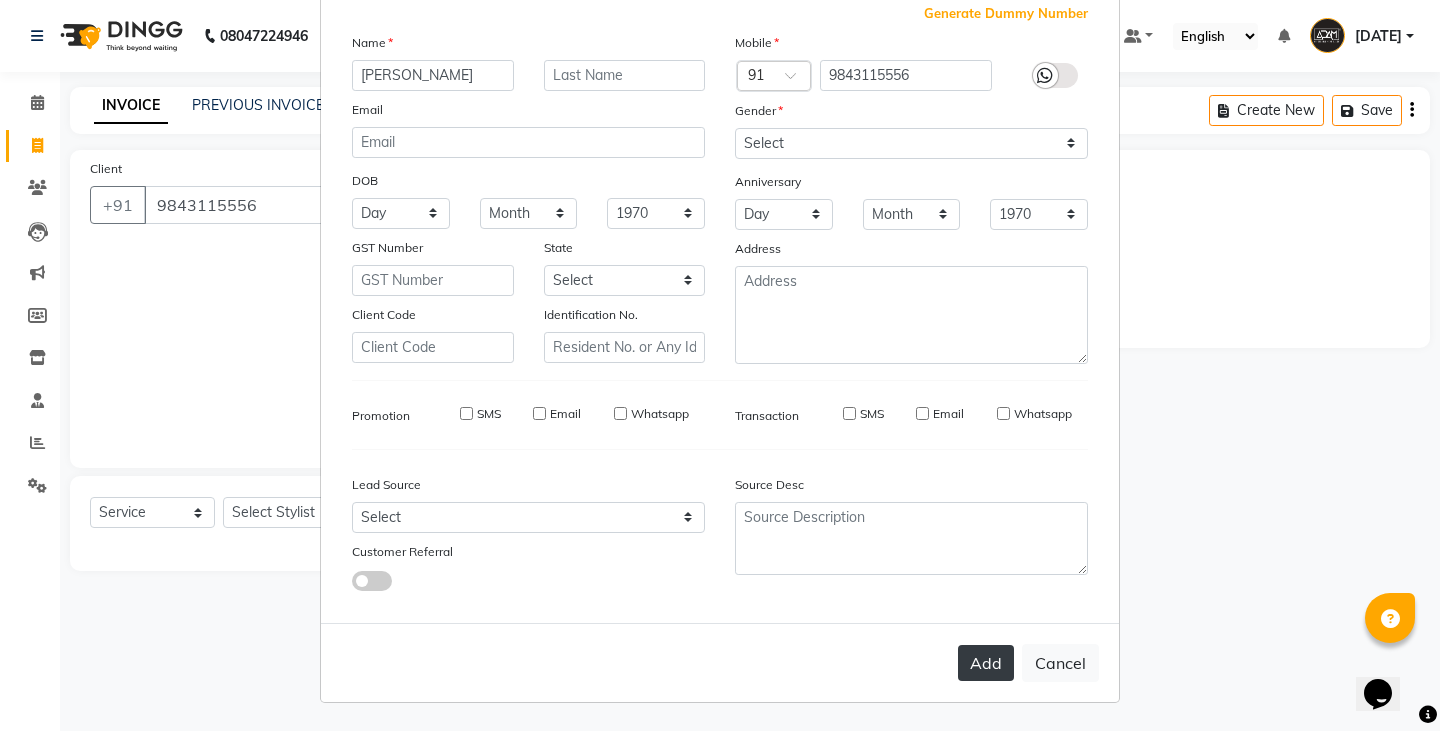 select 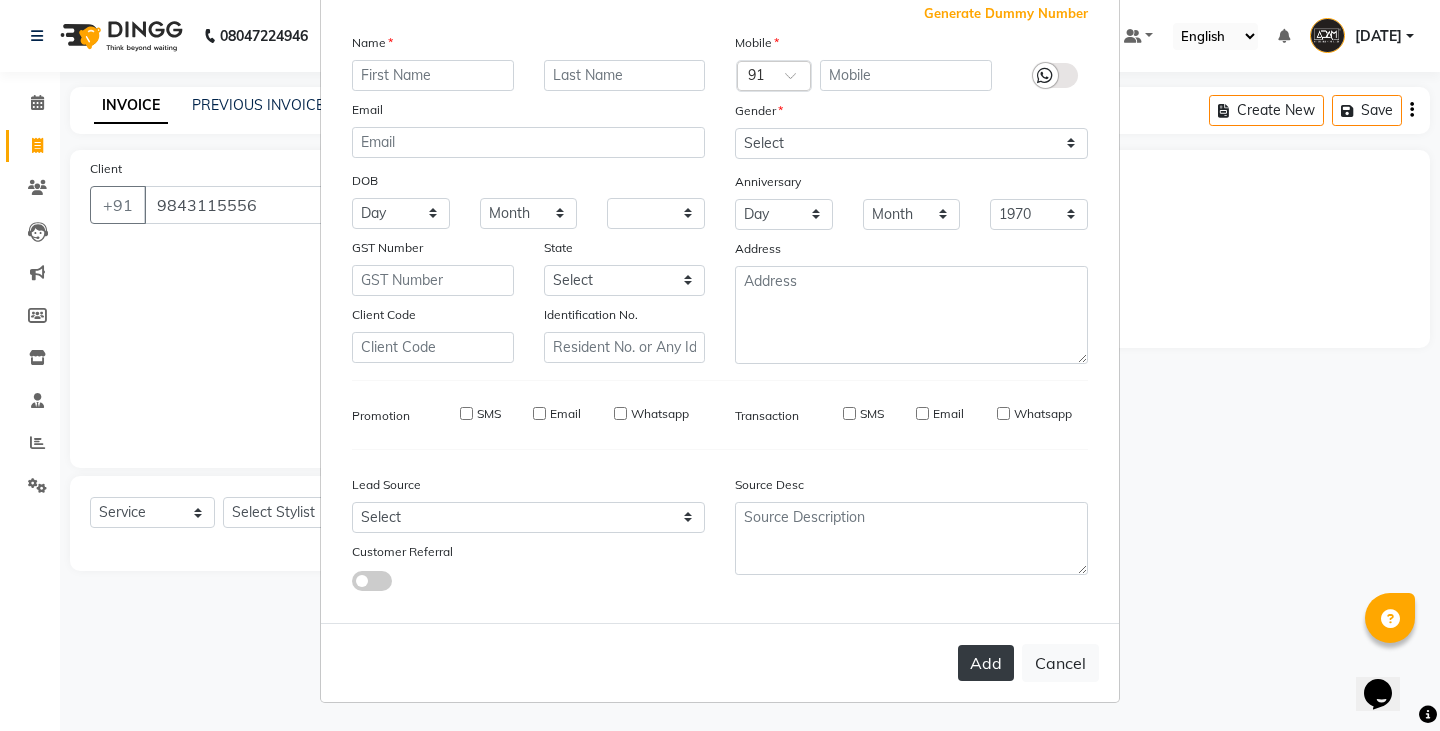 select 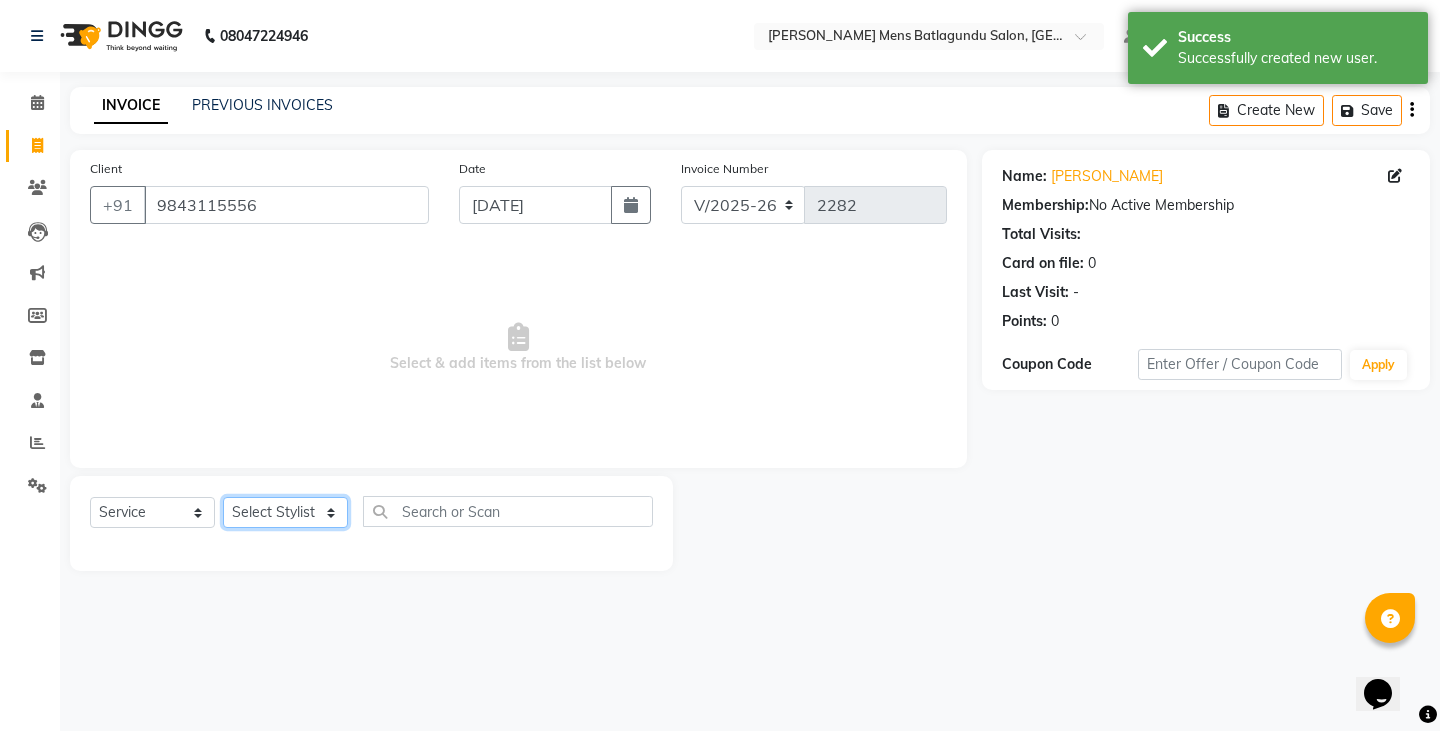click on "Select Stylist Admin [PERSON_NAME]  [PERSON_NAME] [PERSON_NAME][DATE] [PERSON_NAME] [PERSON_NAME]" 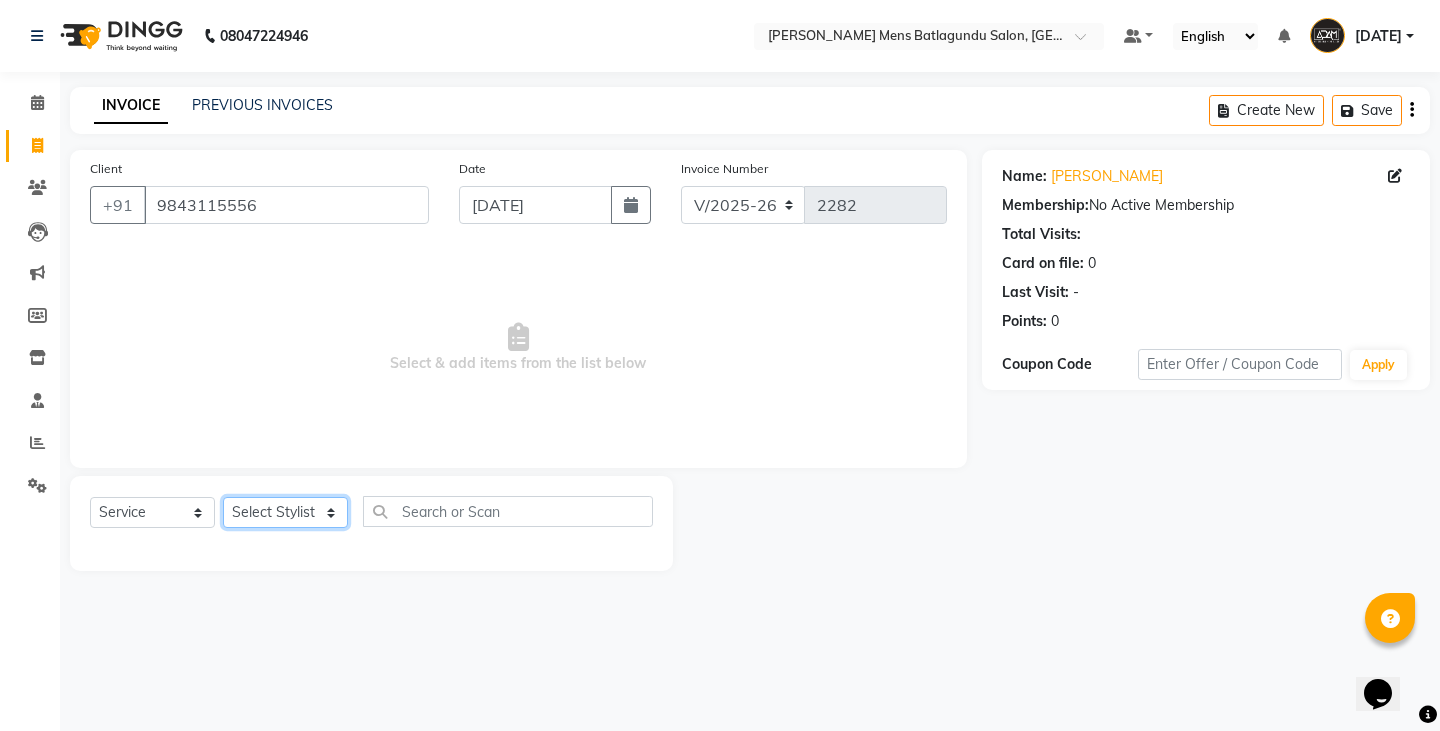 select on "84870" 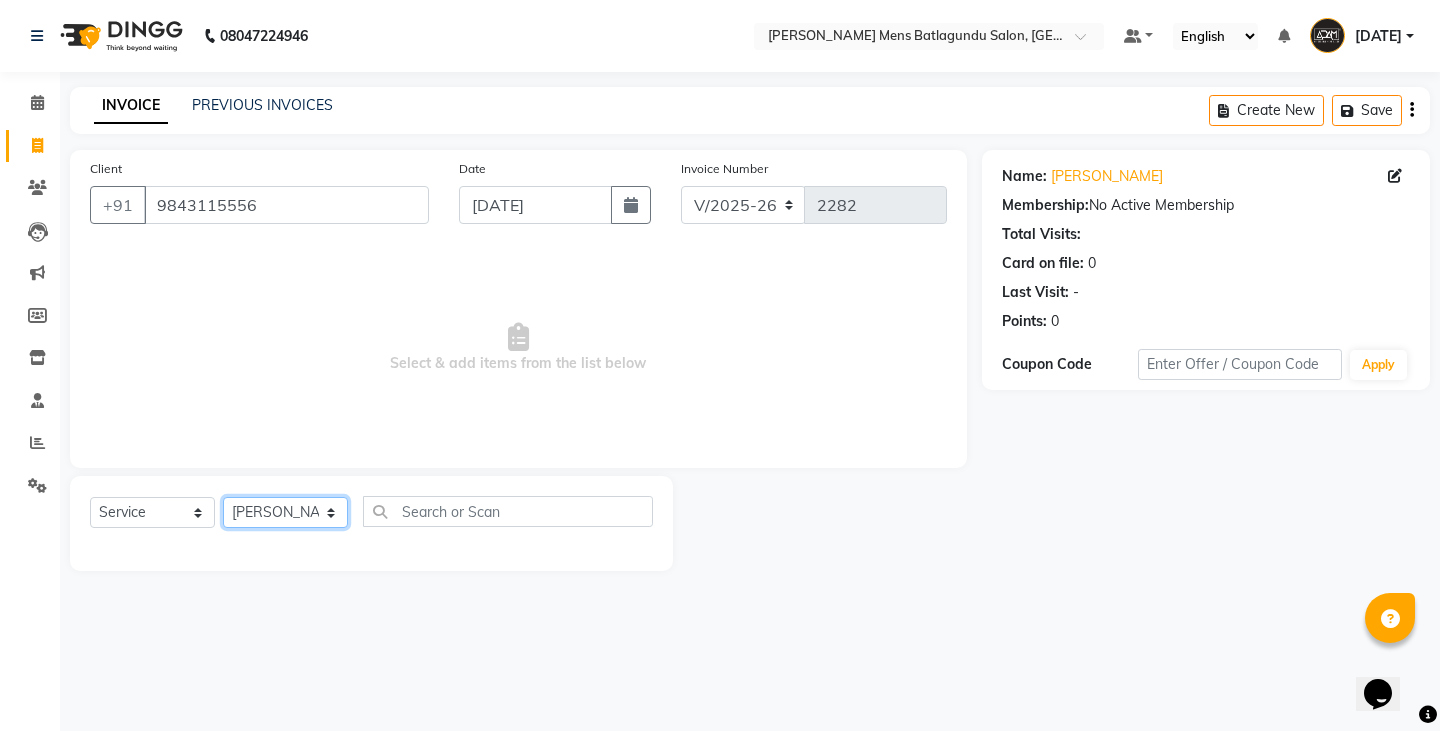 click on "Select Stylist Admin [PERSON_NAME]  [PERSON_NAME] [PERSON_NAME][DATE] [PERSON_NAME] [PERSON_NAME]" 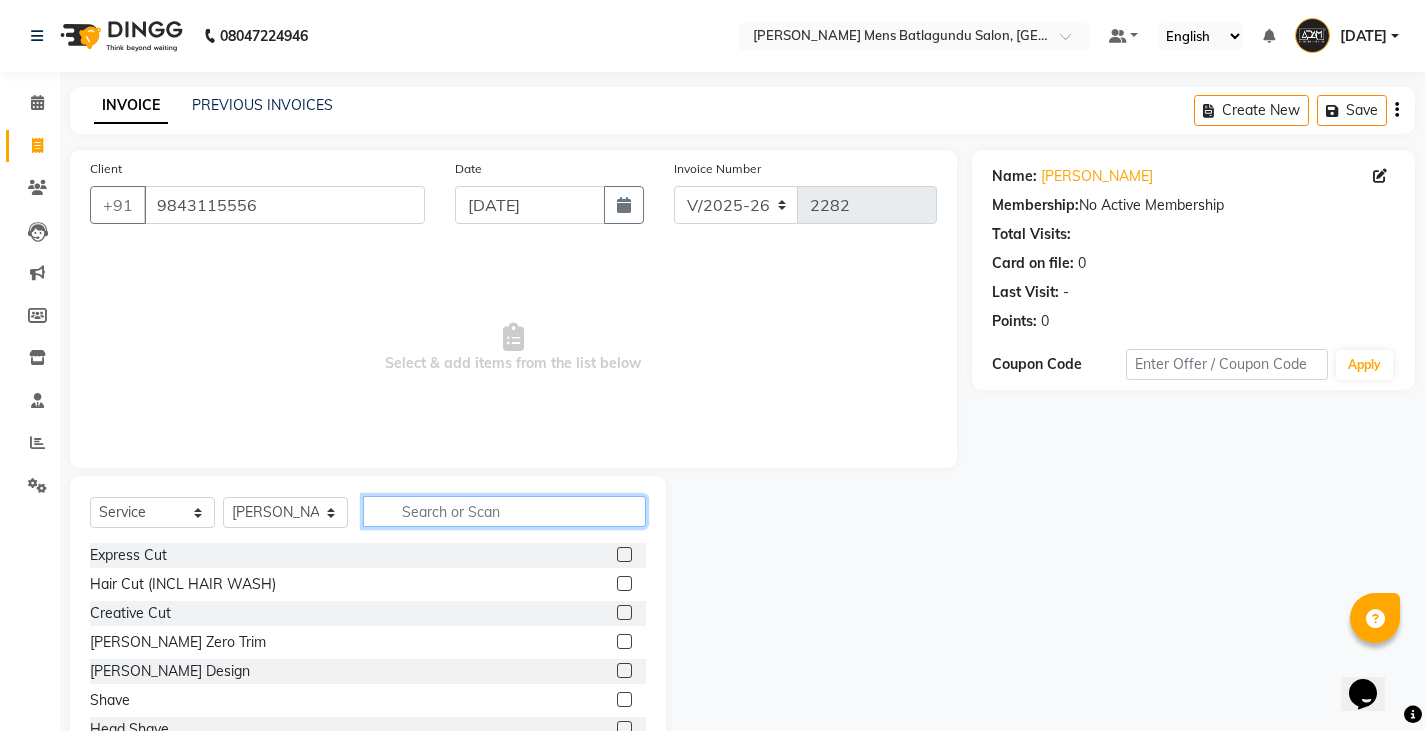 click 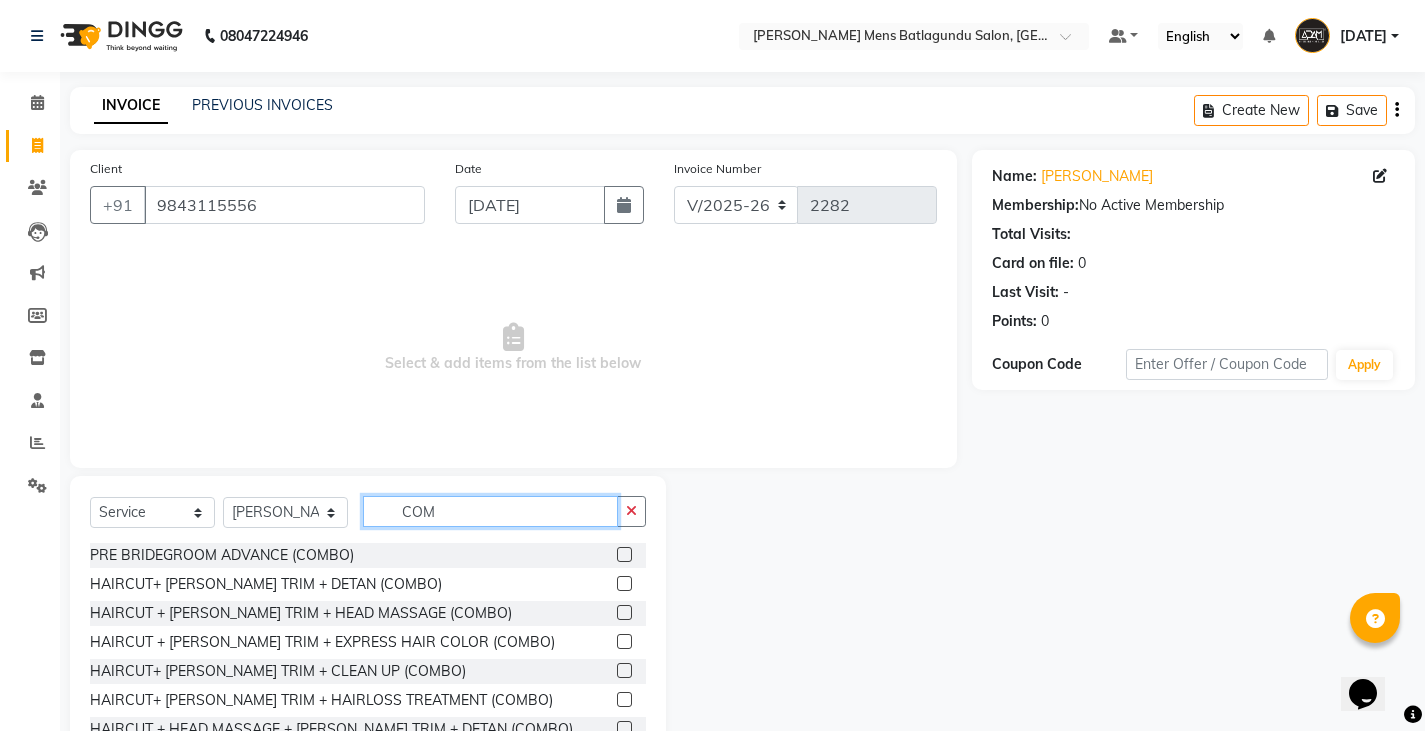 type on "COM" 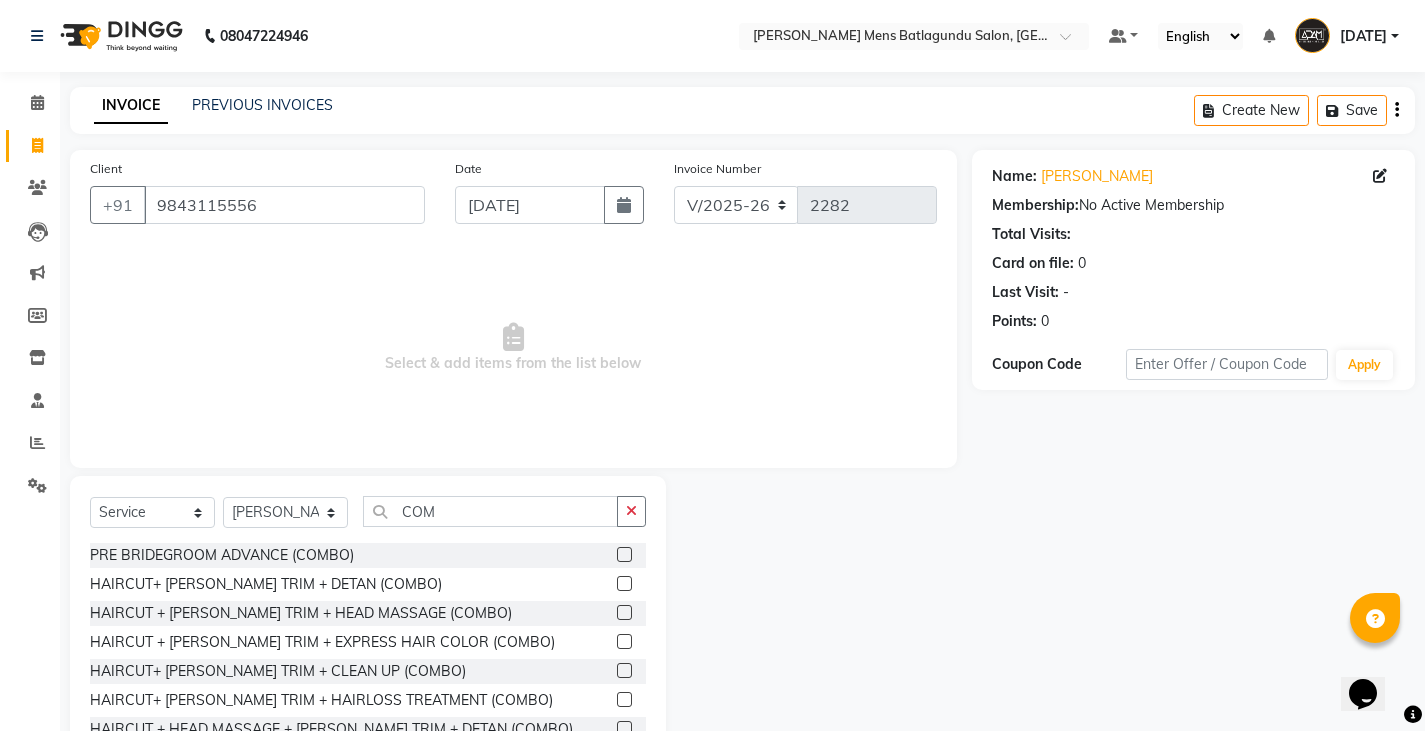 click 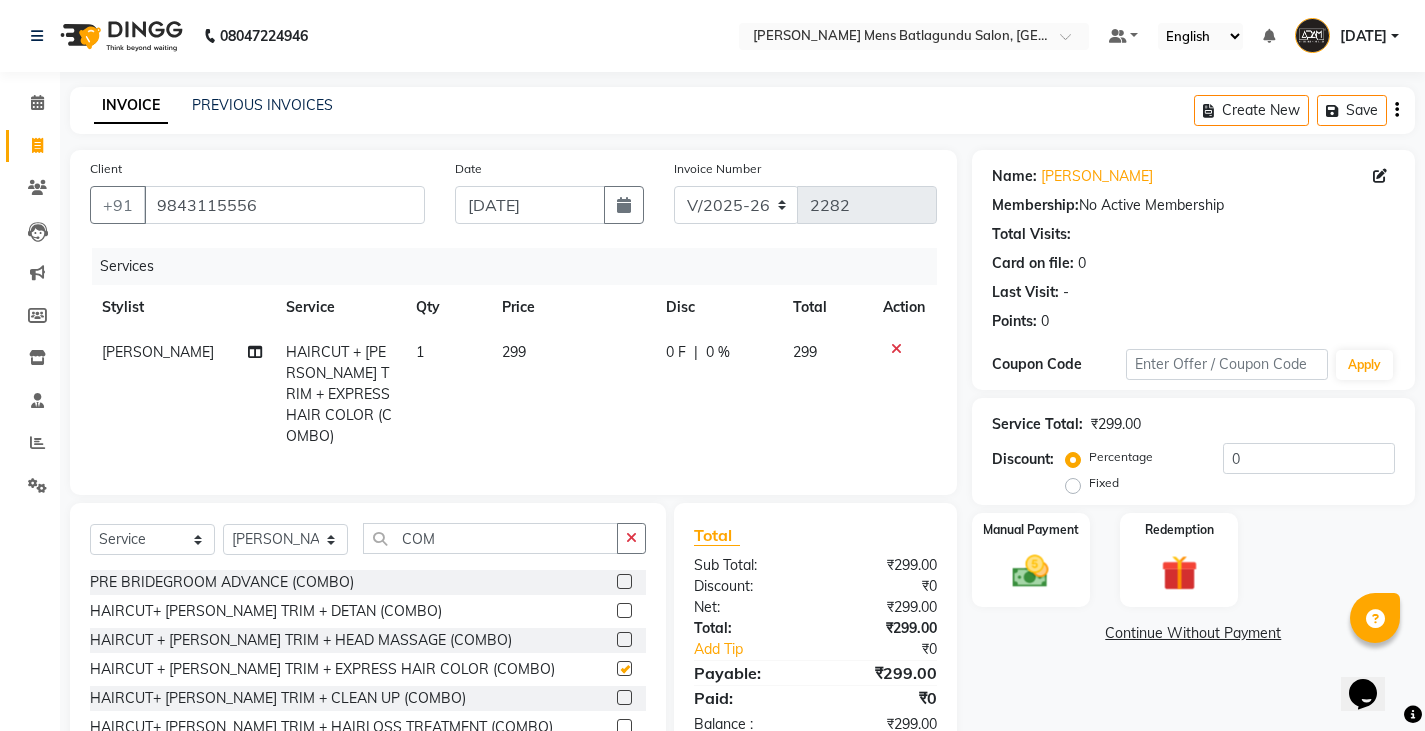checkbox on "false" 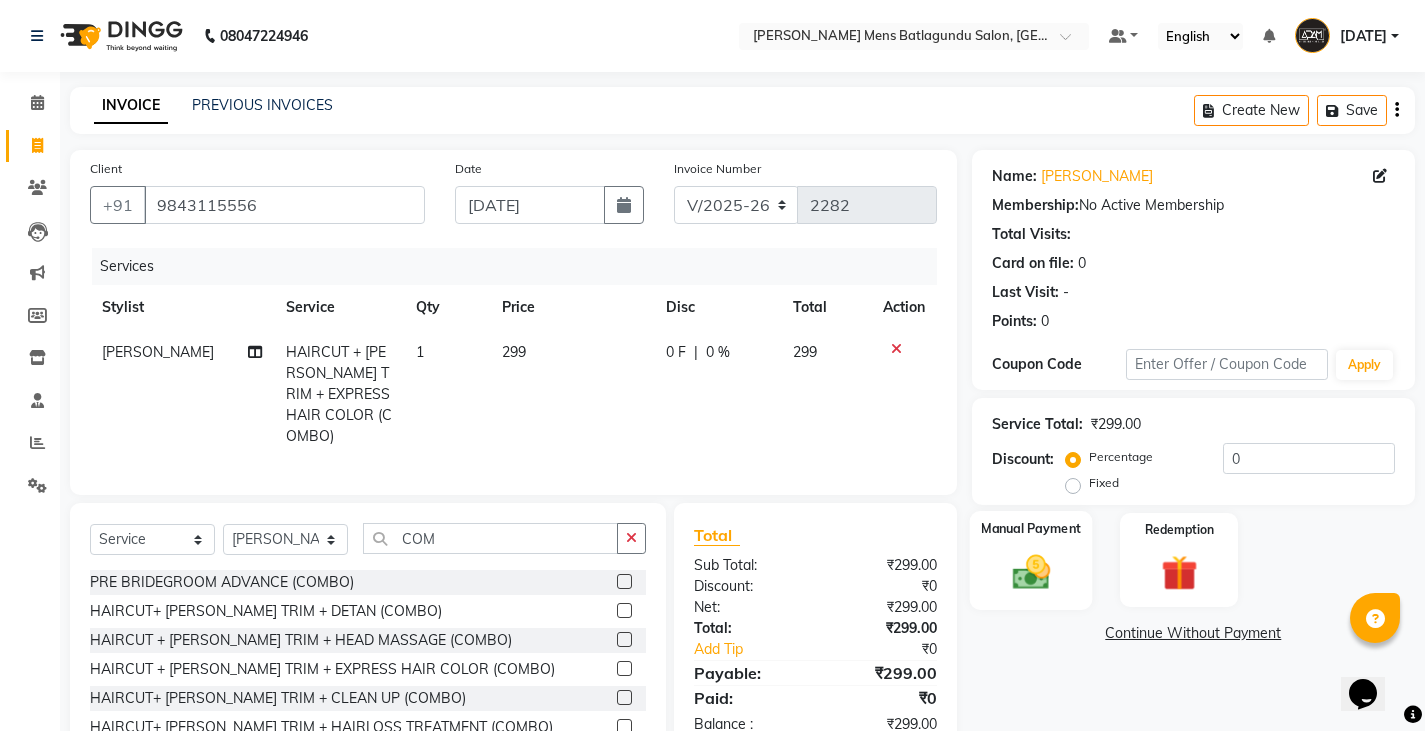 click on "Manual Payment" 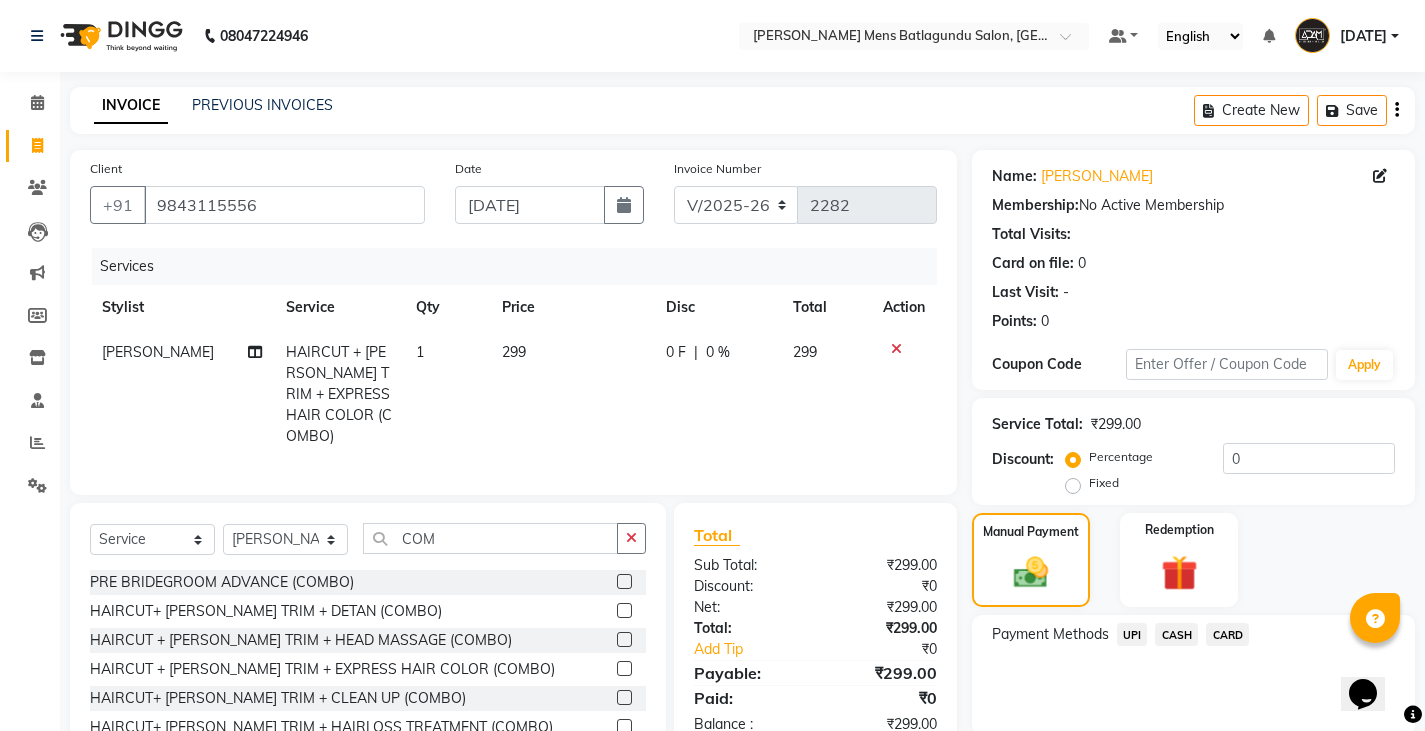 click on "CASH" 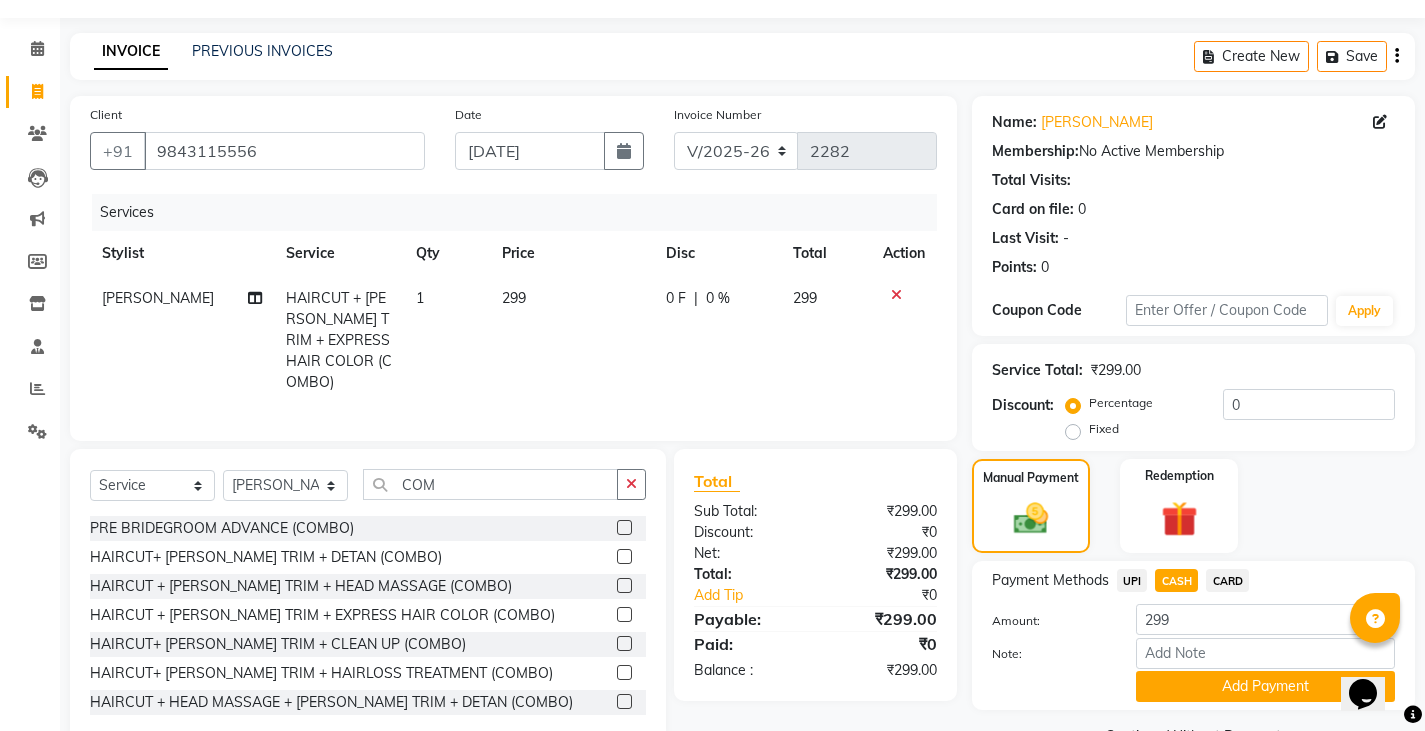 scroll, scrollTop: 104, scrollLeft: 0, axis: vertical 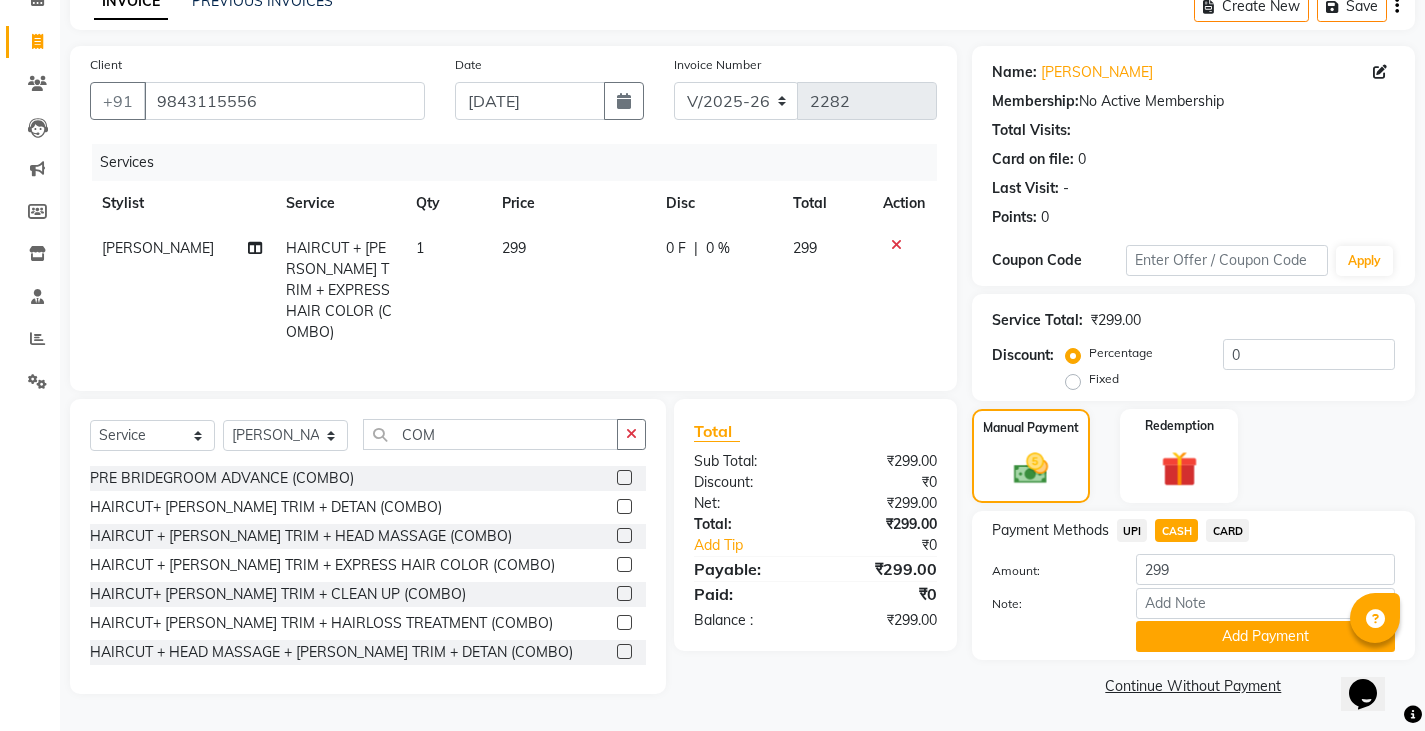 click on "Note:" 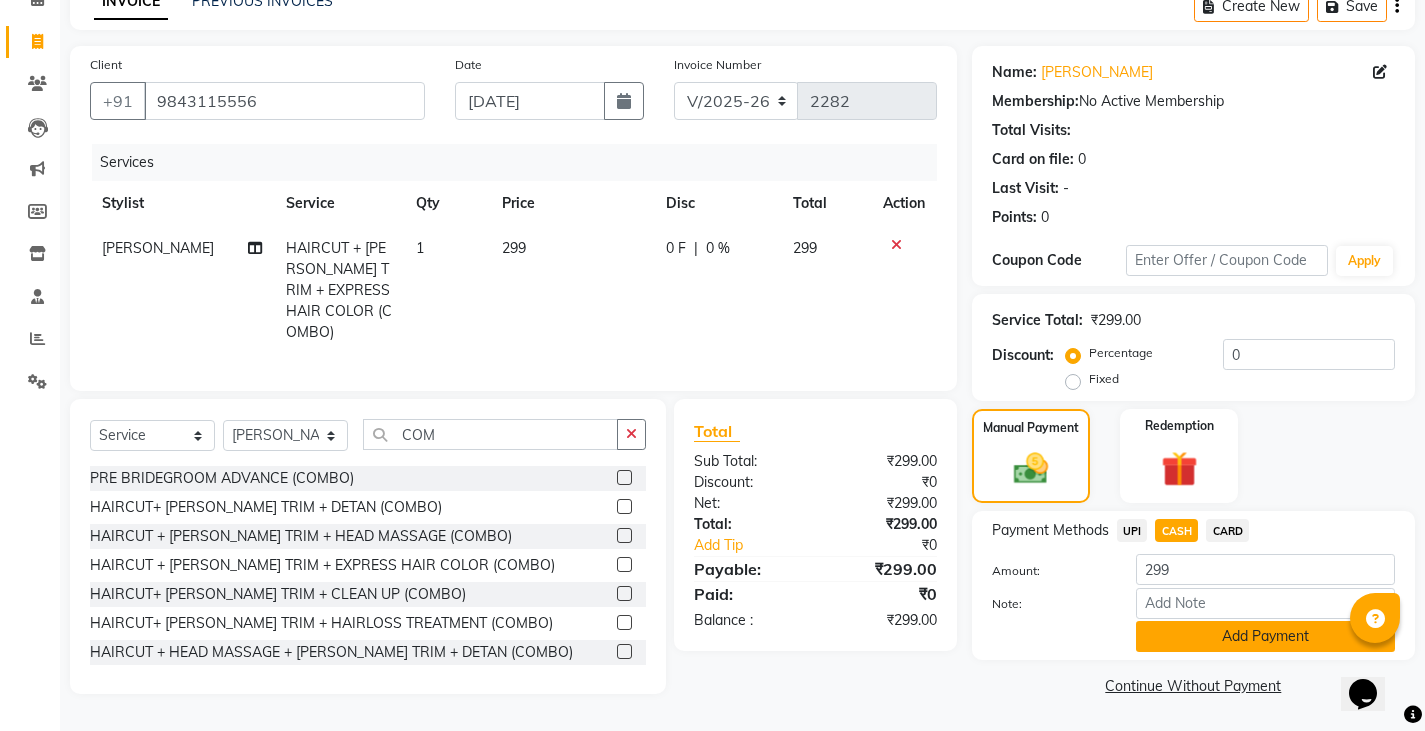 click on "Add Payment" 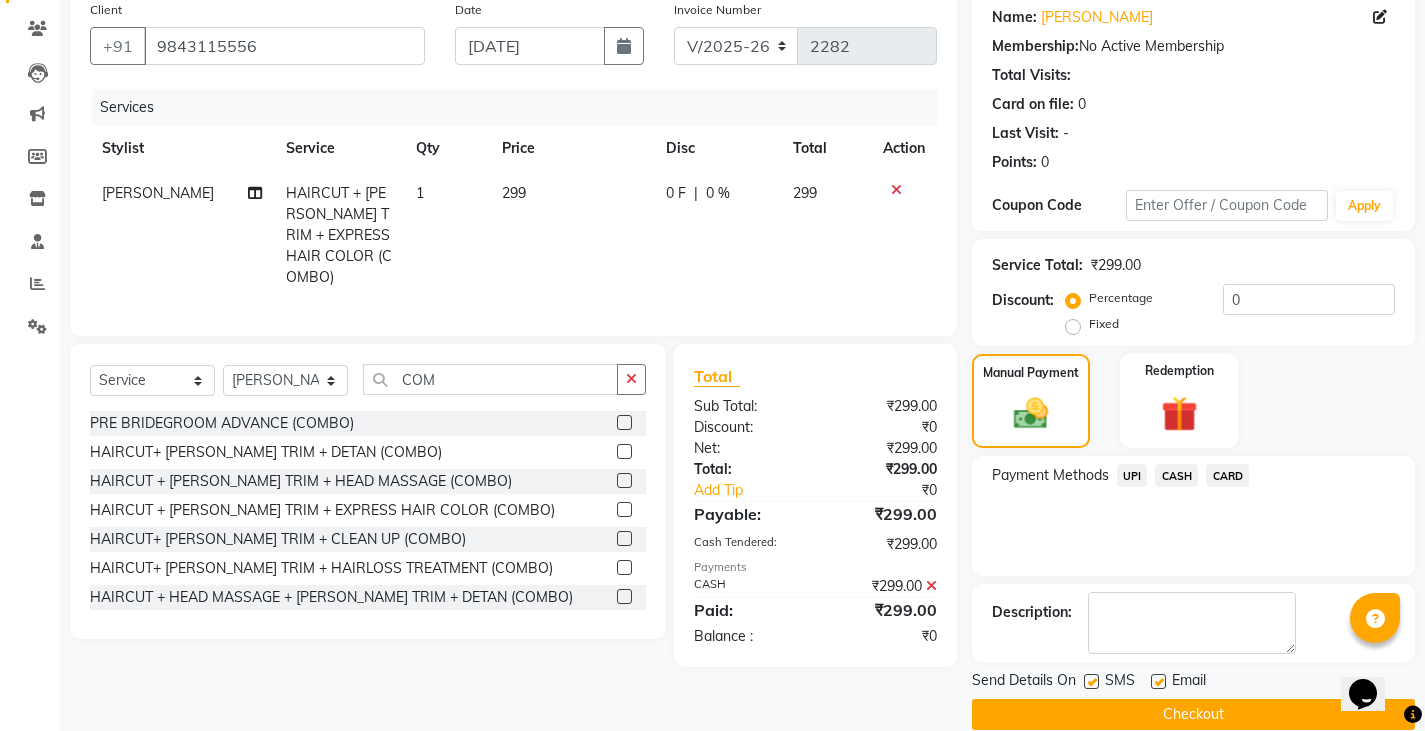 scroll, scrollTop: 188, scrollLeft: 0, axis: vertical 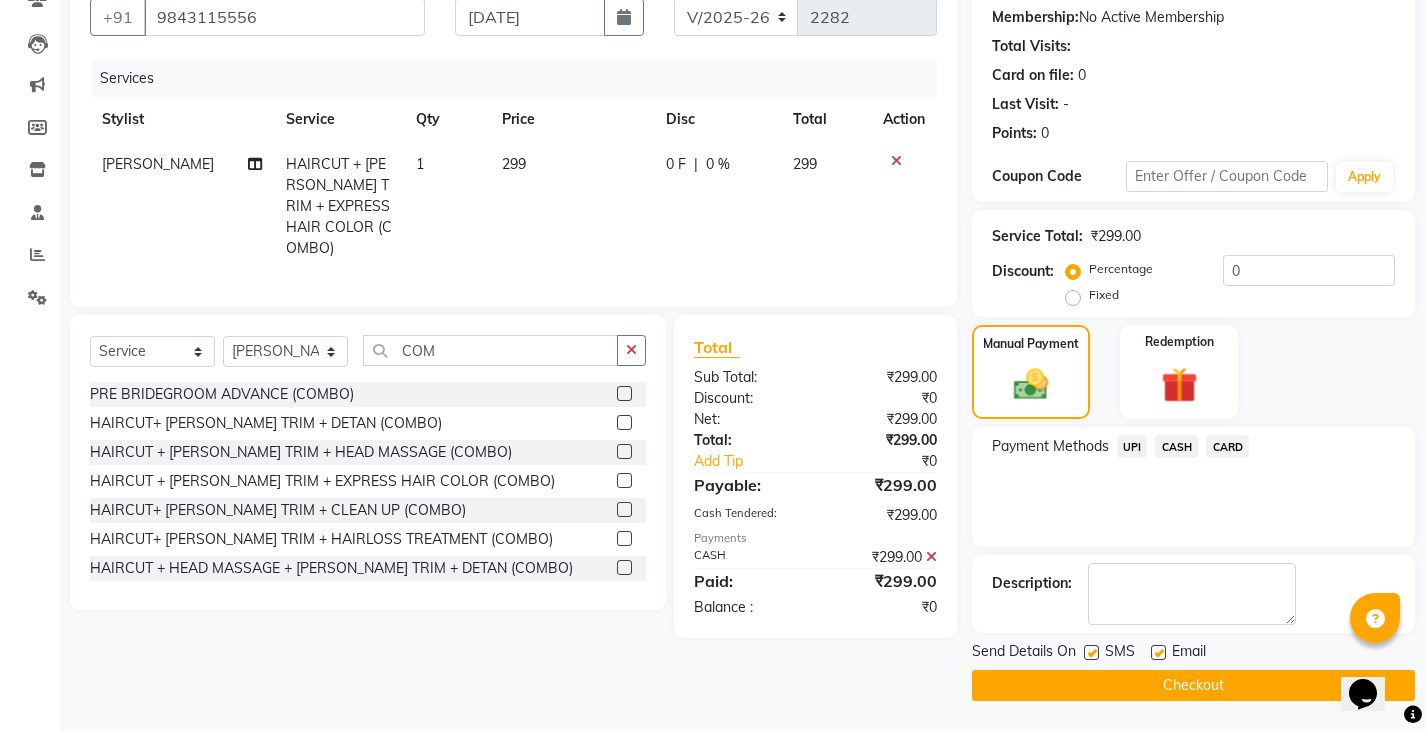 click on "Checkout" 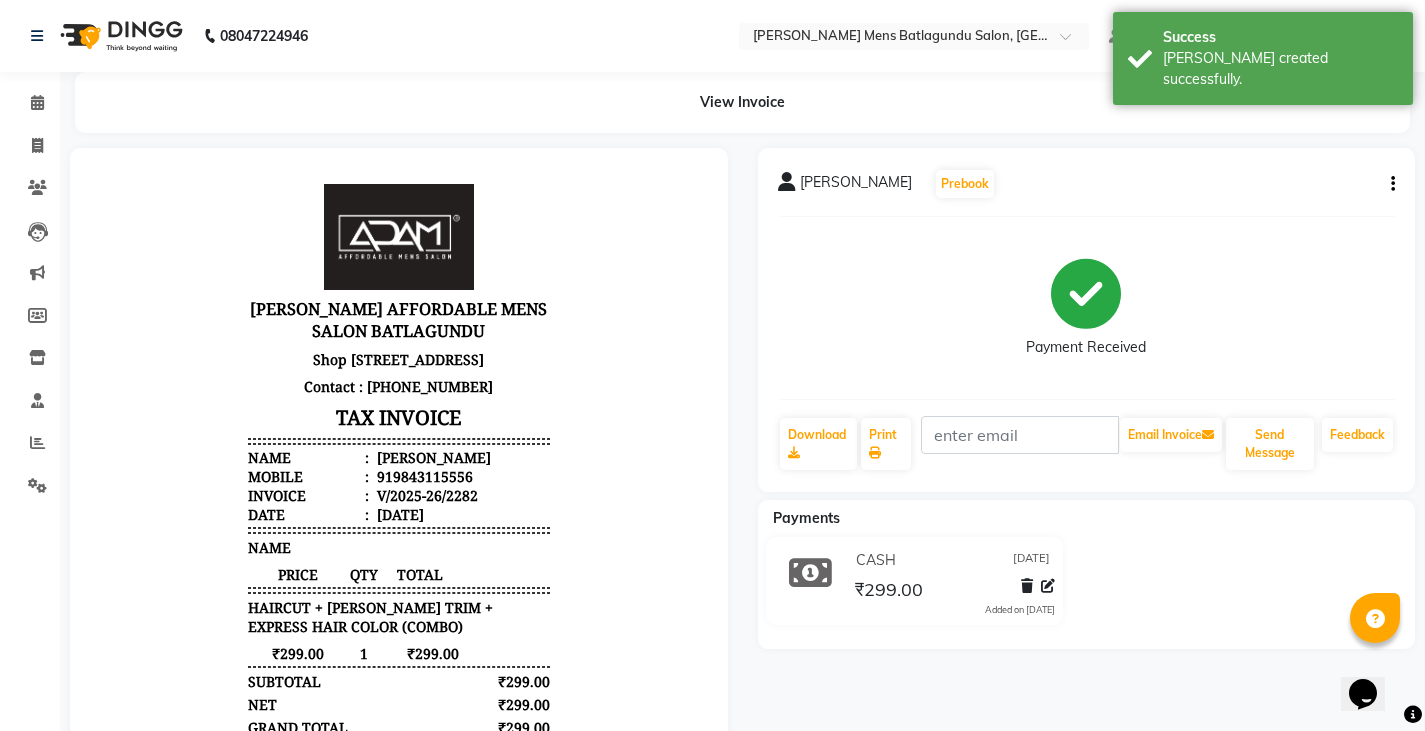 scroll, scrollTop: 0, scrollLeft: 0, axis: both 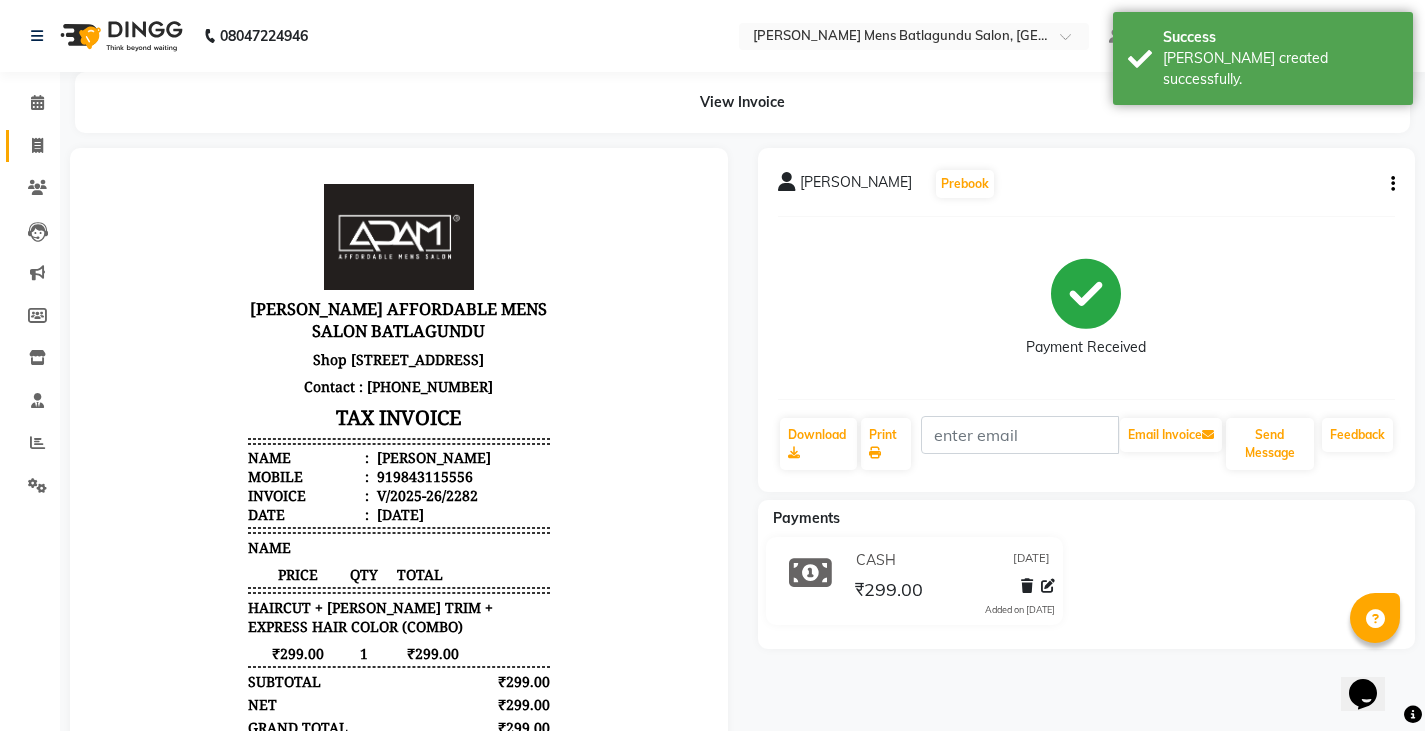 click 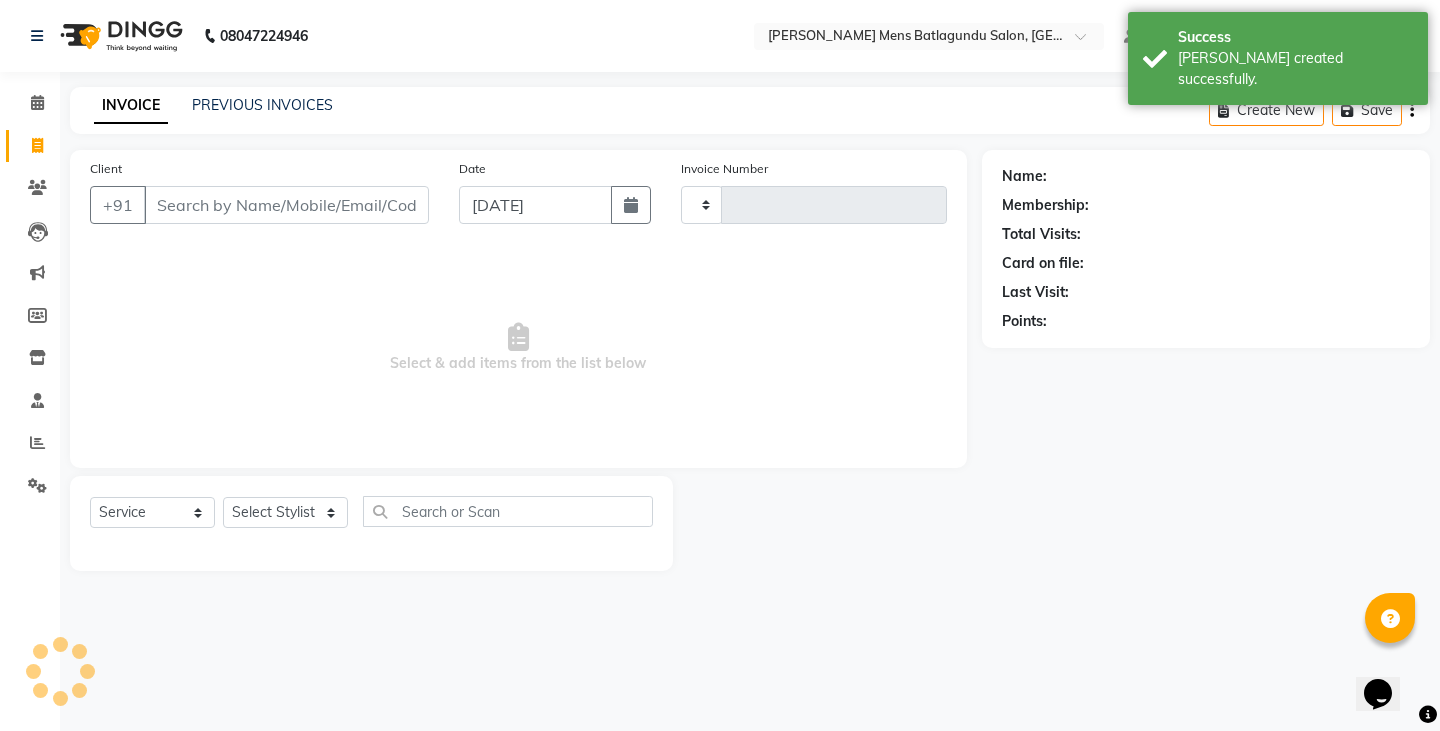 type on "2283" 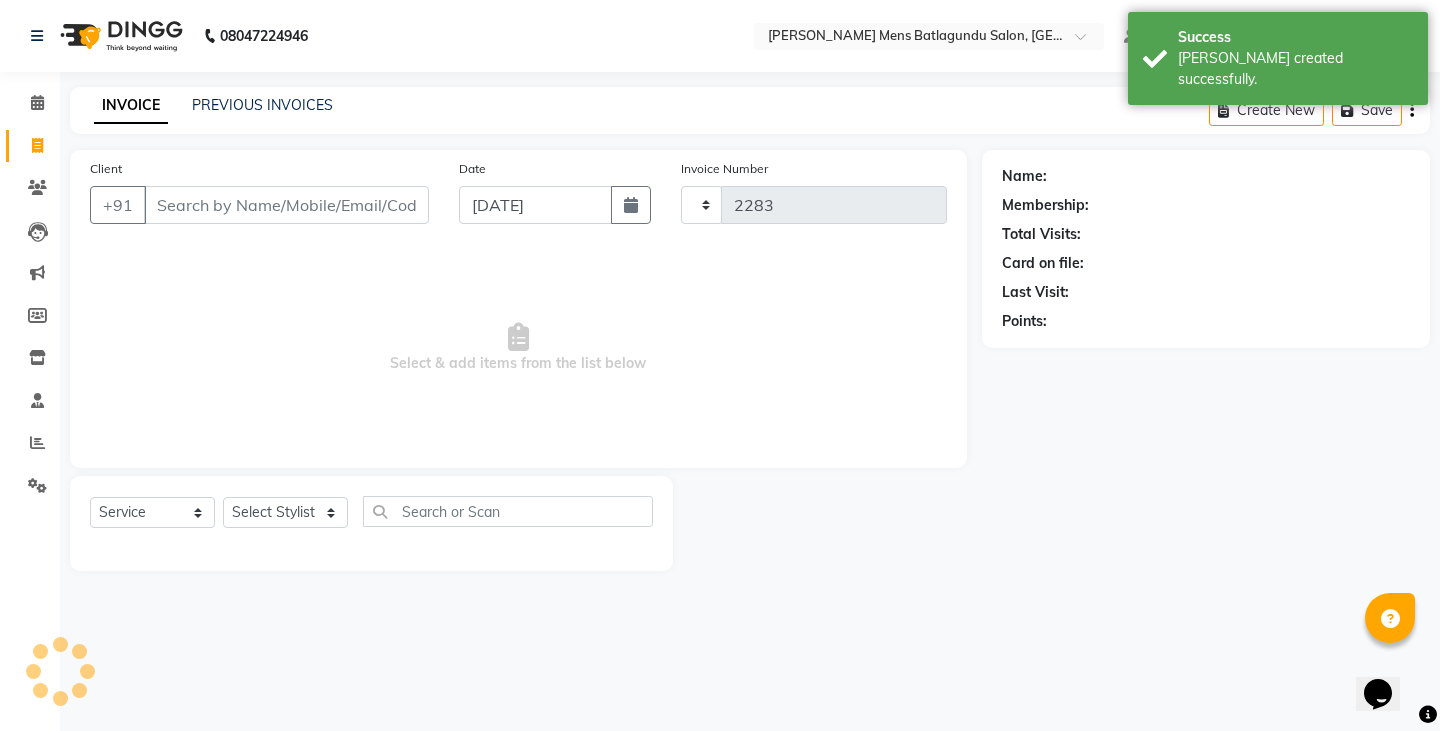 select on "8213" 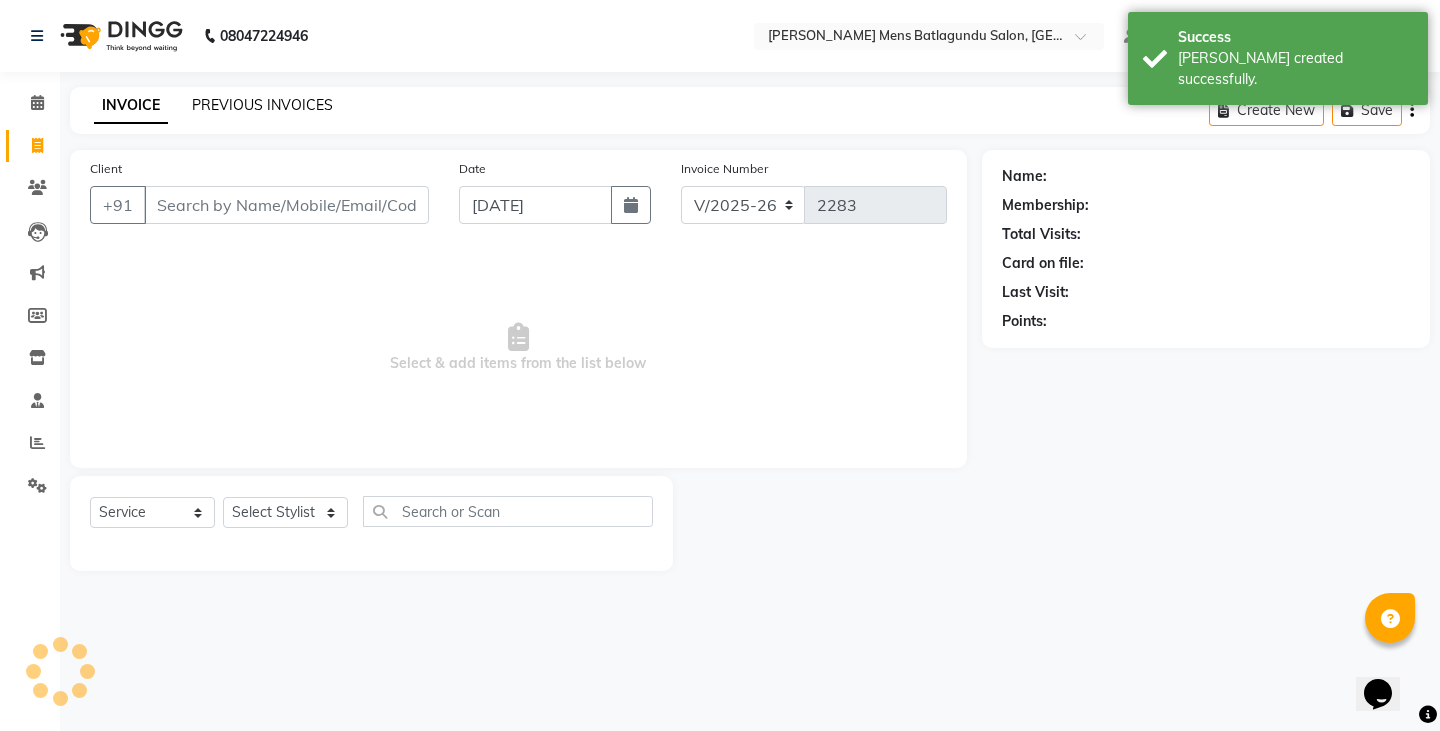 click on "PREVIOUS INVOICES" 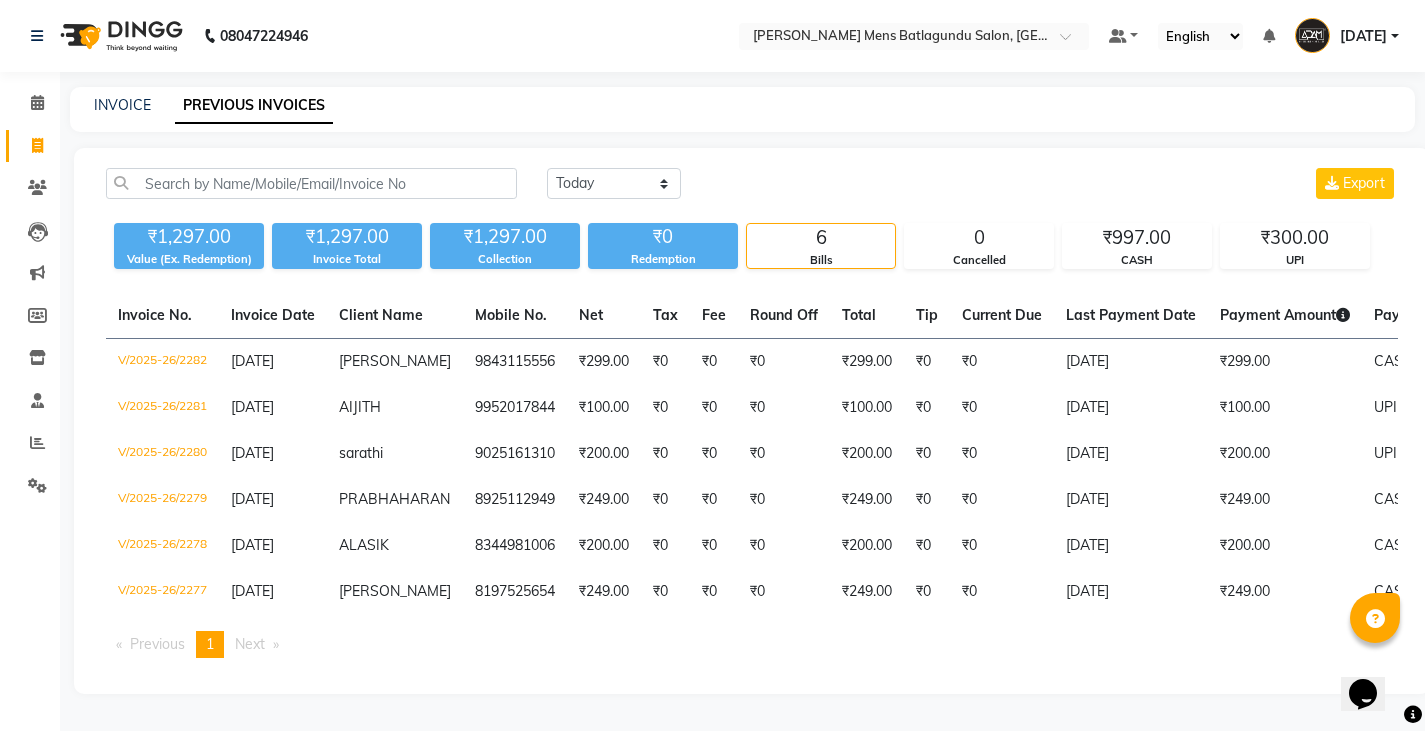scroll, scrollTop: 8, scrollLeft: 0, axis: vertical 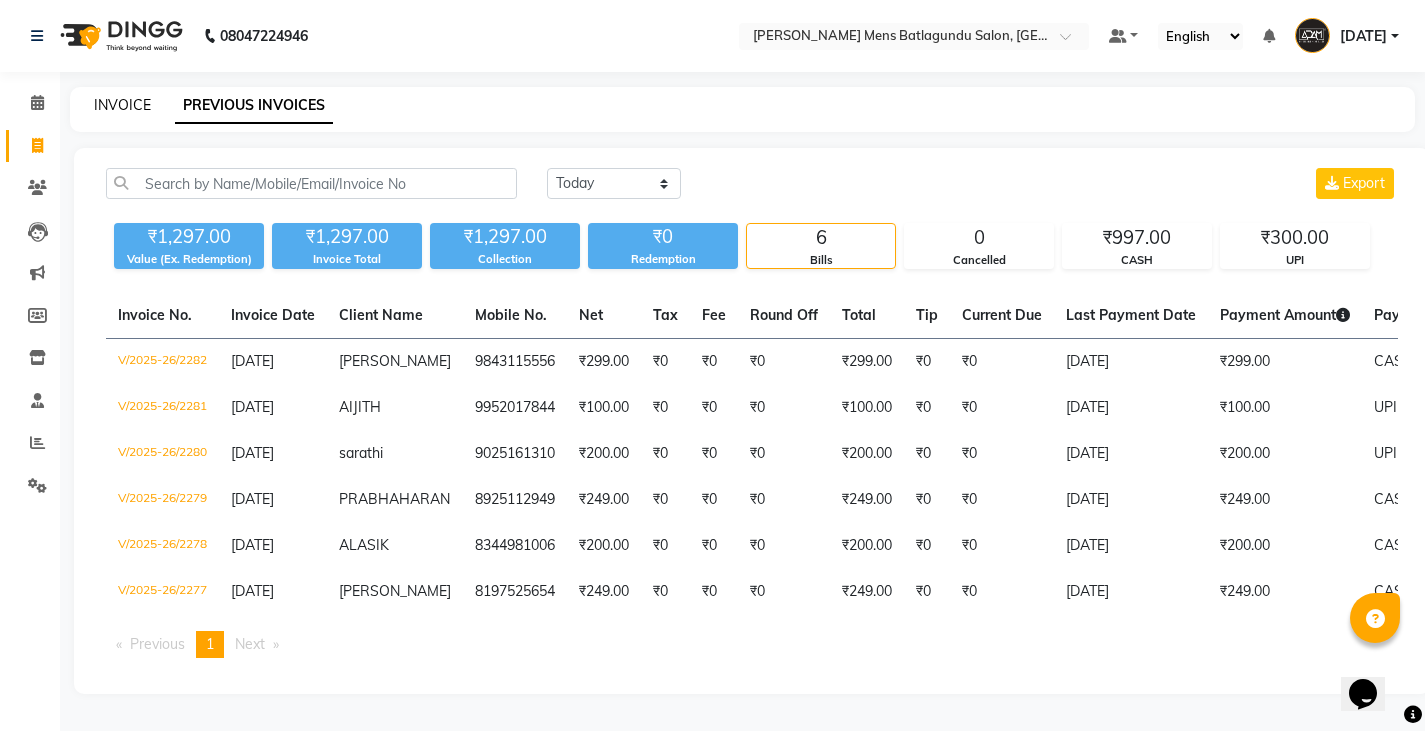 click on "INVOICE" 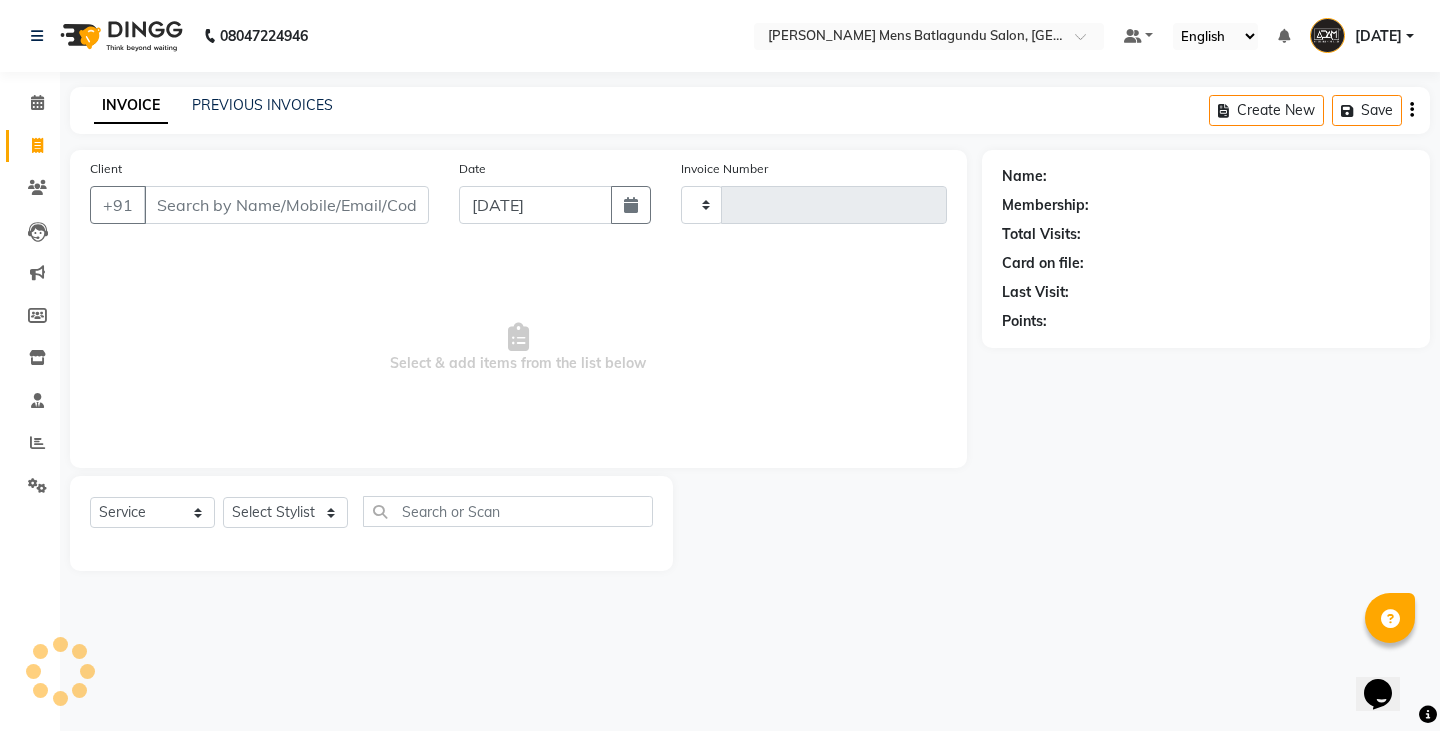 type on "2283" 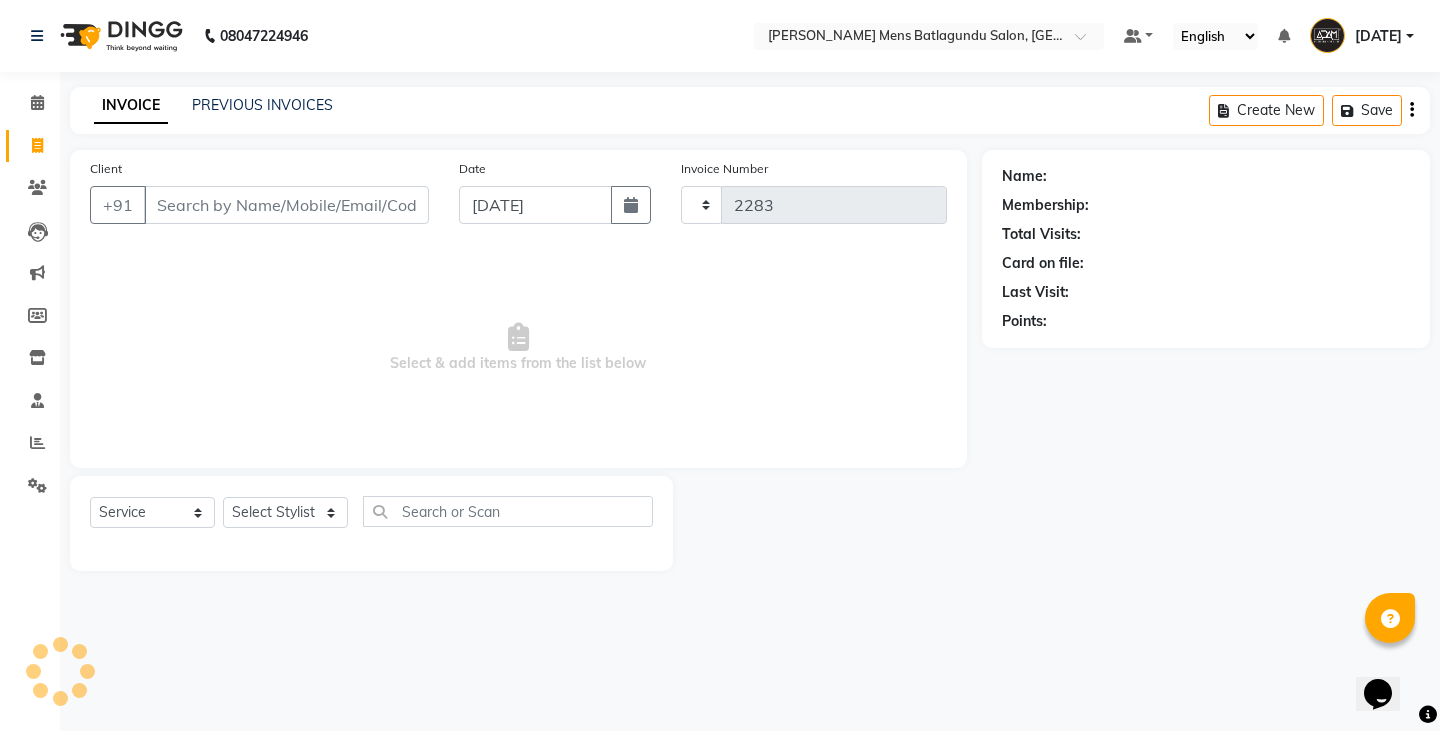 select on "8213" 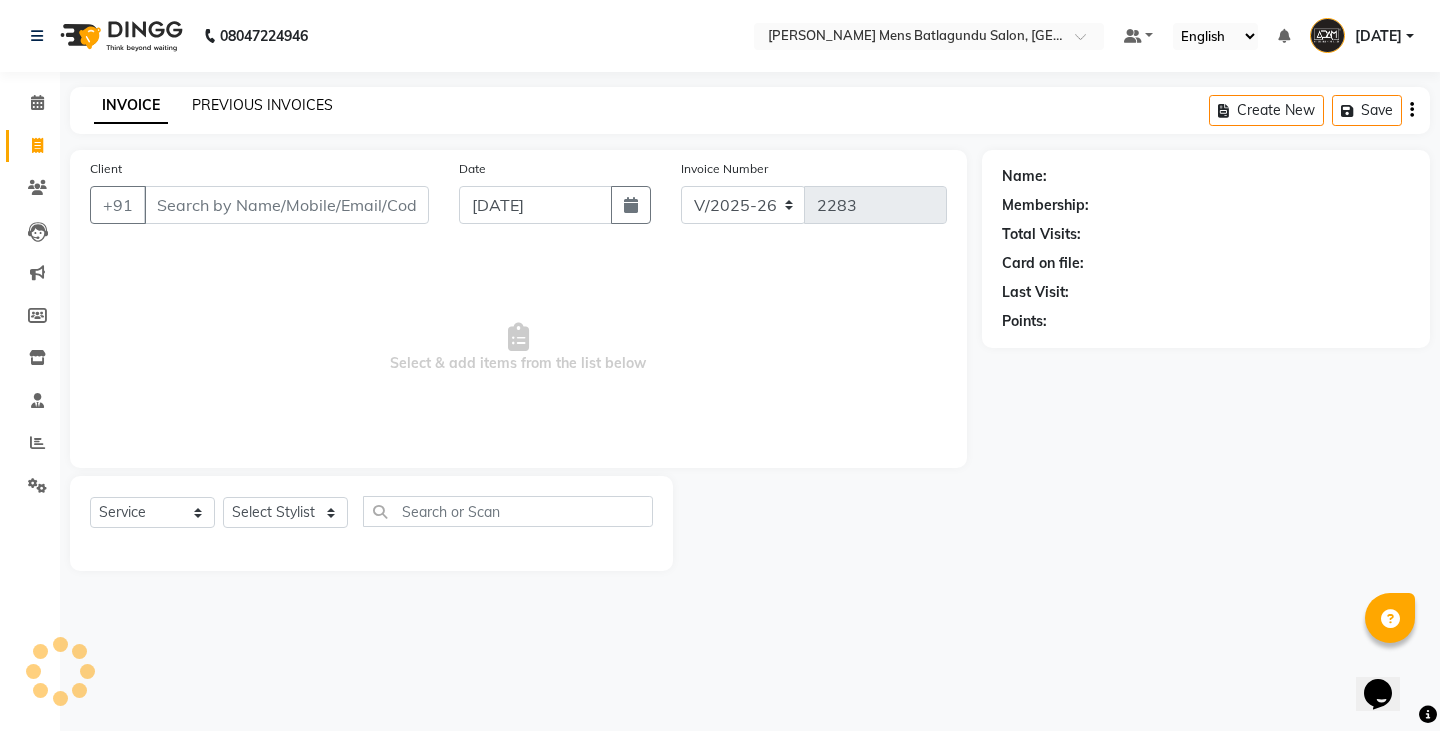 click on "PREVIOUS INVOICES" 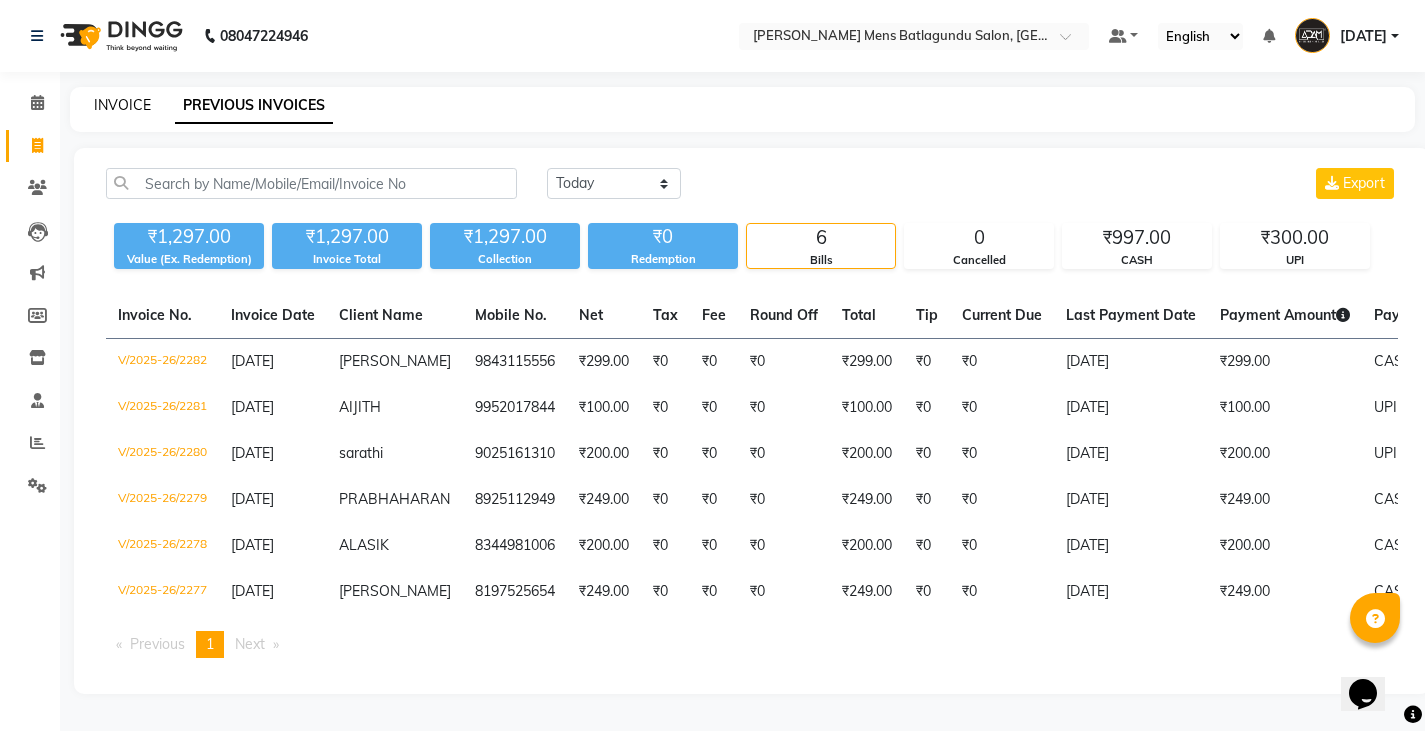 click on "INVOICE" 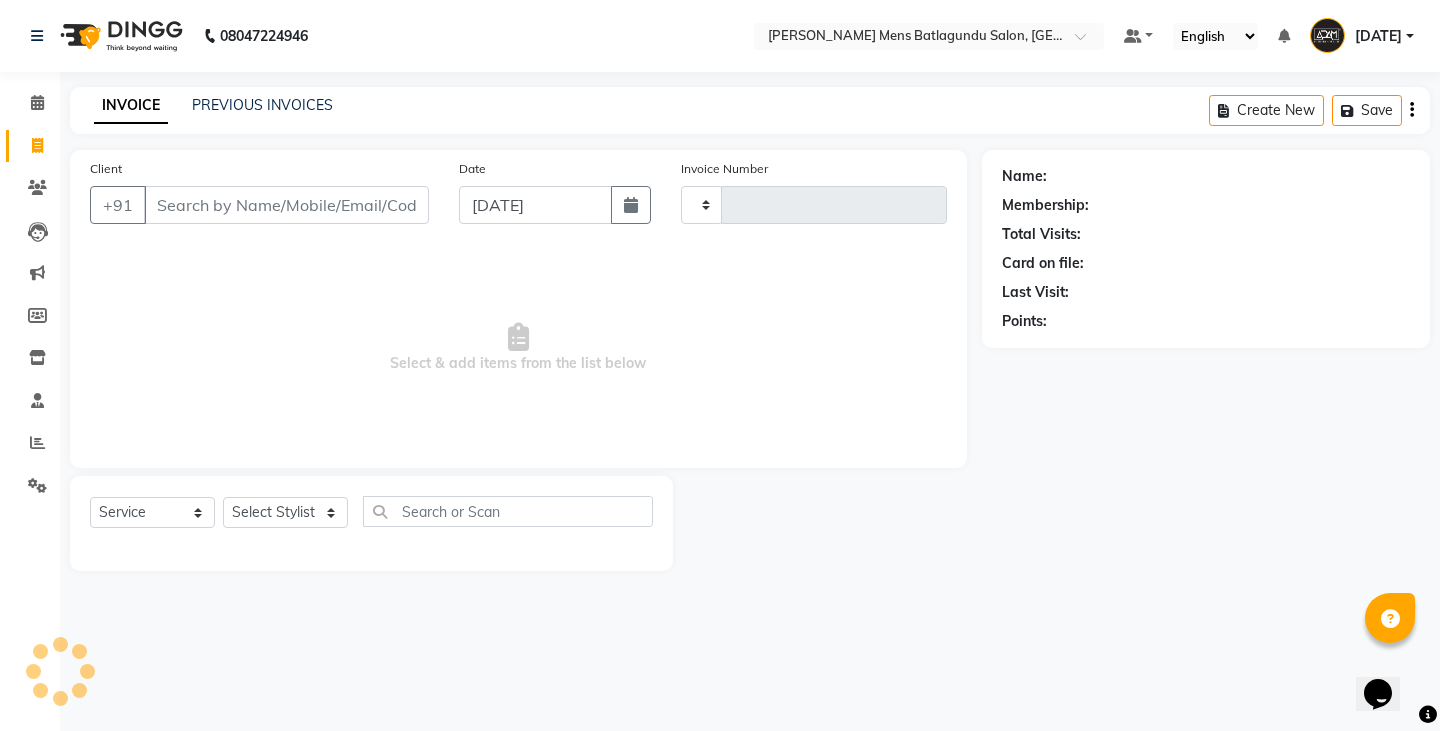 type on "2283" 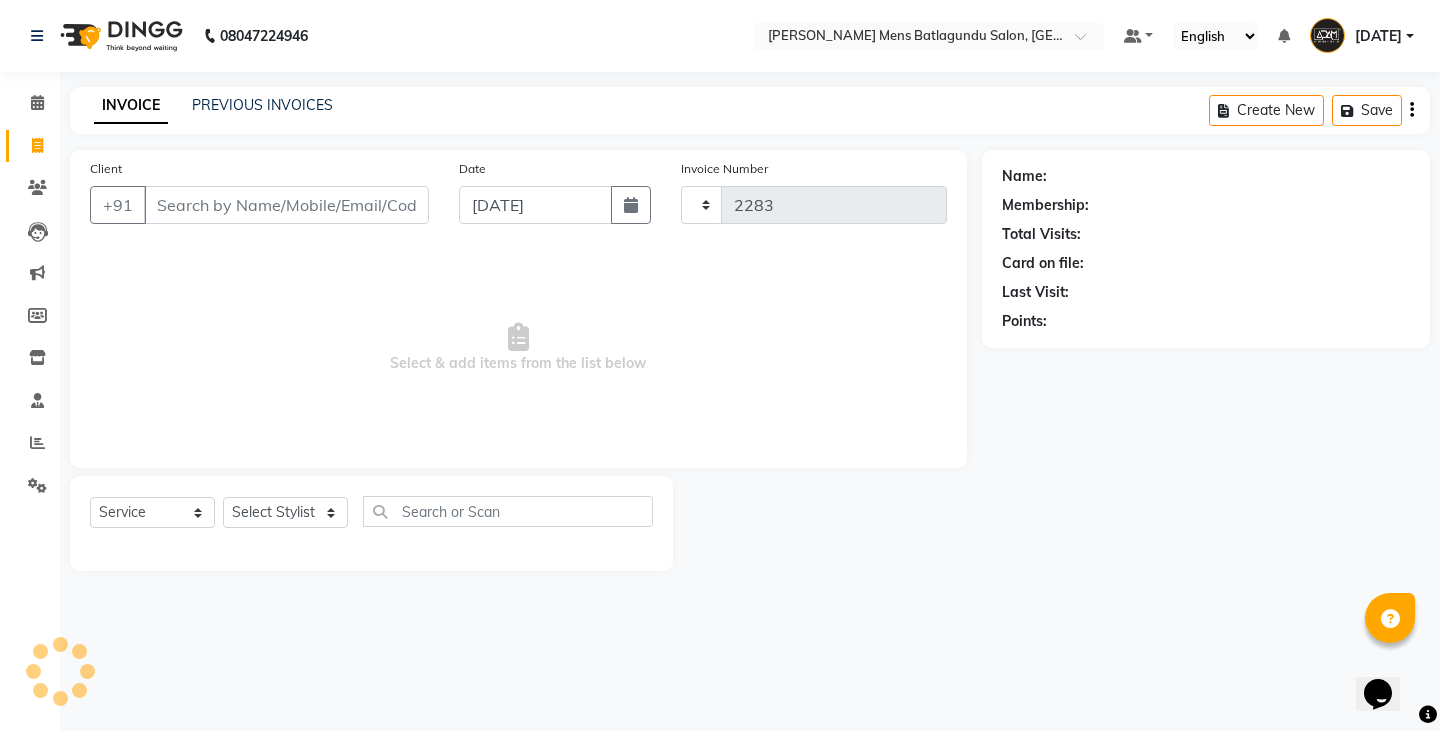 select on "8213" 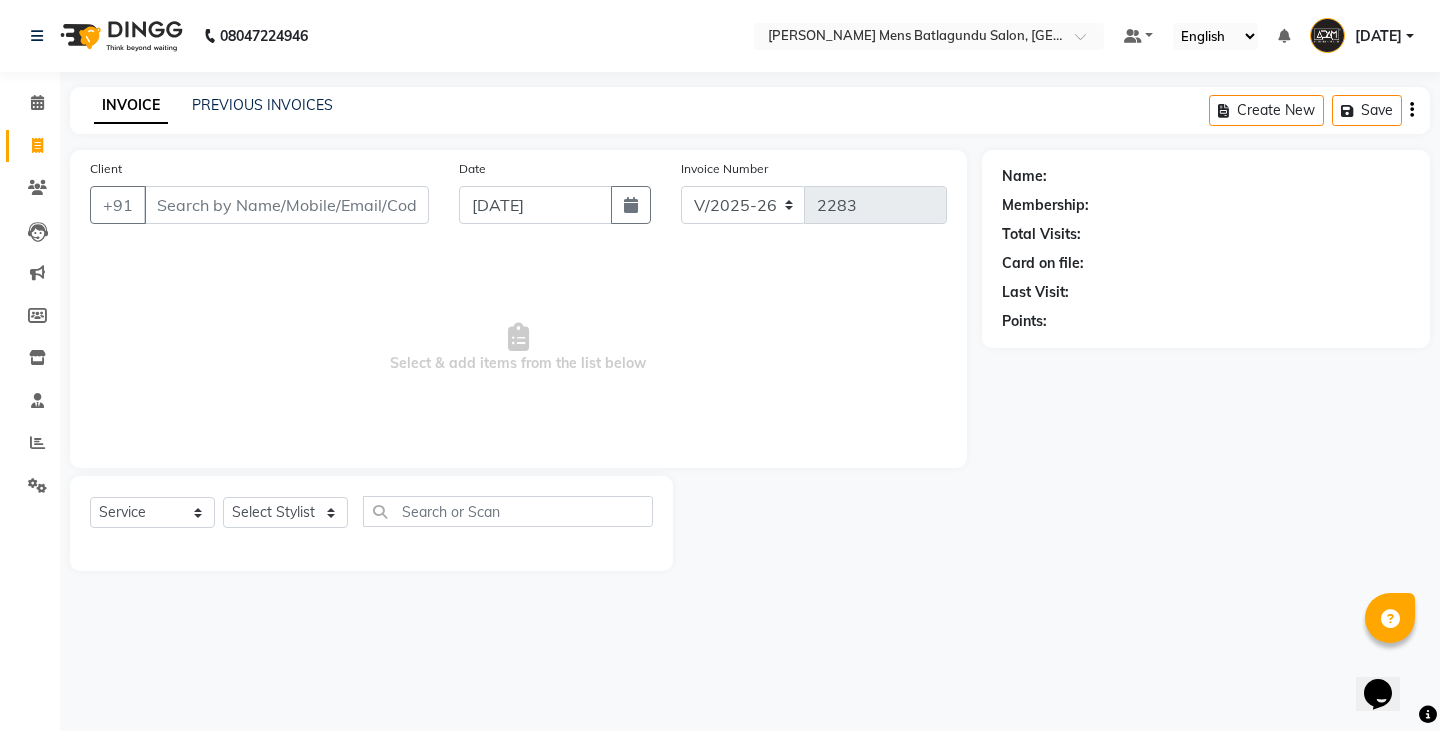 click on "INVOICE PREVIOUS INVOICES Create New   Save" 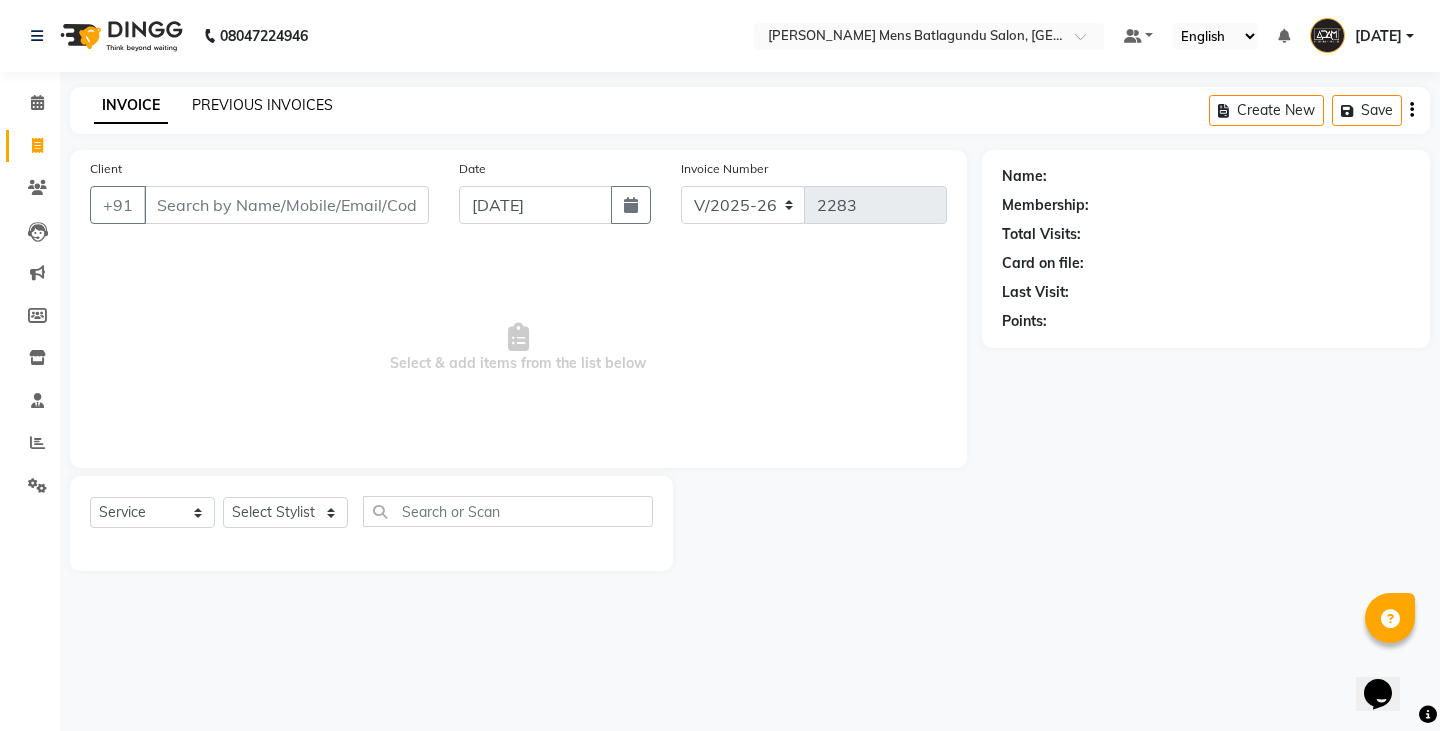 click on "PREVIOUS INVOICES" 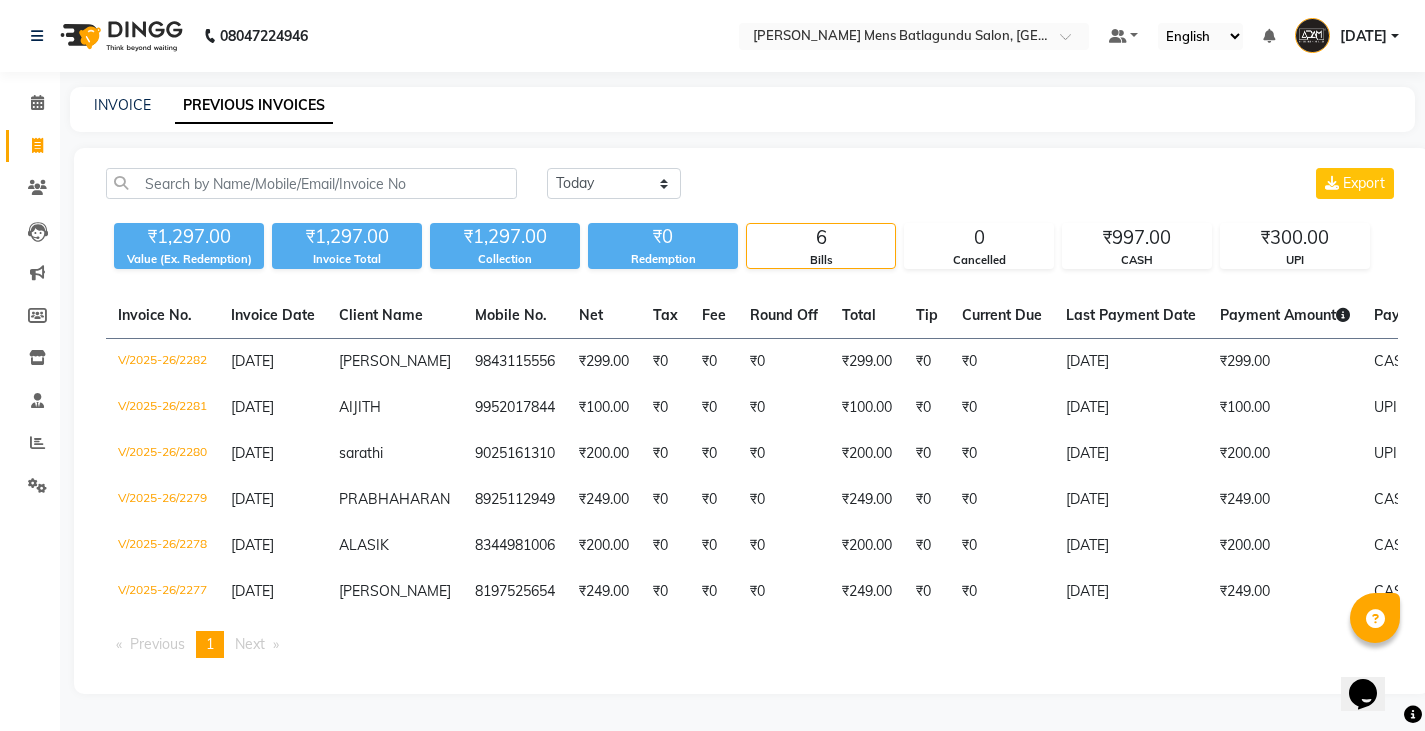 scroll, scrollTop: 8, scrollLeft: 0, axis: vertical 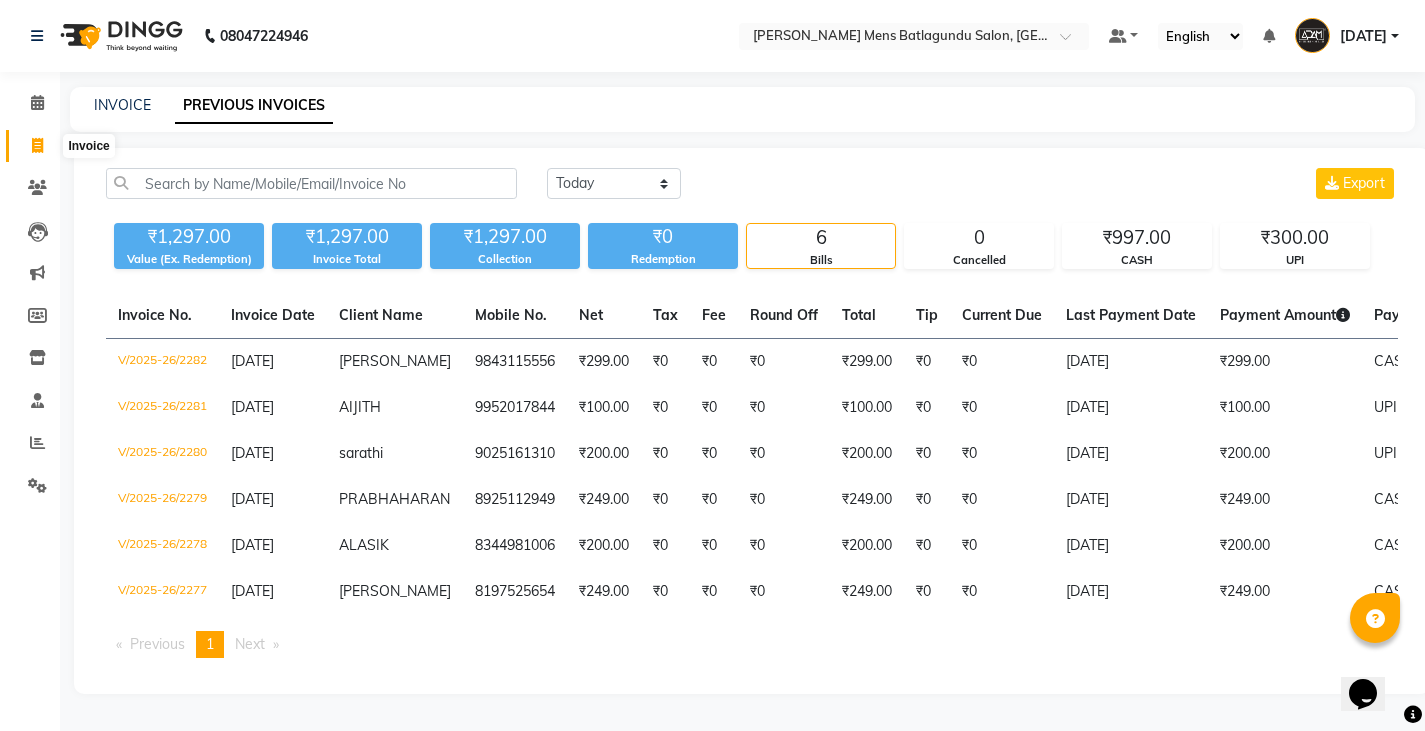 click 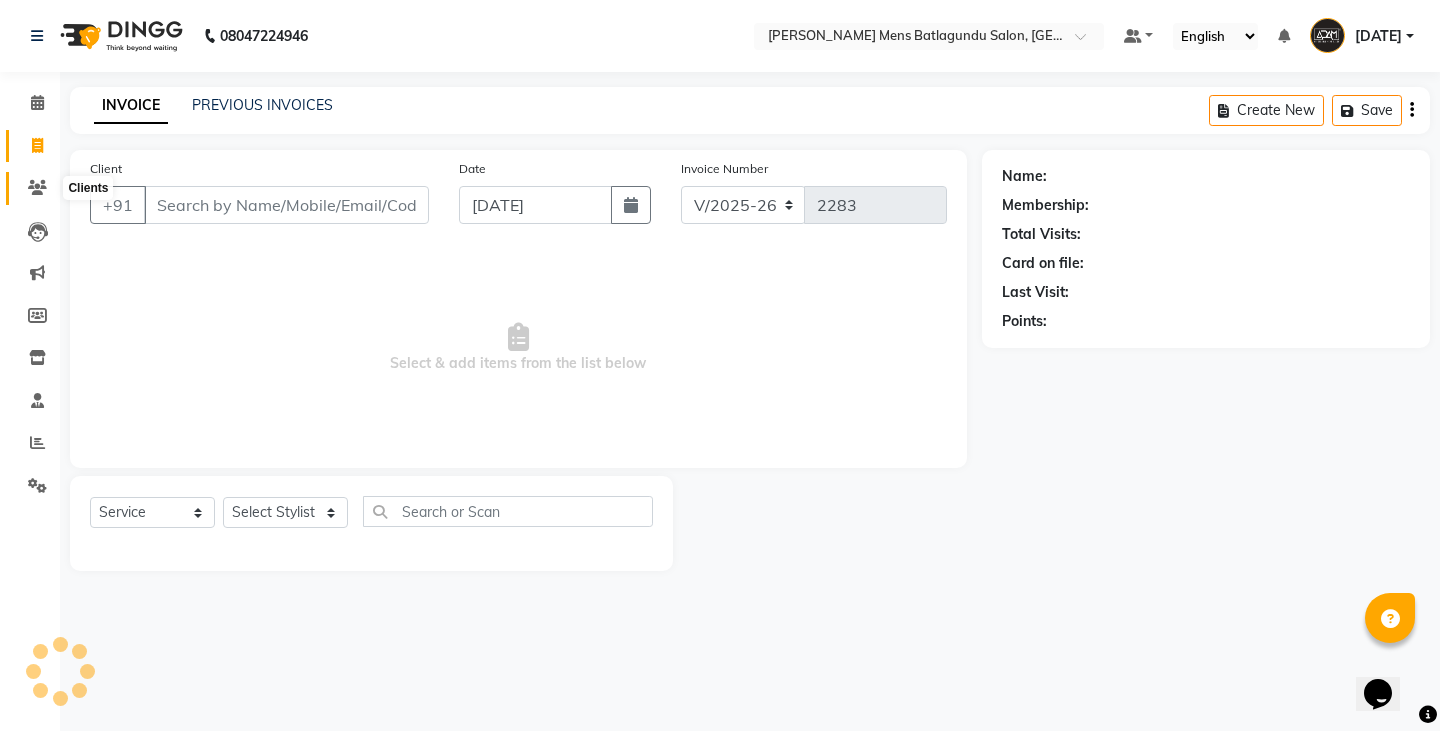 click 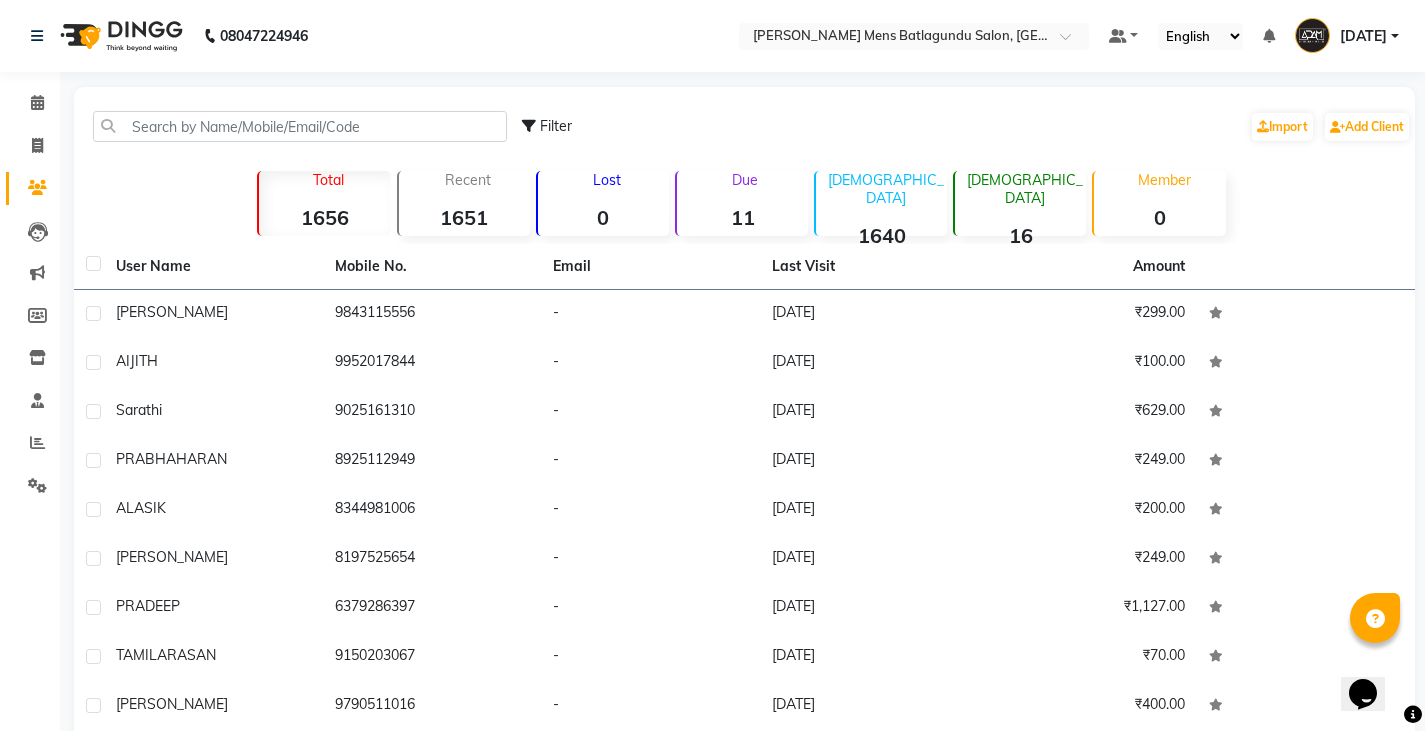 click 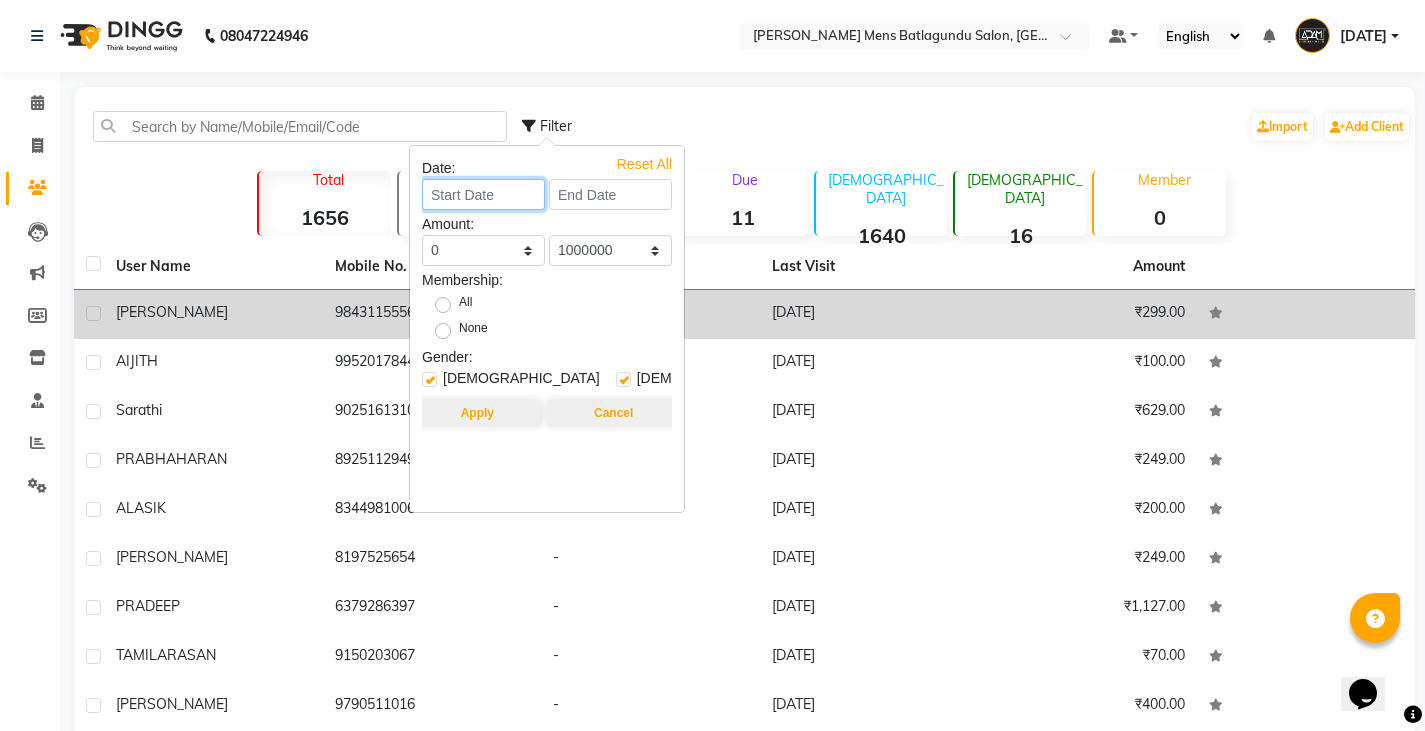 drag, startPoint x: 500, startPoint y: 198, endPoint x: 318, endPoint y: 336, distance: 228.40315 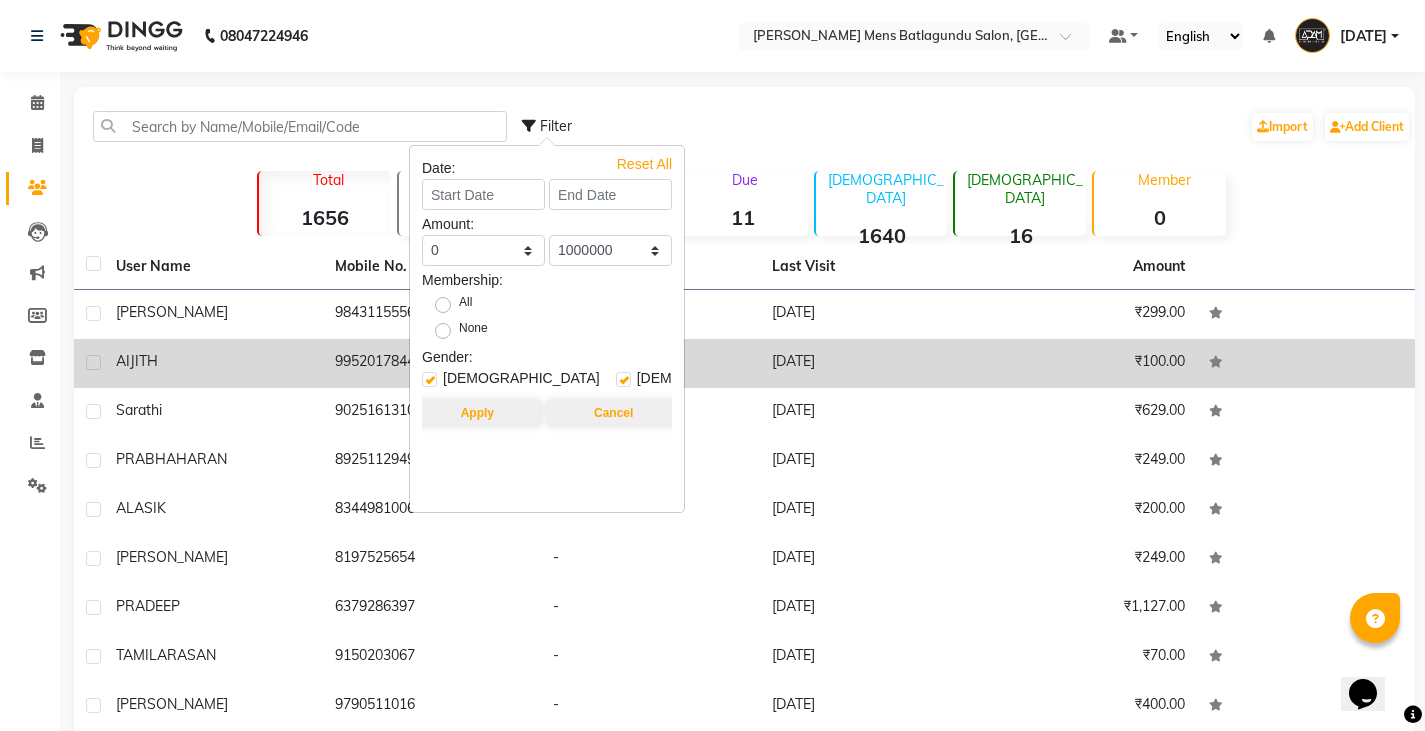 select on "7" 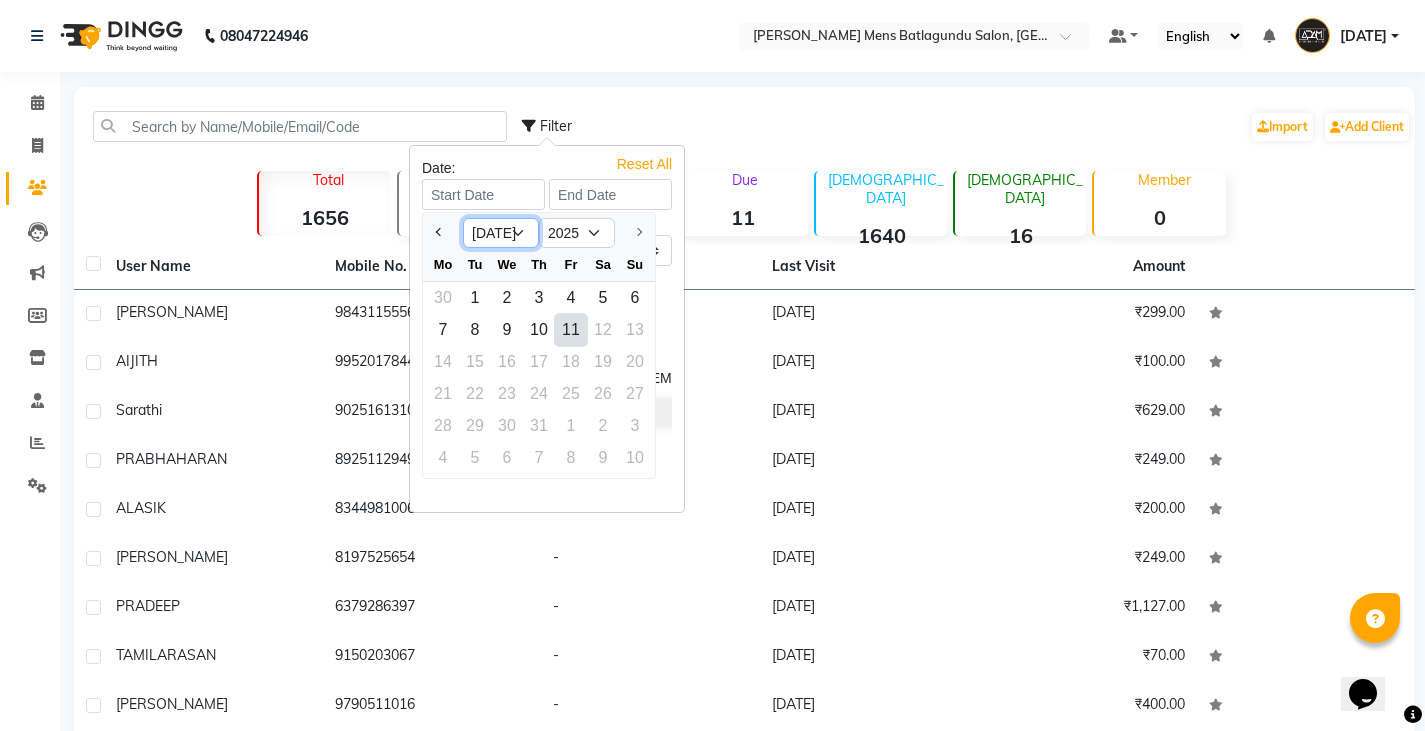 drag, startPoint x: 519, startPoint y: 234, endPoint x: 513, endPoint y: 245, distance: 12.529964 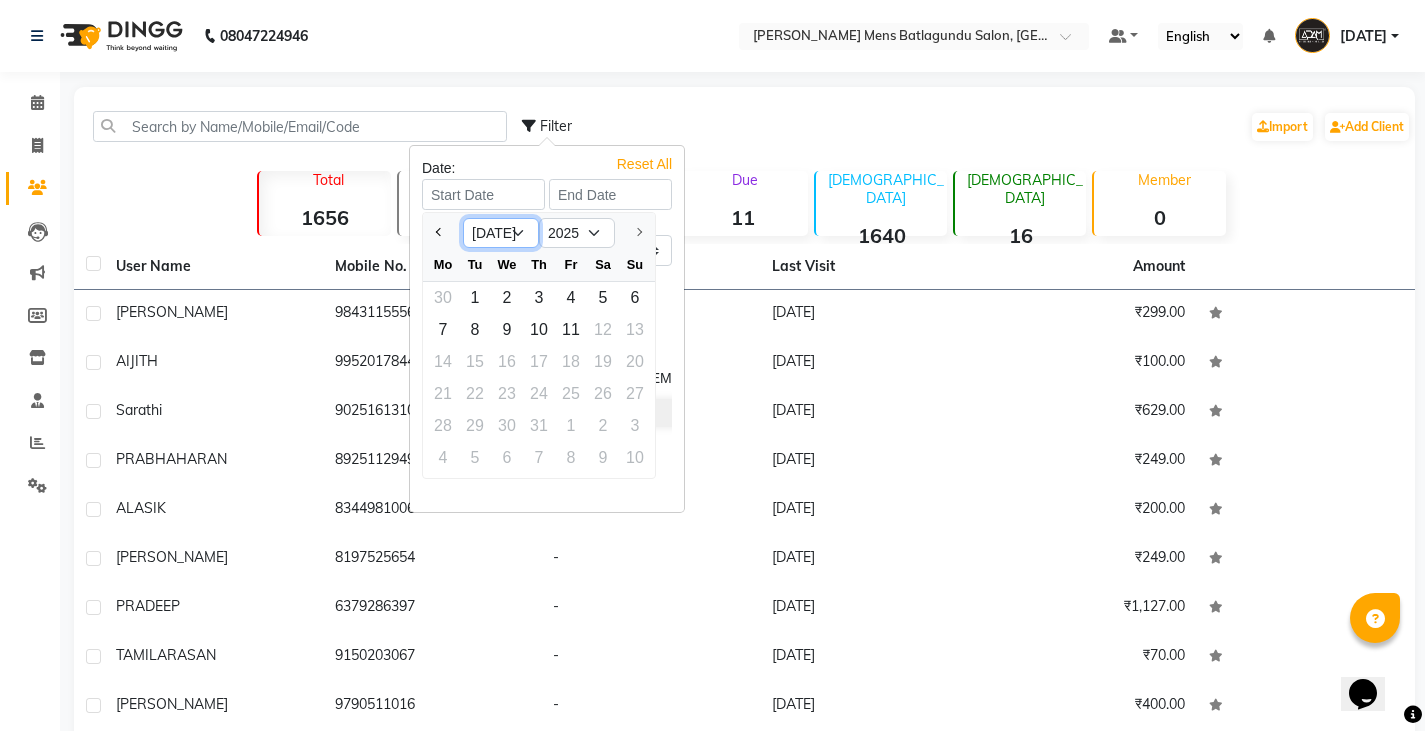select on "6" 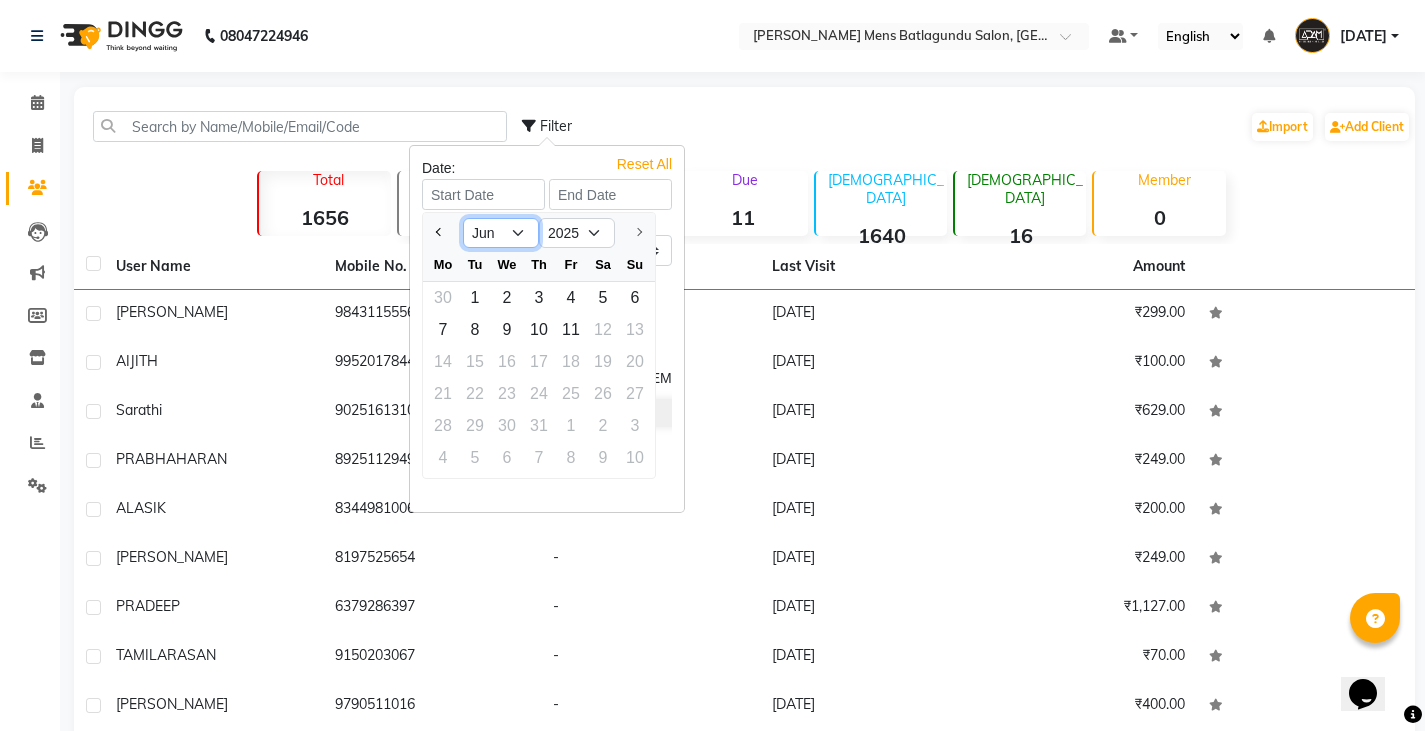 click on "Jan Feb Mar Apr May Jun Jul" at bounding box center (501, 233) 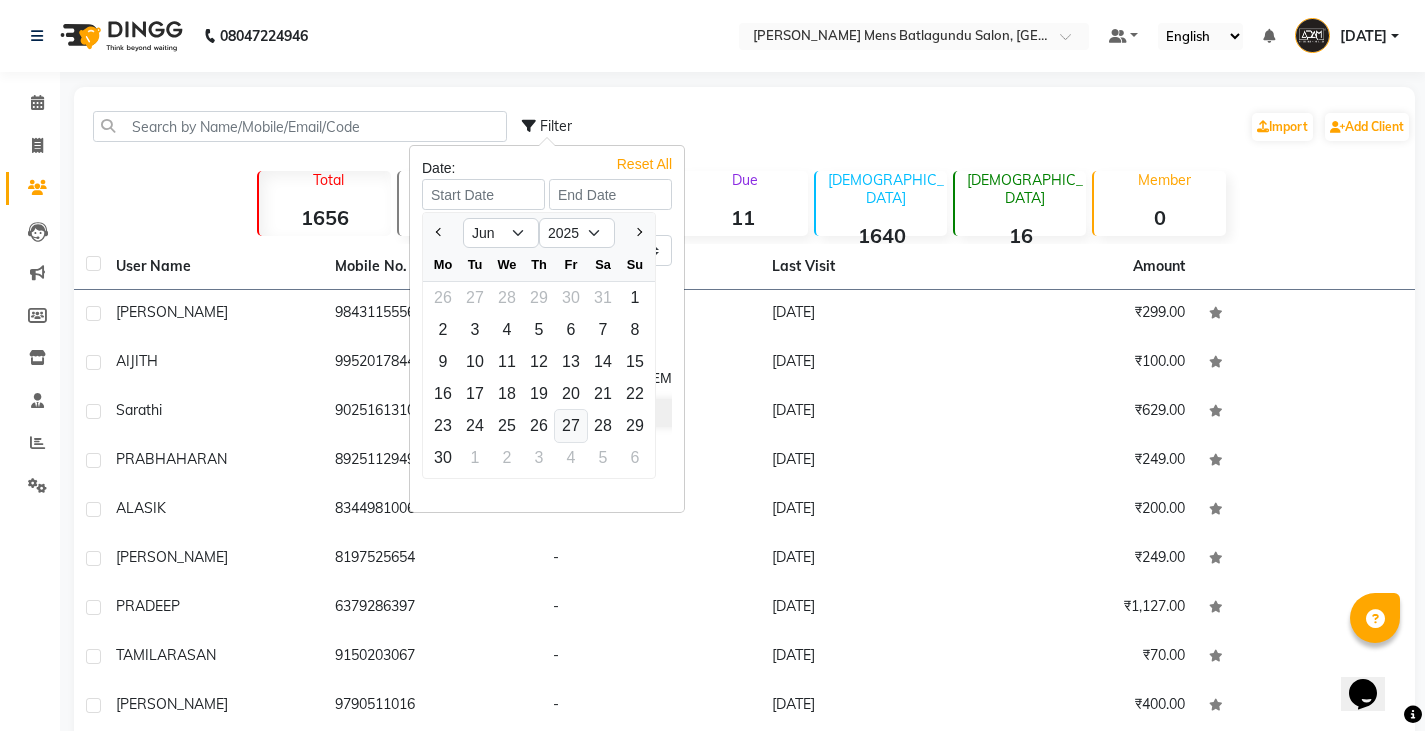 click on "27" at bounding box center [571, 426] 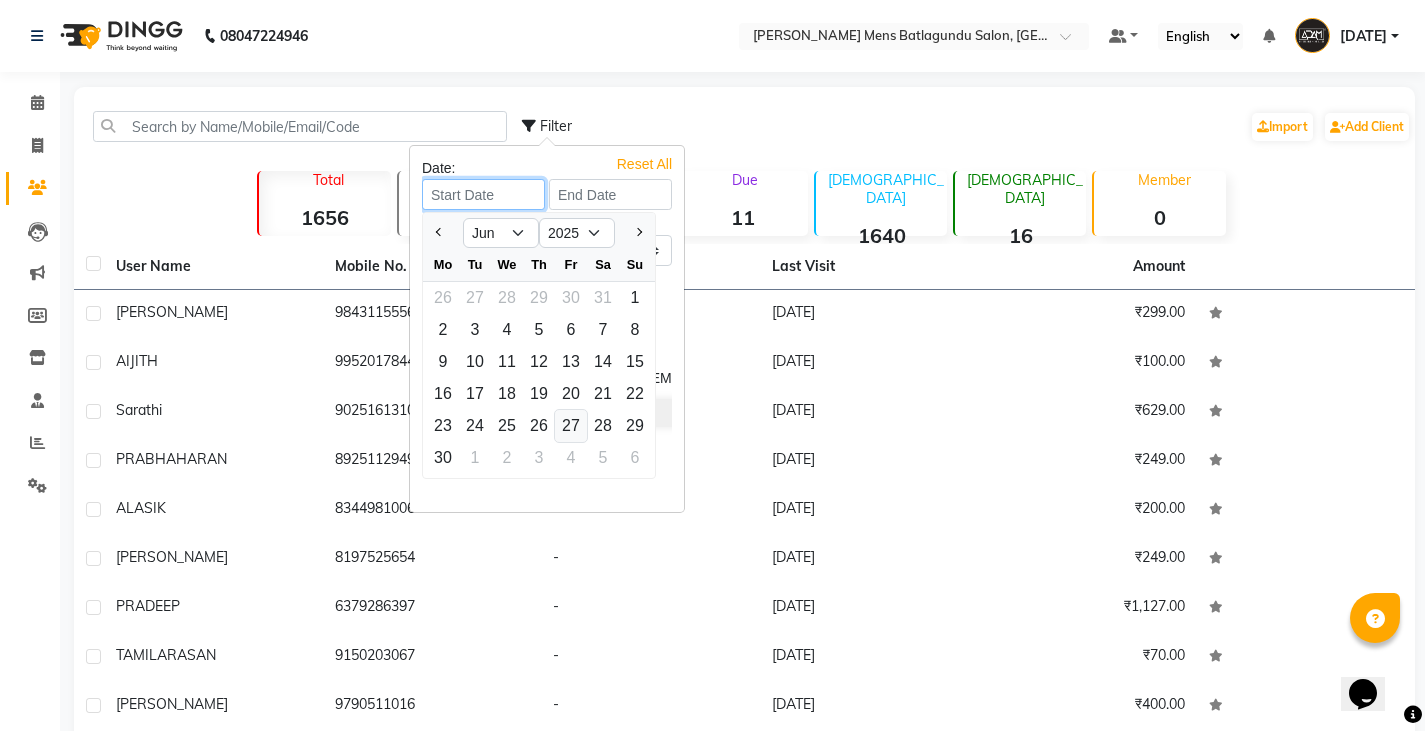 type on "27-06-2025" 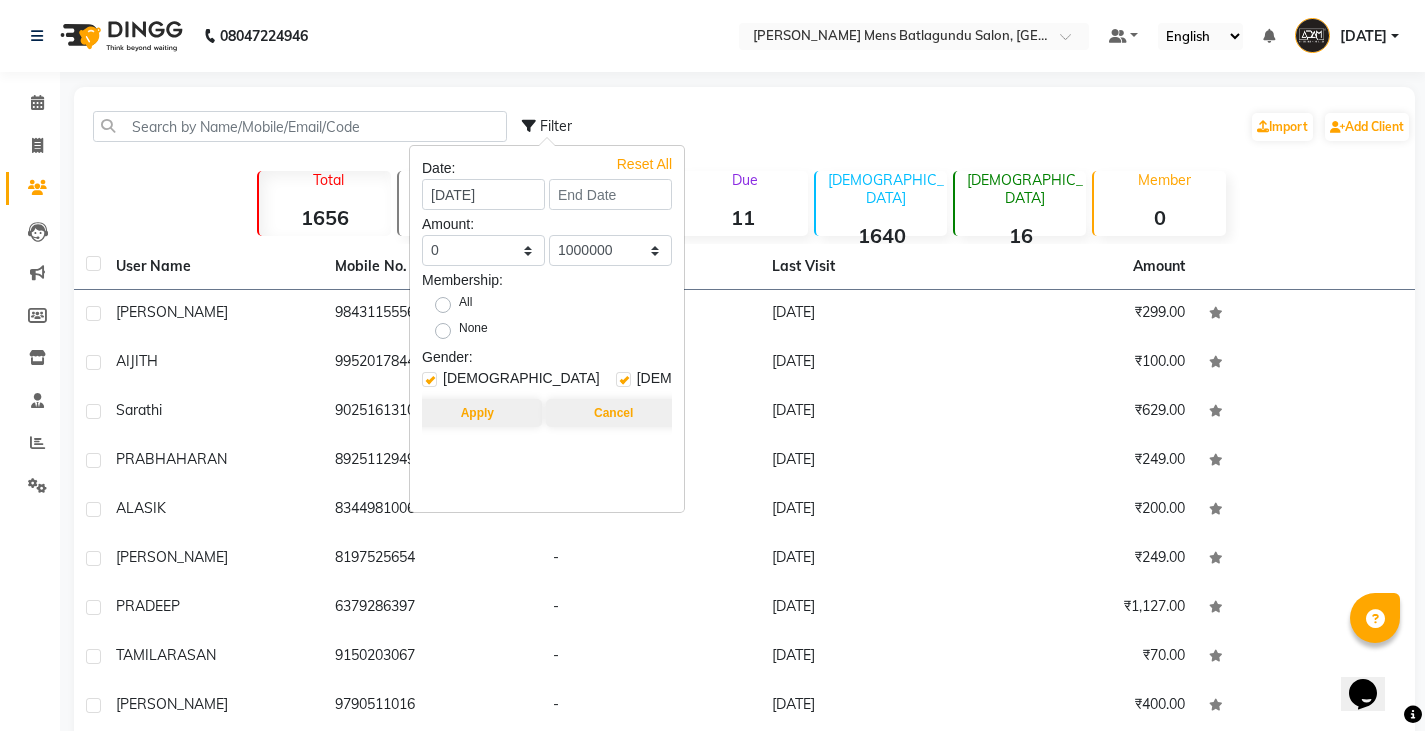 click on "Date:" at bounding box center (547, 168) 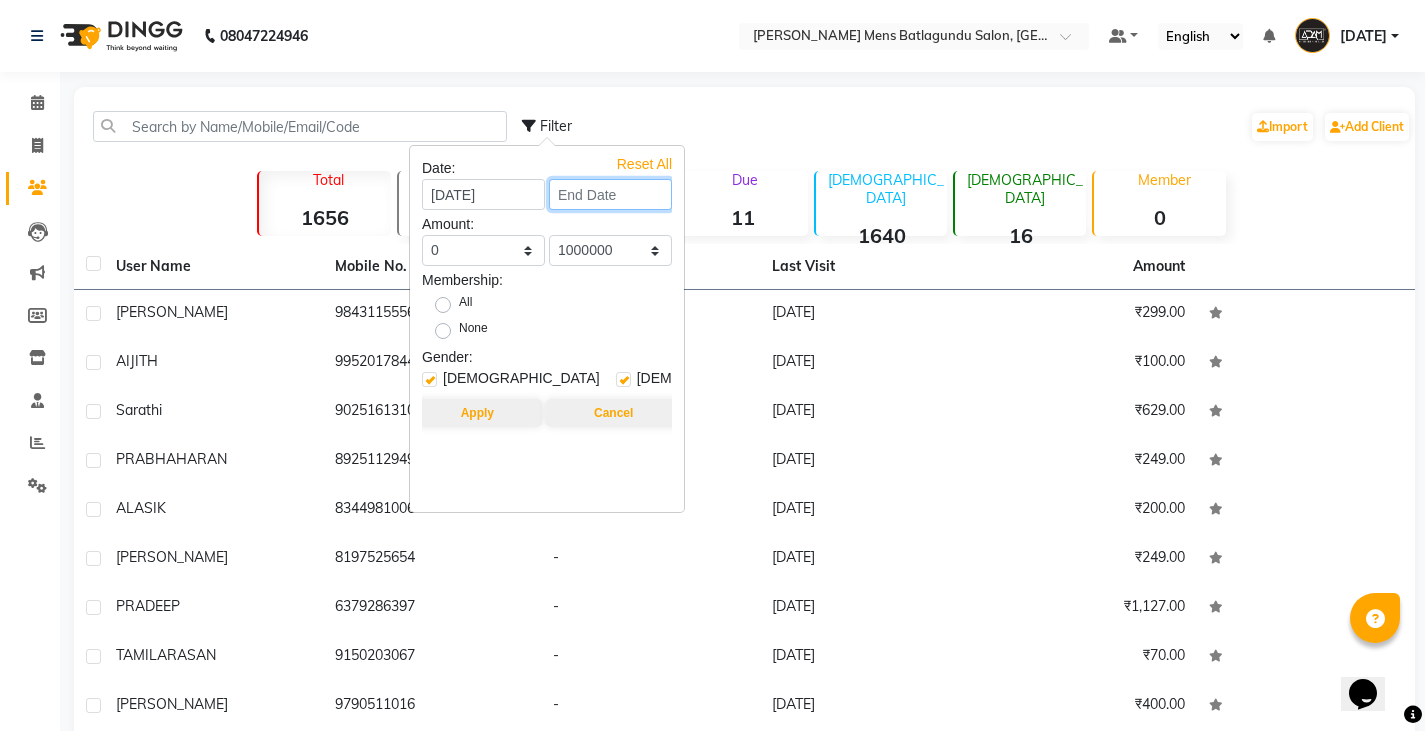 click at bounding box center [610, 194] 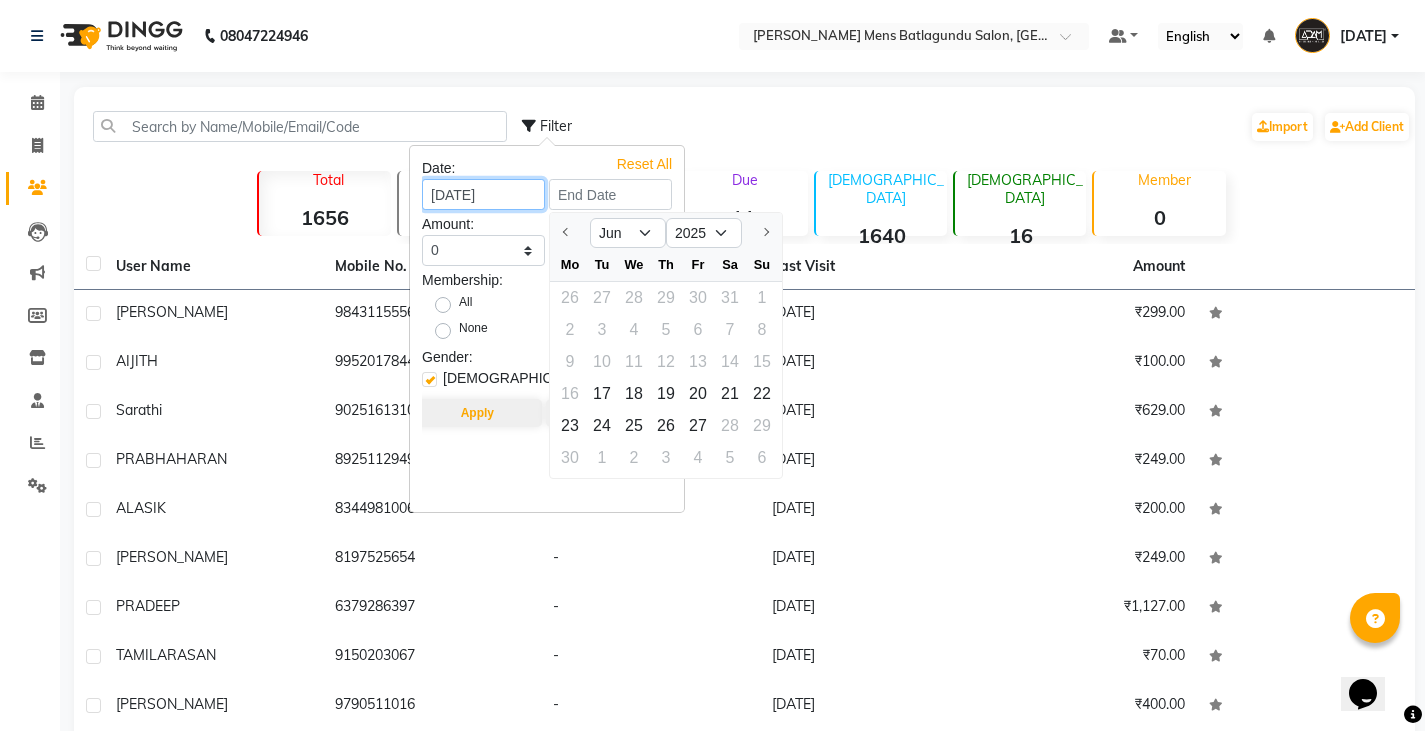 click on "27-06-2025" at bounding box center [483, 194] 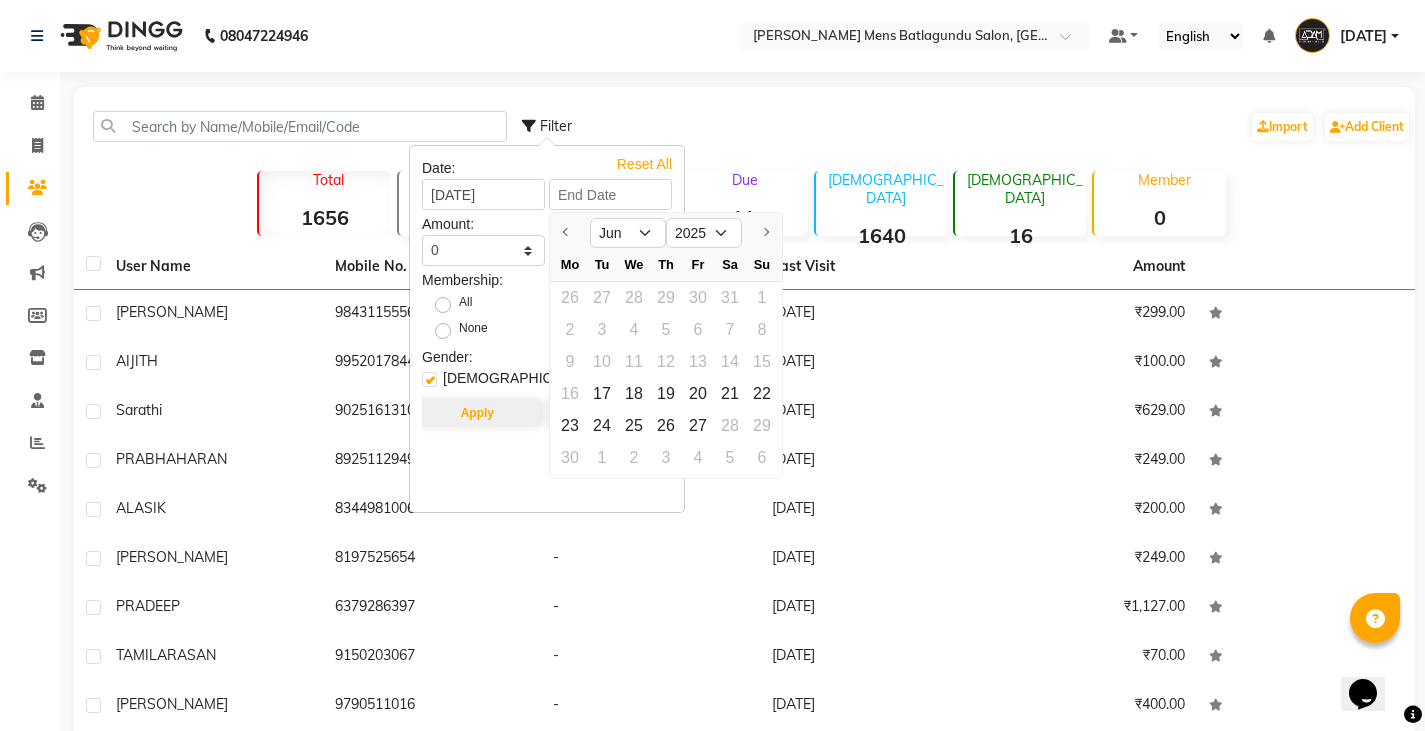 select on "6" 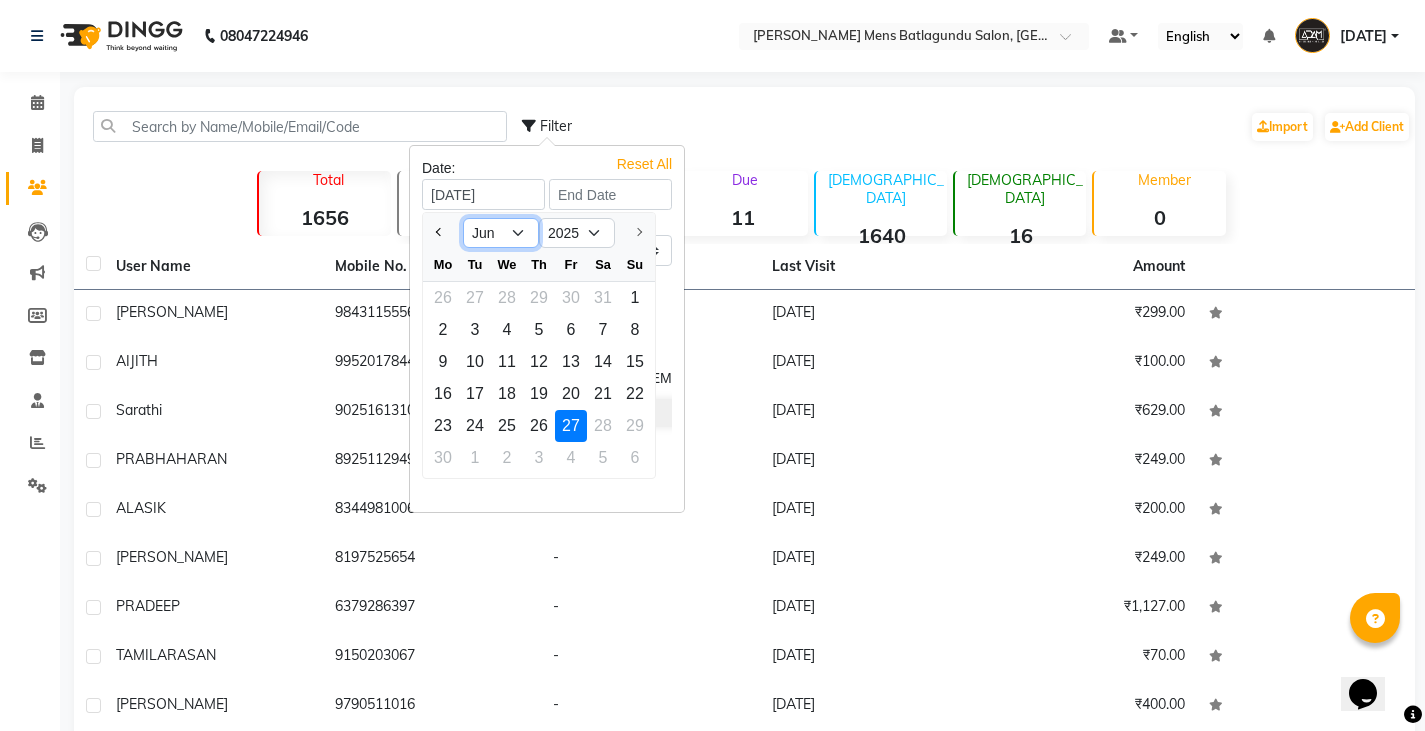 click on "Jan Feb Mar Apr May Jun" at bounding box center [501, 233] 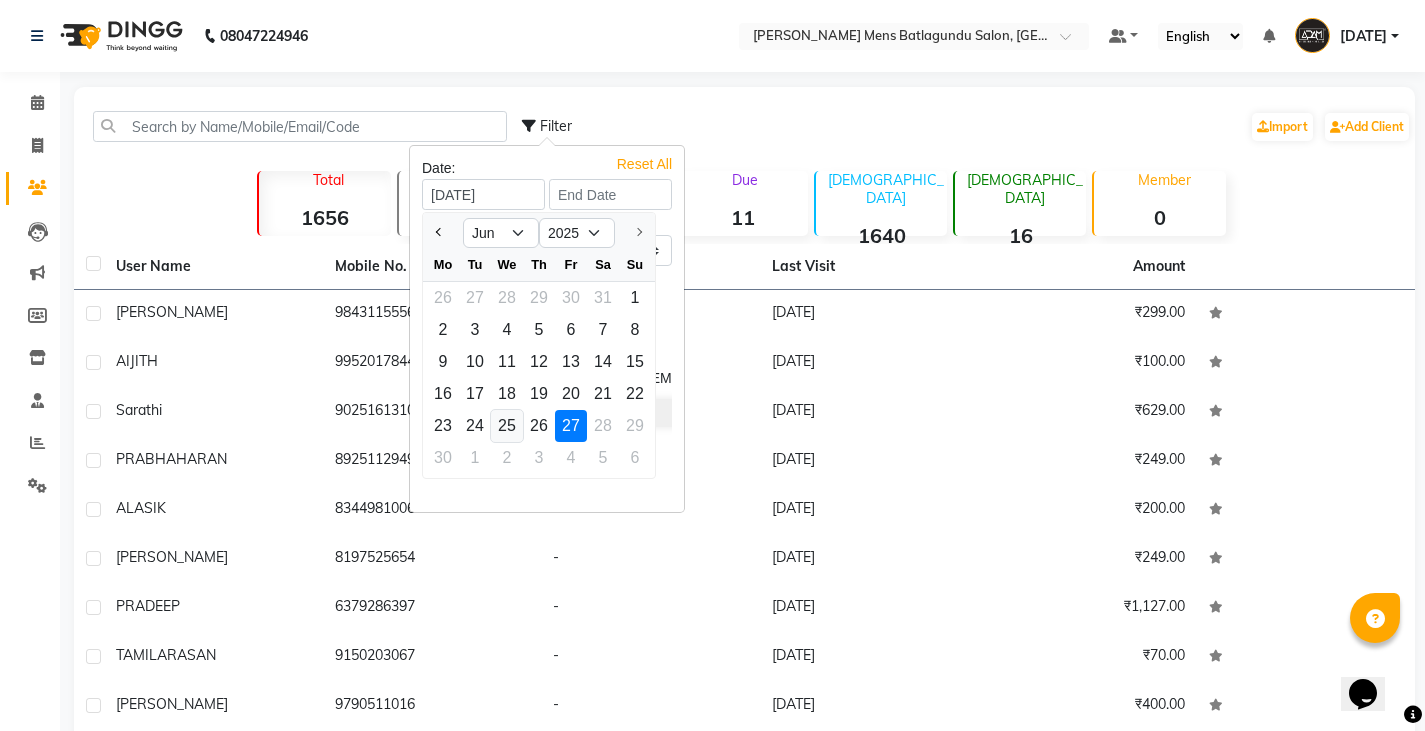 click on "25" at bounding box center [507, 426] 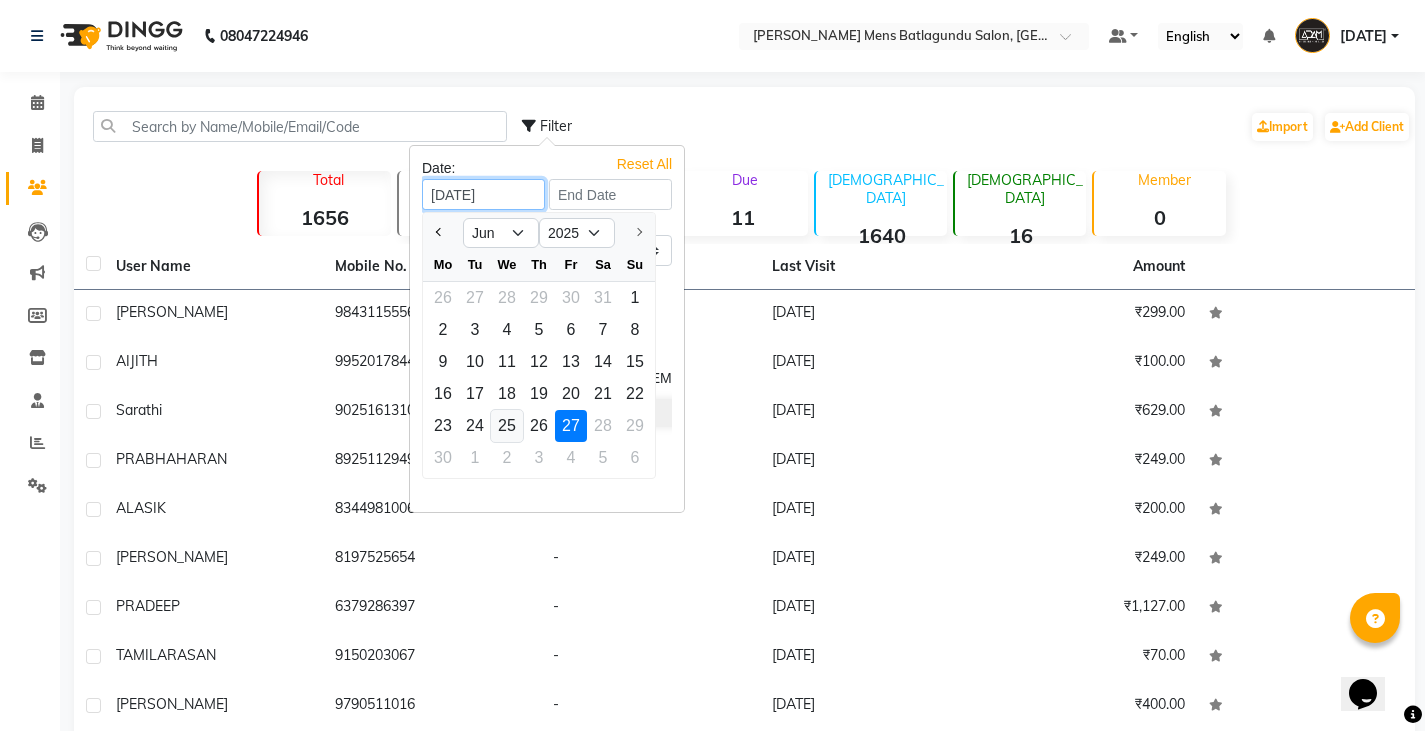 type on "25-06-2025" 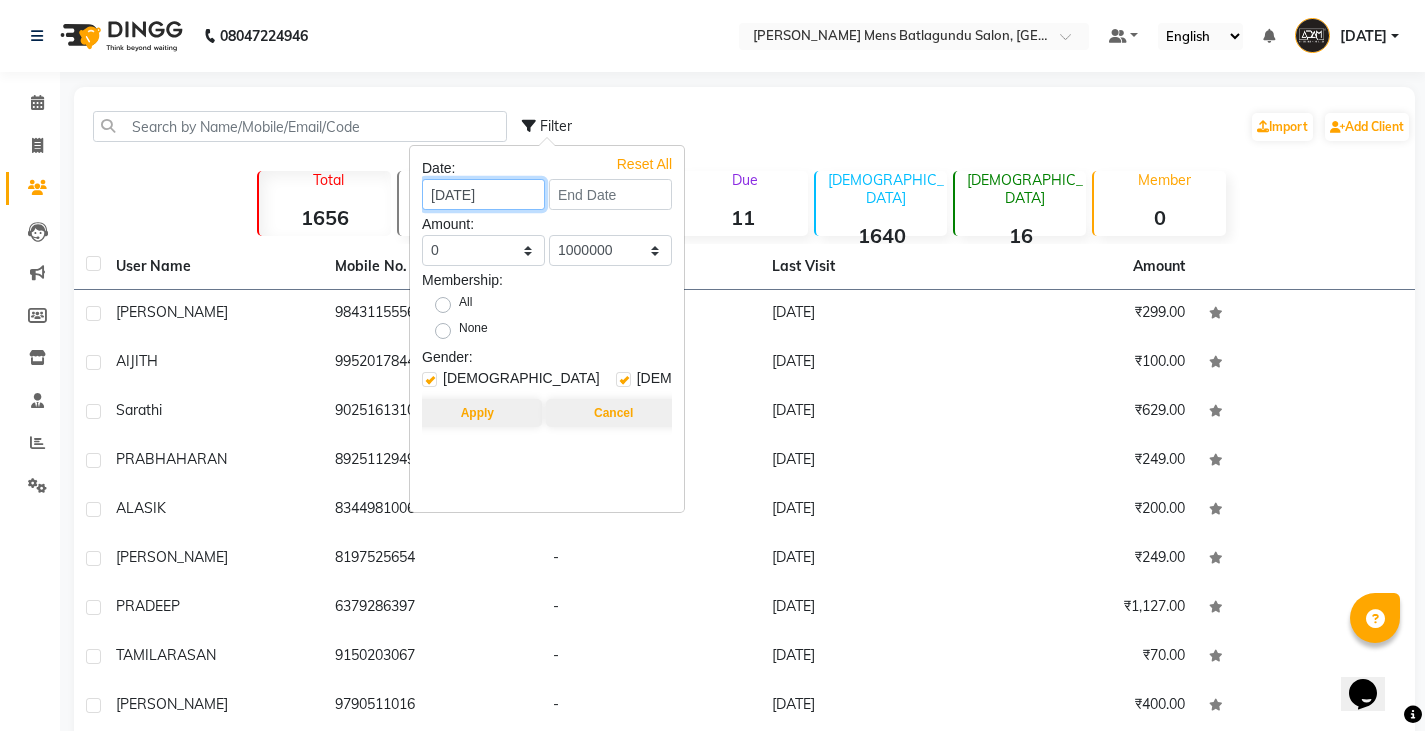 click on "25-06-2025" at bounding box center [483, 194] 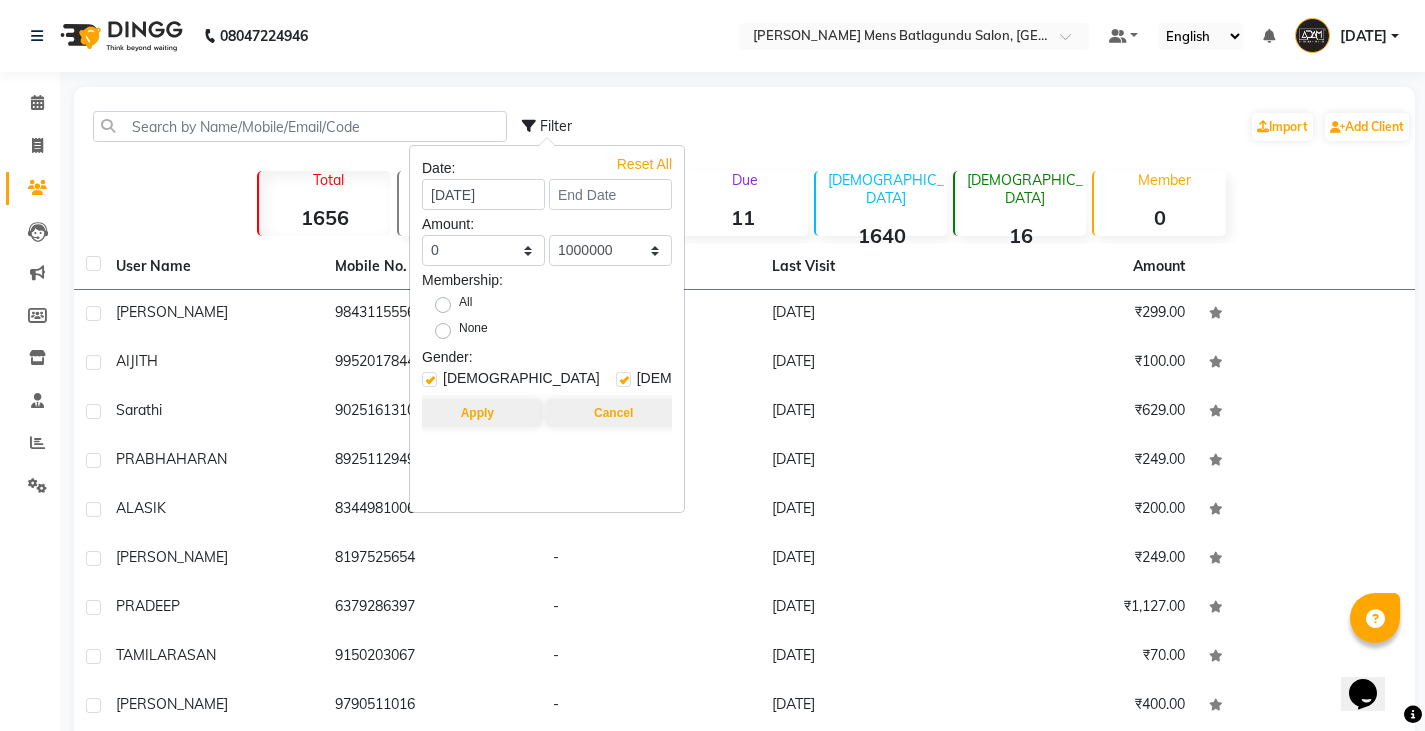 select on "6" 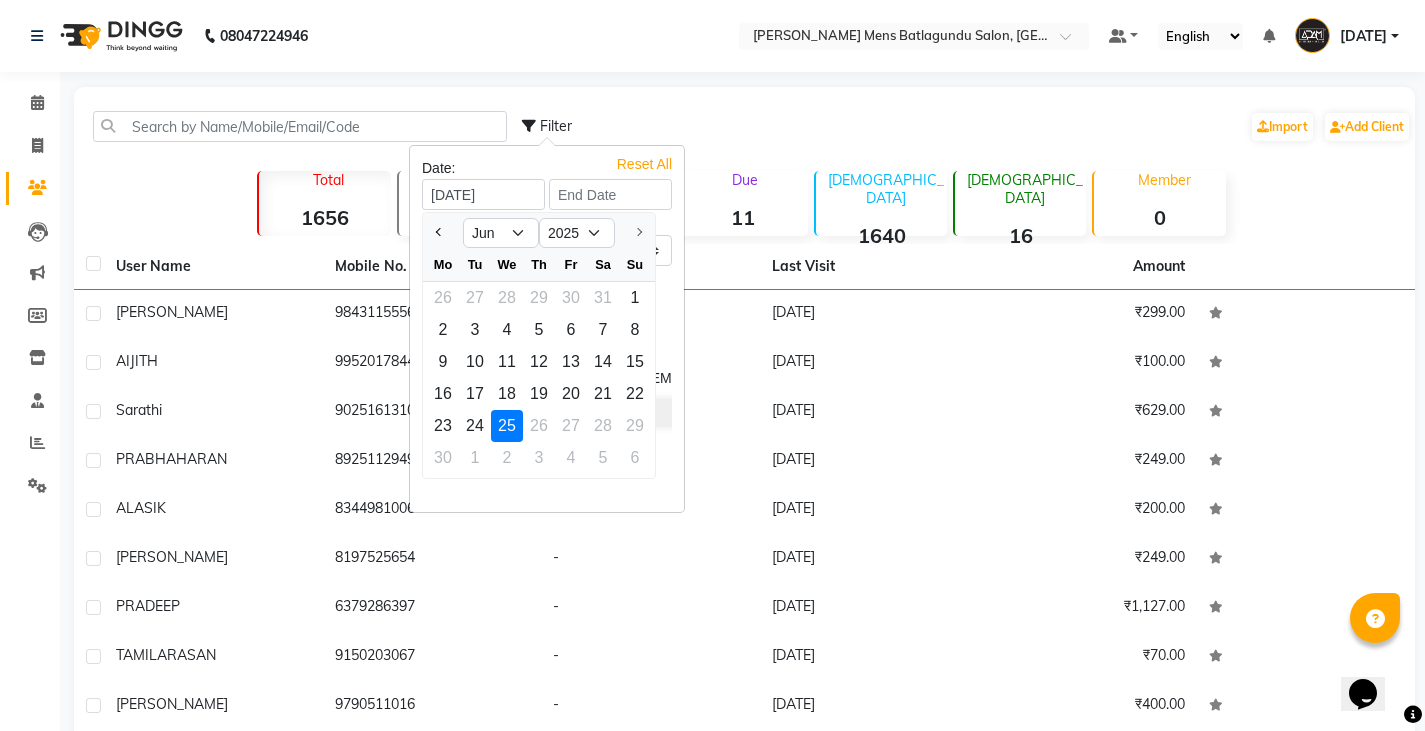 click on "30 1 2 3 4 5 6" at bounding box center [539, 460] 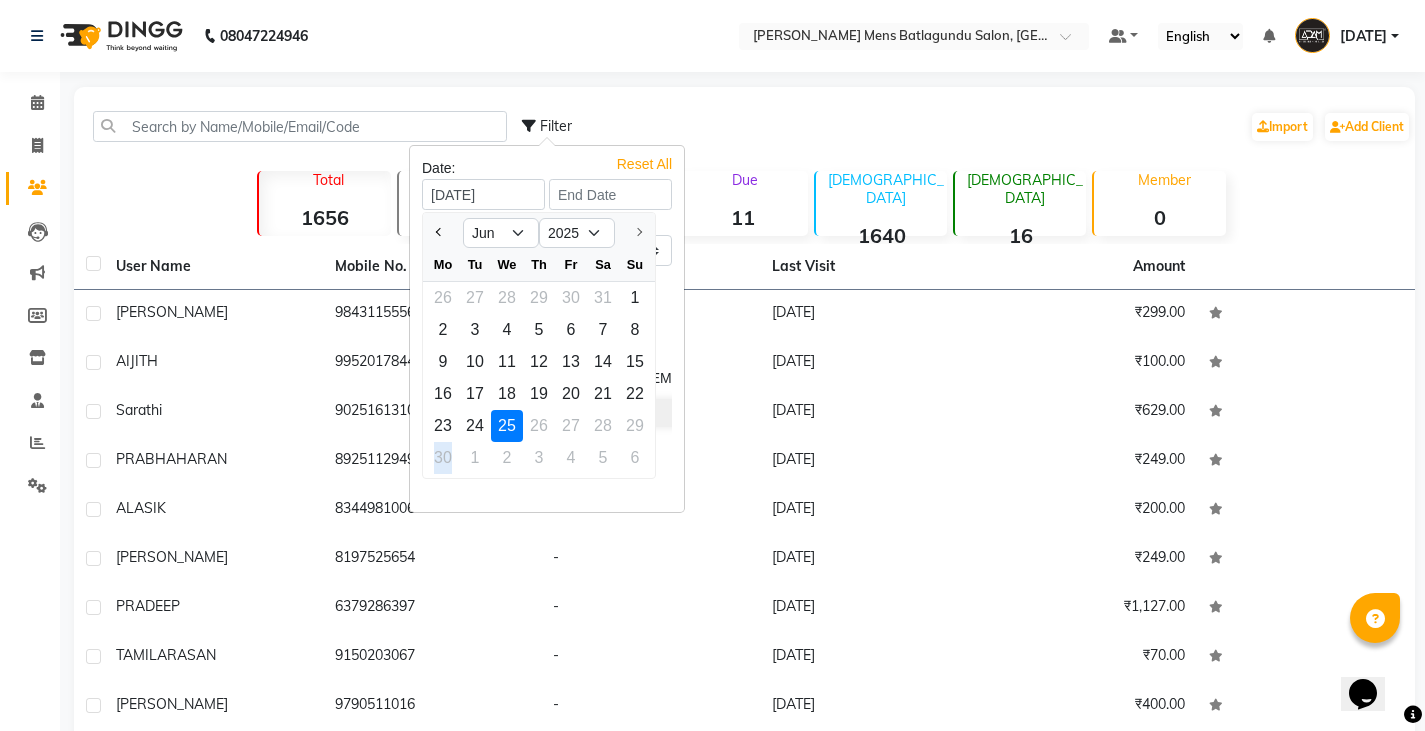 click on "30 1 2 3 4 5 6" at bounding box center [539, 460] 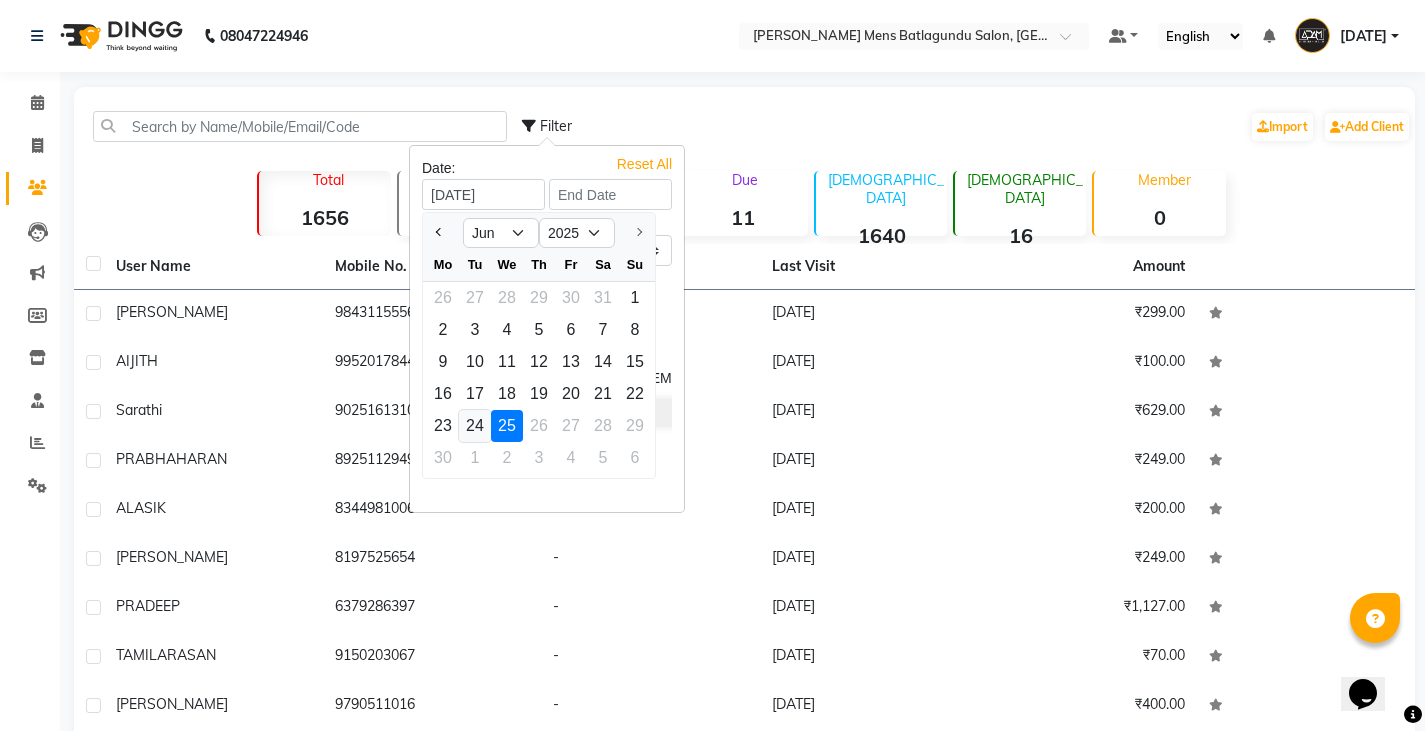 click on "24" at bounding box center [475, 426] 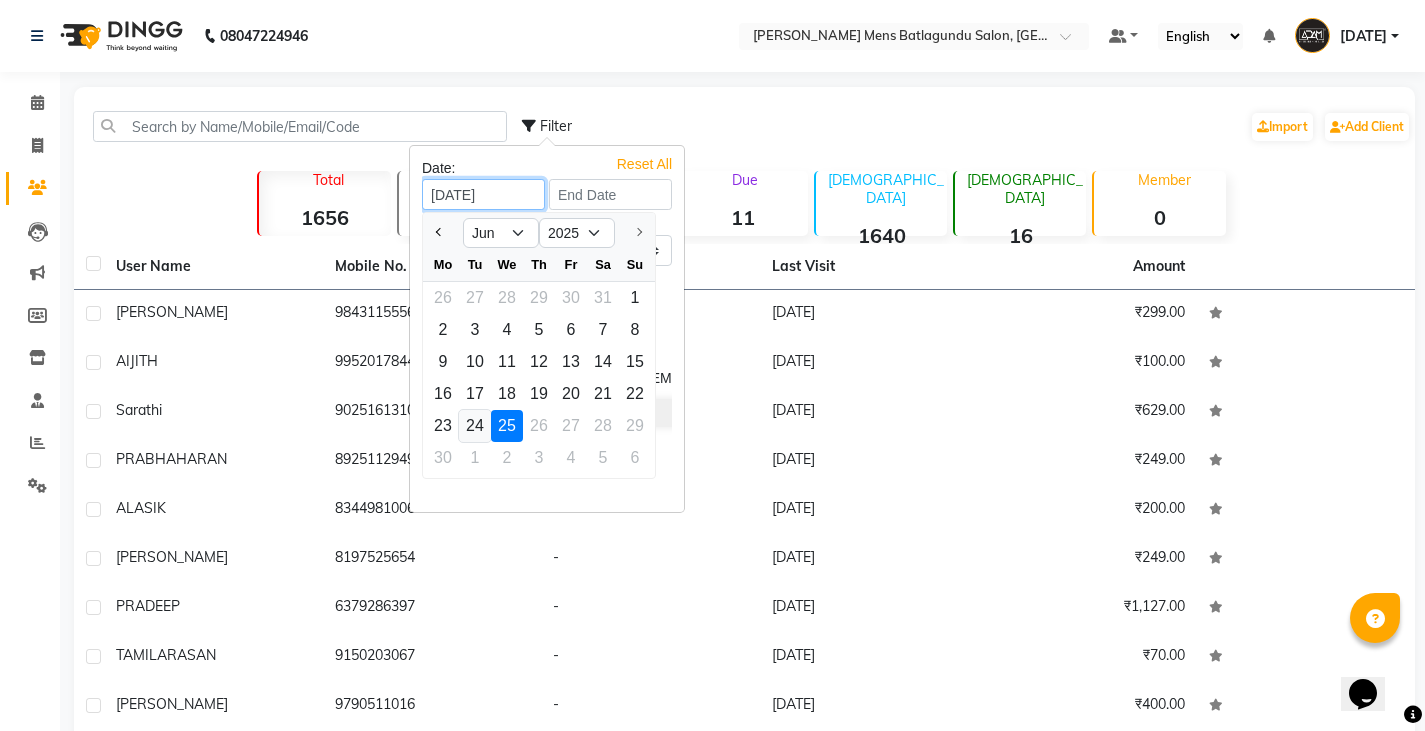 type on "24-06-2025" 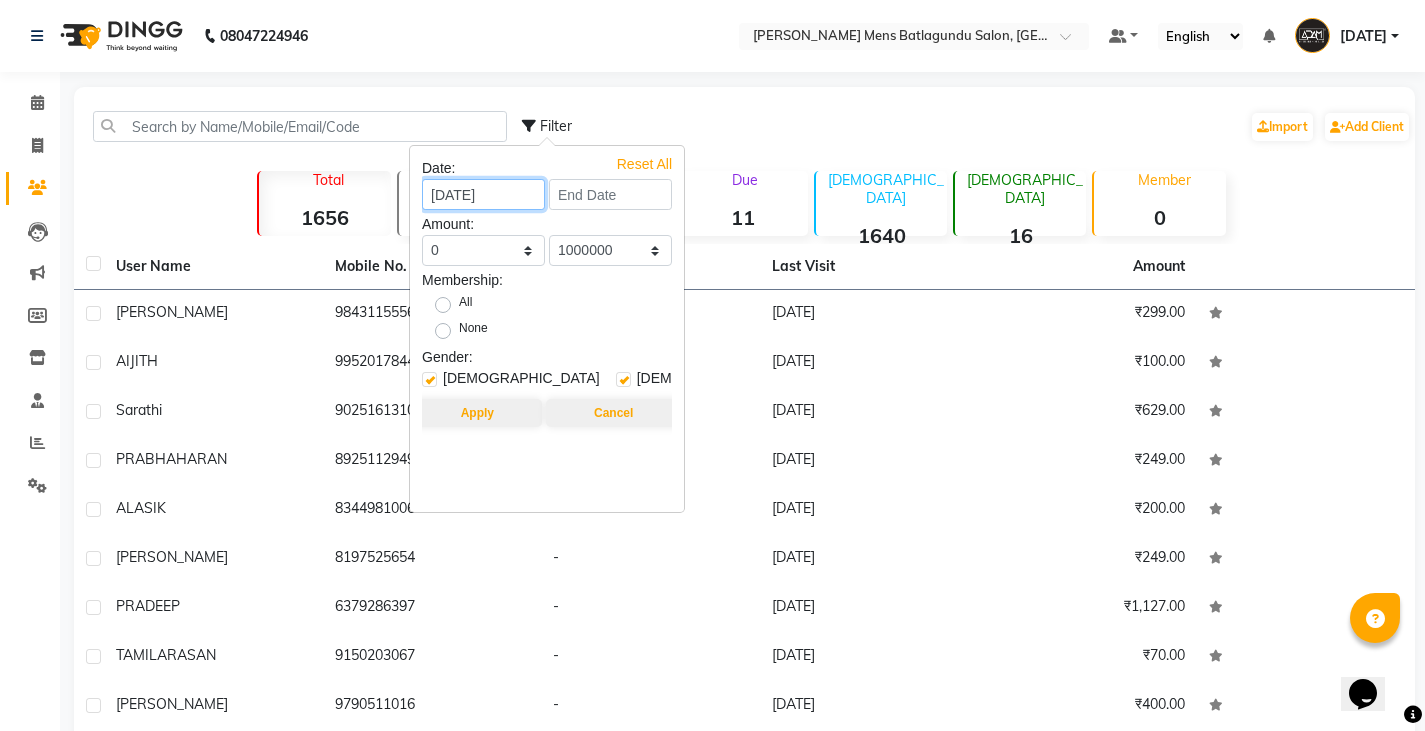 click on "24-06-2025" at bounding box center (483, 194) 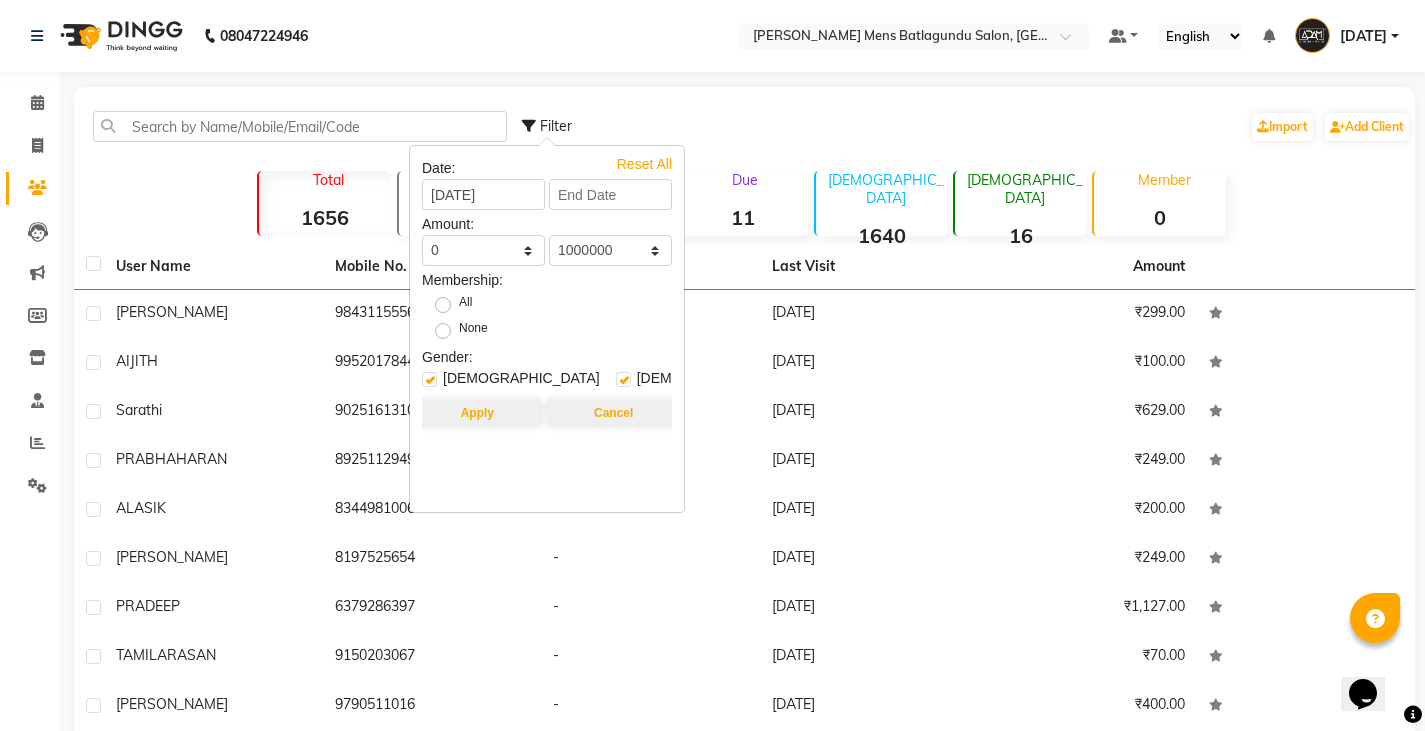 select on "6" 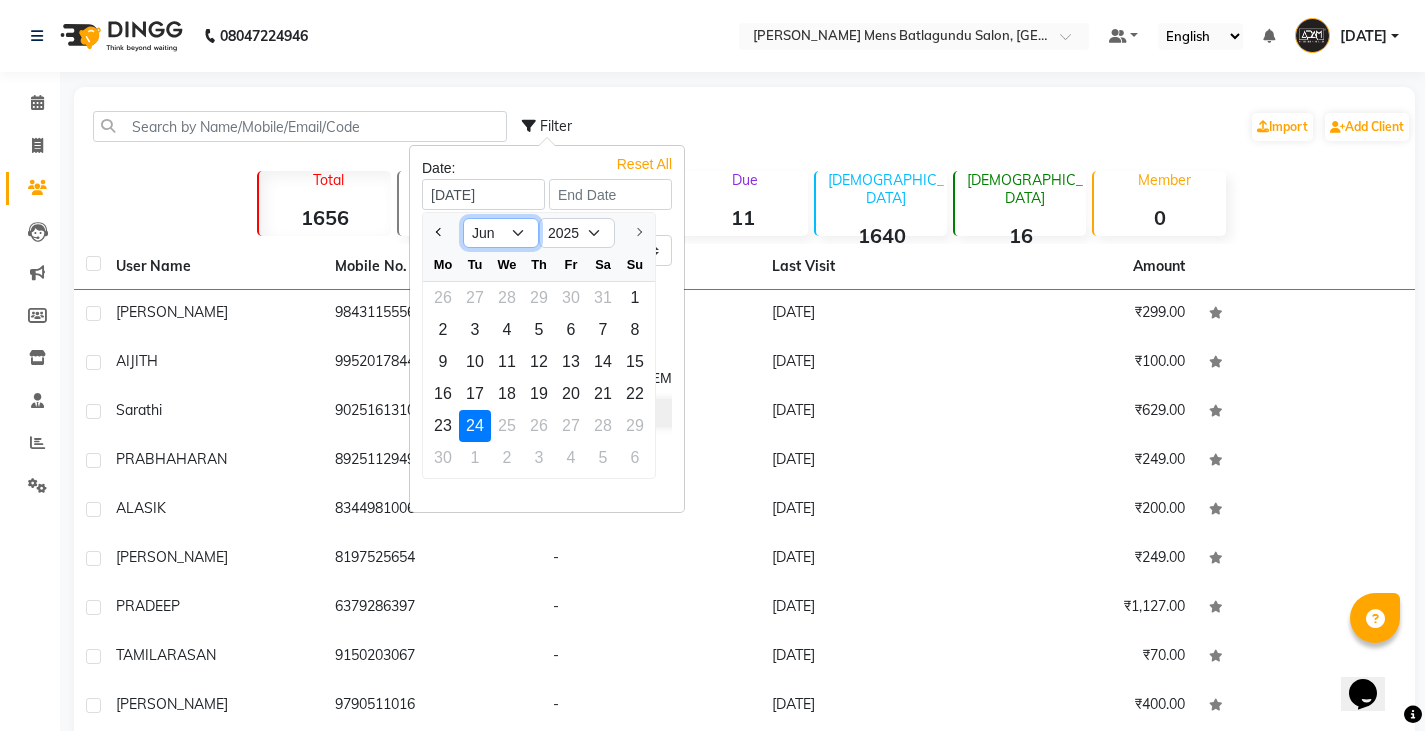 drag, startPoint x: 523, startPoint y: 224, endPoint x: 523, endPoint y: 241, distance: 17 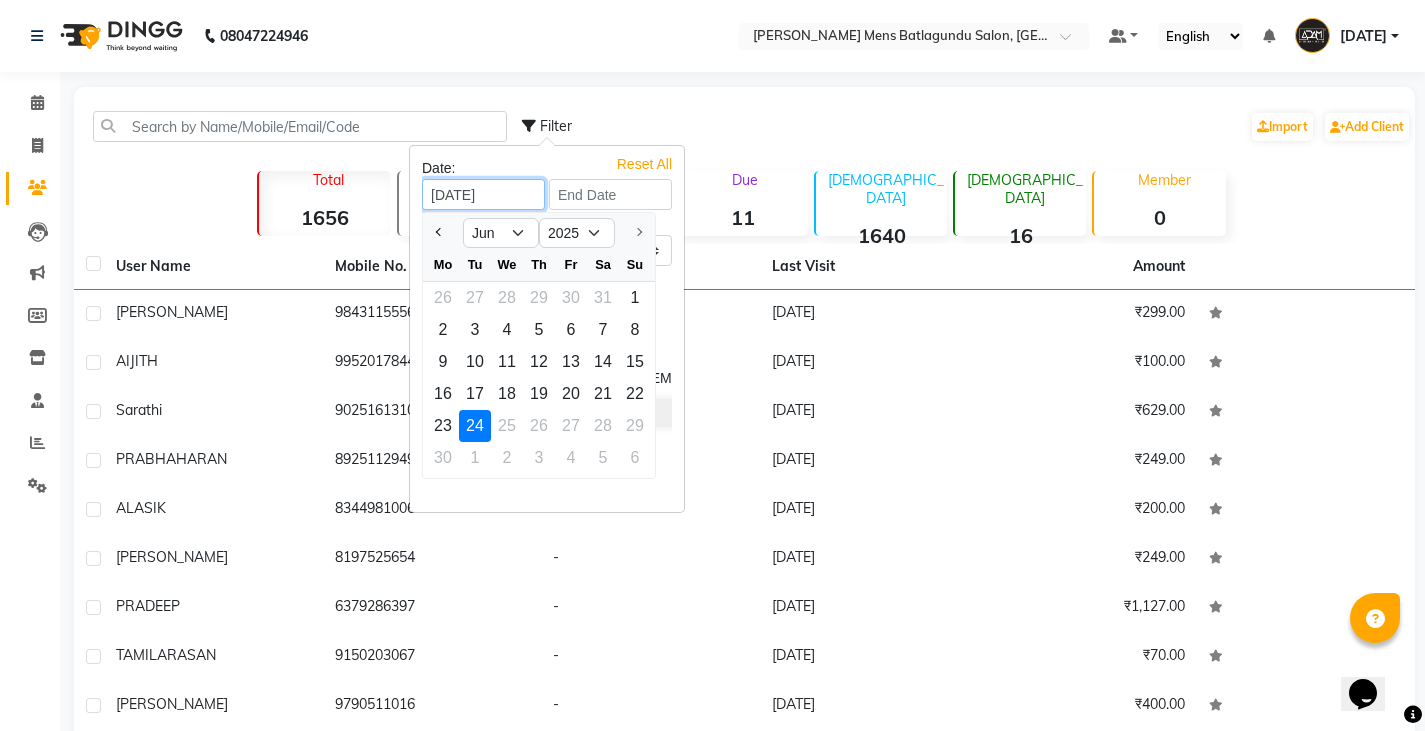 click on "24-06-2025" at bounding box center [483, 194] 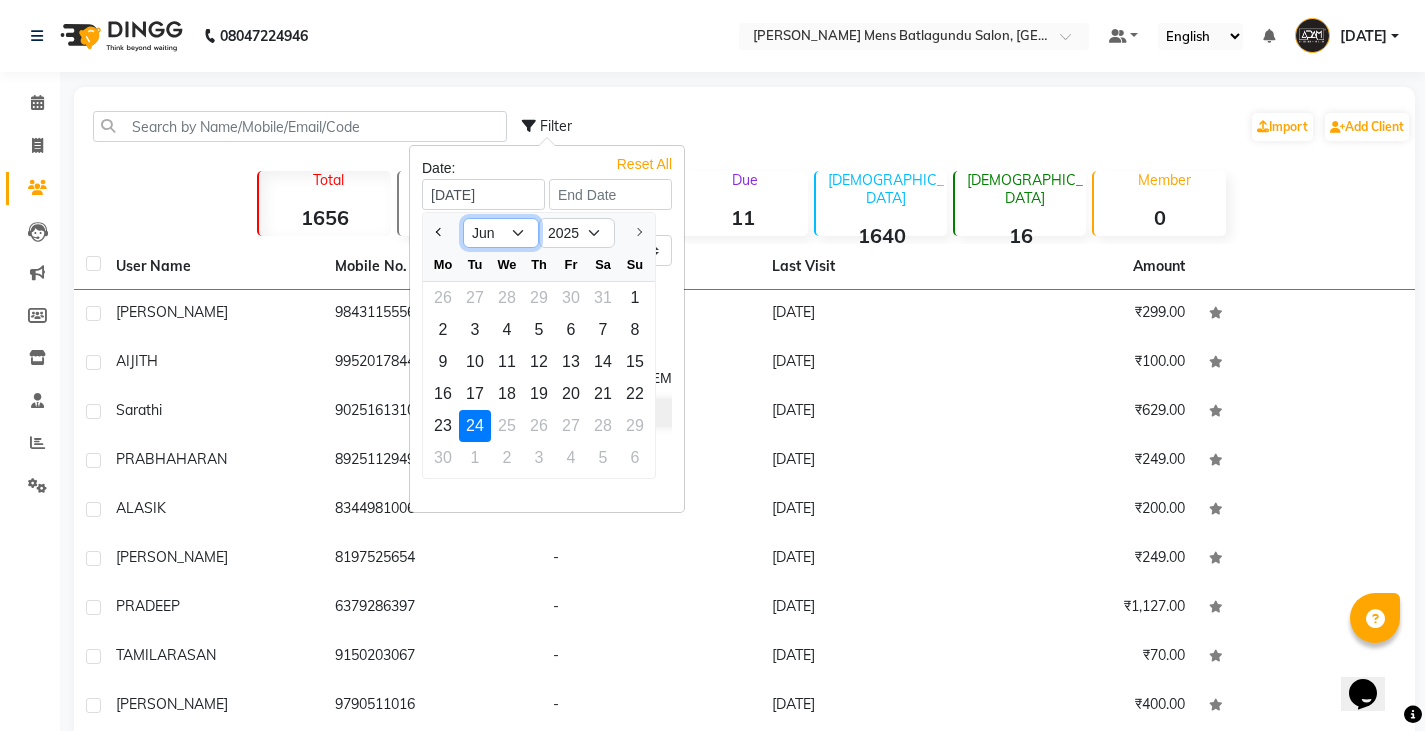 drag, startPoint x: 514, startPoint y: 232, endPoint x: 512, endPoint y: 245, distance: 13.152946 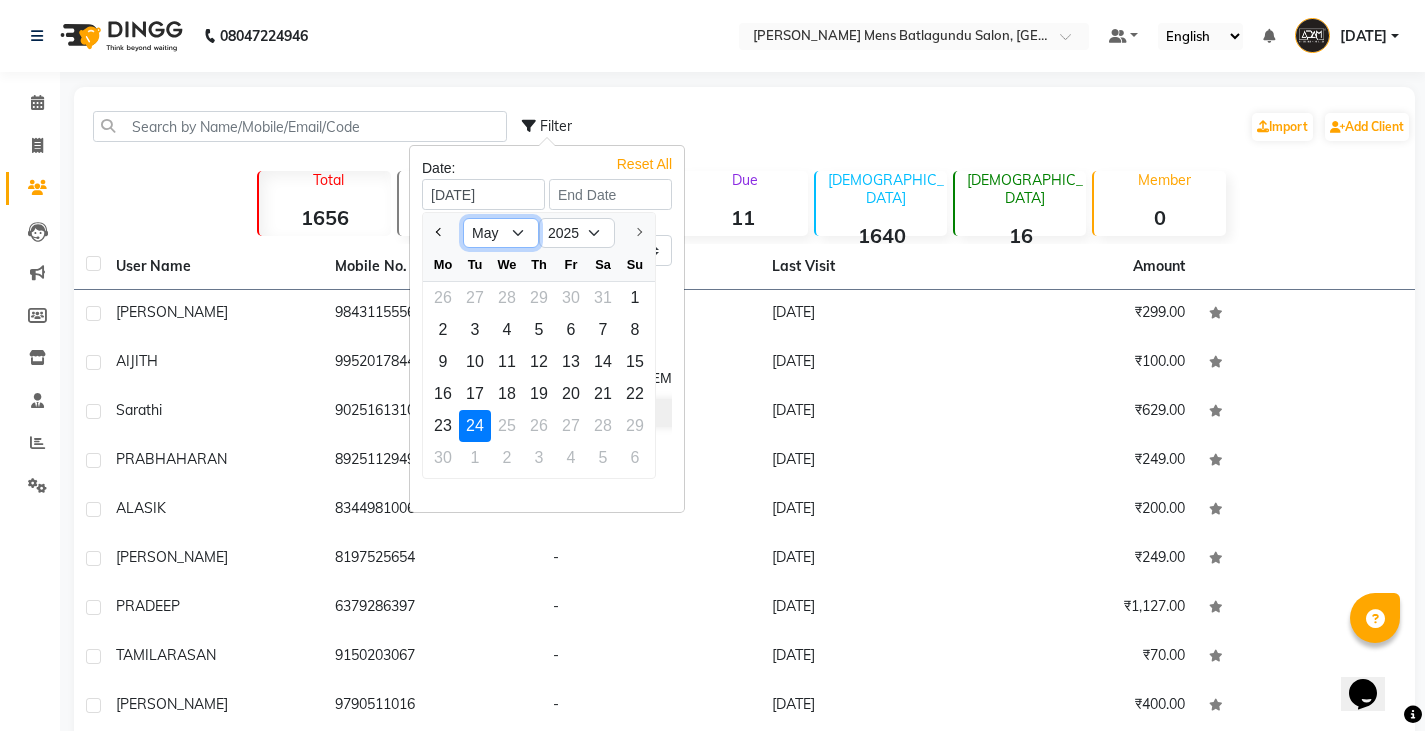 click on "Jan Feb Mar Apr May Jun" at bounding box center (501, 233) 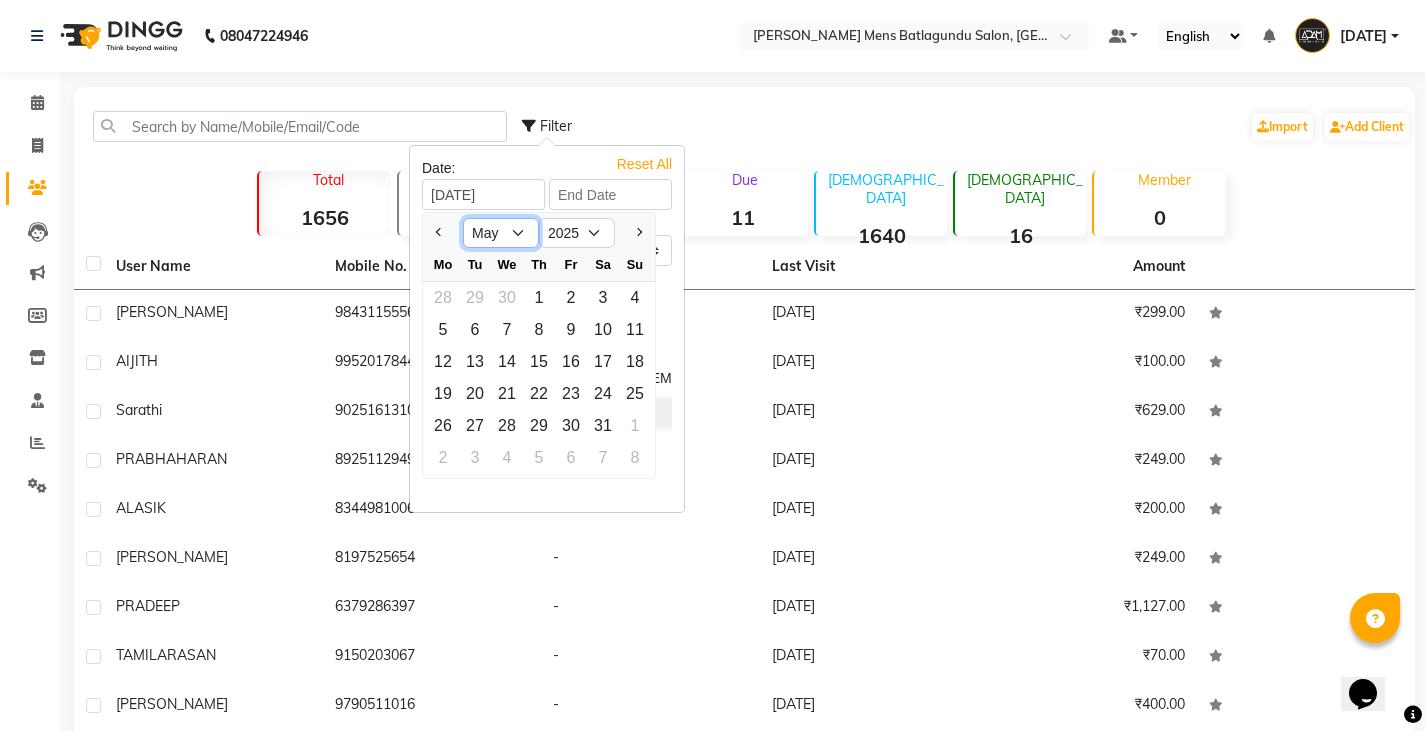 click on "Jan Feb Mar Apr May Jun" at bounding box center (501, 233) 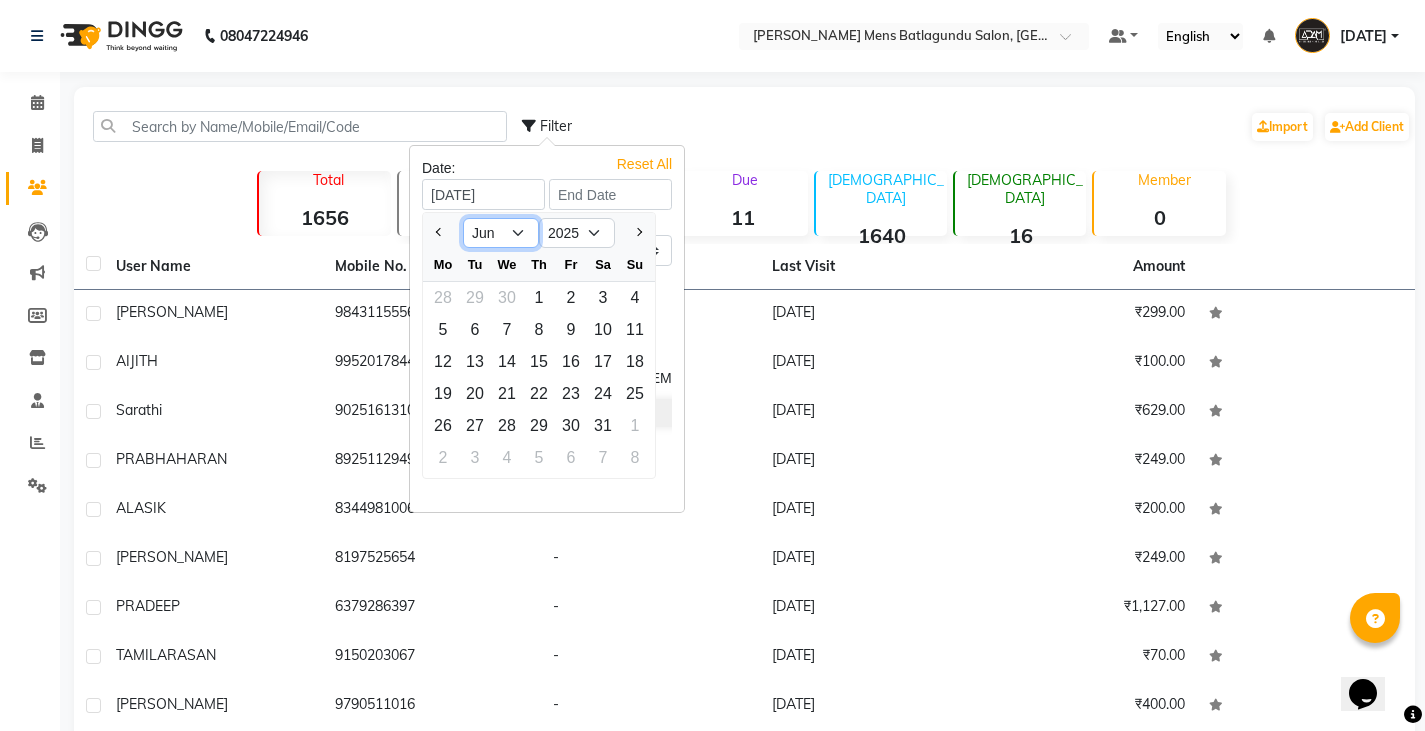 click on "Jan Feb Mar Apr May Jun" at bounding box center (501, 233) 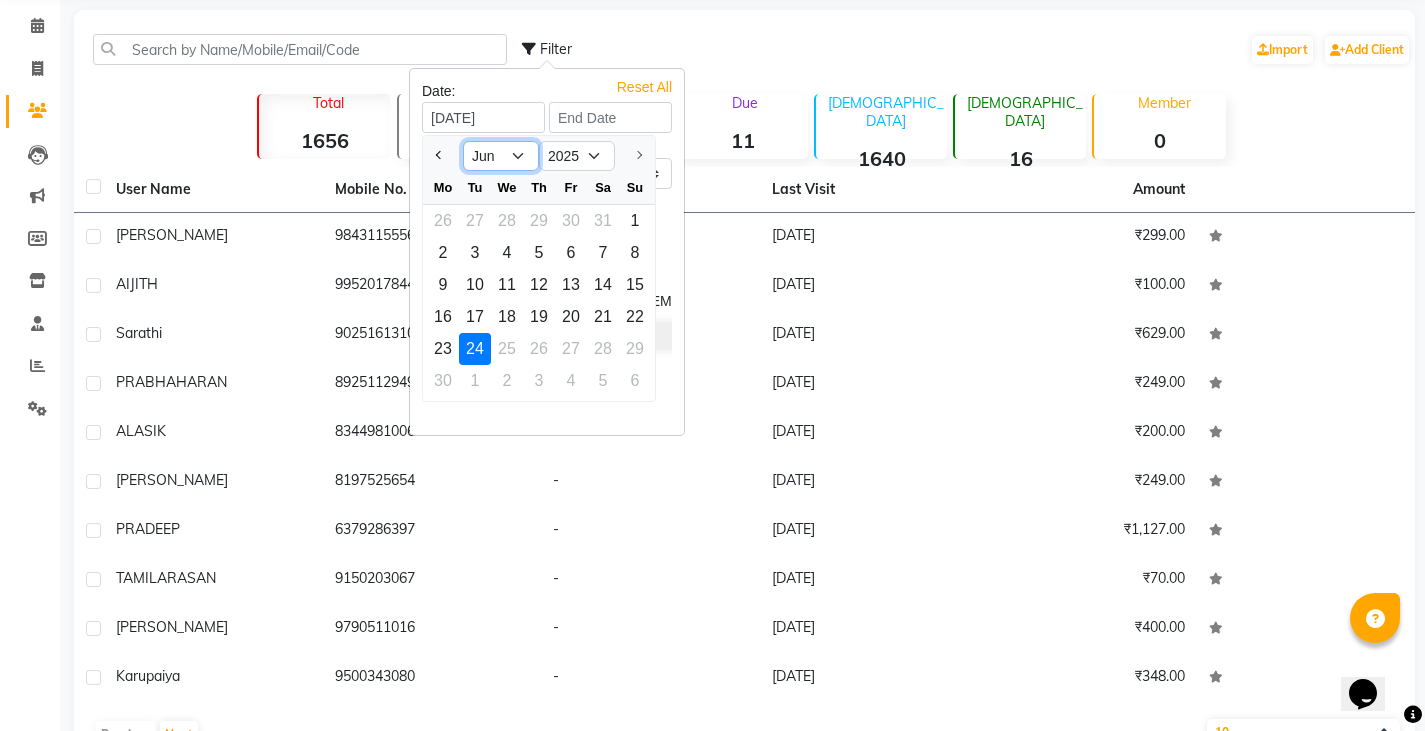 scroll, scrollTop: 0, scrollLeft: 0, axis: both 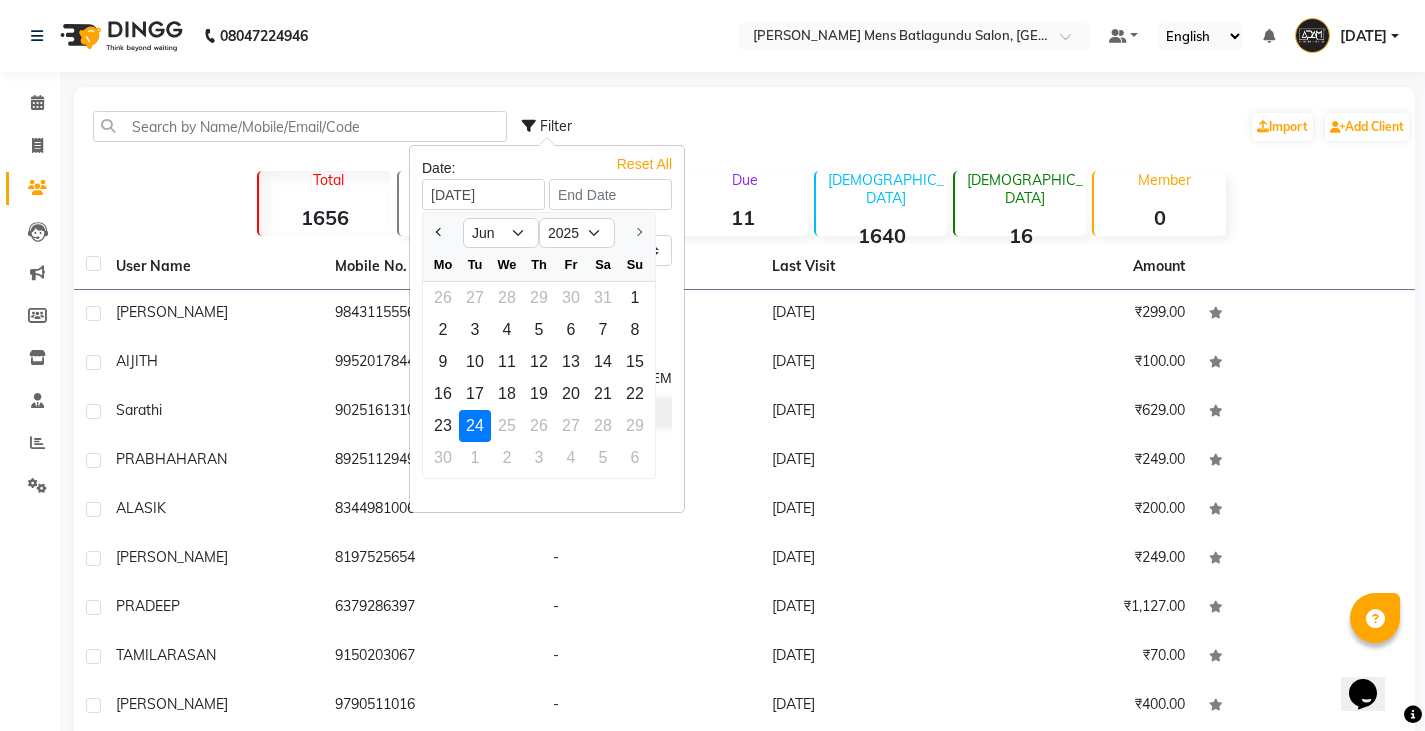 click on "Reset All" at bounding box center [644, 159] 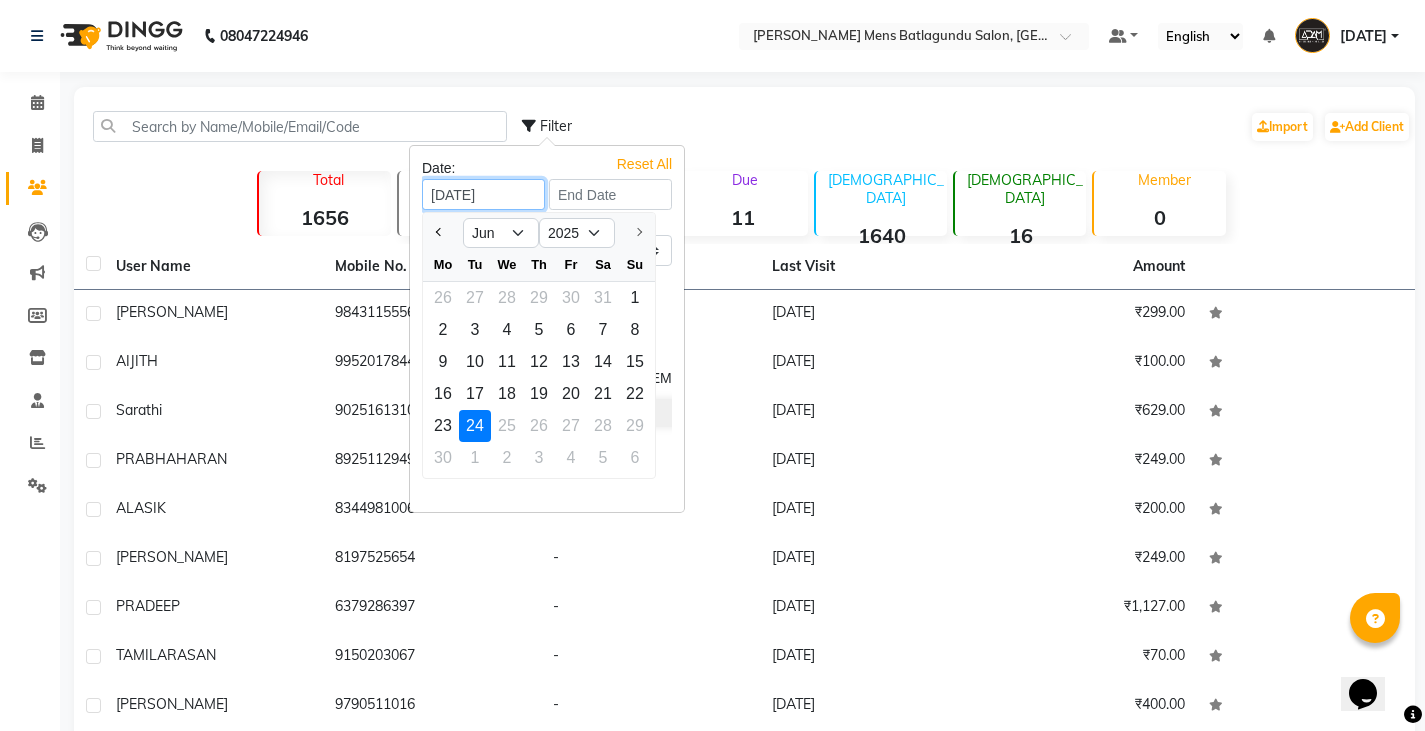 type on "24-06-2025" 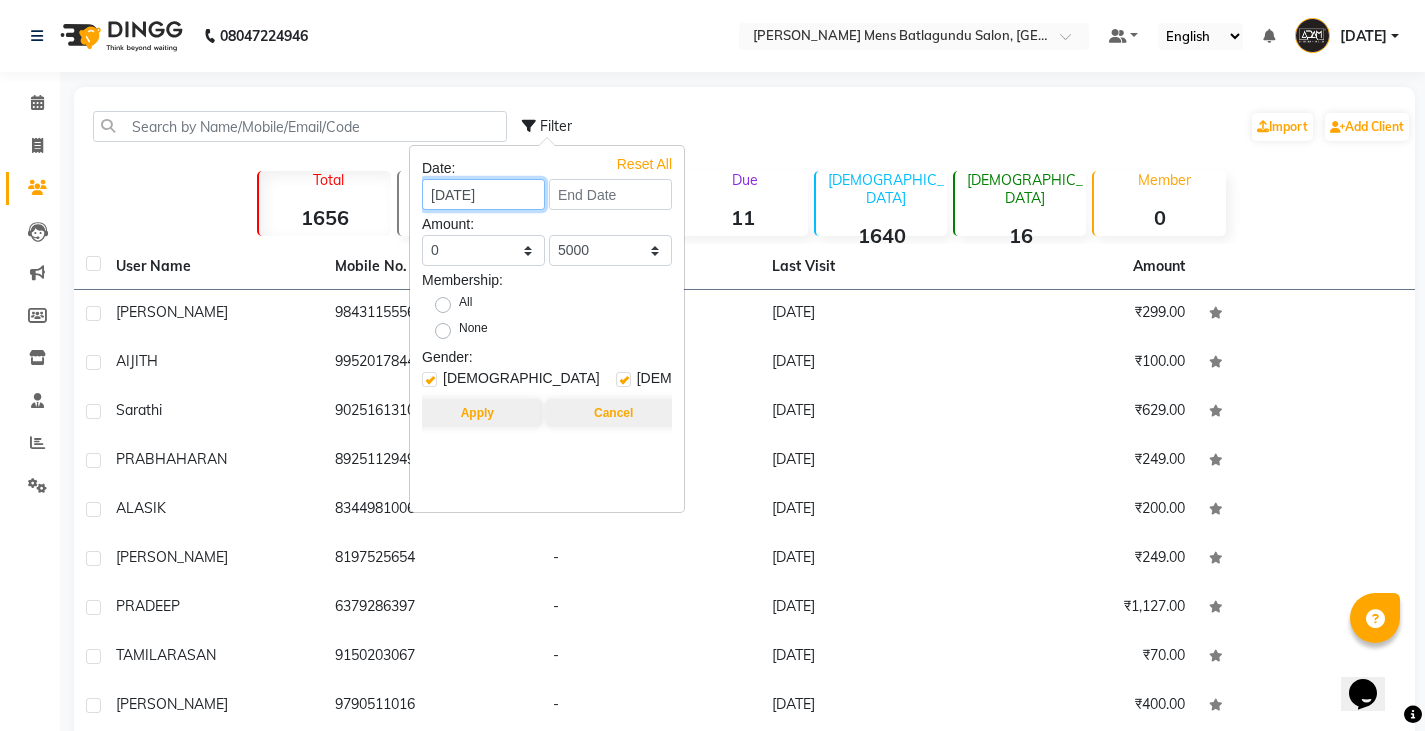 click on "24-06-2025" at bounding box center (483, 194) 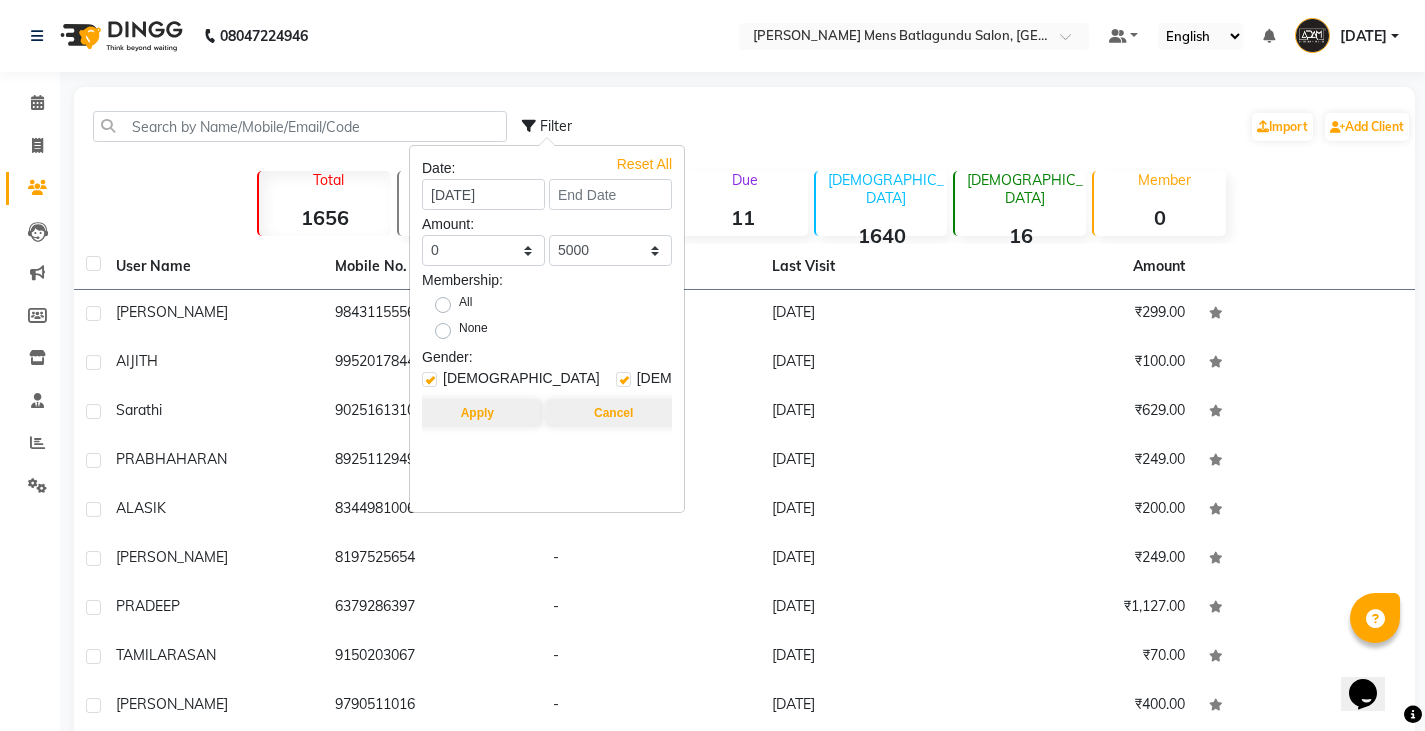 select on "6" 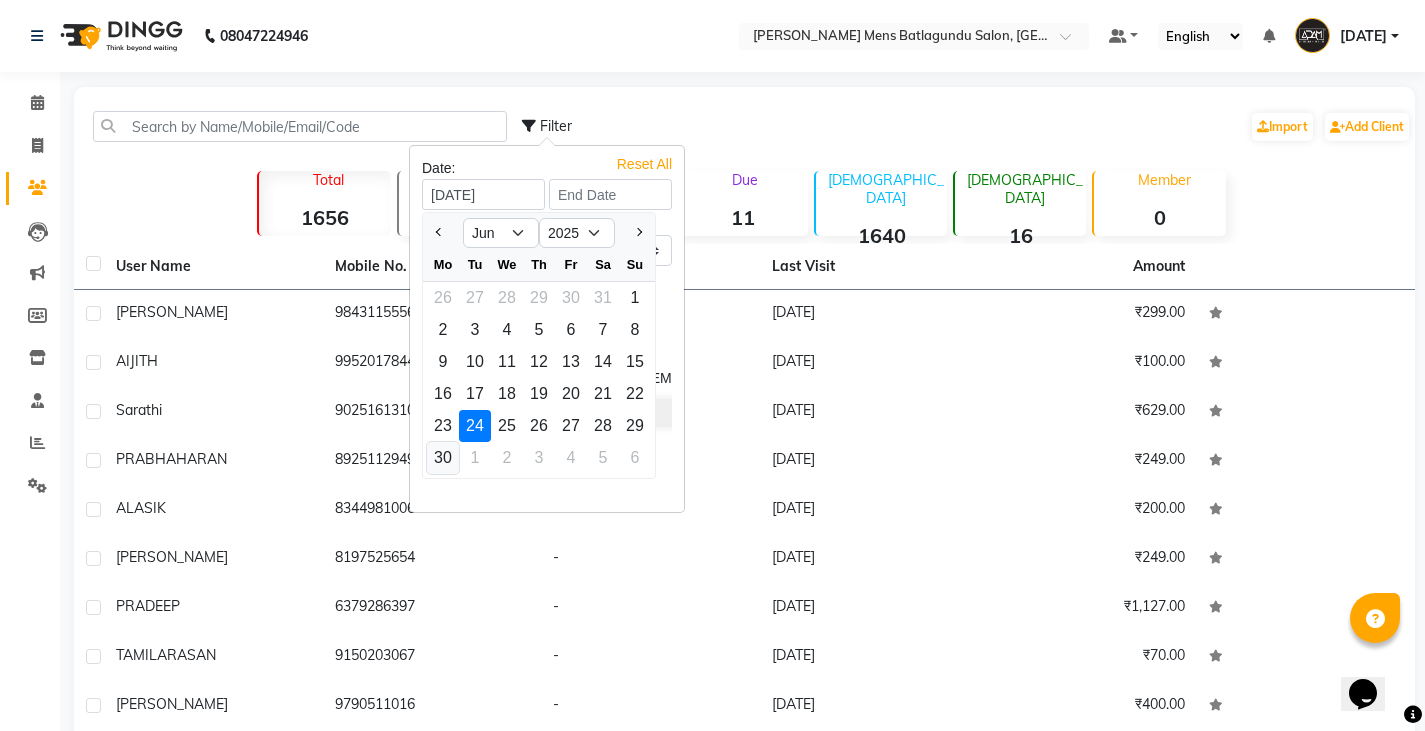 click on "30" at bounding box center (443, 458) 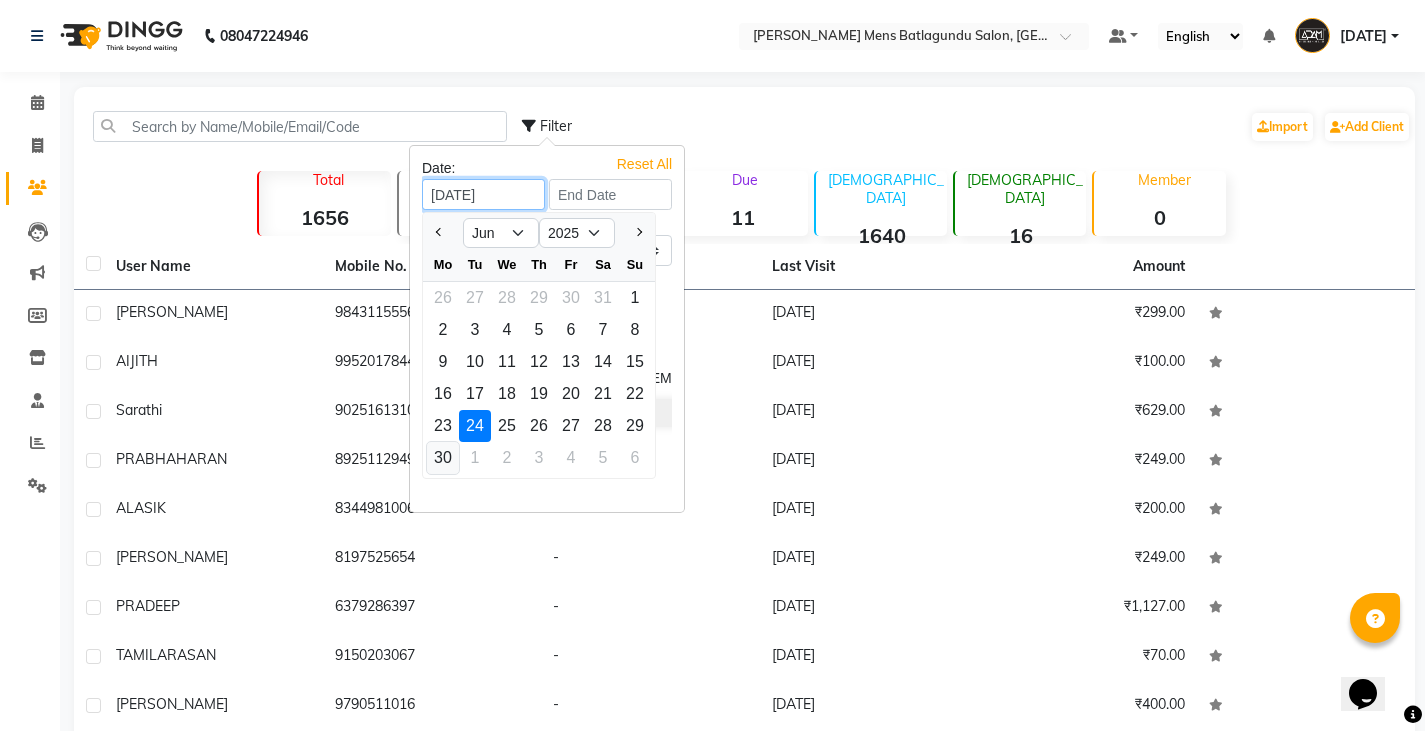 type on "30-06-2025" 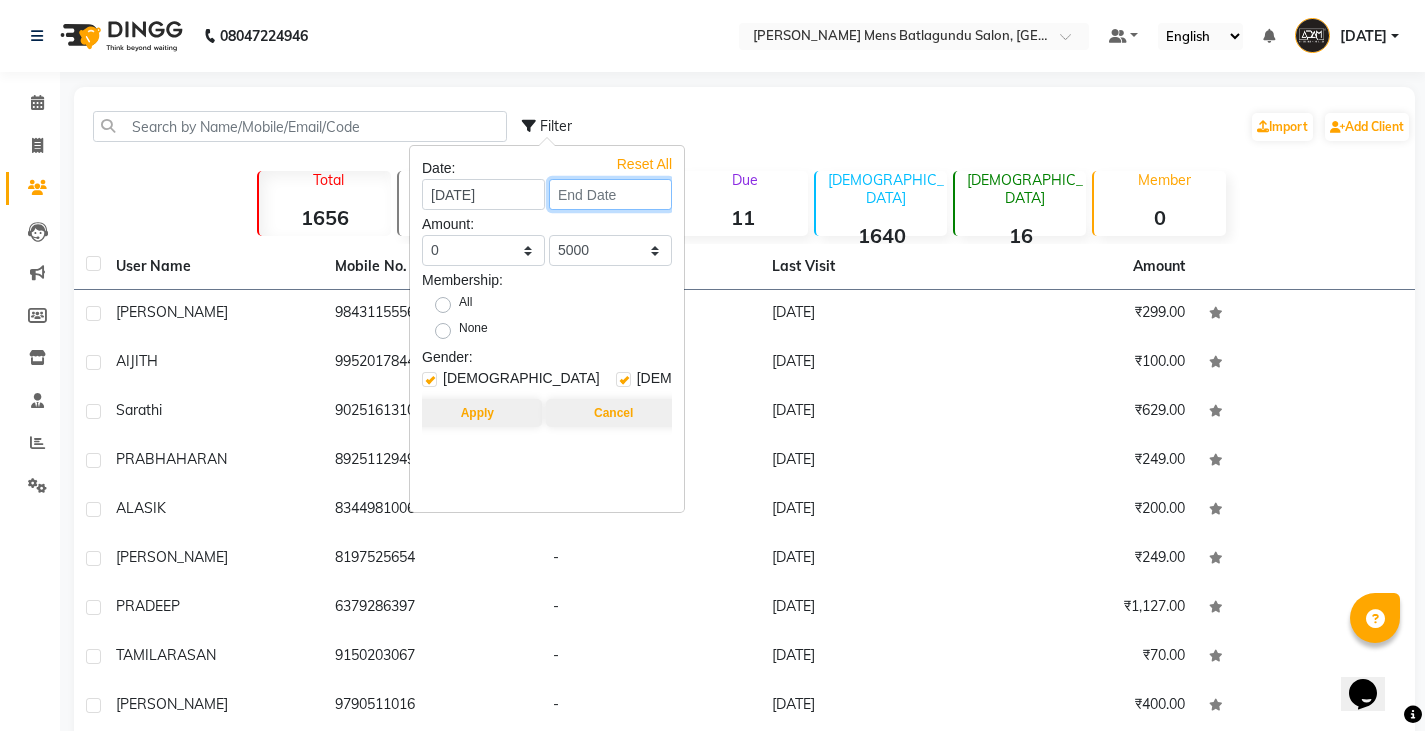 click at bounding box center [610, 194] 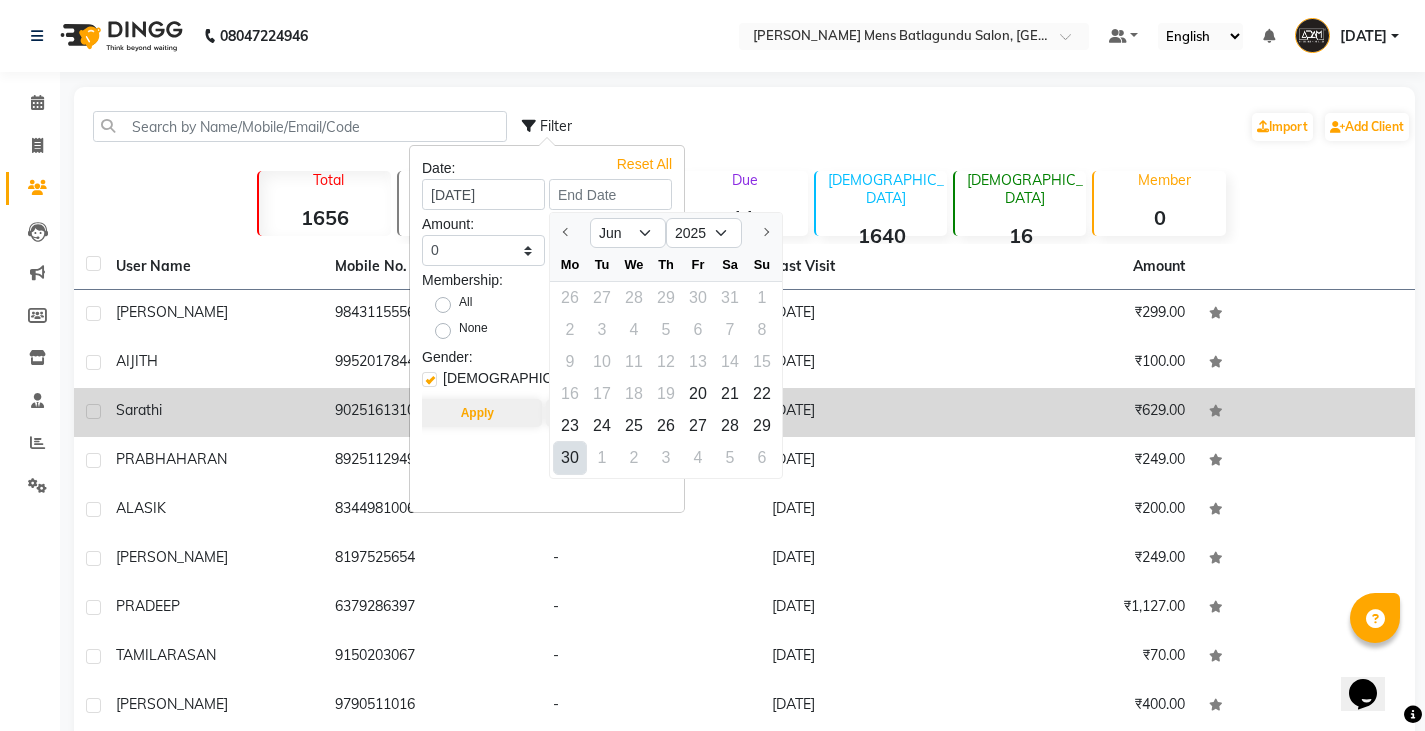 click on "27" at bounding box center [698, 426] 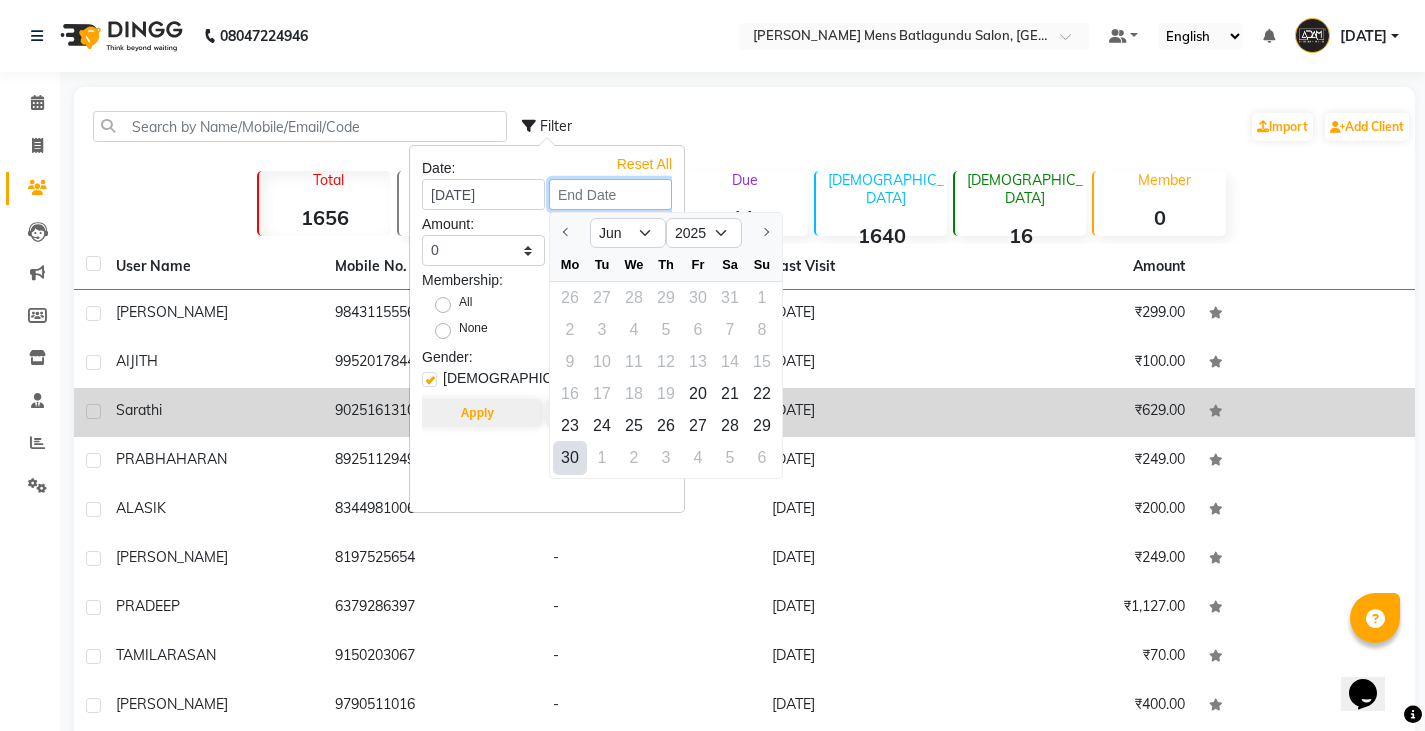 type on "27-06-2025" 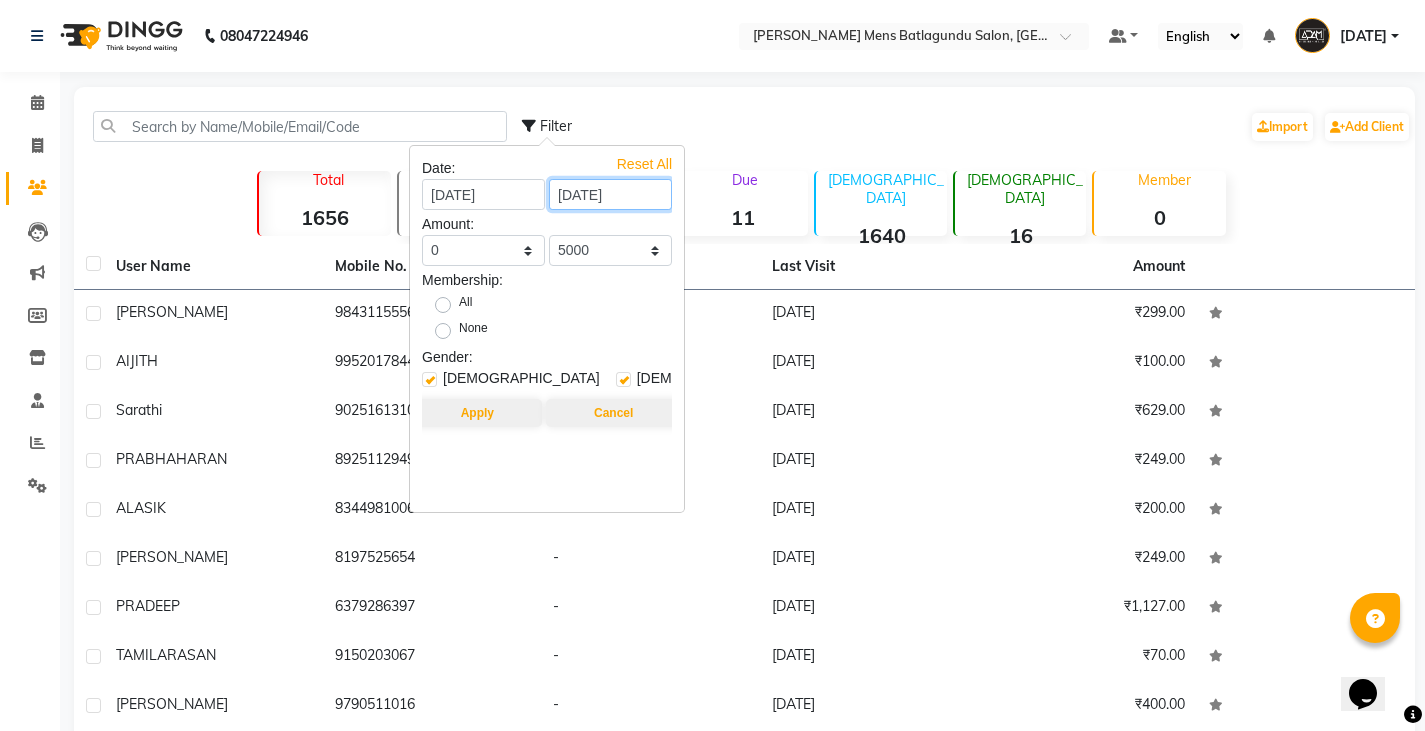 click on "27-06-2025" at bounding box center [610, 194] 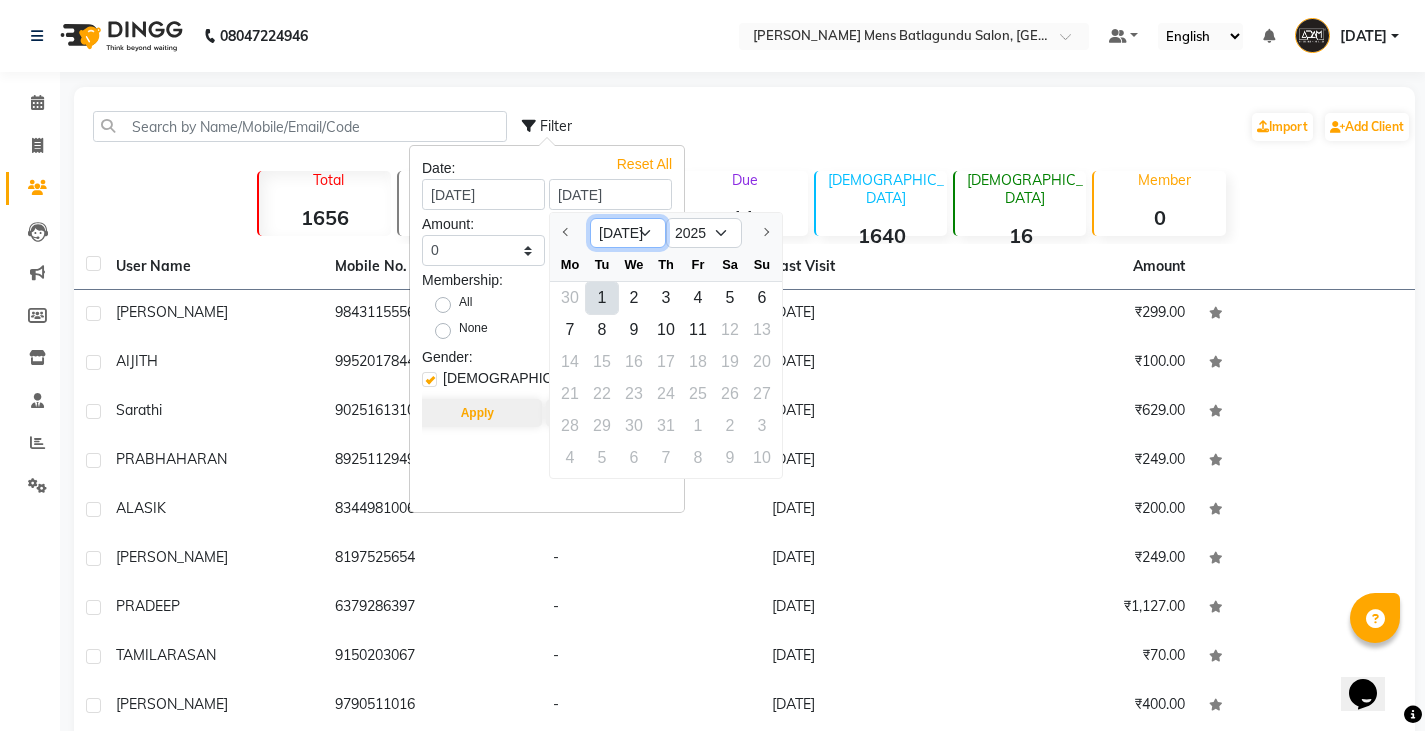 click on "Jul" at bounding box center [628, 233] 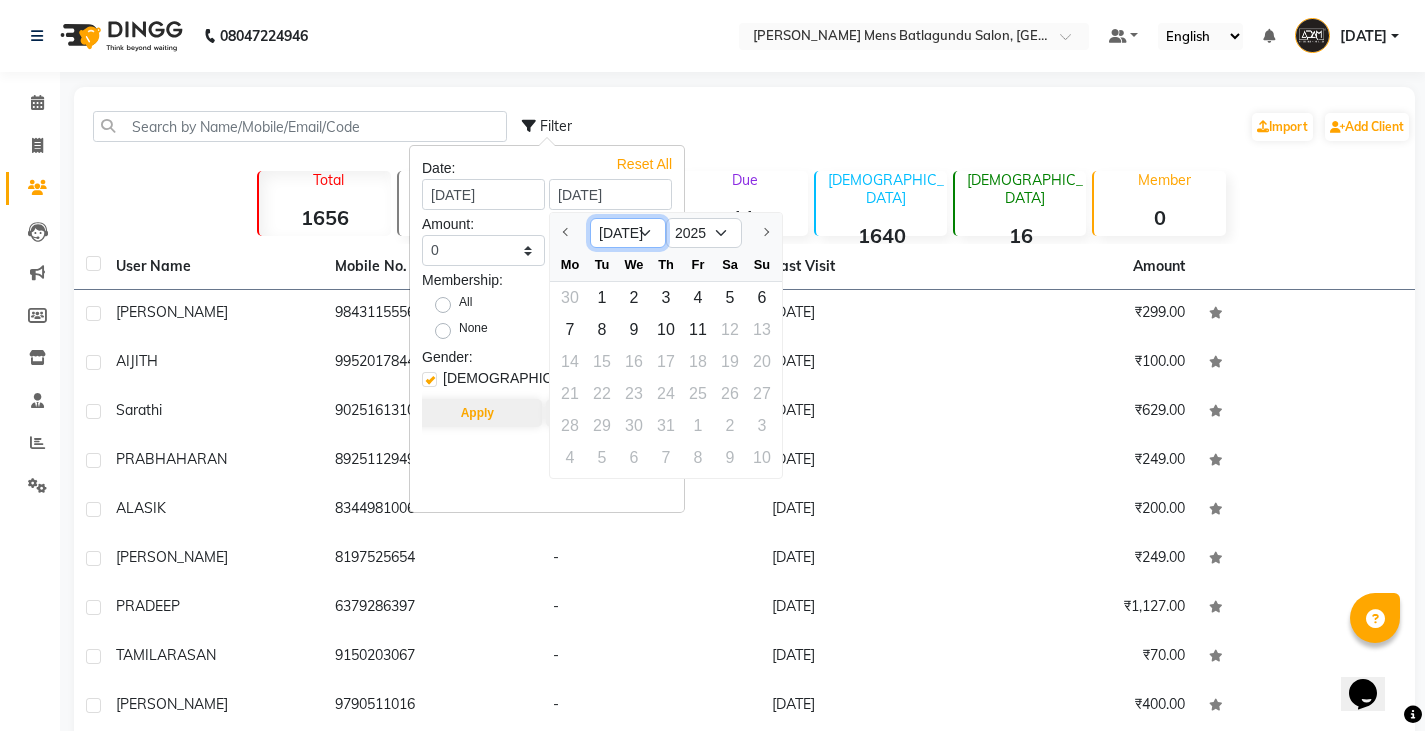 click on "Jul" at bounding box center (628, 233) 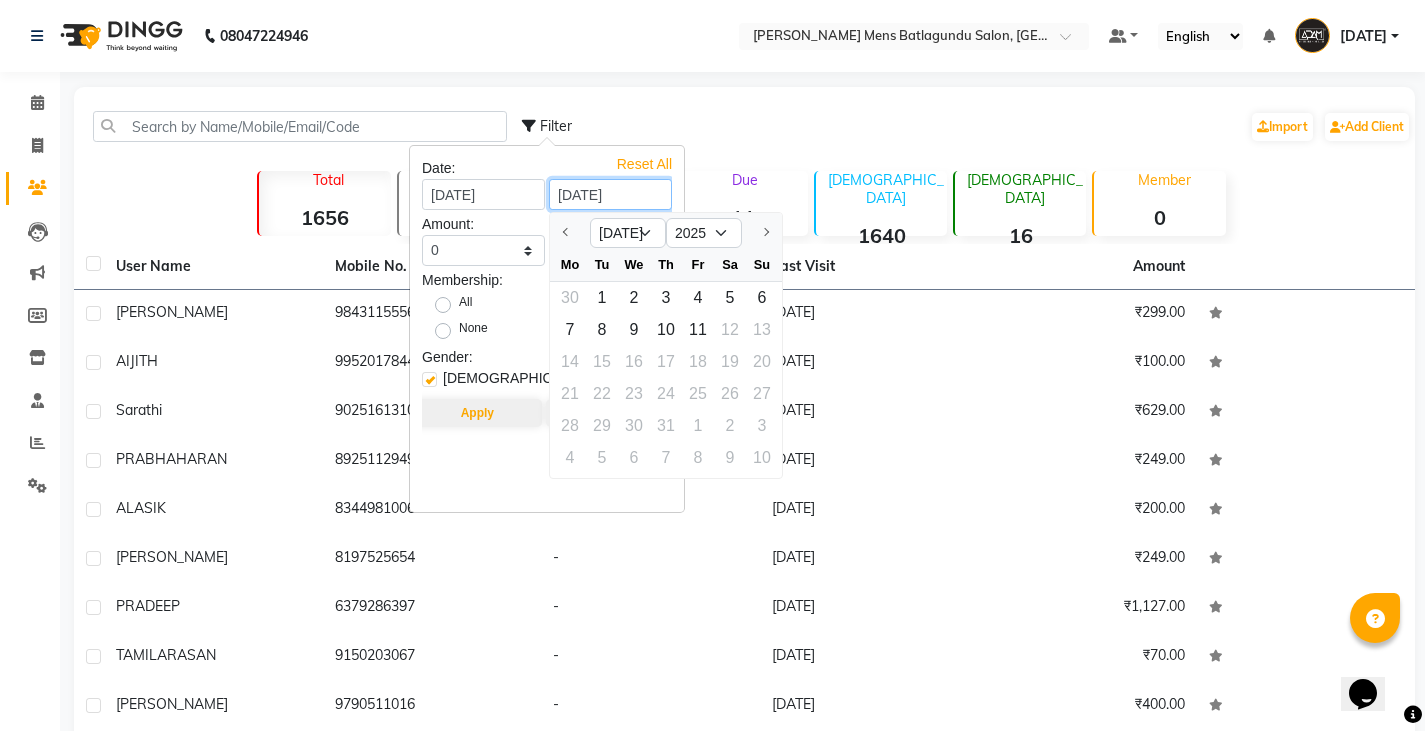 click on "27-06-2025" at bounding box center [610, 194] 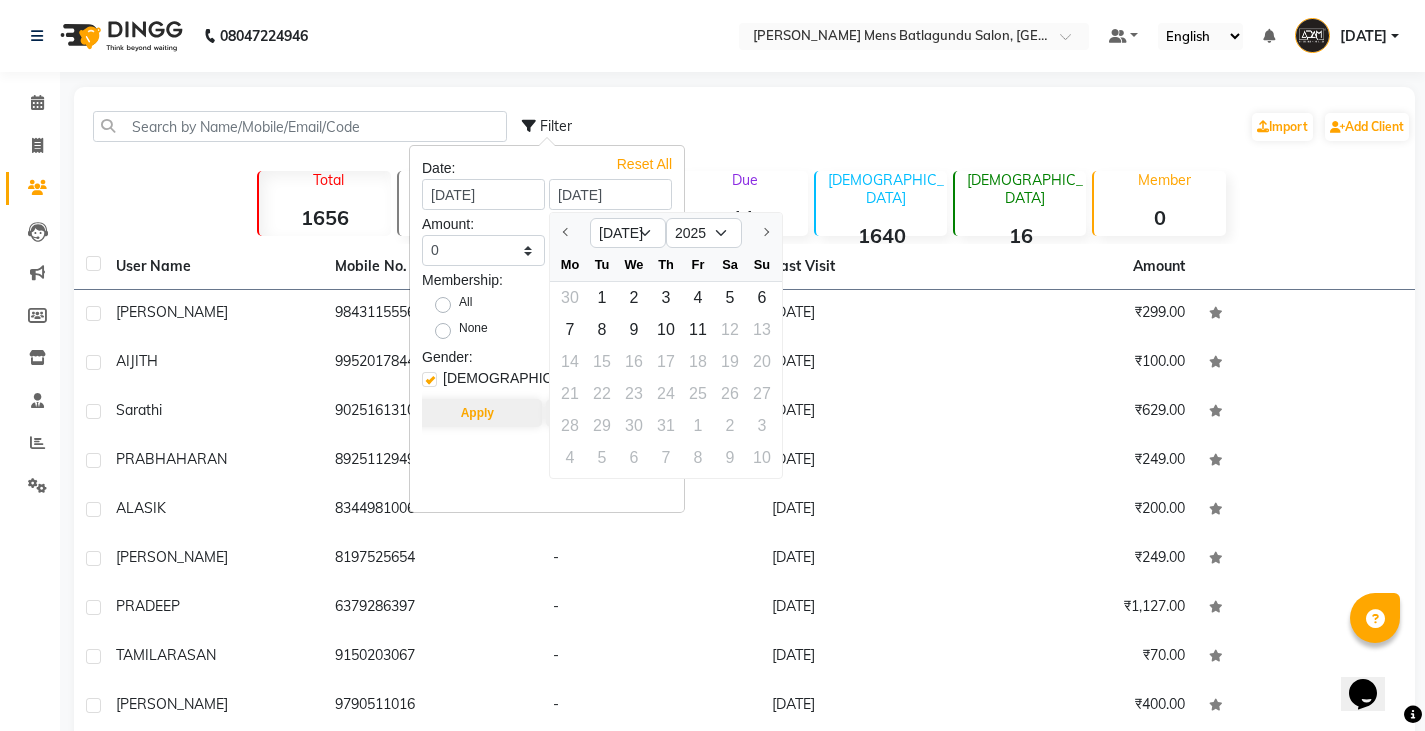 click on "Reset All" at bounding box center (644, 159) 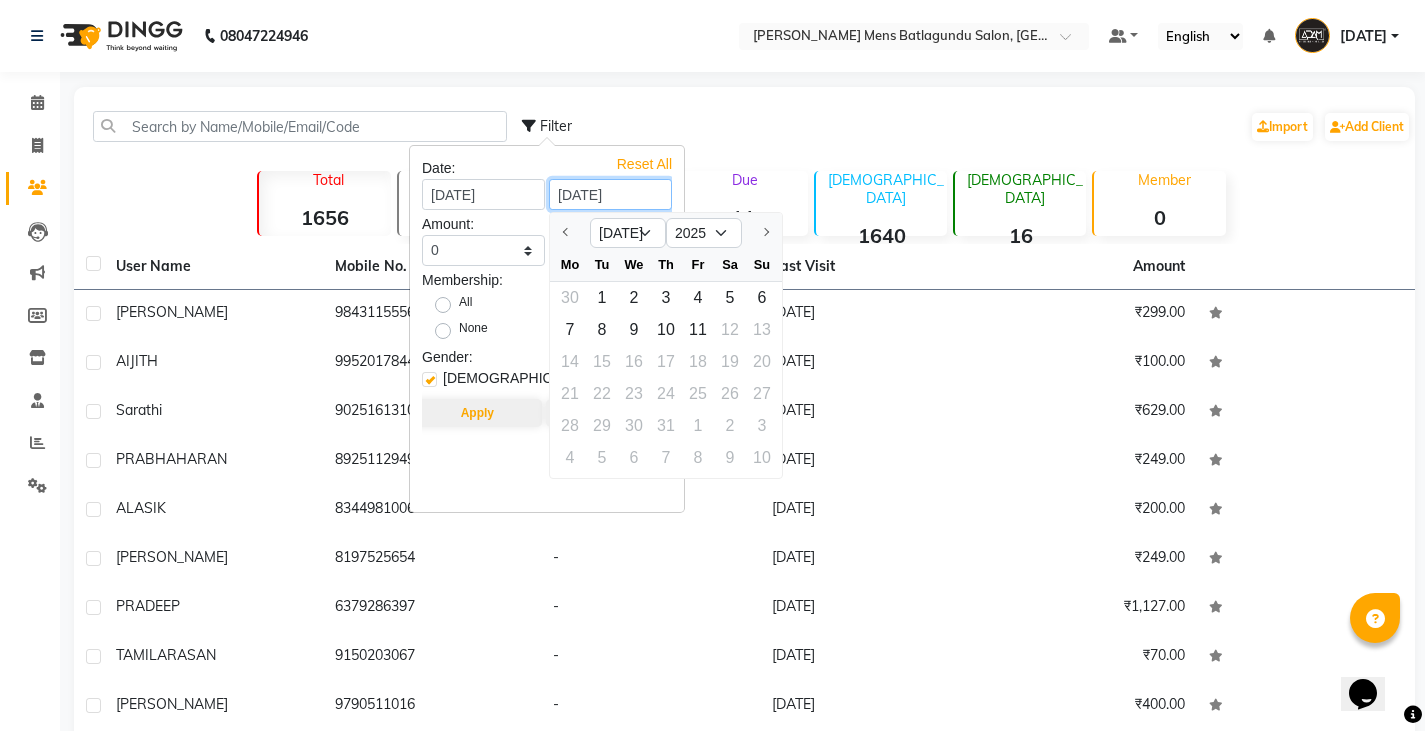 type 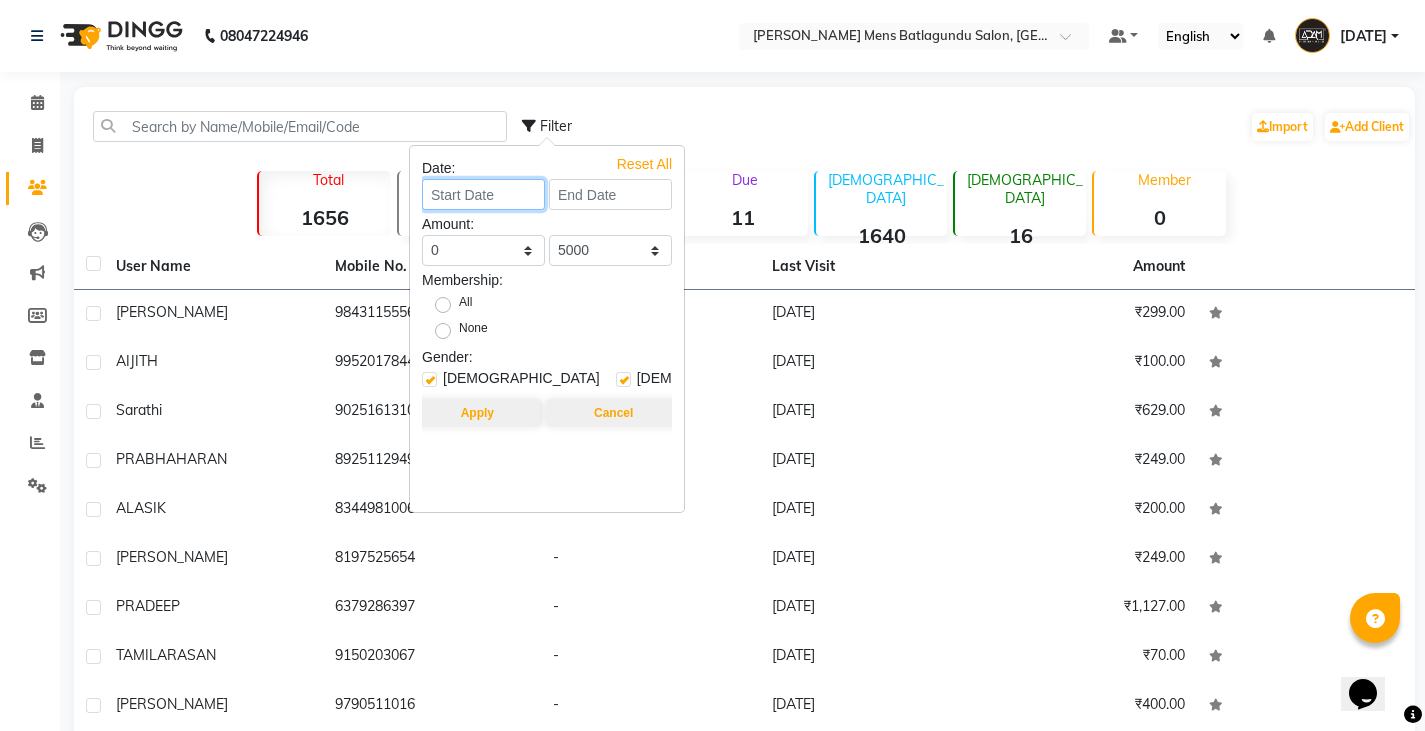 click at bounding box center (483, 194) 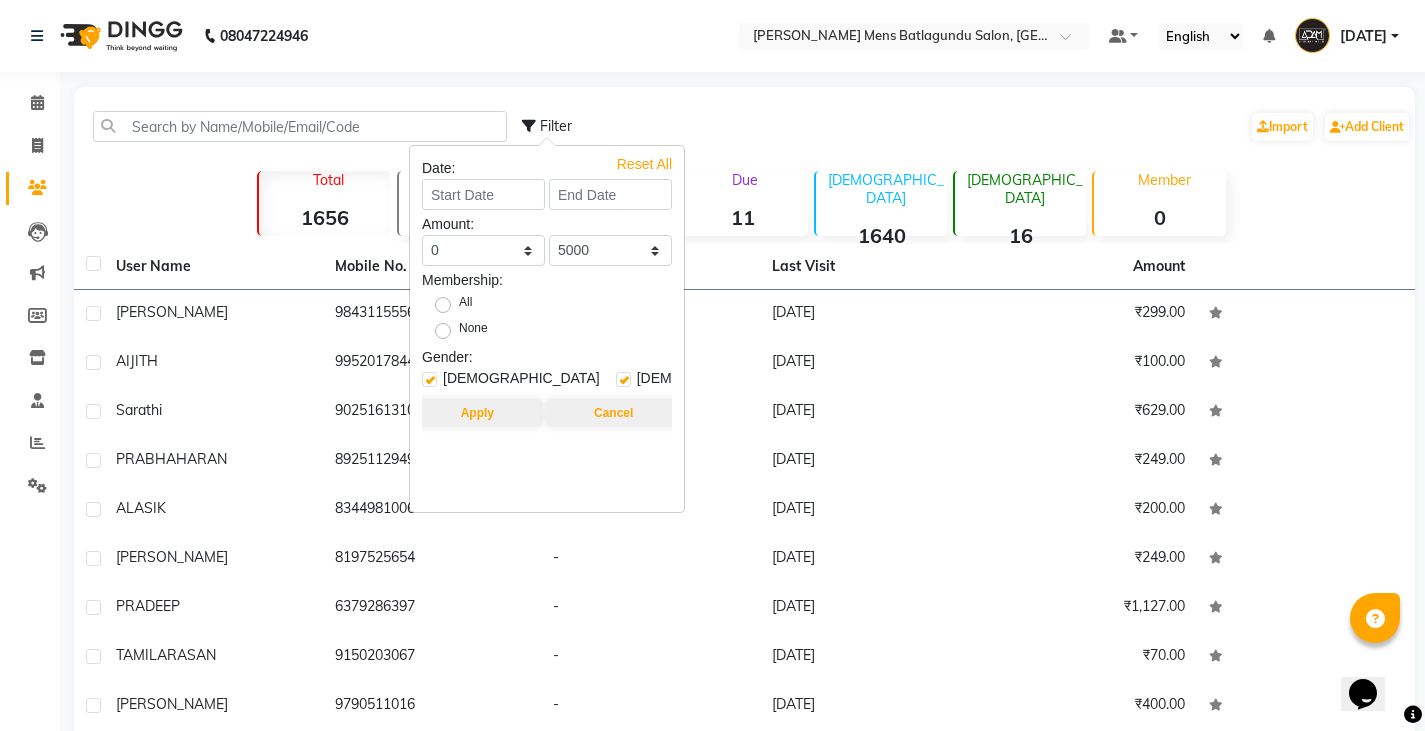 select on "7" 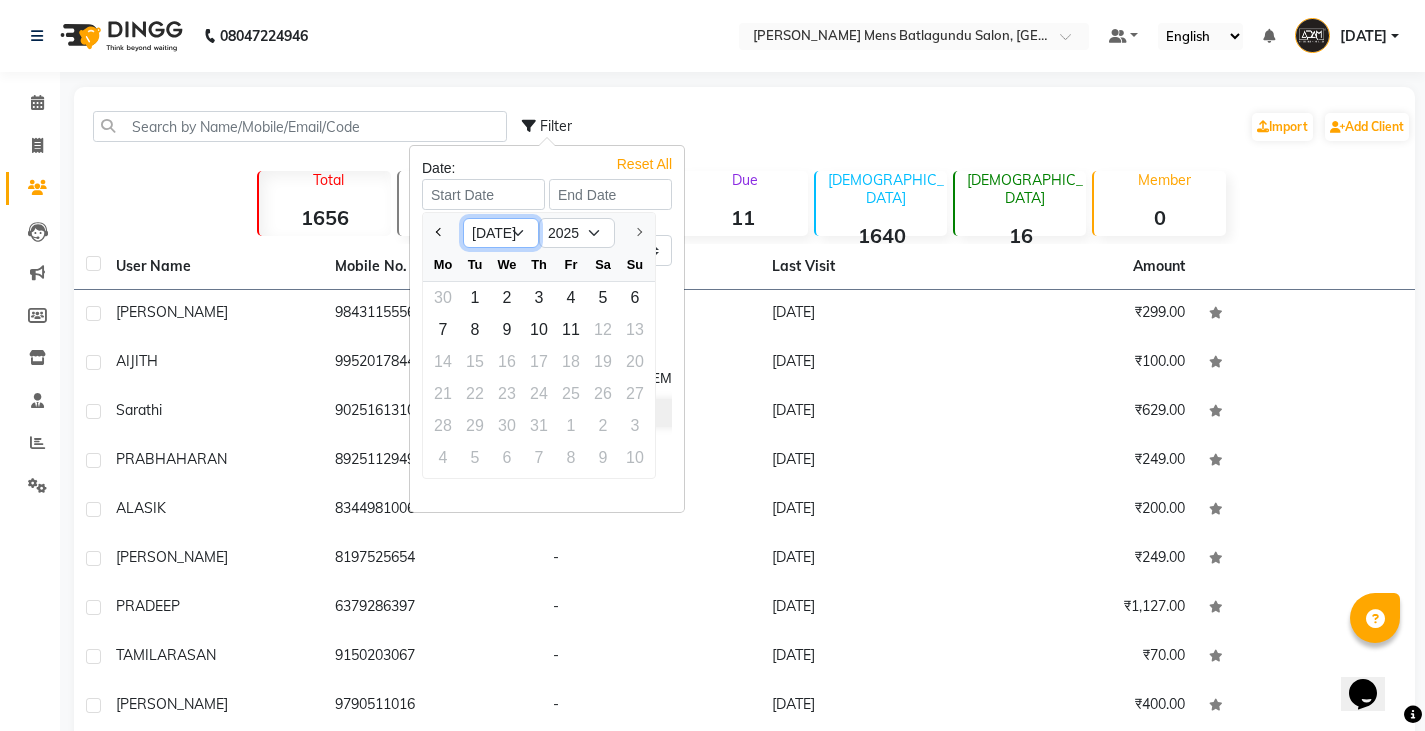 drag, startPoint x: 508, startPoint y: 232, endPoint x: 504, endPoint y: 246, distance: 14.56022 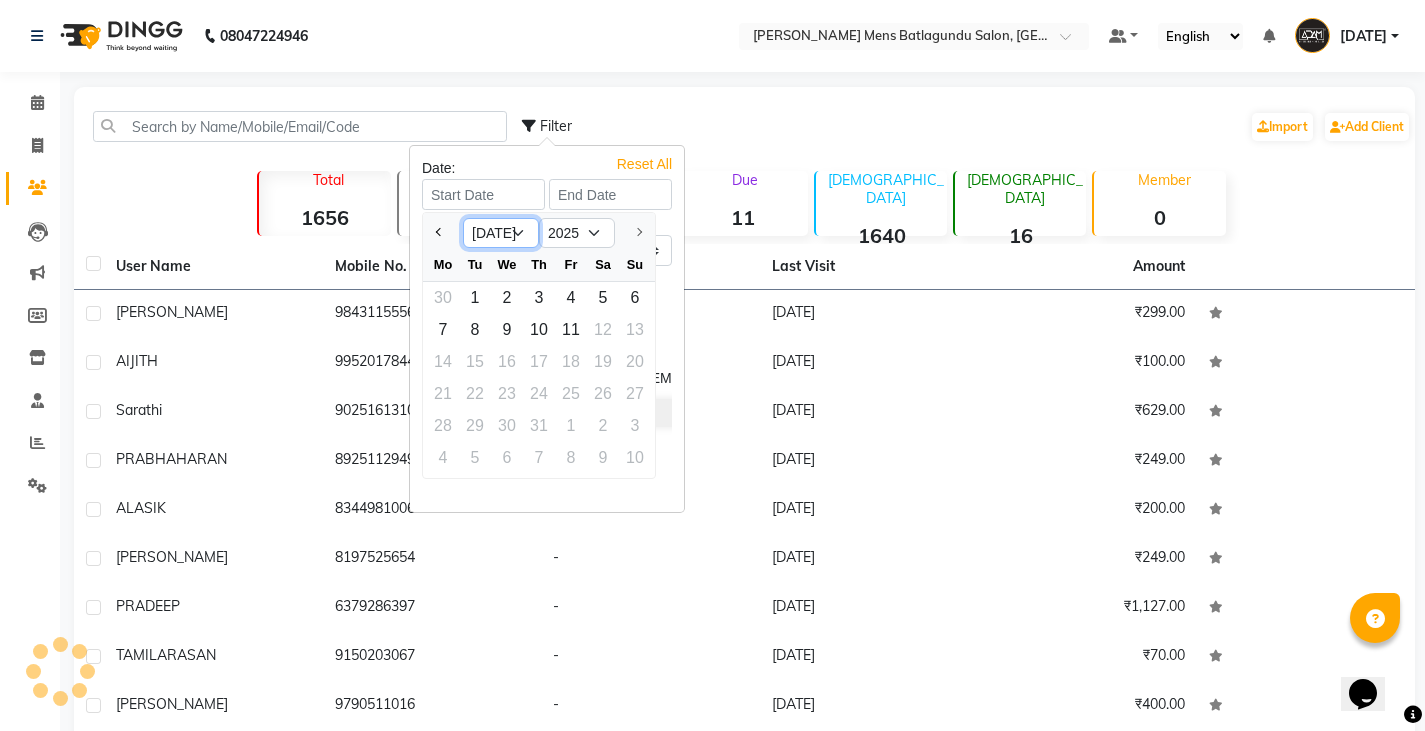 select on "6" 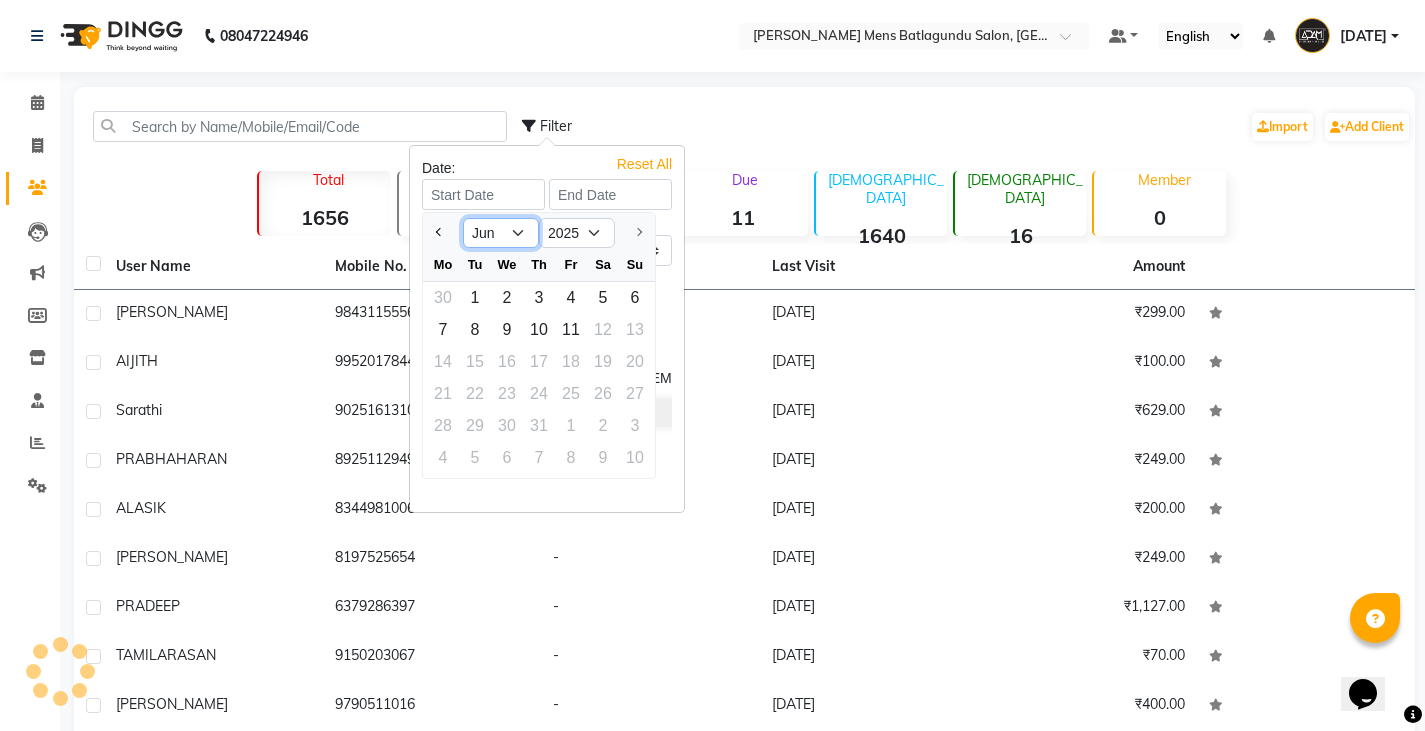 click on "Jan Feb Mar Apr May Jun Jul" at bounding box center (501, 233) 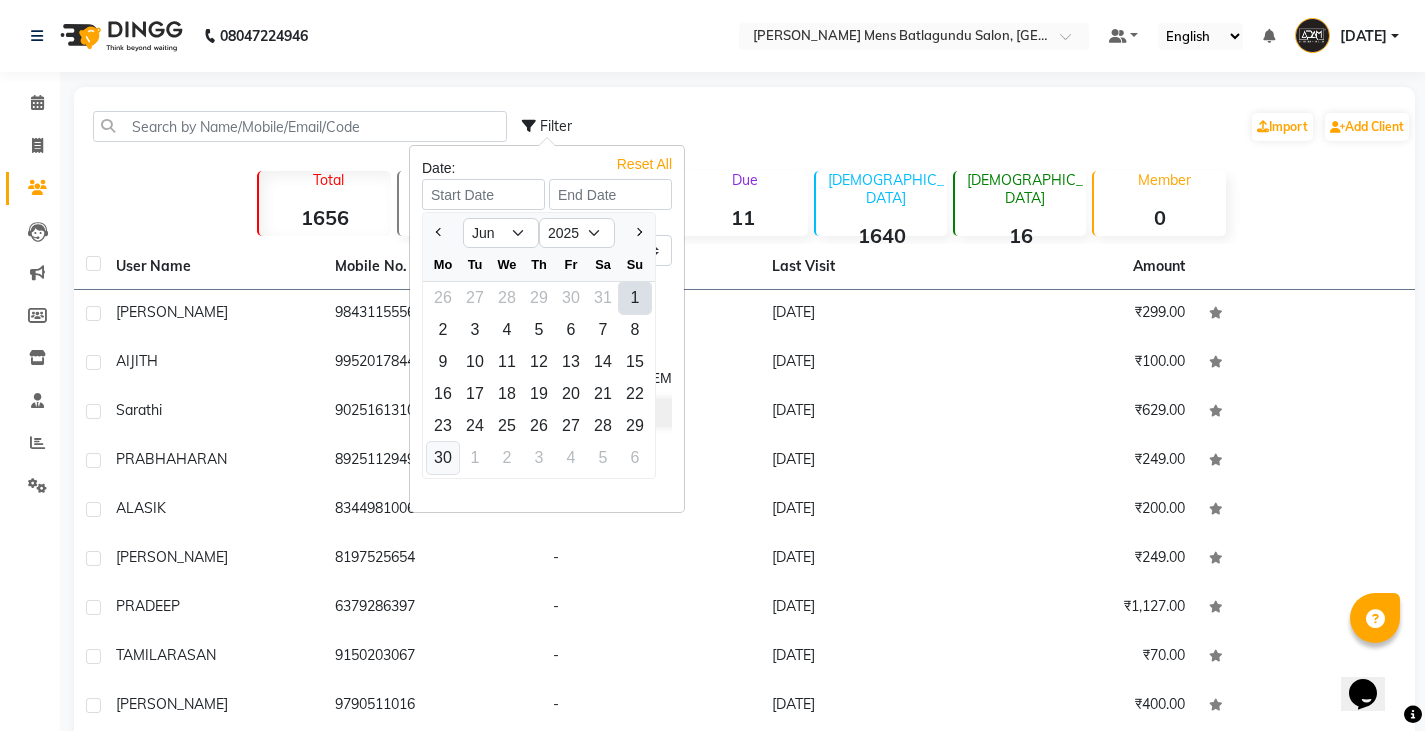 click on "30" at bounding box center (443, 458) 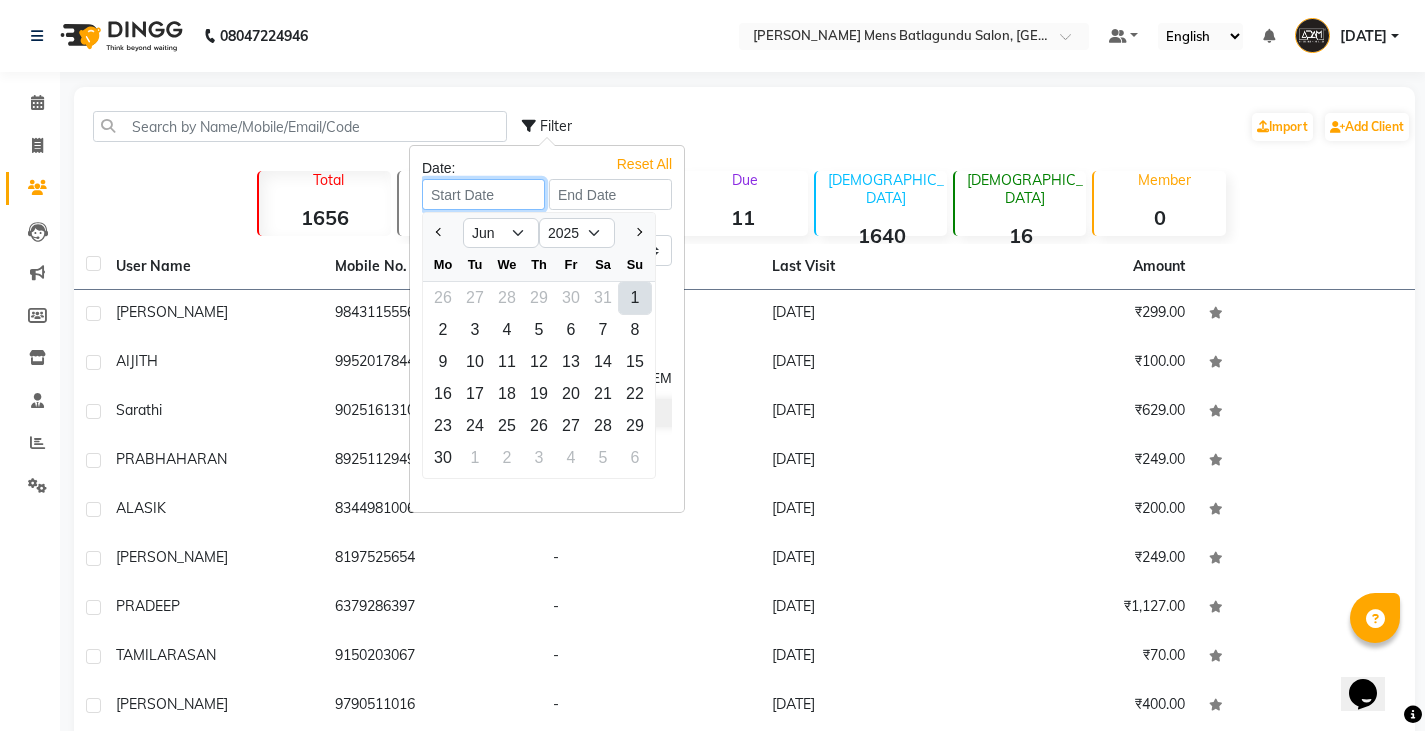 type on "30-06-2025" 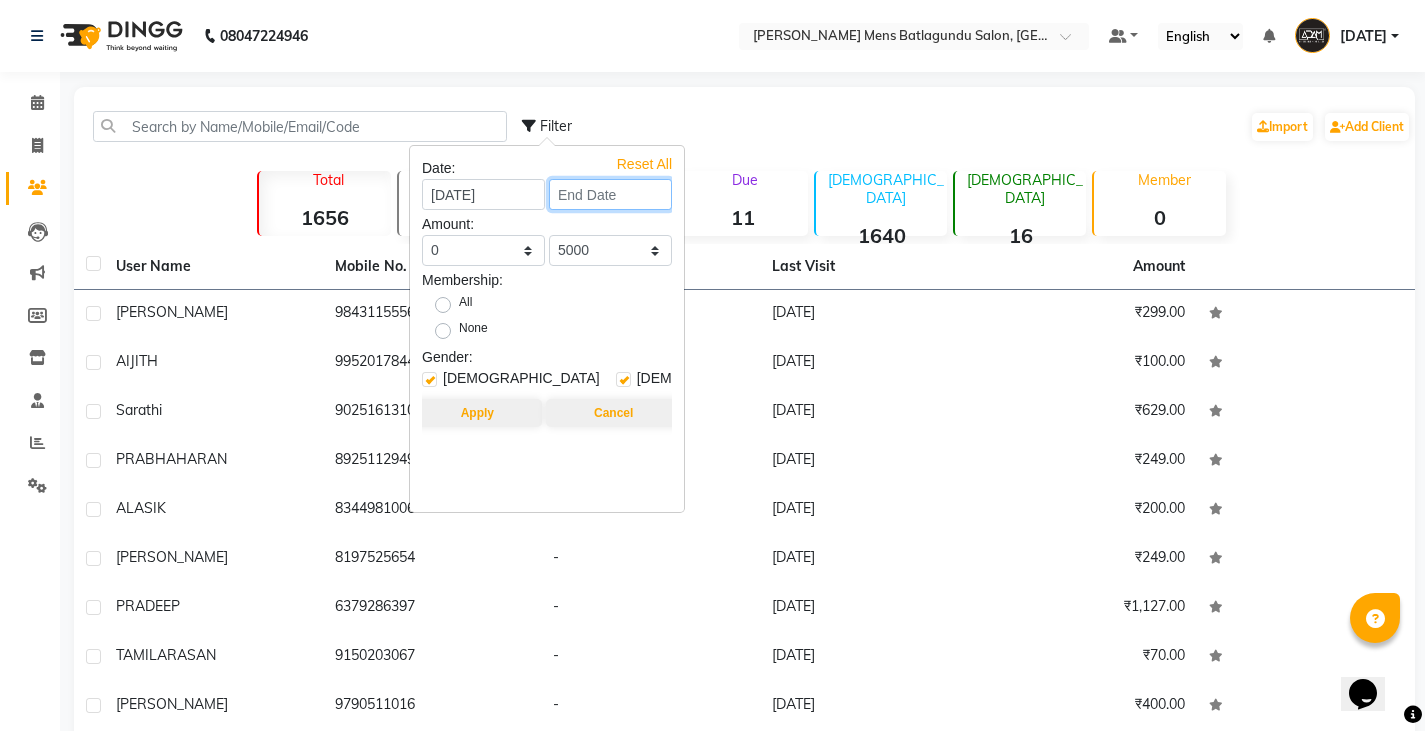click at bounding box center (610, 194) 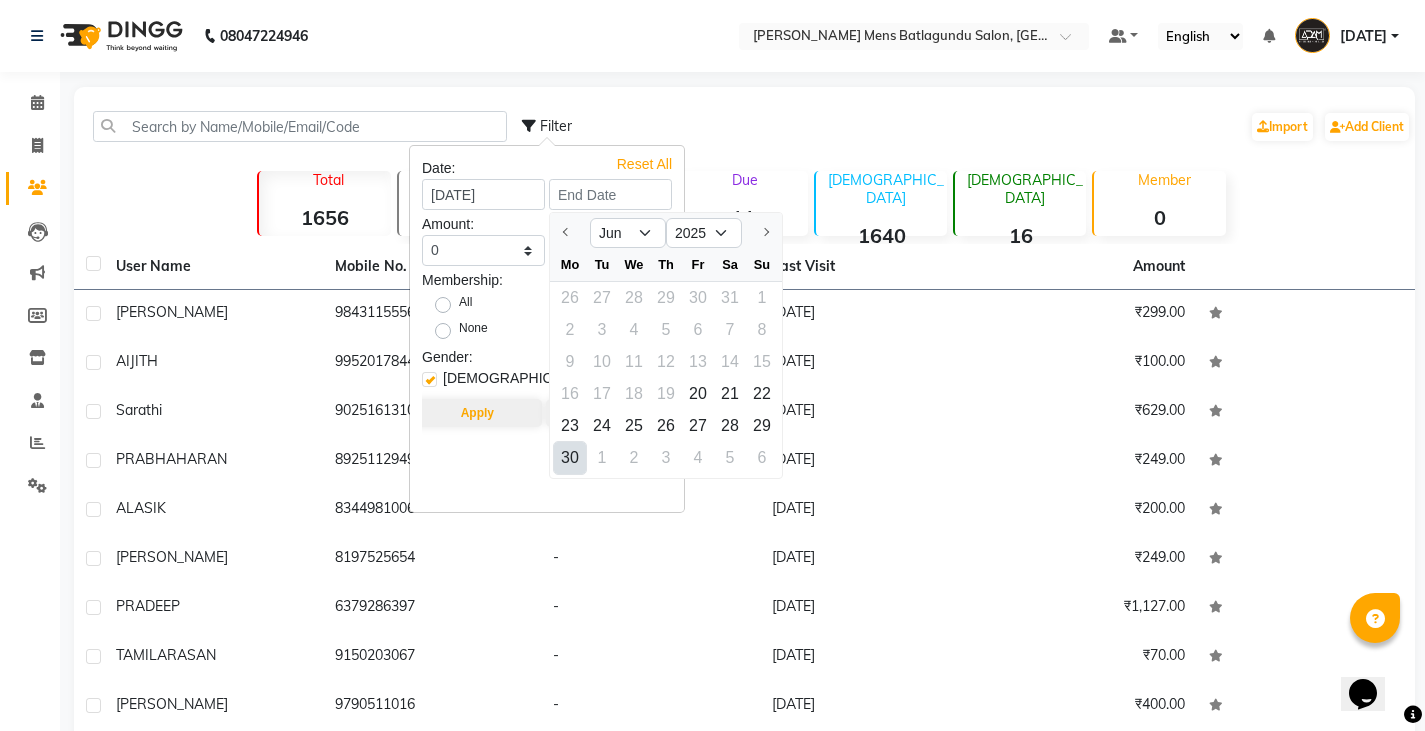 click on "30" at bounding box center (570, 458) 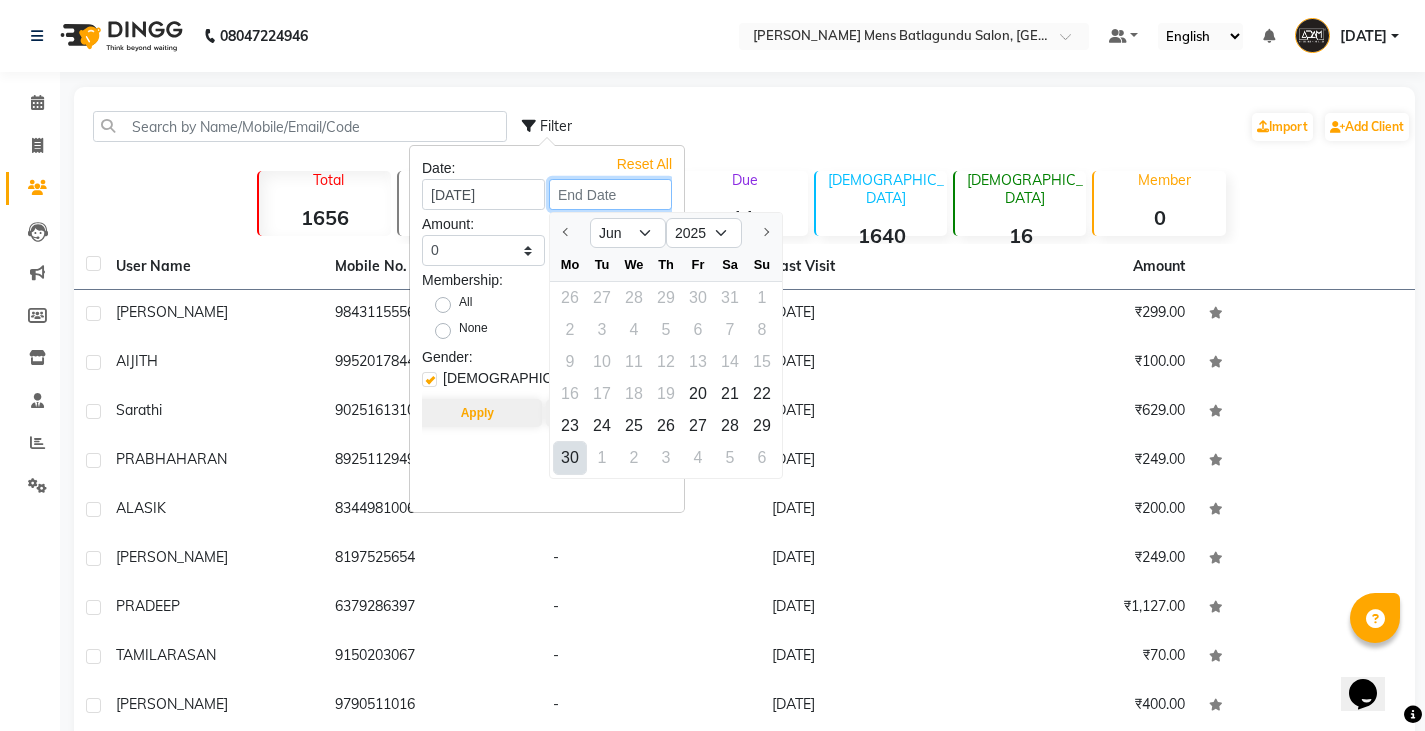 type on "30-06-2025" 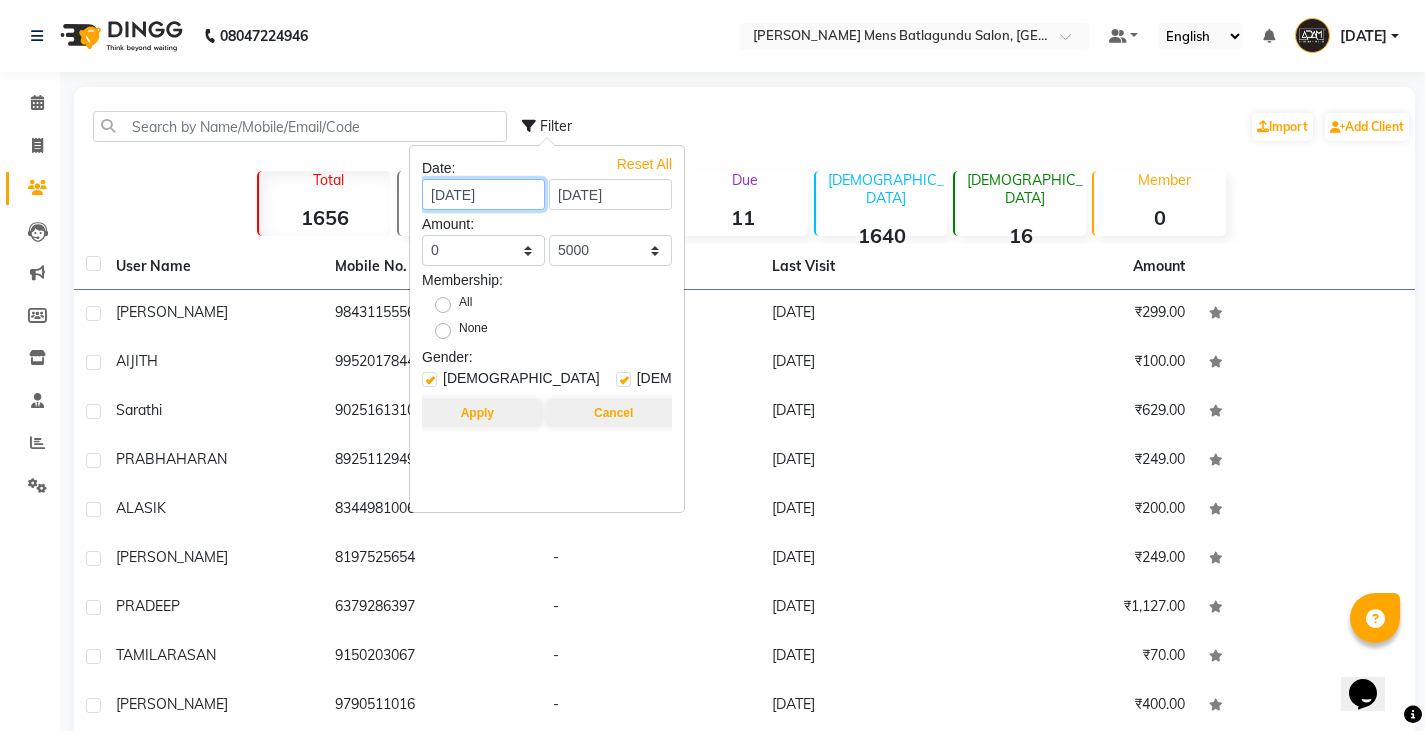 click on "30-06-2025" at bounding box center (483, 194) 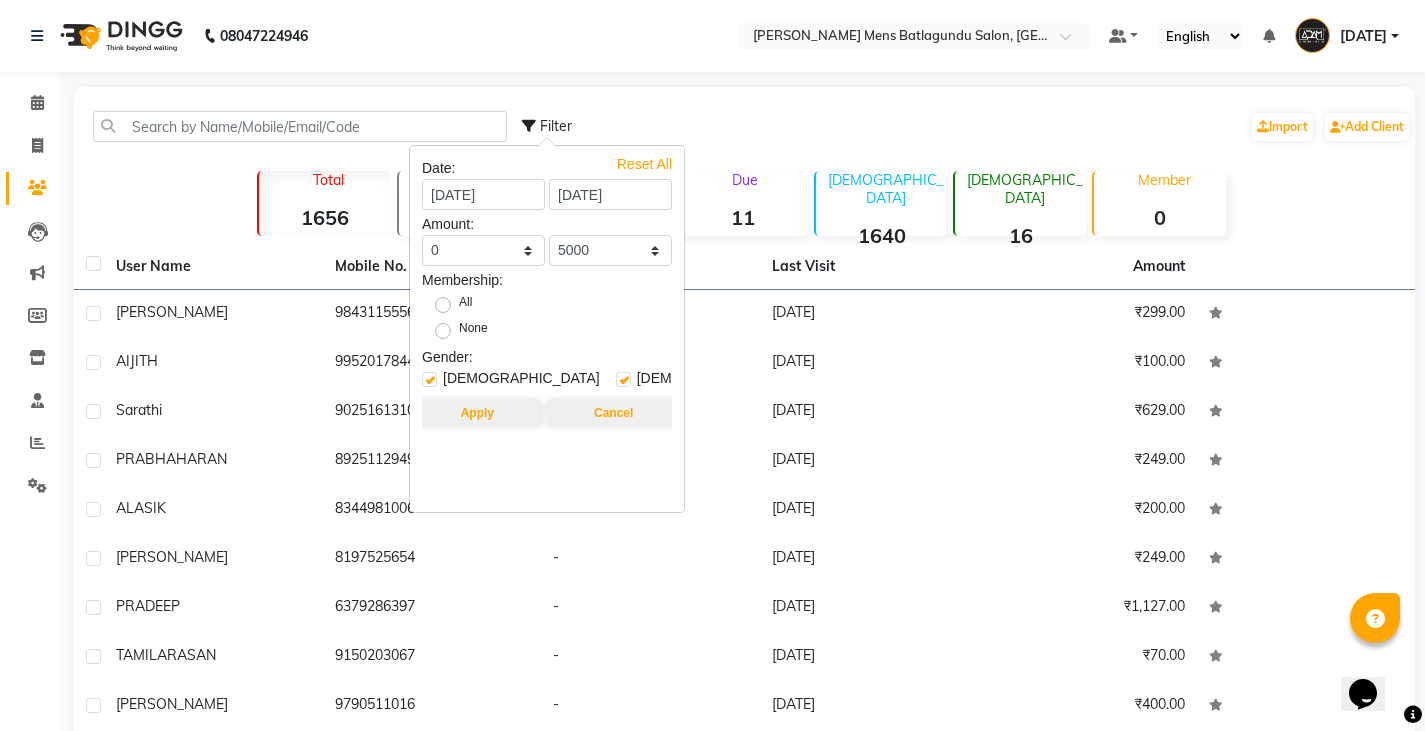select on "6" 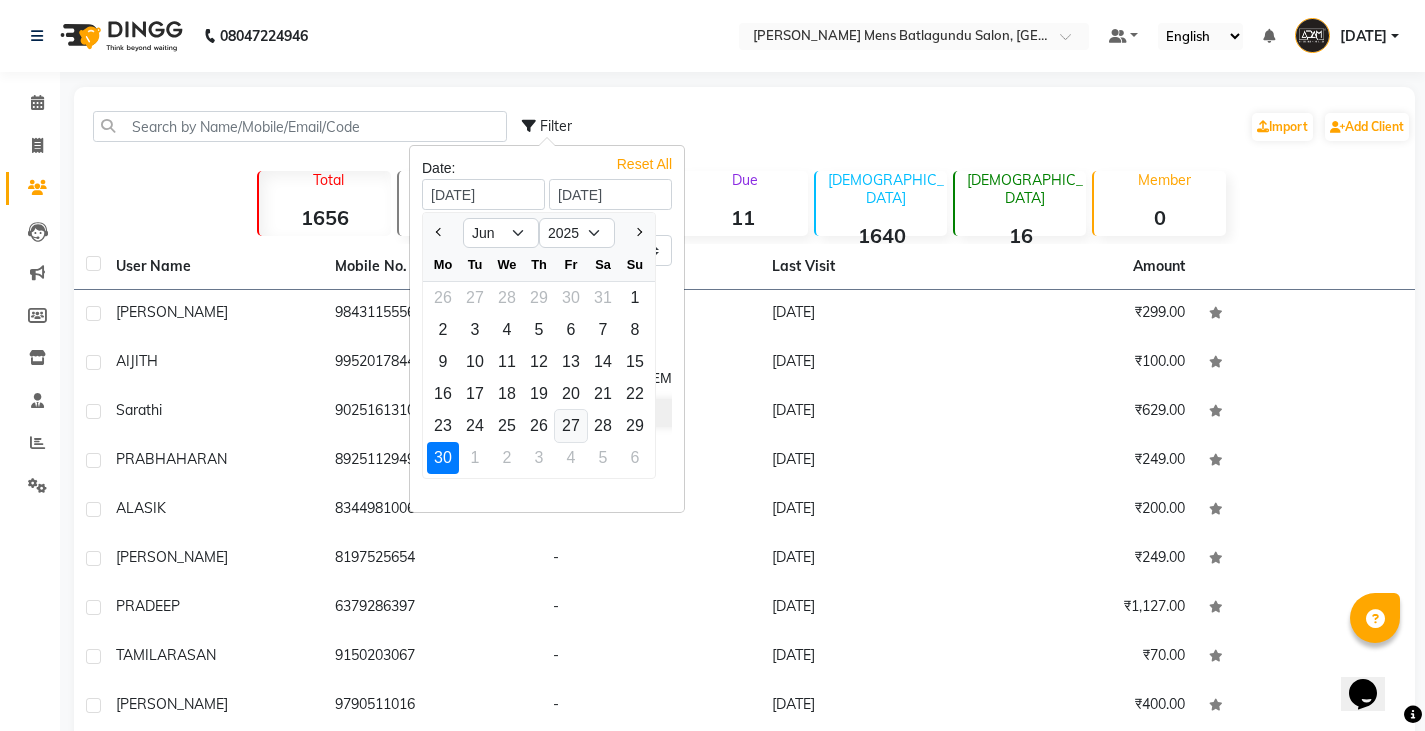 click on "27" at bounding box center [571, 426] 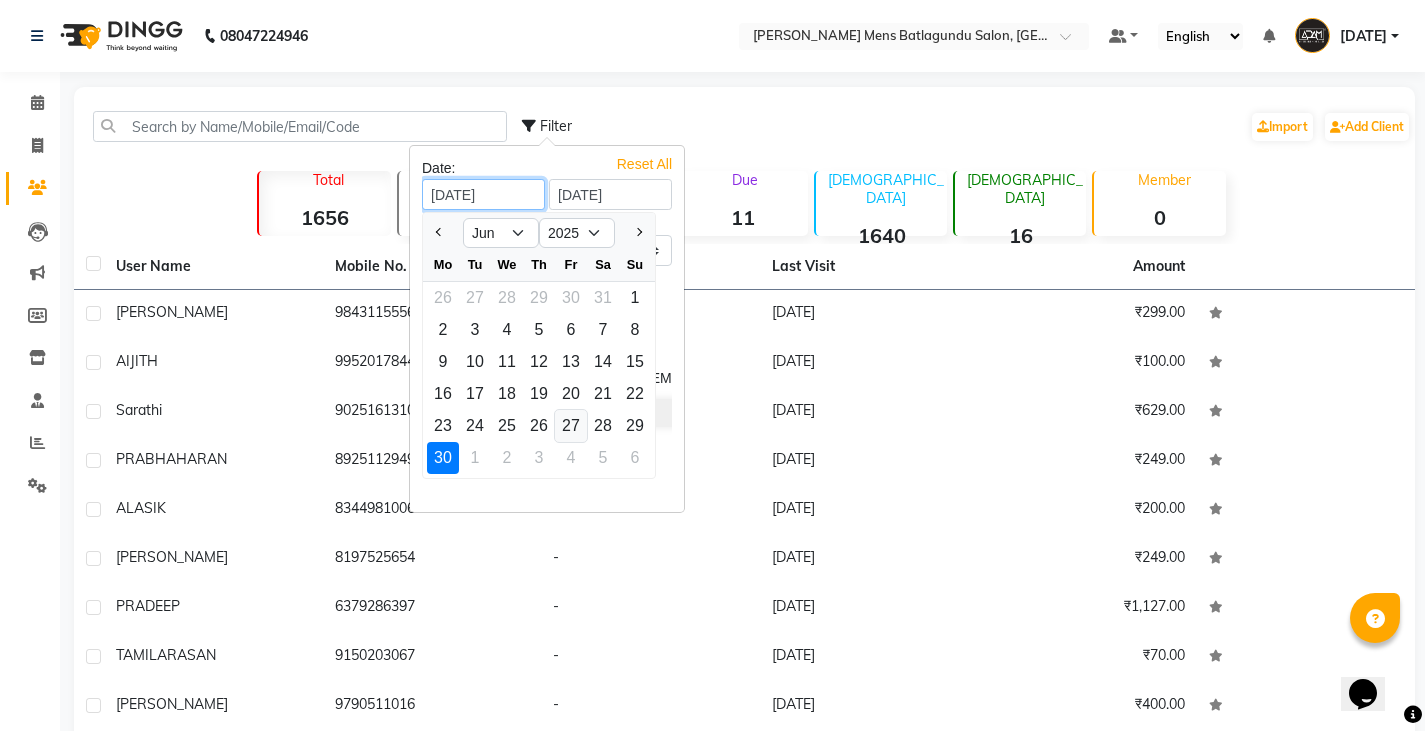 type on "27-06-2025" 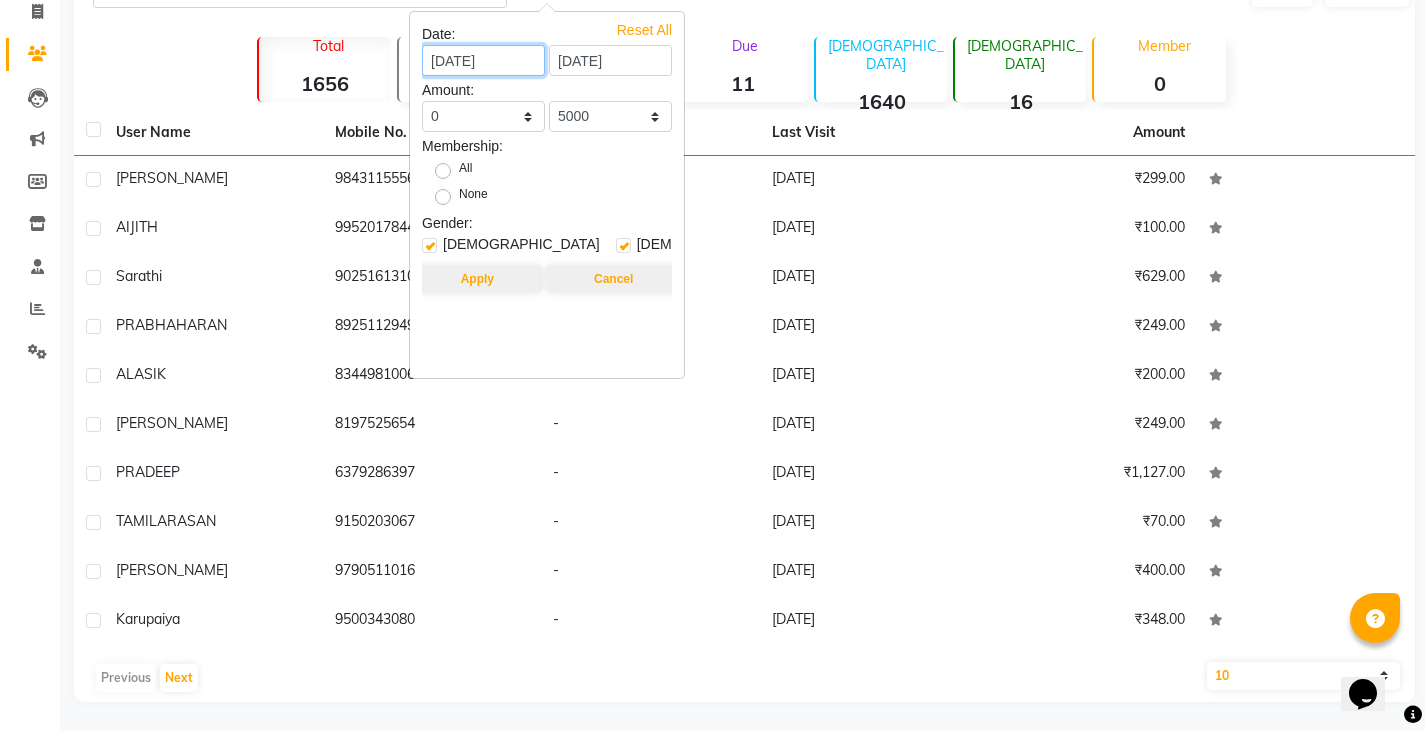 scroll, scrollTop: 135, scrollLeft: 0, axis: vertical 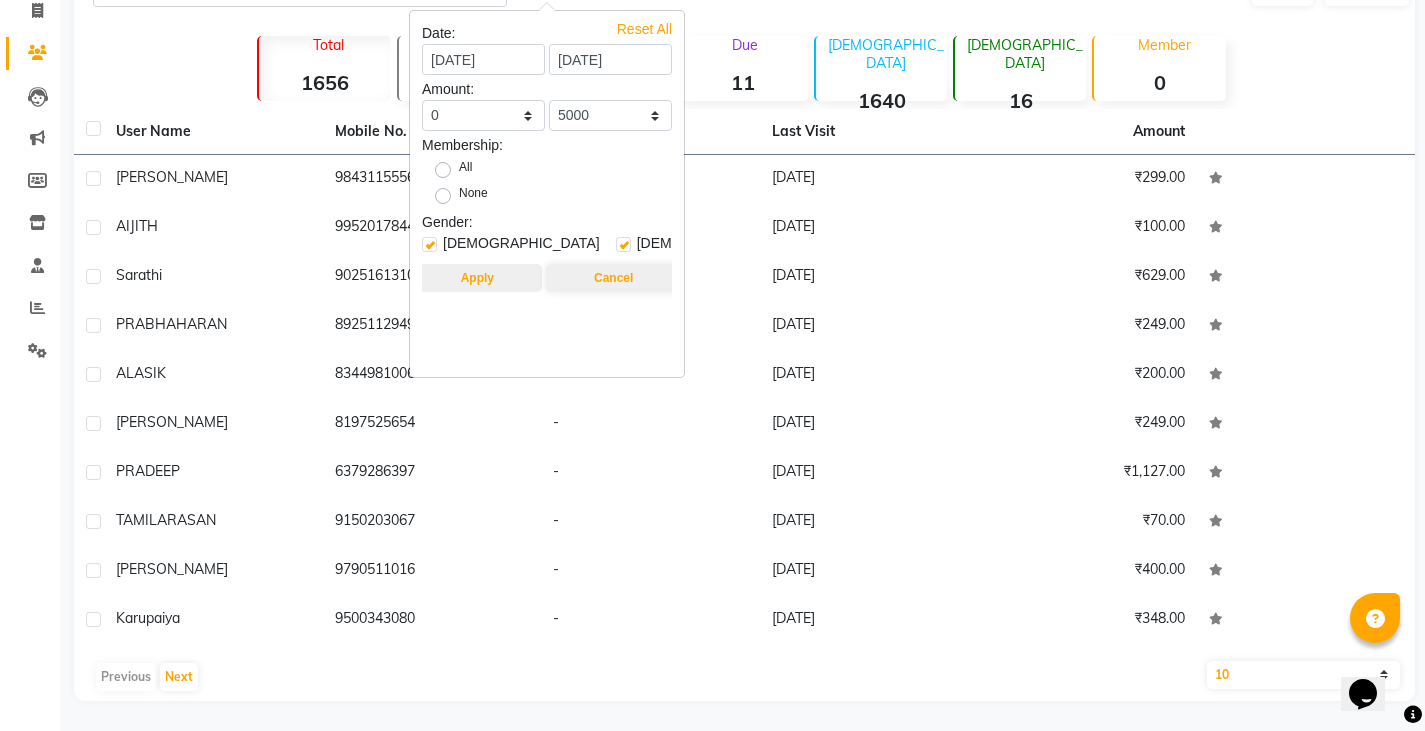 click on "Apply" at bounding box center [477, 278] 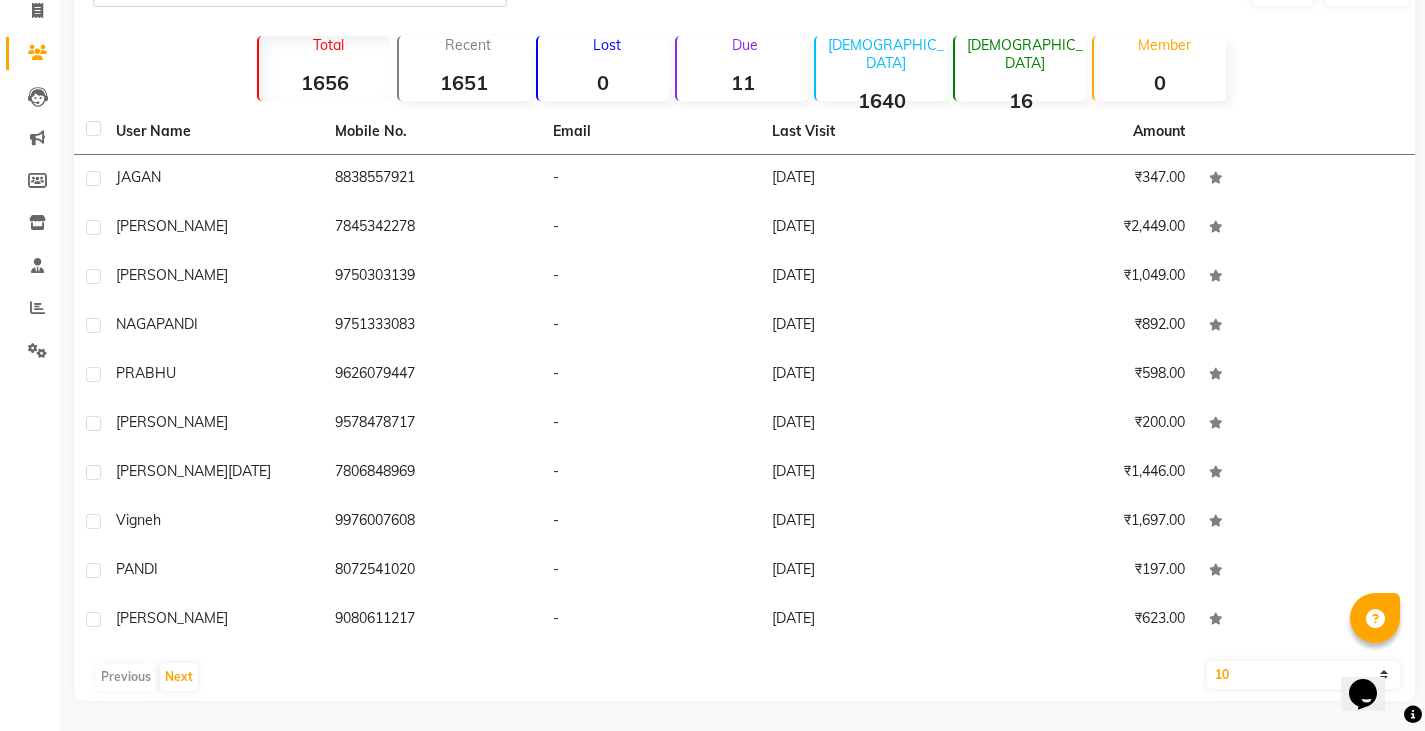 drag, startPoint x: 1254, startPoint y: 684, endPoint x: 1246, endPoint y: 663, distance: 22.472204 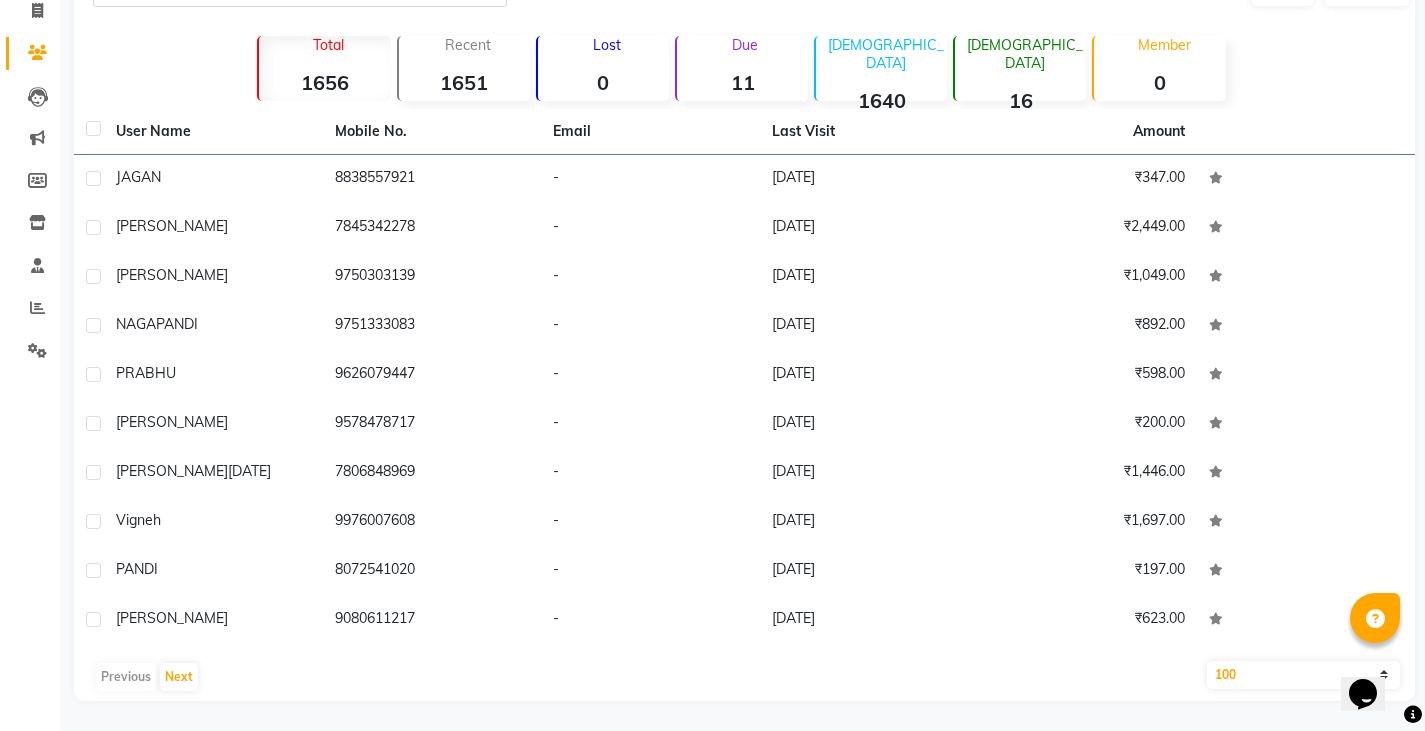 click on "10   50   100" 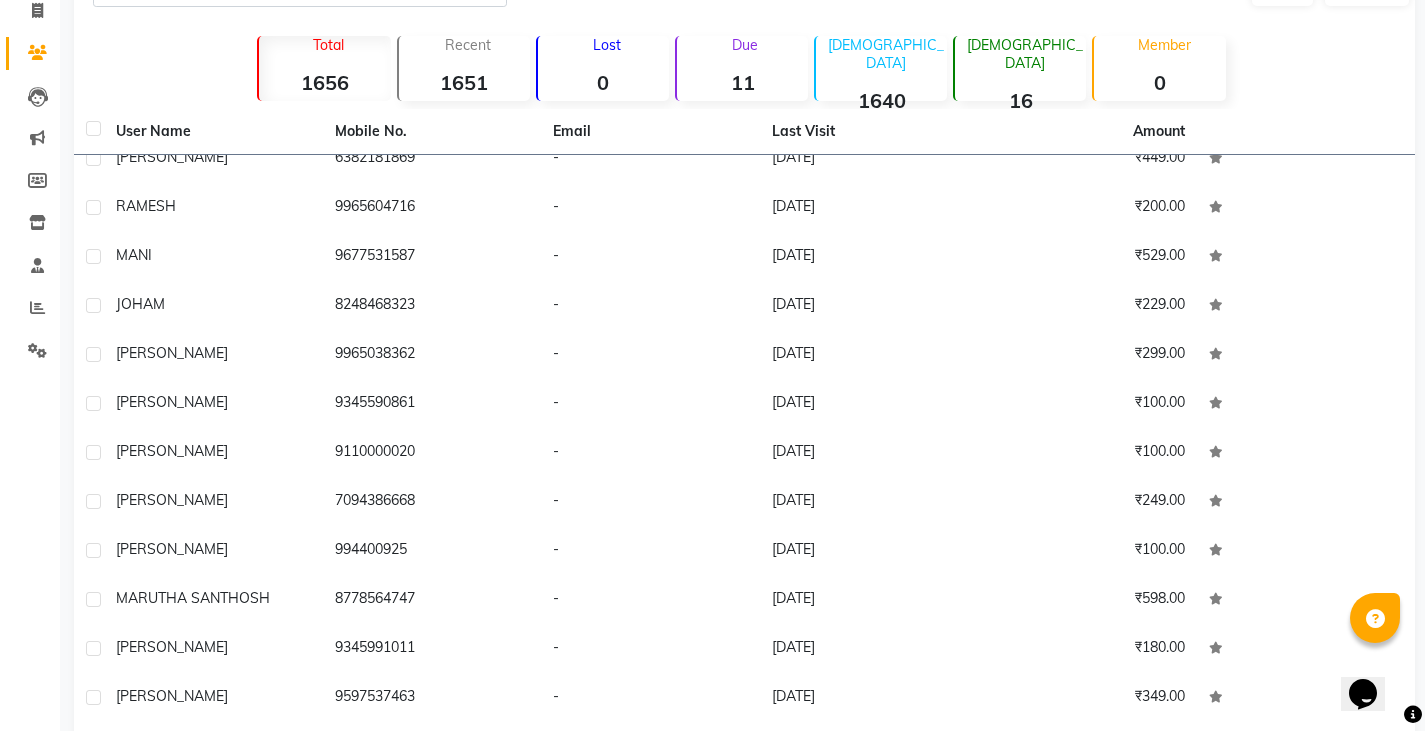 scroll, scrollTop: 3400, scrollLeft: 0, axis: vertical 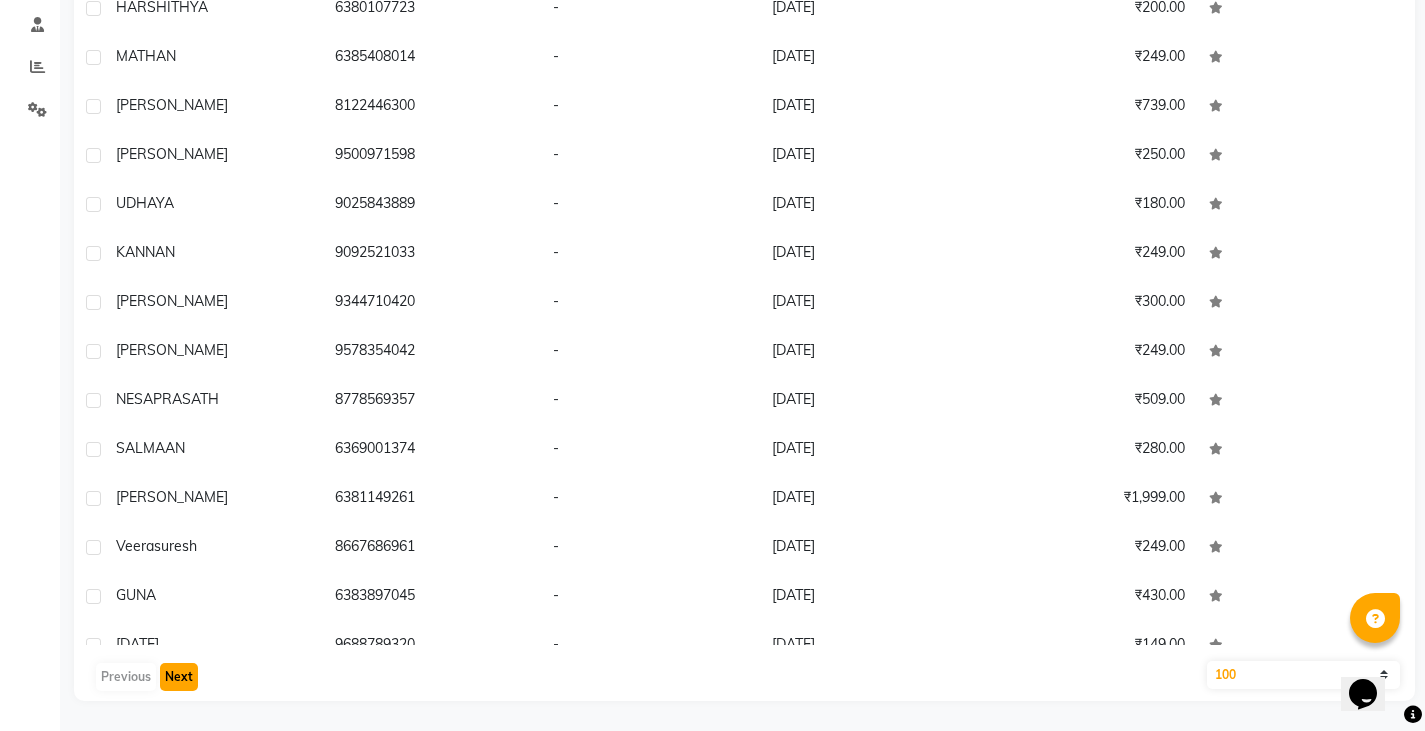 click on "Next" 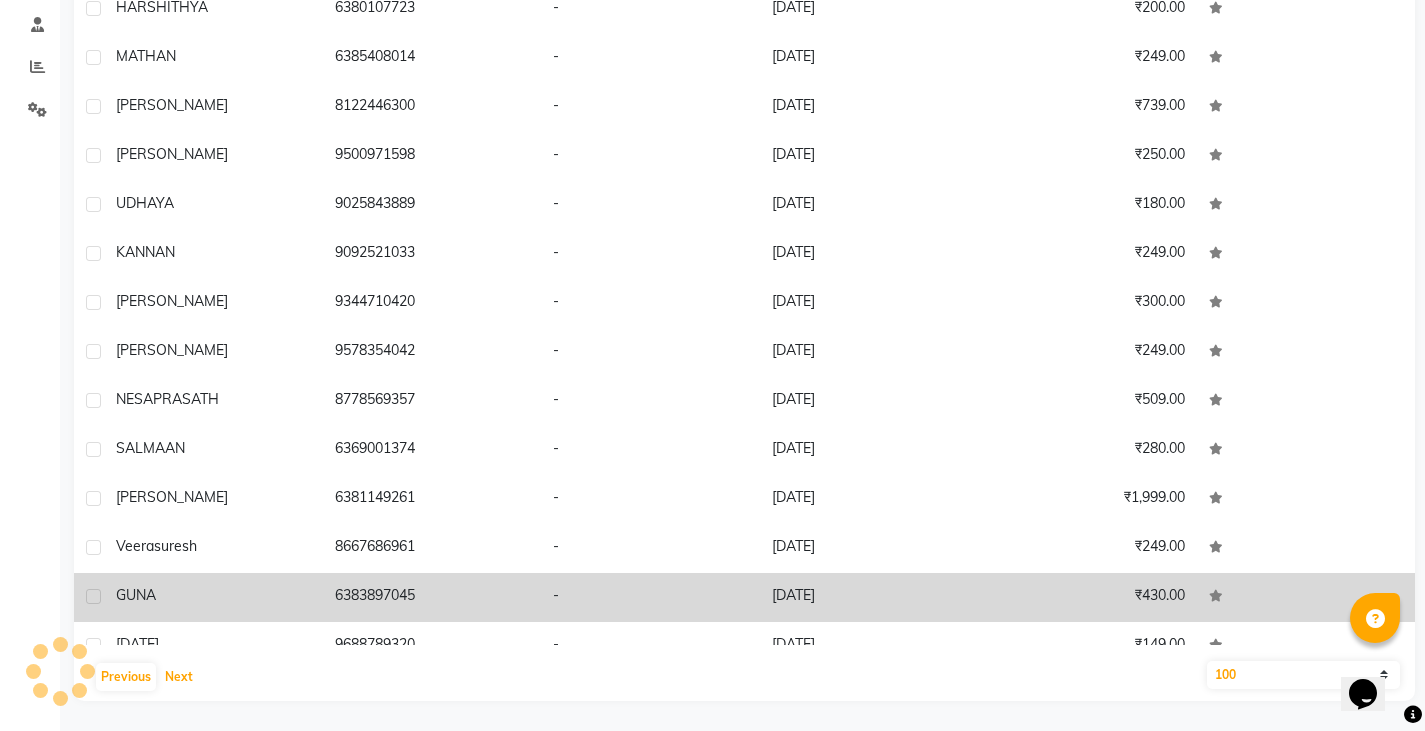 scroll, scrollTop: 1229, scrollLeft: 0, axis: vertical 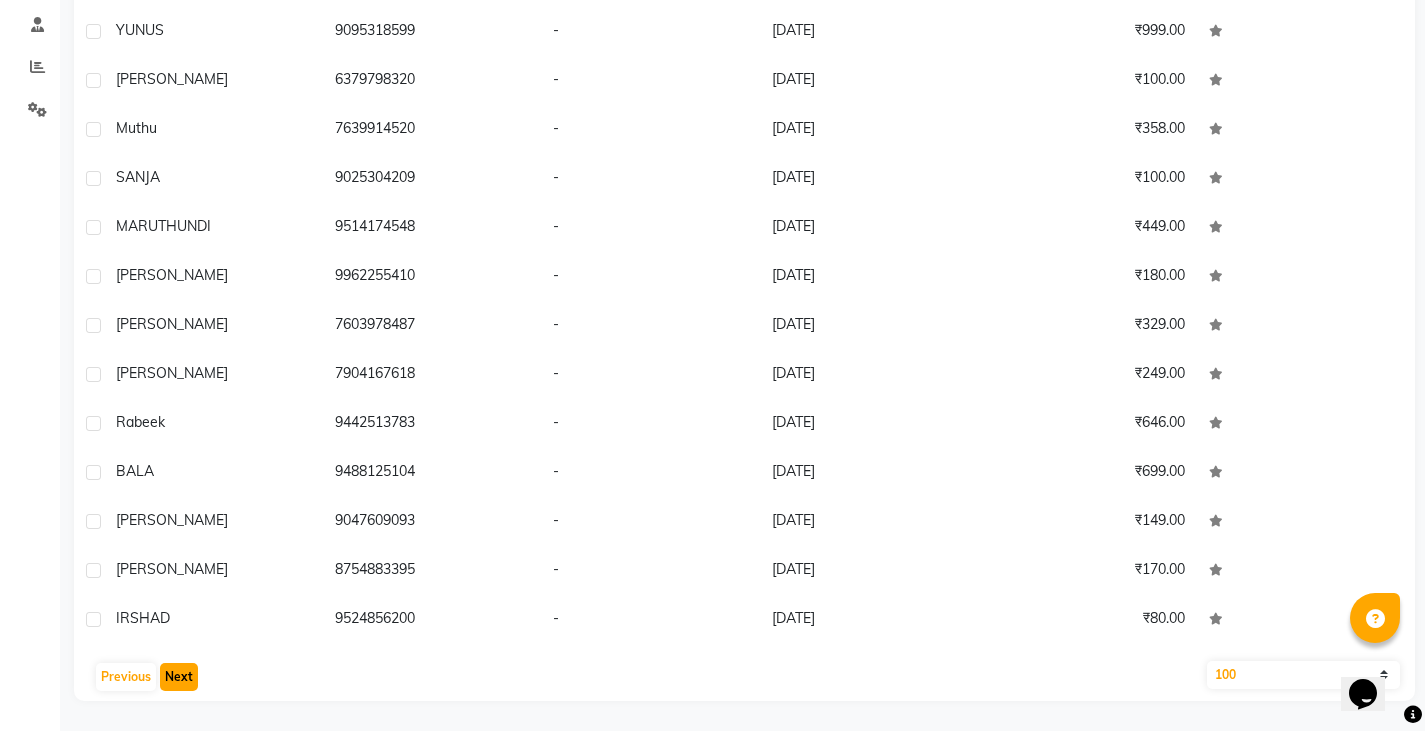 click on "Next" 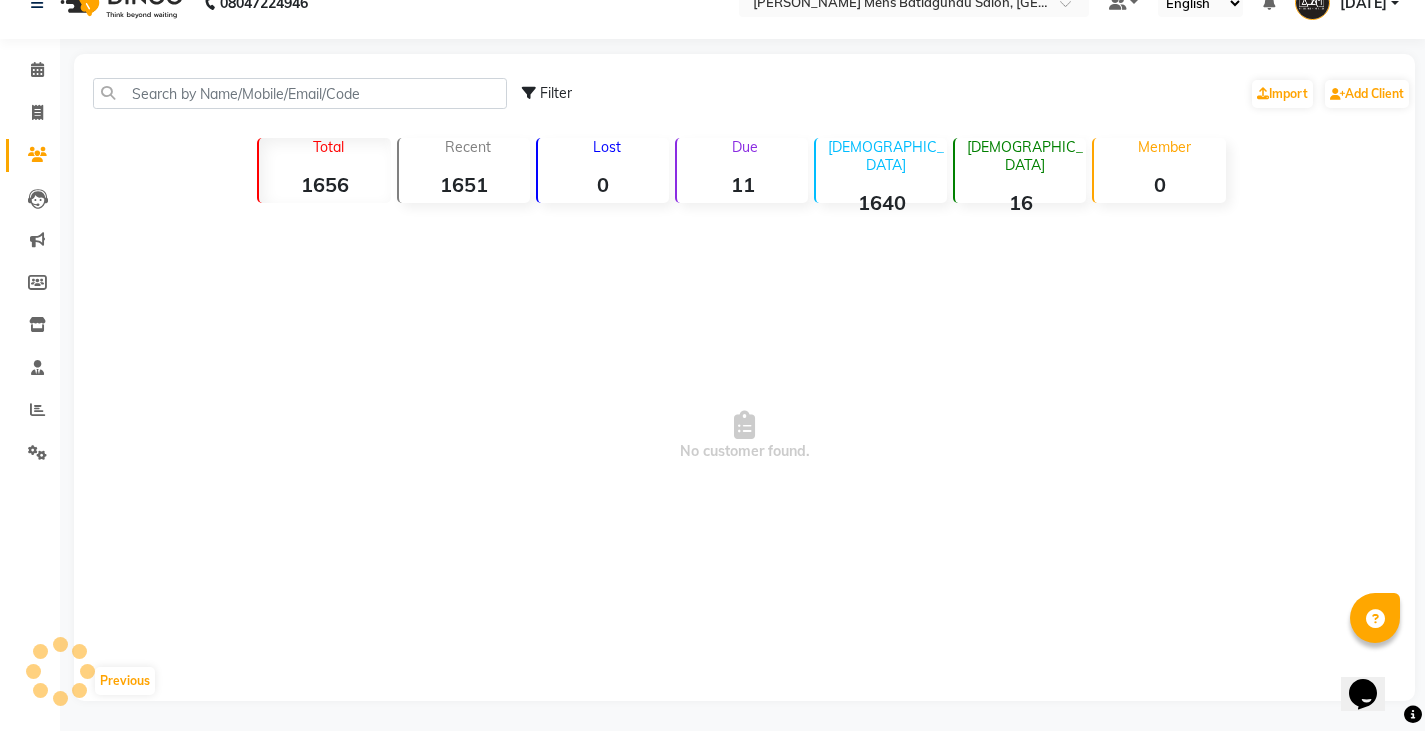 scroll, scrollTop: 33, scrollLeft: 0, axis: vertical 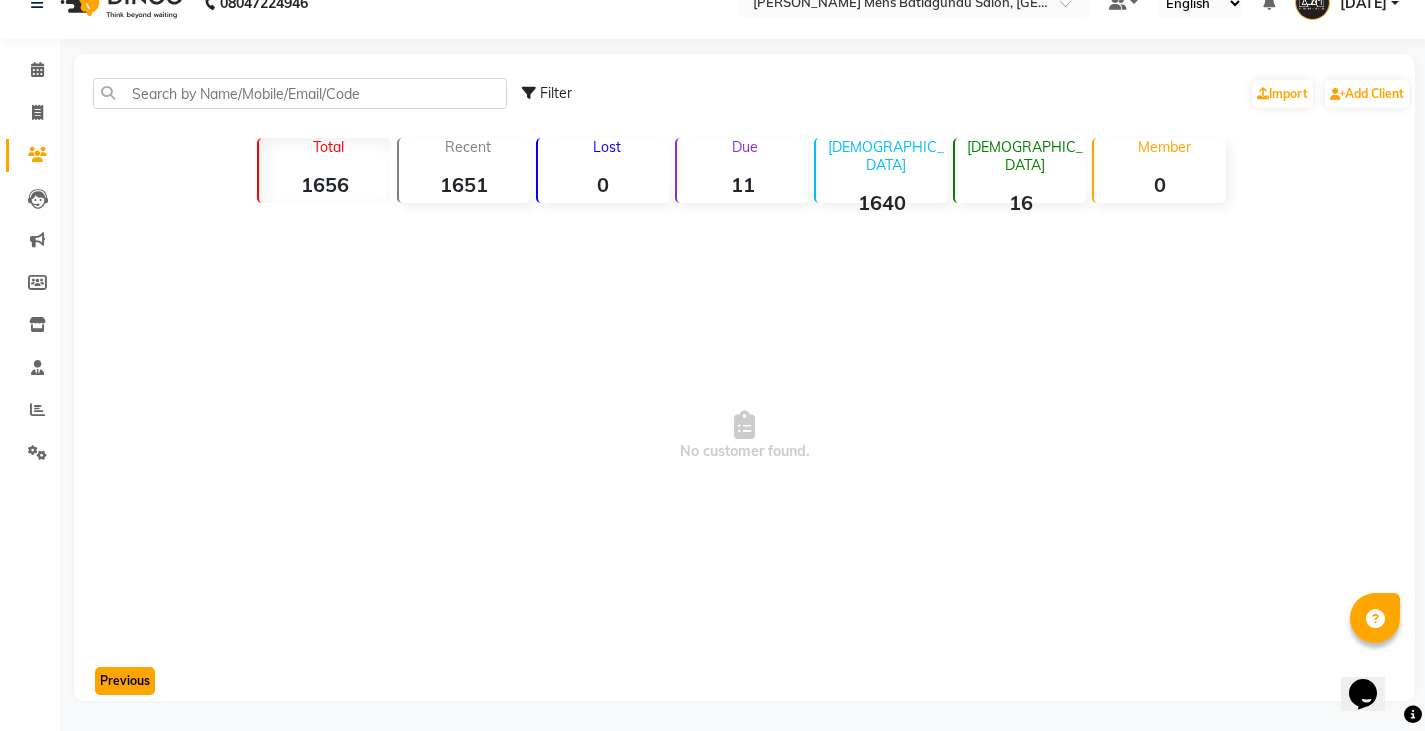click on "Previous" 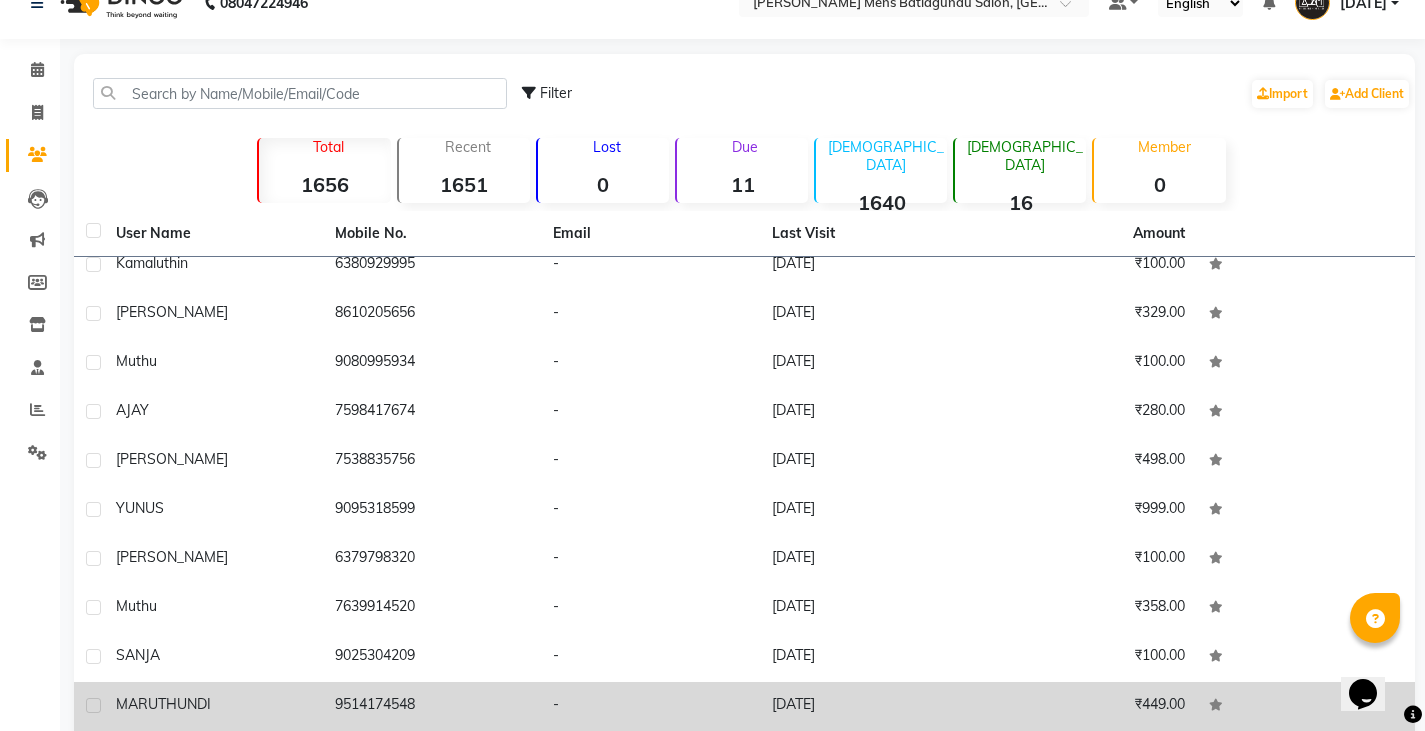 scroll, scrollTop: 1229, scrollLeft: 0, axis: vertical 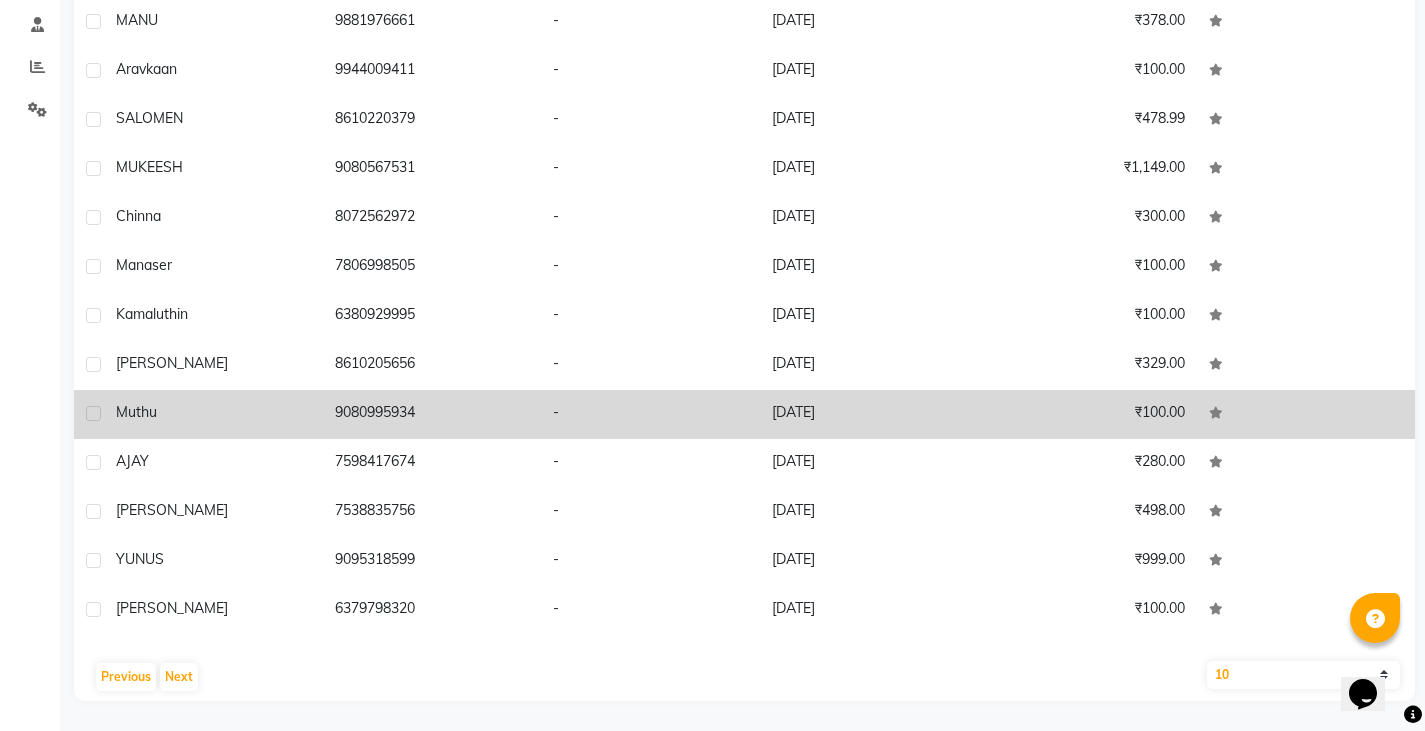 drag, startPoint x: 334, startPoint y: 404, endPoint x: 447, endPoint y: 406, distance: 113.0177 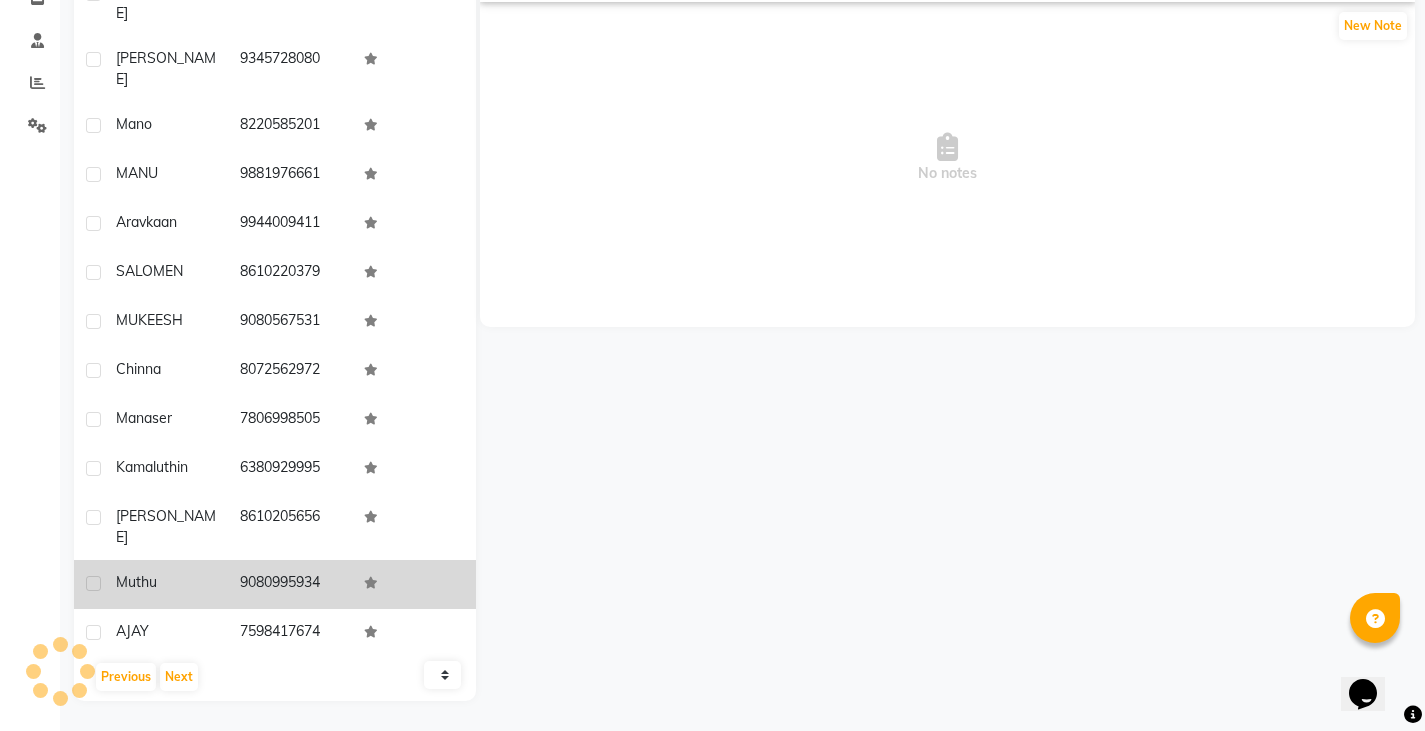 scroll, scrollTop: 734, scrollLeft: 0, axis: vertical 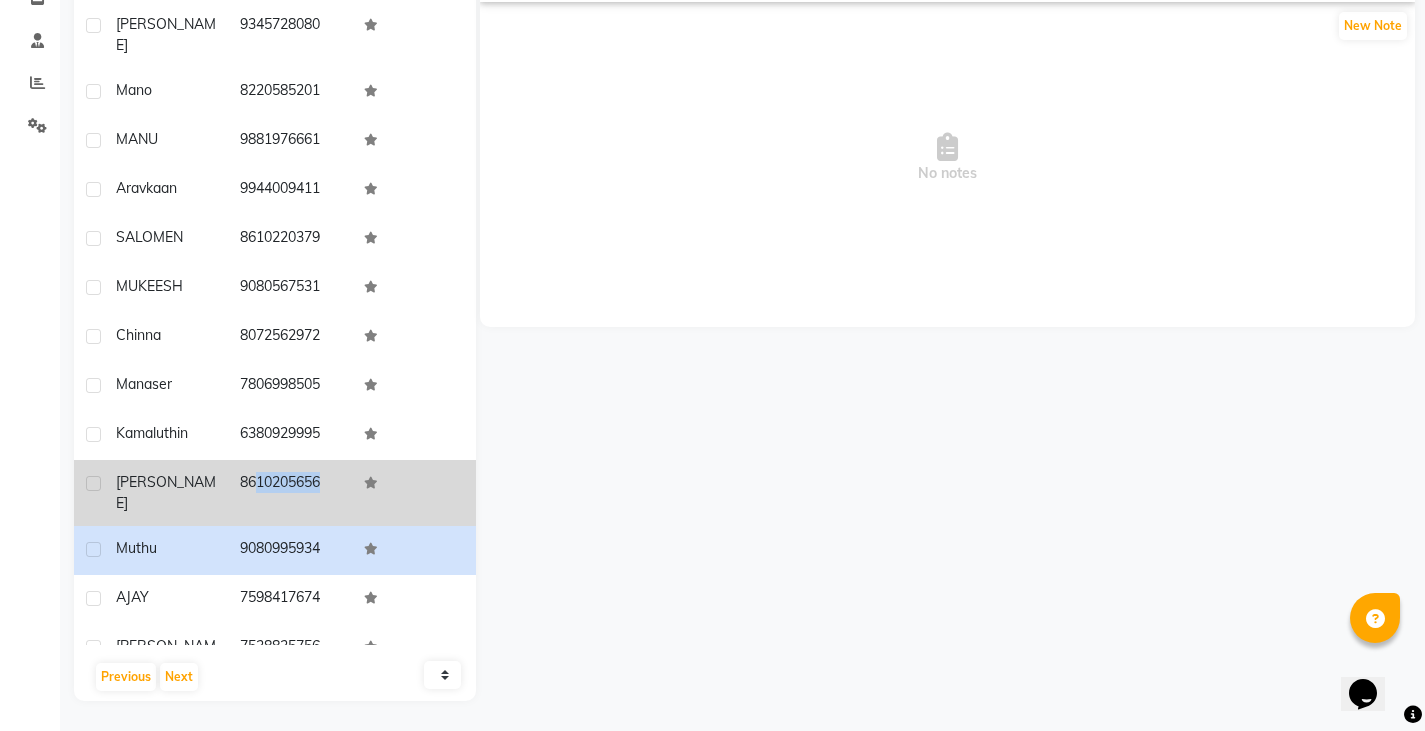 drag, startPoint x: 236, startPoint y: 358, endPoint x: 378, endPoint y: 371, distance: 142.59383 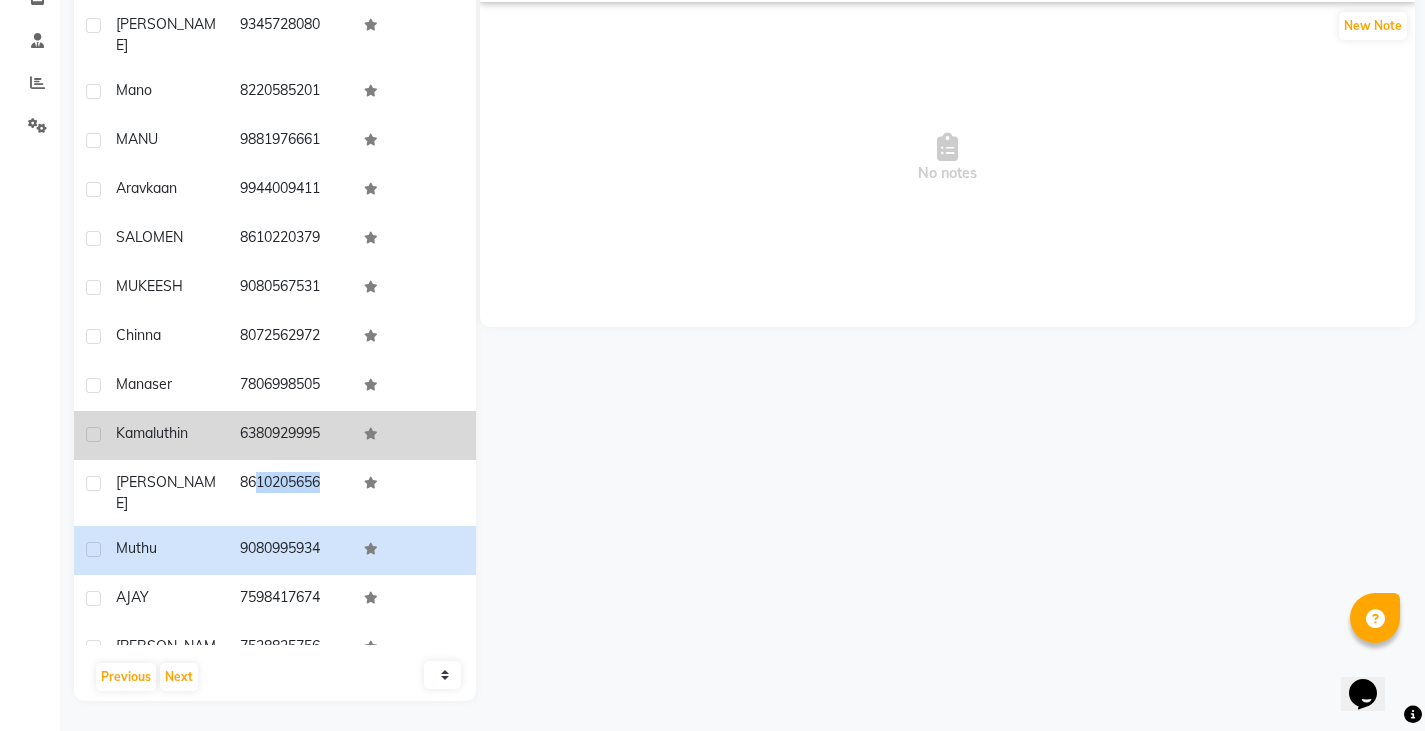 drag, startPoint x: 235, startPoint y: 306, endPoint x: 336, endPoint y: 309, distance: 101.04455 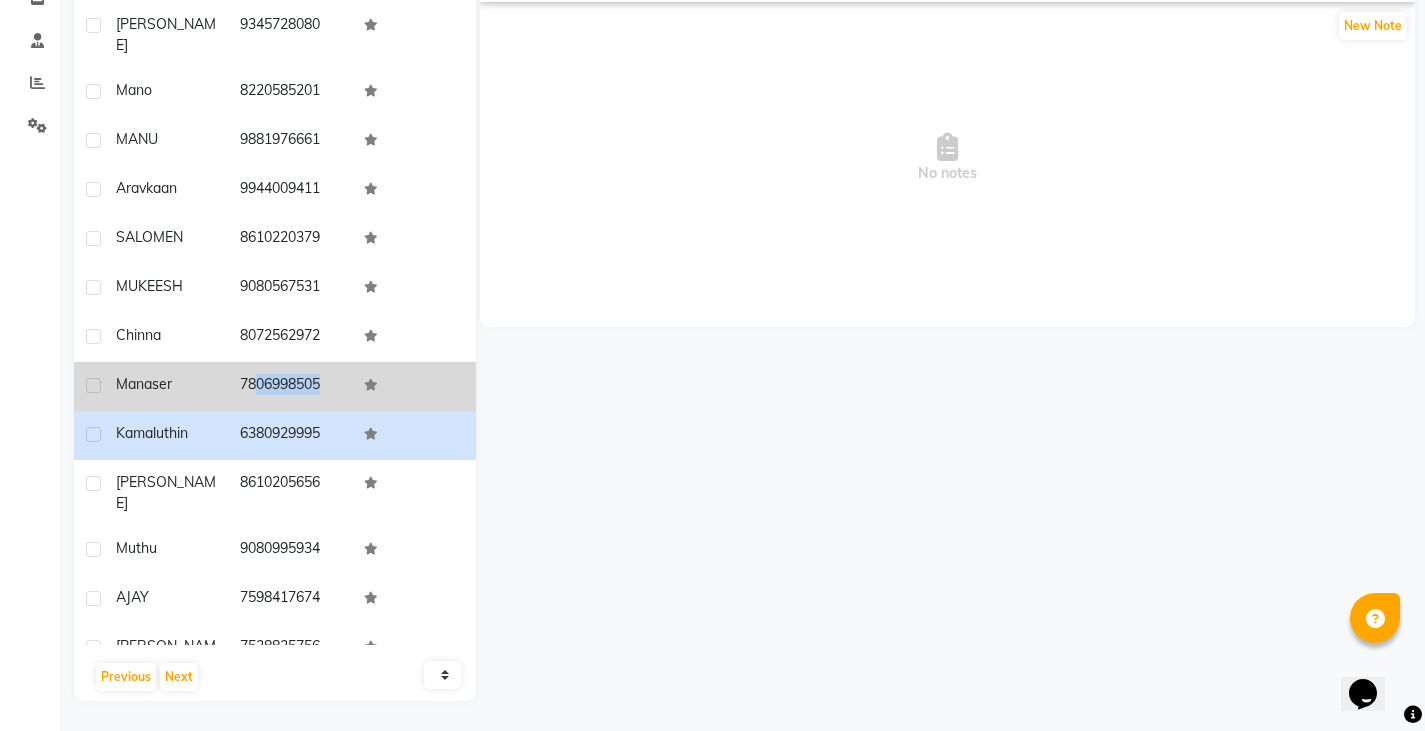 drag, startPoint x: 236, startPoint y: 263, endPoint x: 384, endPoint y: 248, distance: 148.7582 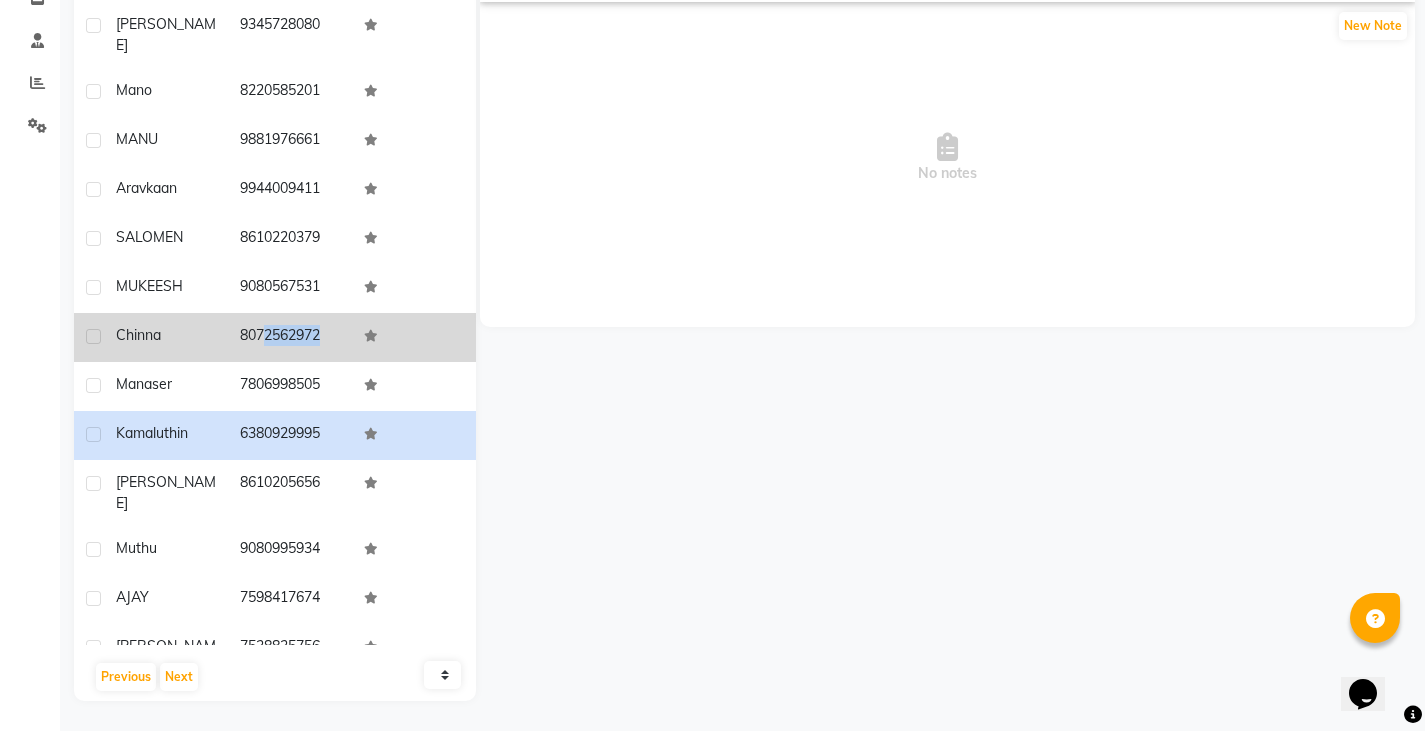 drag, startPoint x: 241, startPoint y: 211, endPoint x: 361, endPoint y: 210, distance: 120.004166 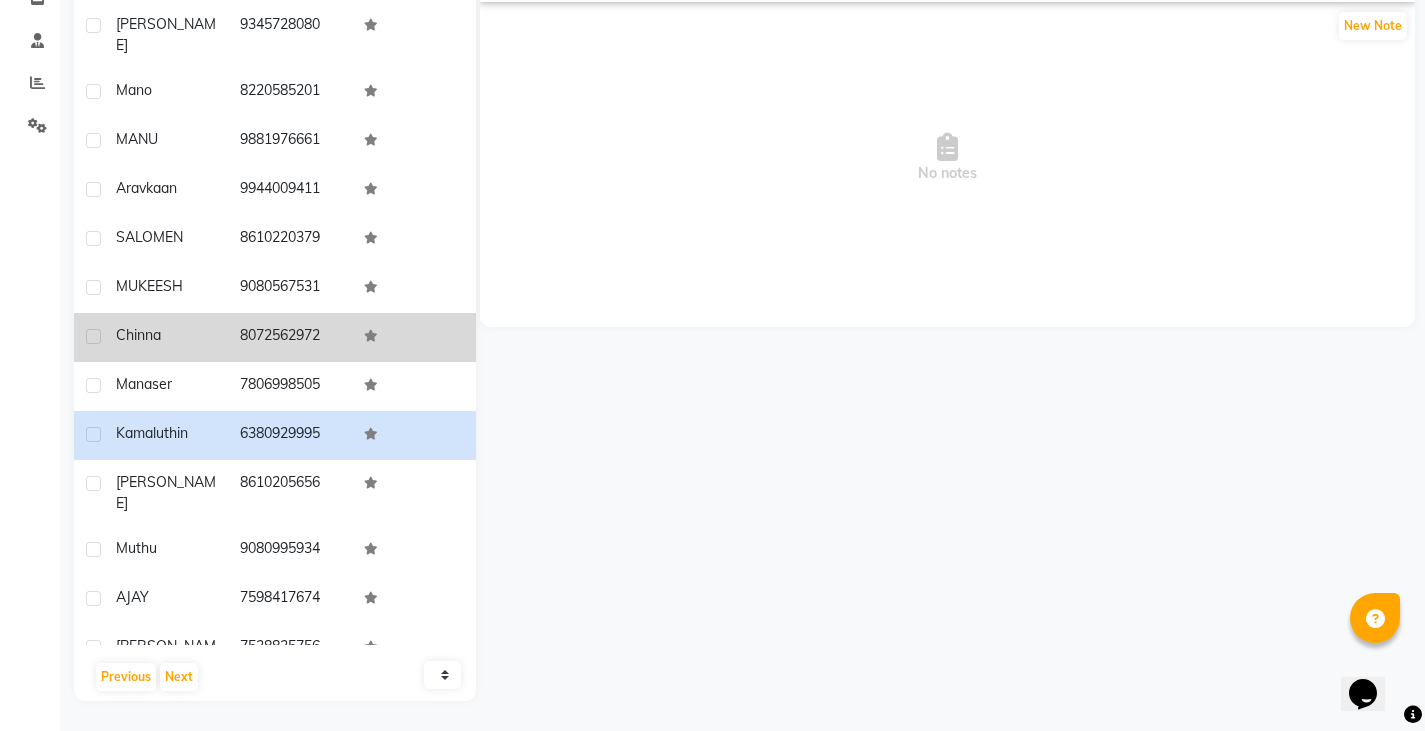 click on "SIVA     9486925893  Ganesan     9659962133  Surya     8870469576  SADIK     8838189296  Jagathish     6383874352  Siva surya     6955526026  DEEPAK     9994241195  Prasanth     8248205694  JEYACHANDRAN     7824988210  Harish     9110000016  MUHAMED KASIM     9952224108  SUBASH     7845881553  Mukesh     9047318207  Joan     7708186278  Santhosh     9345728080  Mano     8220585201  MANU     9881976661  Aravkaan     9944009411  SALOMEN     8610220379  MUKEESH     9080567531  Chinna     8072562972  Manaser     7806998505  Kamaluthin     6380929995  RAJ KUMAR     8610205656  Muthu     9080995934  AJAY     7598417674  ARUN MAHENDRAN     7538835756  YUNUS     9095318599  IRFAN     6379798320  Muthu     7639914520  SANJA     9025304209  MARUTHUNDI     9514174548  SUGUMAR     9962255410  PRAKASH RAJ     7603978487  RANGANATHAN     7904167618  Rabeek     9442513783  BALA     9488125104  VIJI     9047609093  CHELLAPANDI     8754883395  IRSHAD     9524856200" 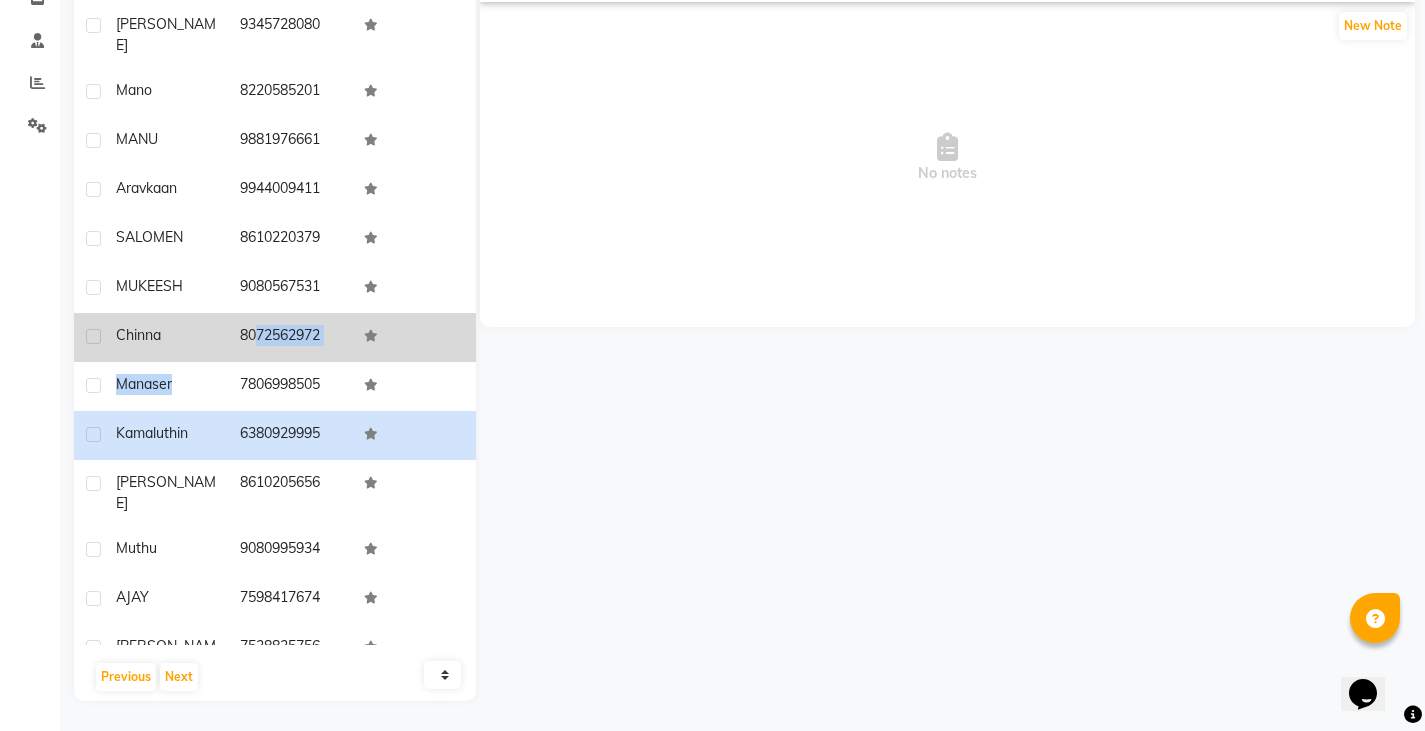 click on "8072562972" 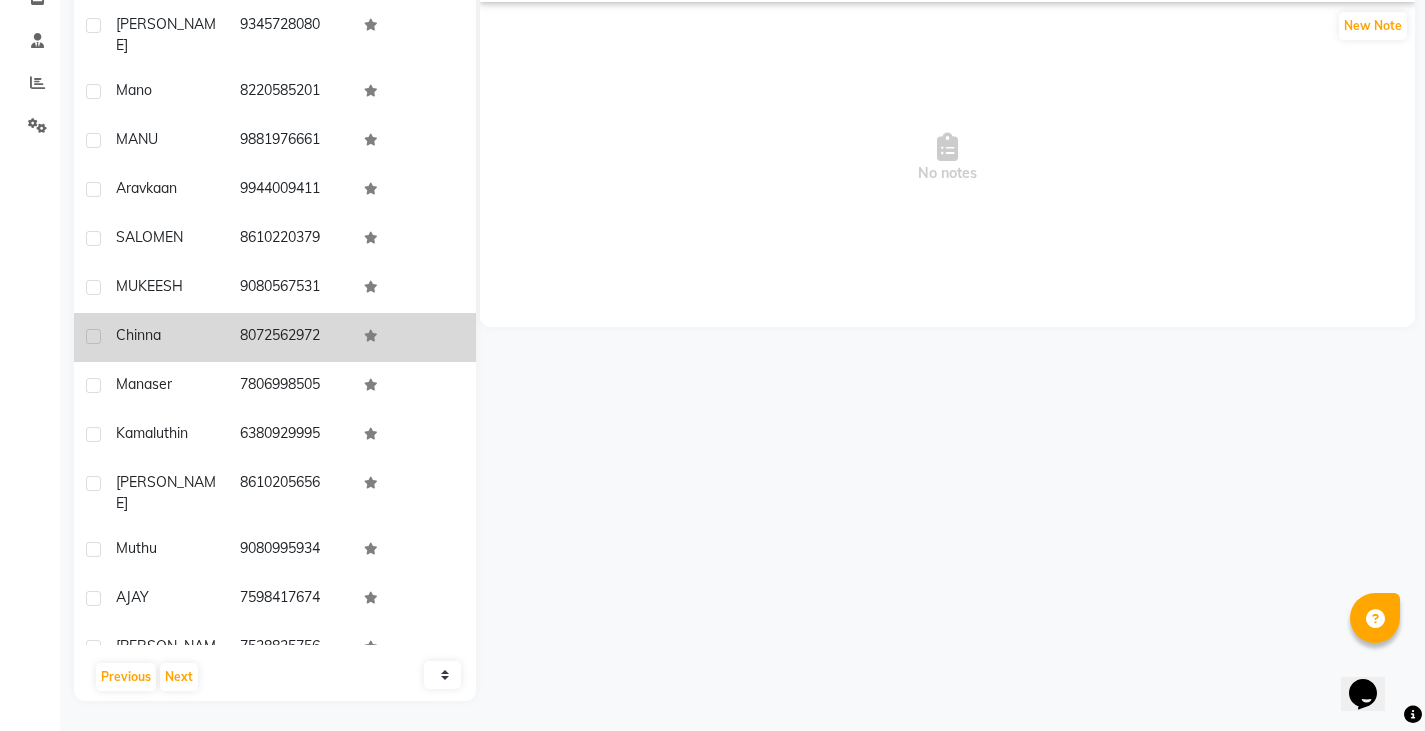 drag, startPoint x: 235, startPoint y: 218, endPoint x: 329, endPoint y: 217, distance: 94.00532 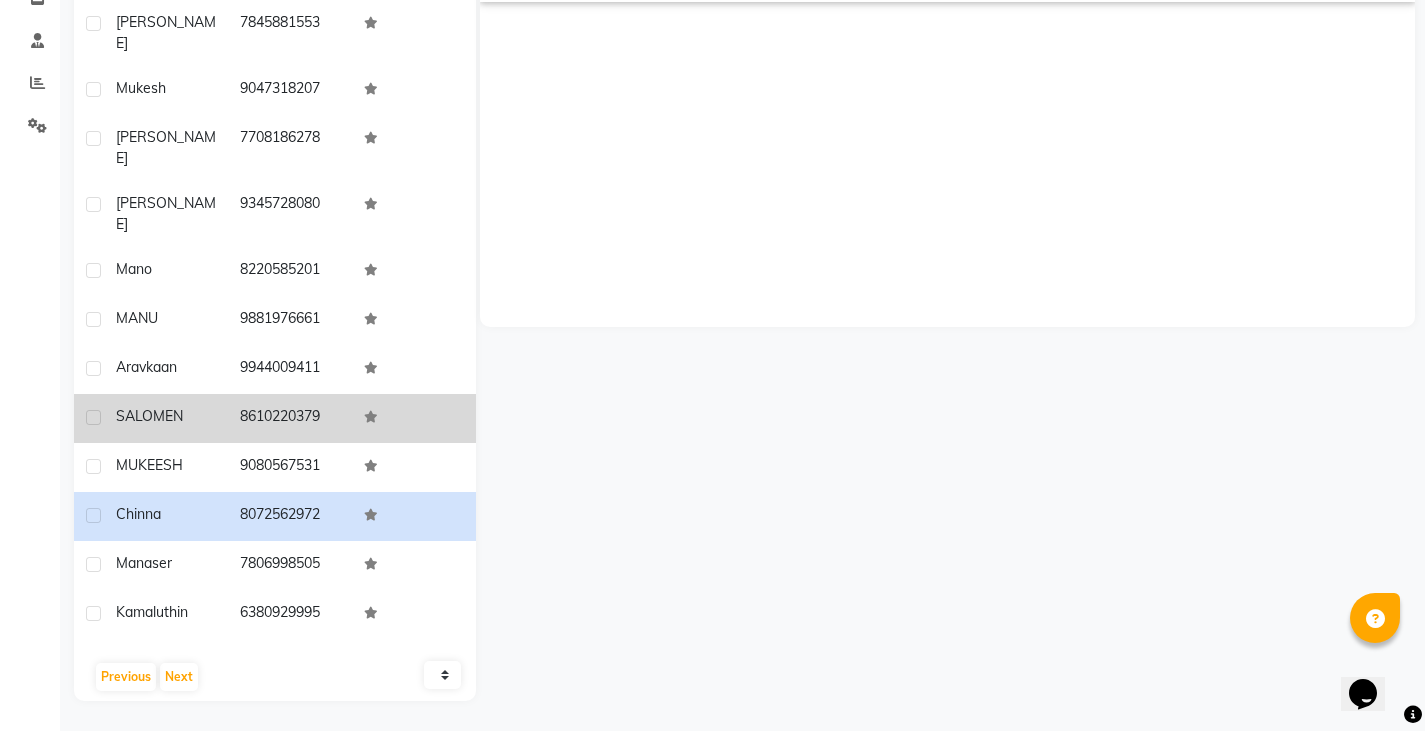 scroll, scrollTop: 434, scrollLeft: 0, axis: vertical 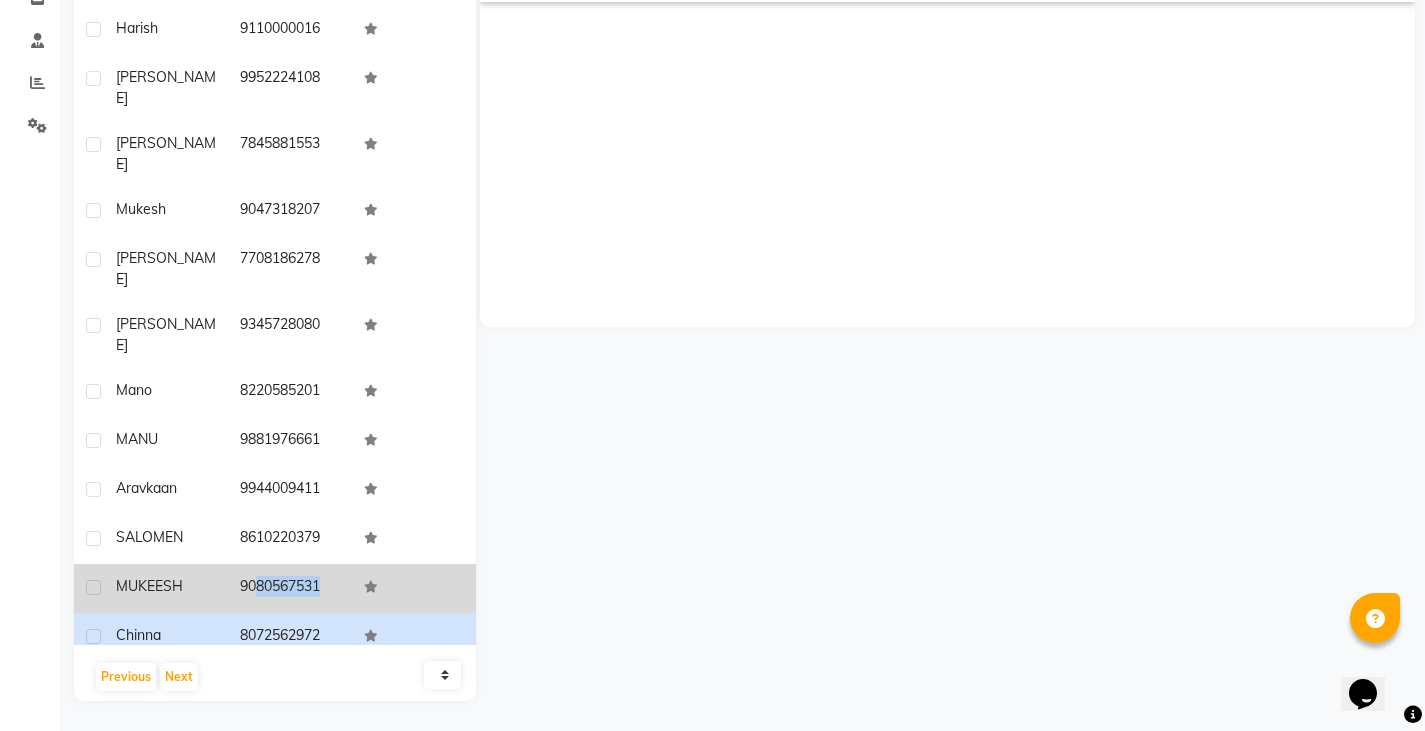 drag, startPoint x: 230, startPoint y: 465, endPoint x: 345, endPoint y: 458, distance: 115.212845 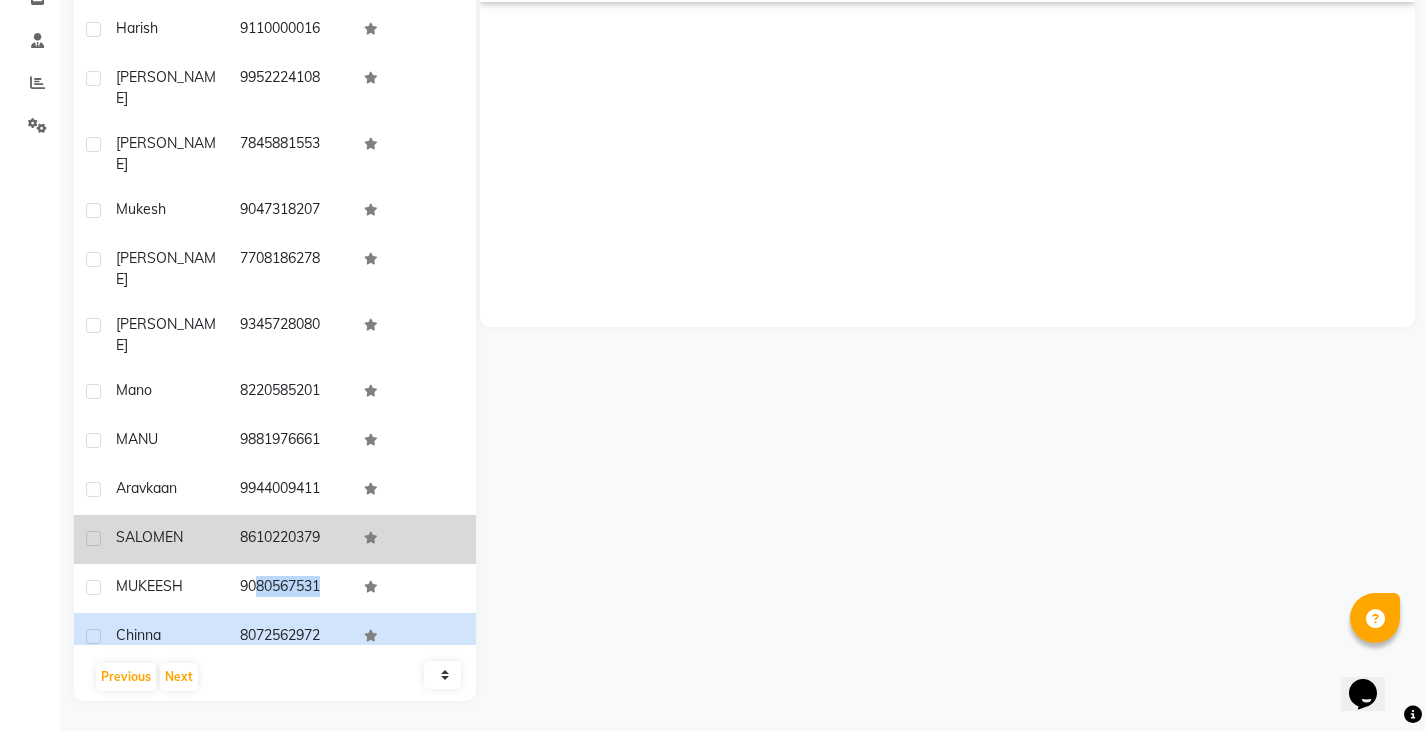 drag, startPoint x: 227, startPoint y: 404, endPoint x: 325, endPoint y: 430, distance: 101.390335 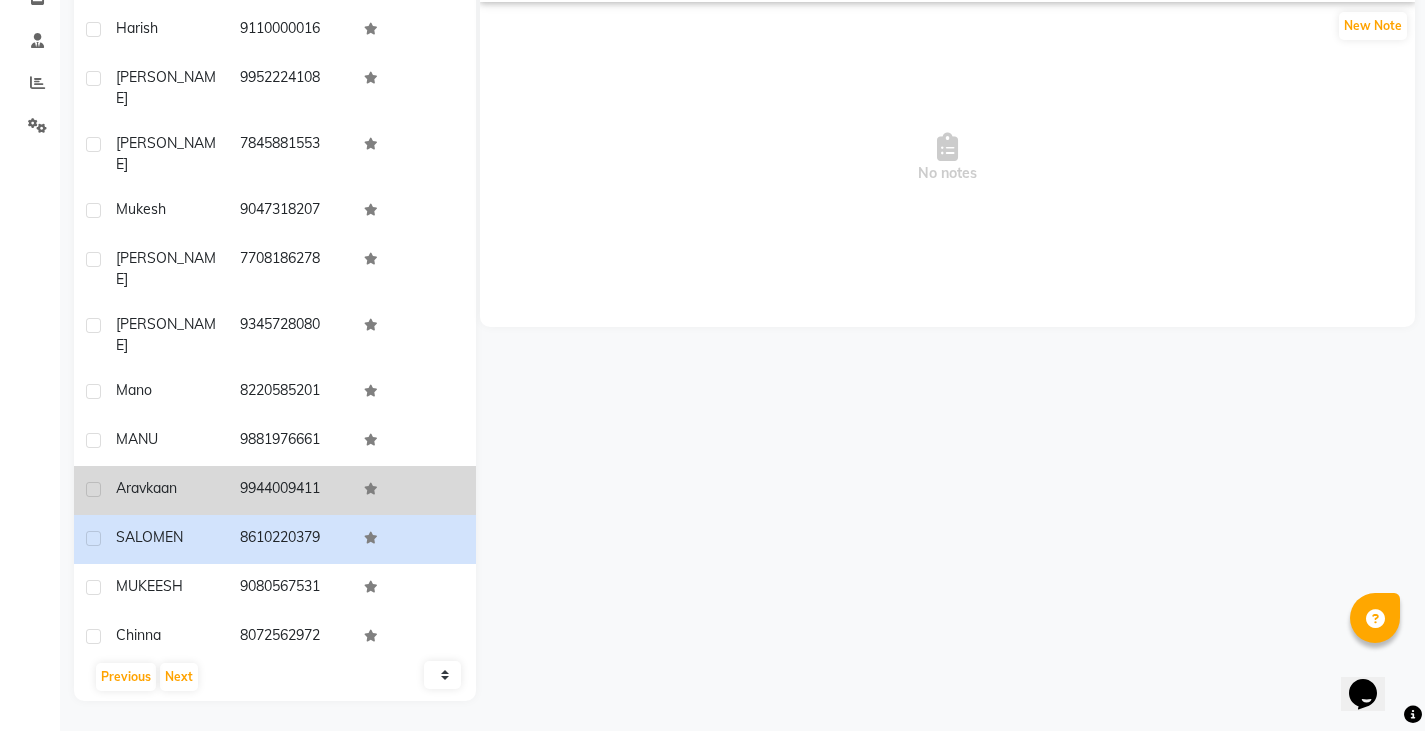click on "9944009411" 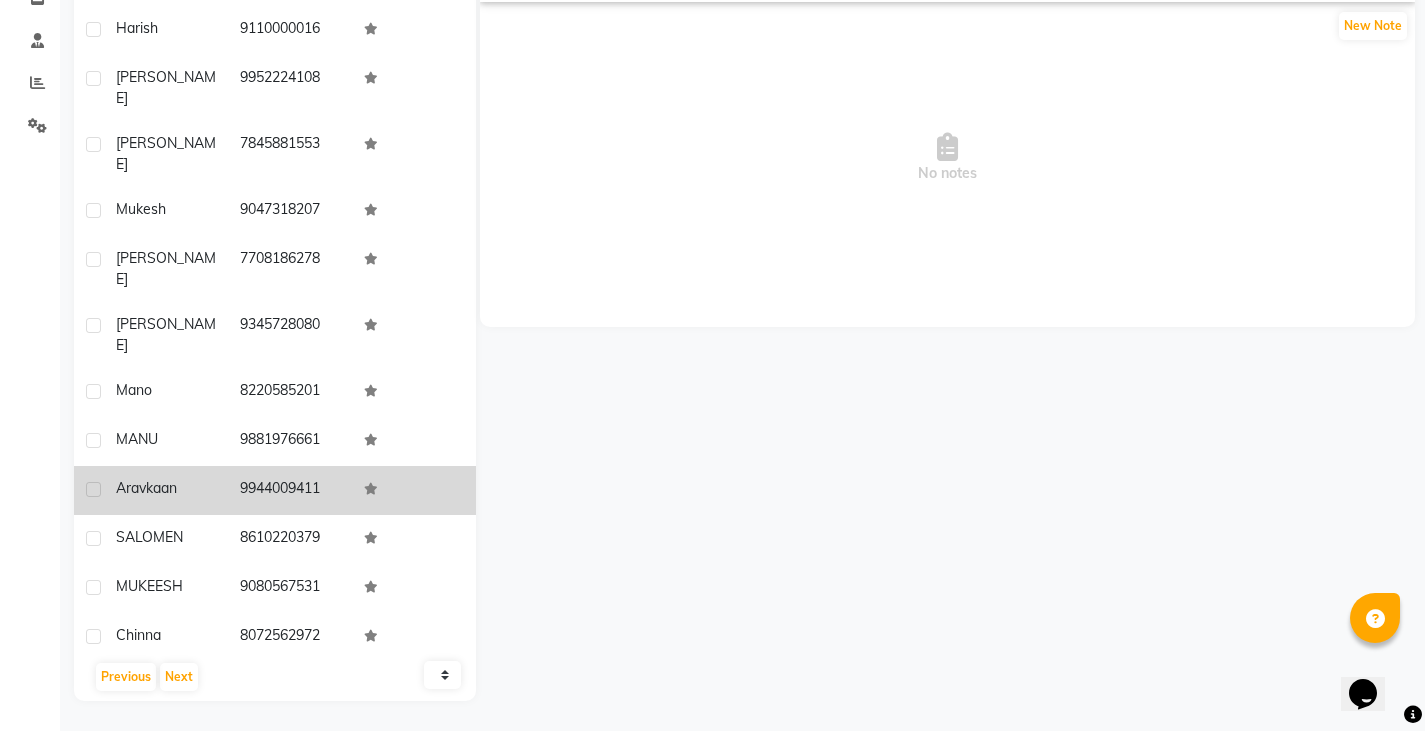 drag, startPoint x: 237, startPoint y: 367, endPoint x: 335, endPoint y: 377, distance: 98.50888 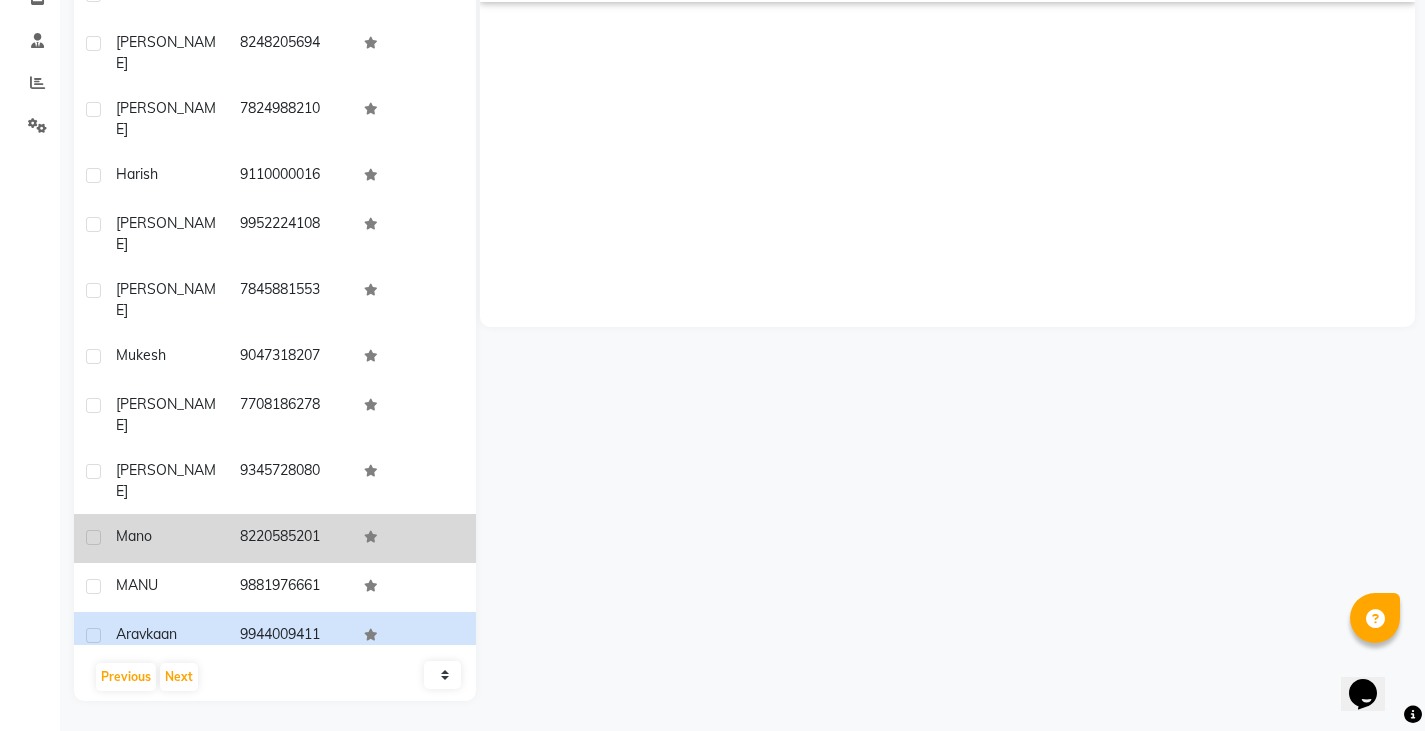 scroll, scrollTop: 334, scrollLeft: 0, axis: vertical 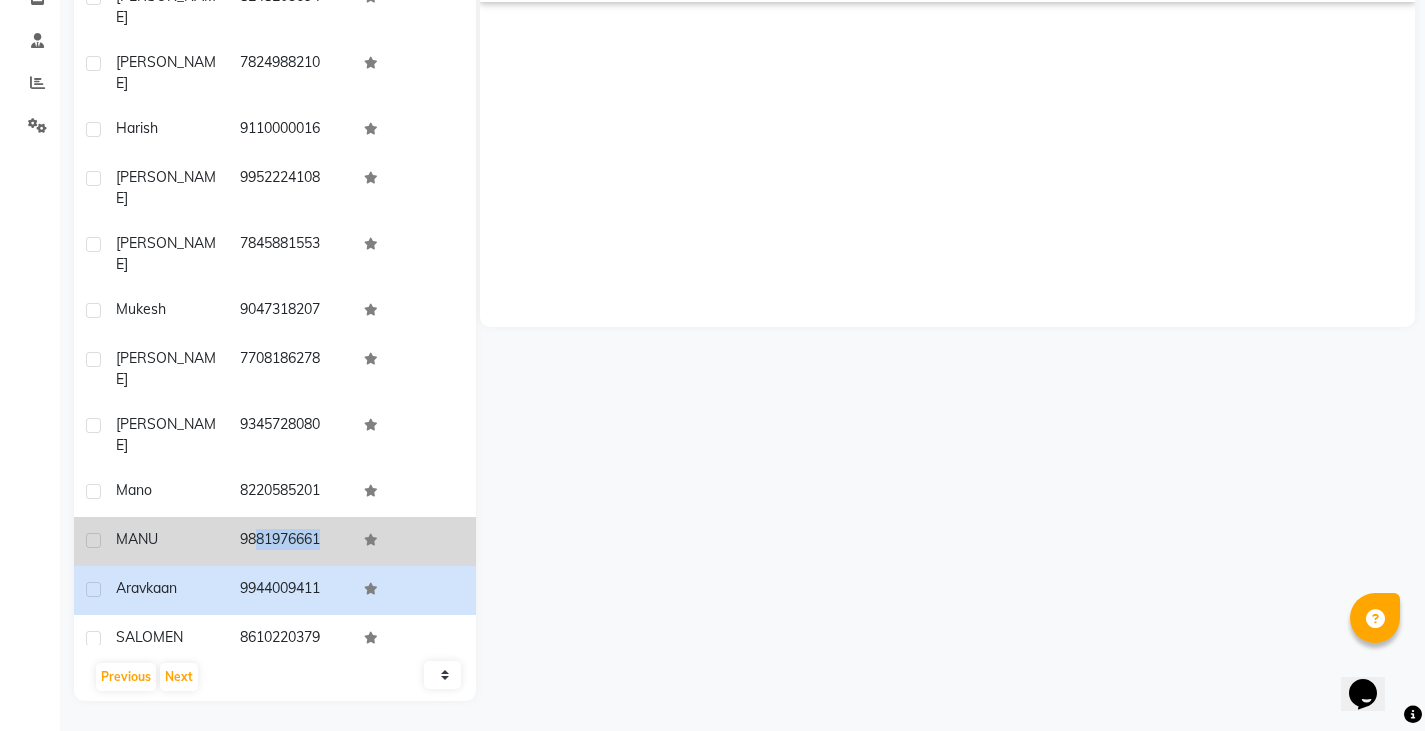 drag, startPoint x: 233, startPoint y: 410, endPoint x: 347, endPoint y: 410, distance: 114 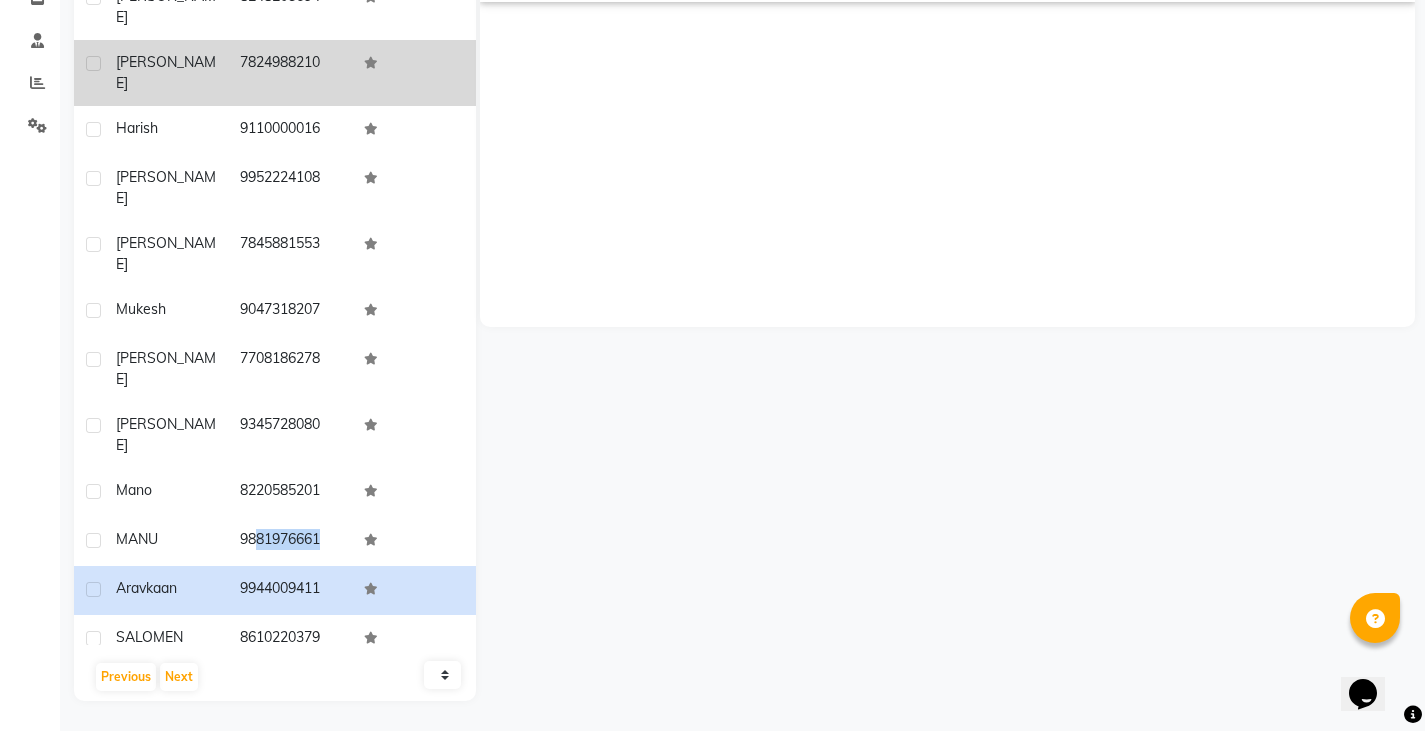 copy on "9881976661" 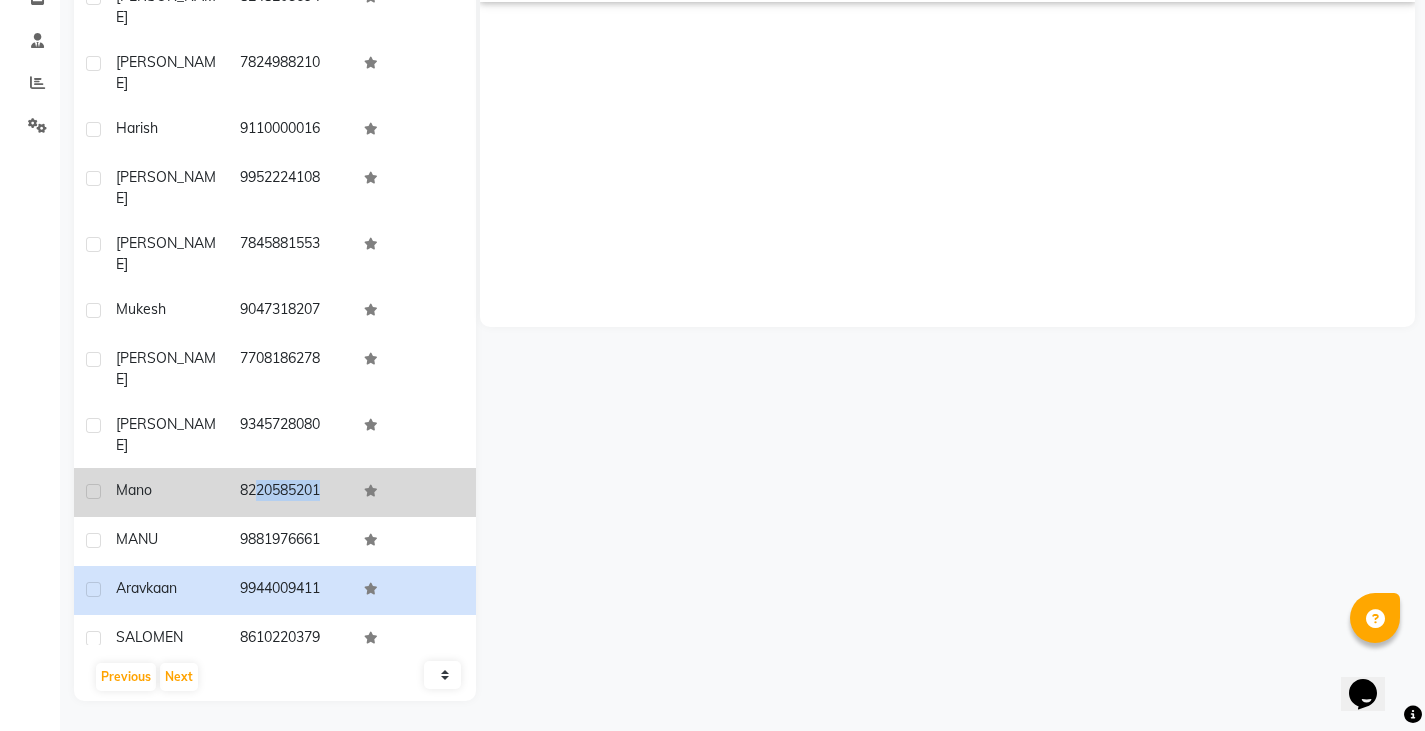 drag, startPoint x: 234, startPoint y: 367, endPoint x: 355, endPoint y: 372, distance: 121.103264 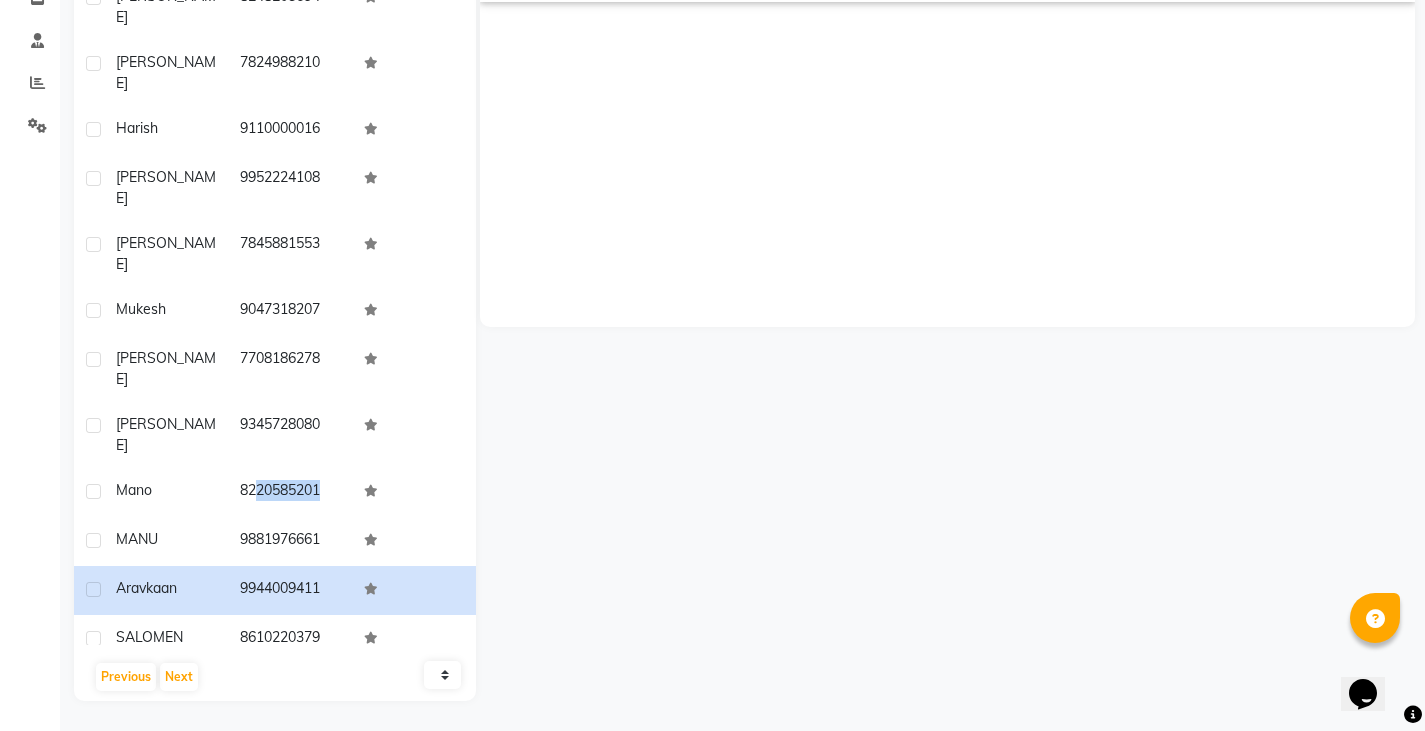 copy on "8220585201" 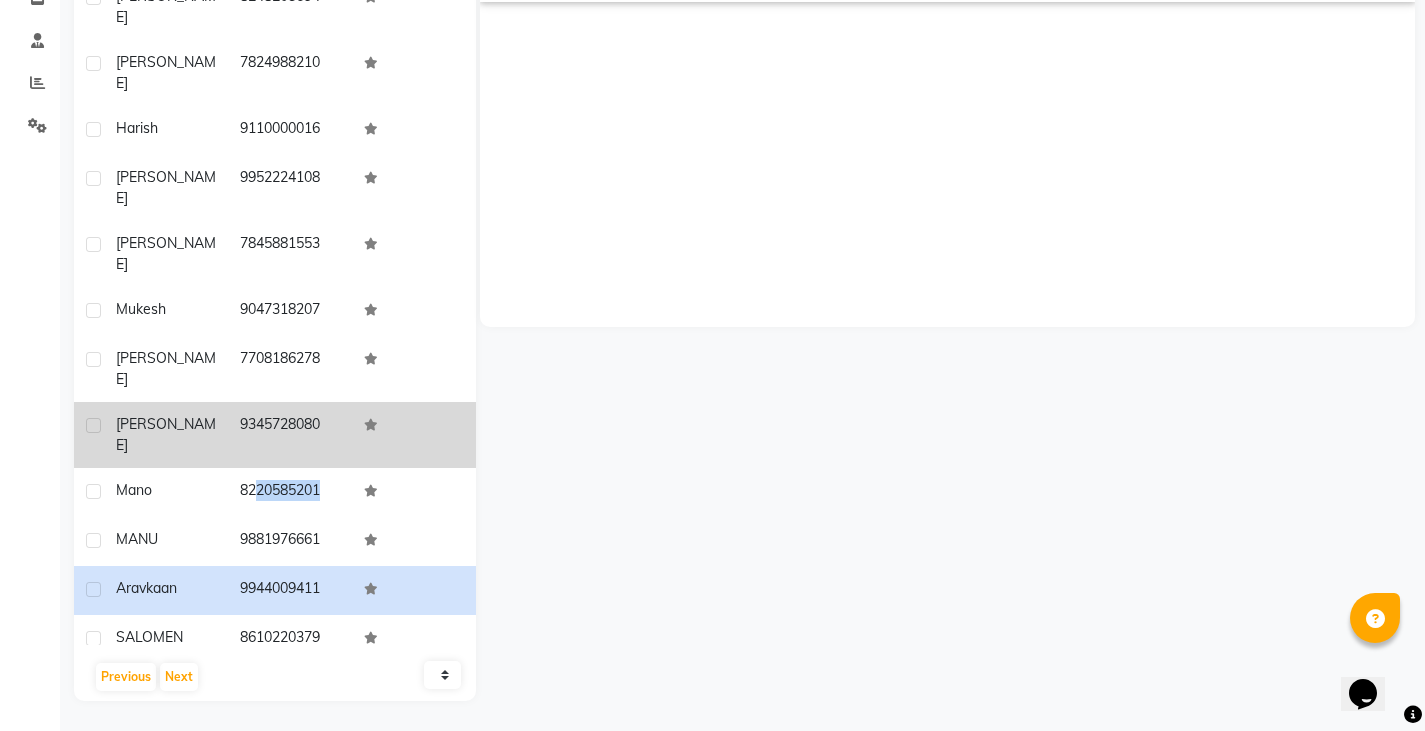 drag, startPoint x: 230, startPoint y: 315, endPoint x: 329, endPoint y: 334, distance: 100.80675 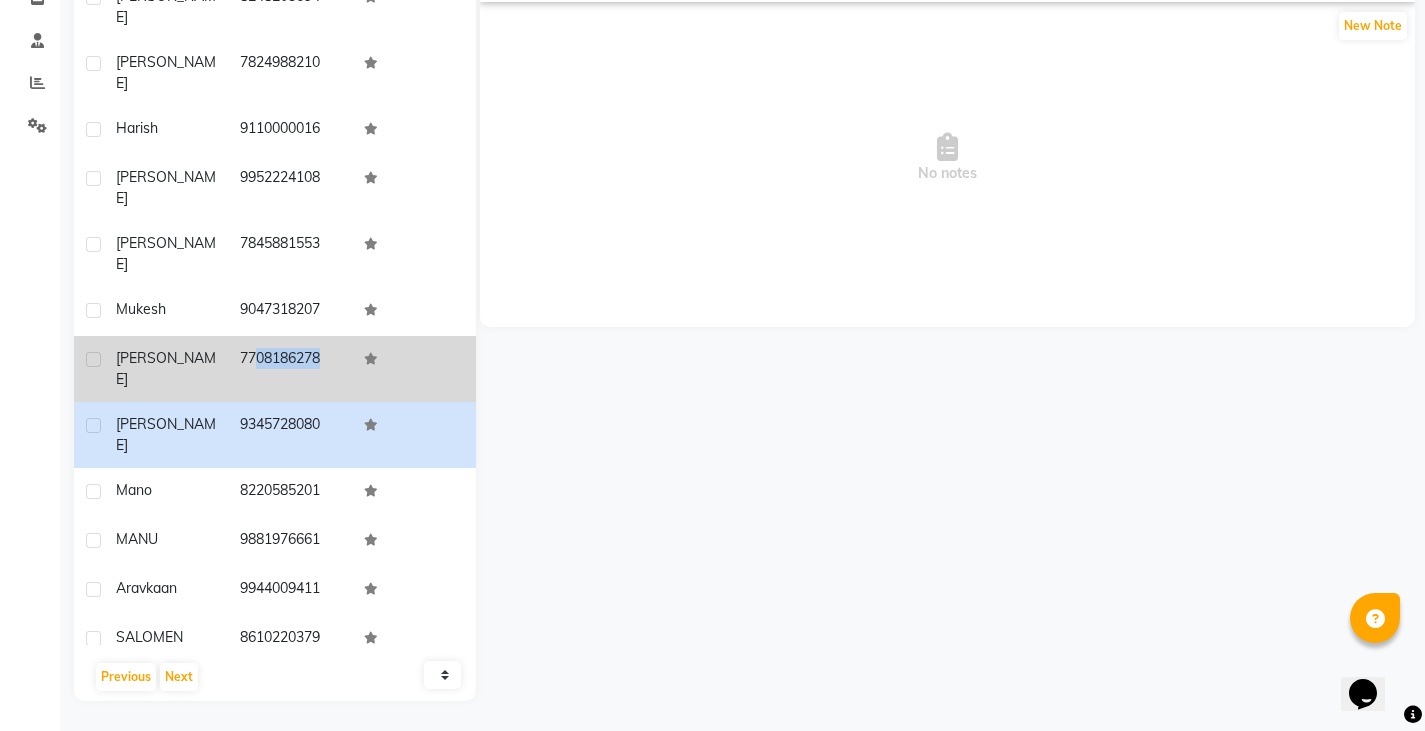 drag, startPoint x: 231, startPoint y: 262, endPoint x: 369, endPoint y: 264, distance: 138.0145 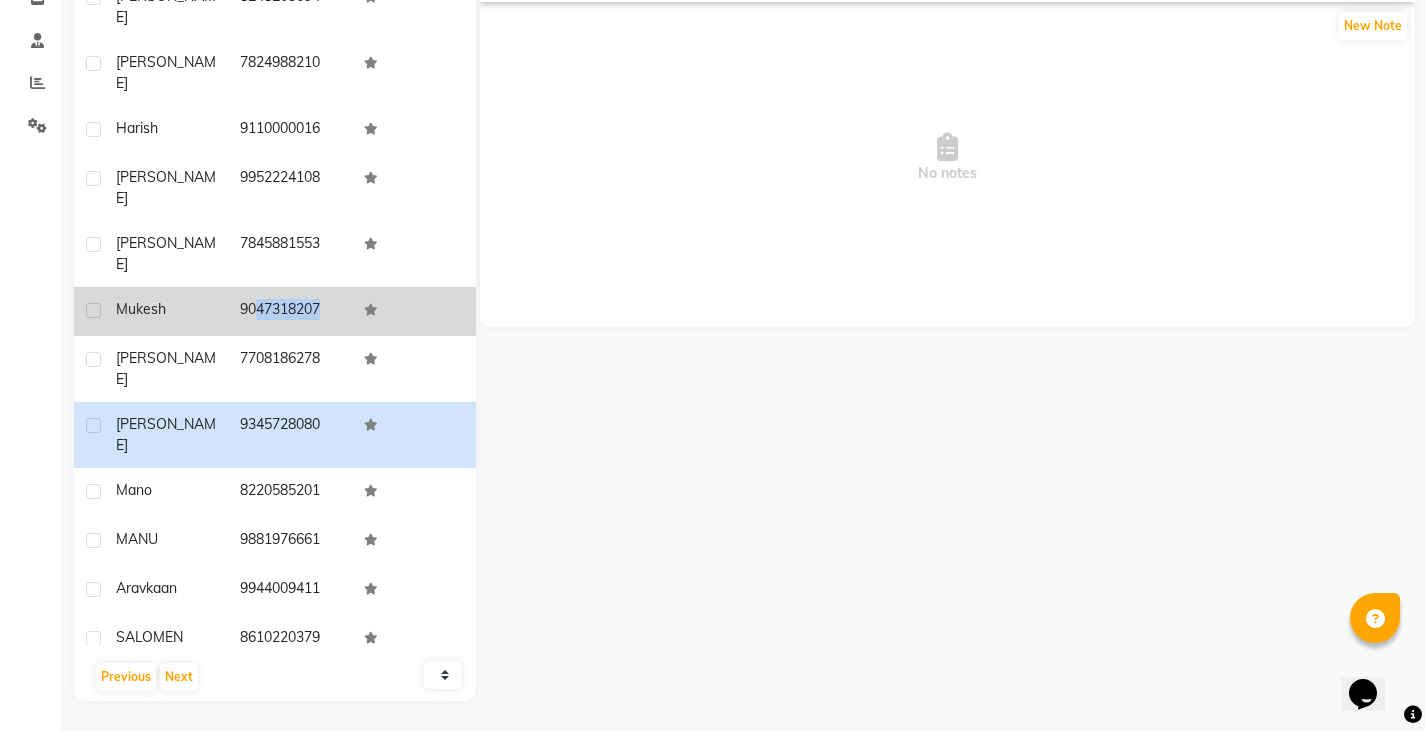 drag, startPoint x: 232, startPoint y: 217, endPoint x: 421, endPoint y: 226, distance: 189.21416 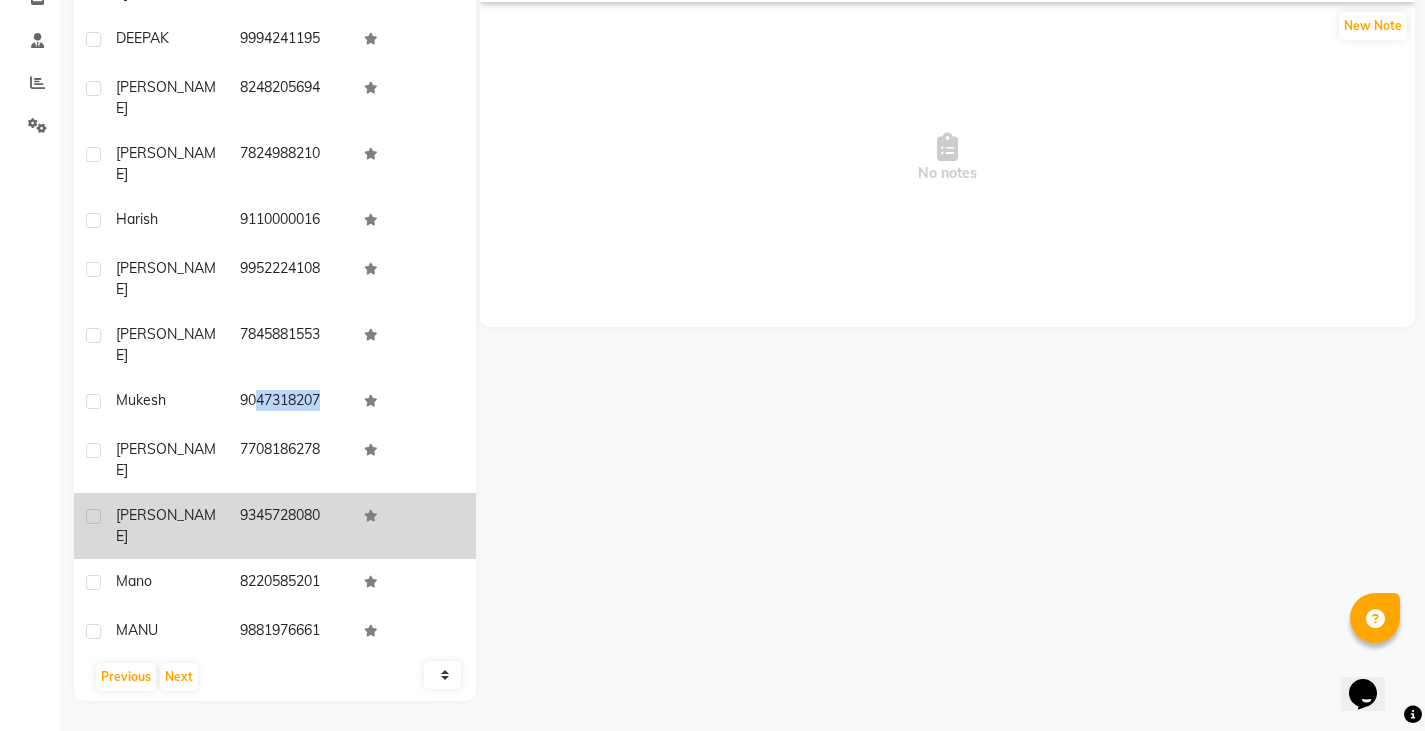 scroll, scrollTop: 134, scrollLeft: 0, axis: vertical 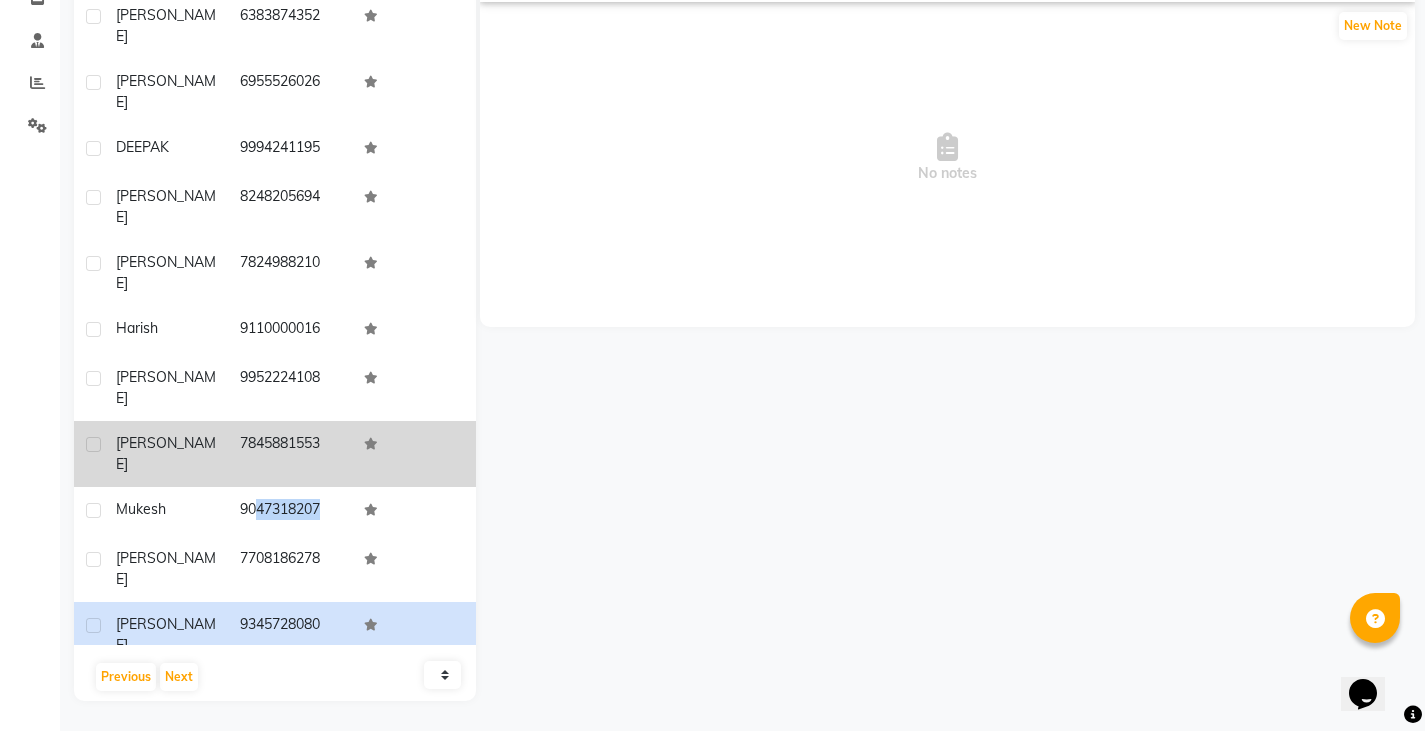 drag, startPoint x: 235, startPoint y: 374, endPoint x: 330, endPoint y: 370, distance: 95.084175 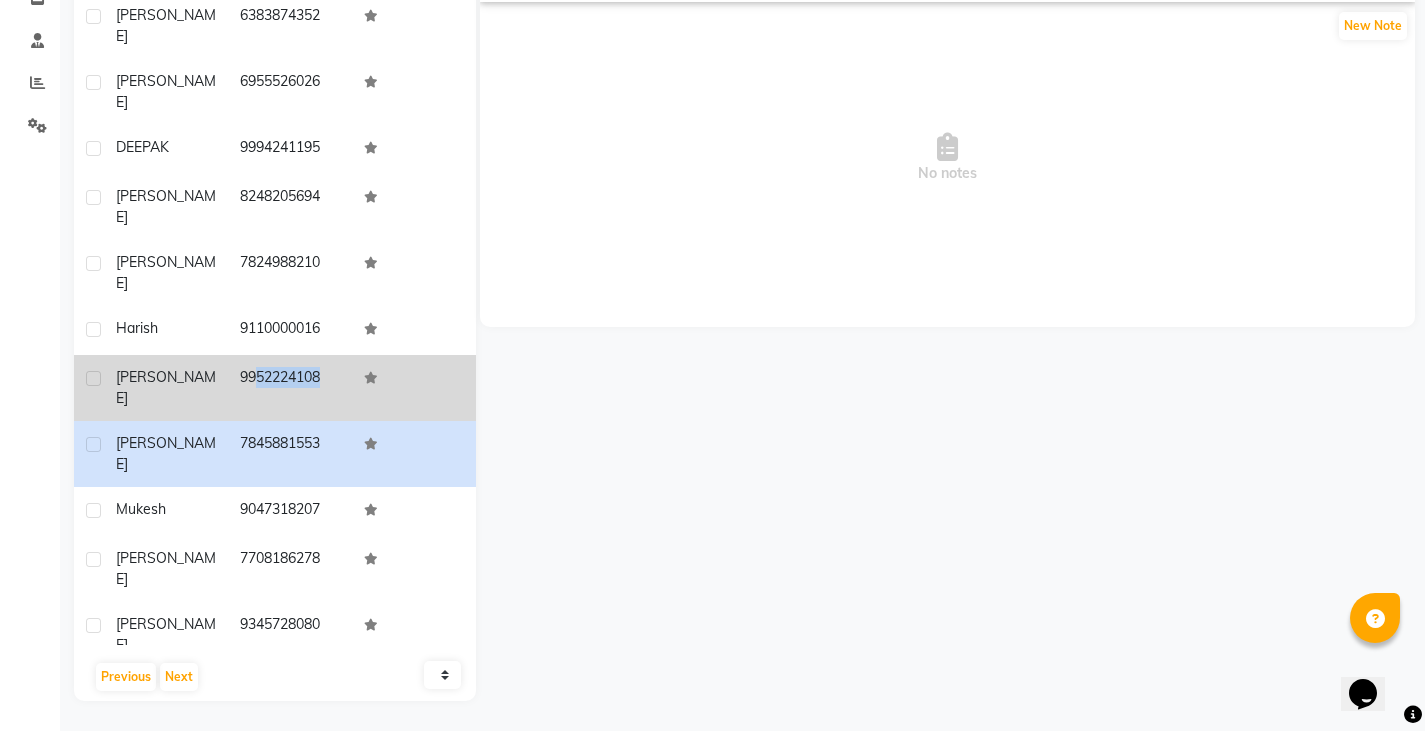 drag, startPoint x: 279, startPoint y: 303, endPoint x: 381, endPoint y: 301, distance: 102.01961 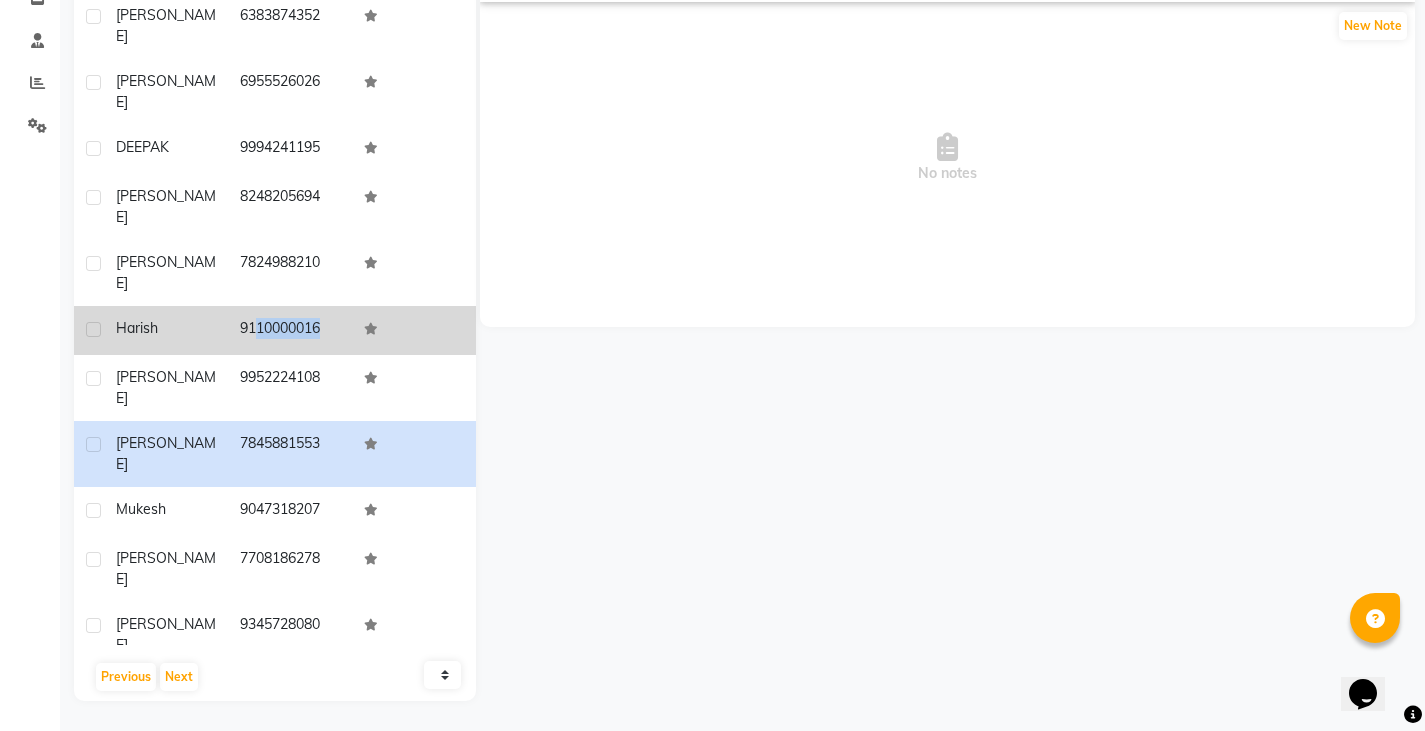 drag, startPoint x: 231, startPoint y: 257, endPoint x: 374, endPoint y: 254, distance: 143.03146 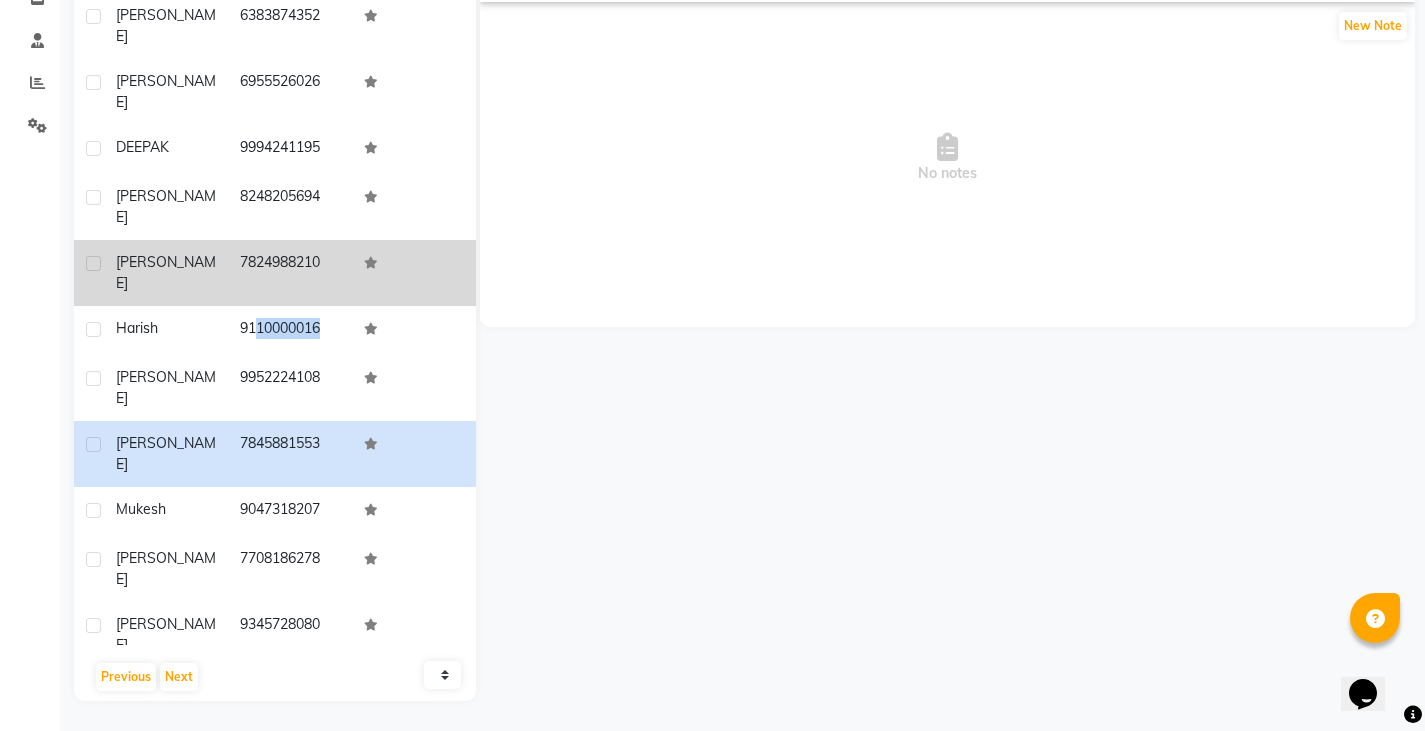 drag, startPoint x: 235, startPoint y: 190, endPoint x: 337, endPoint y: 194, distance: 102.0784 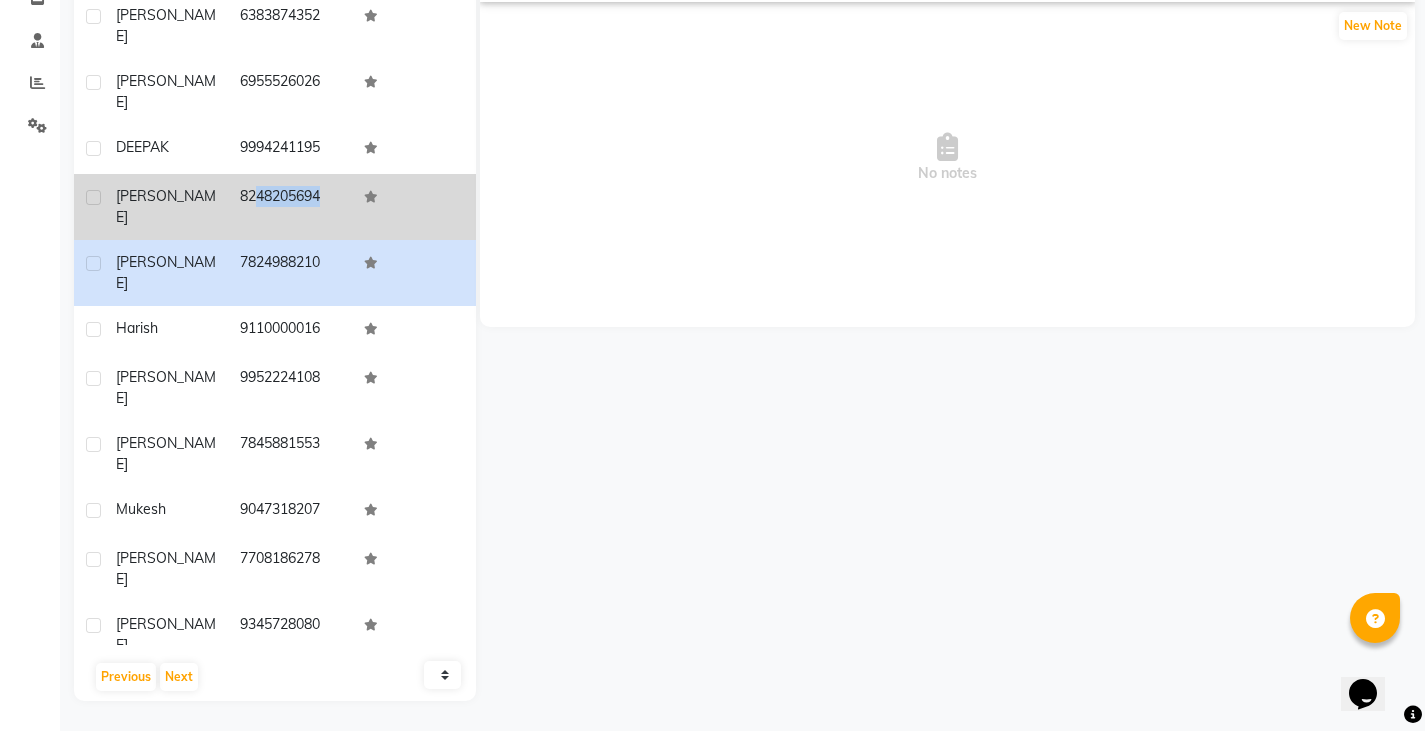 drag, startPoint x: 231, startPoint y: 139, endPoint x: 356, endPoint y: 139, distance: 125 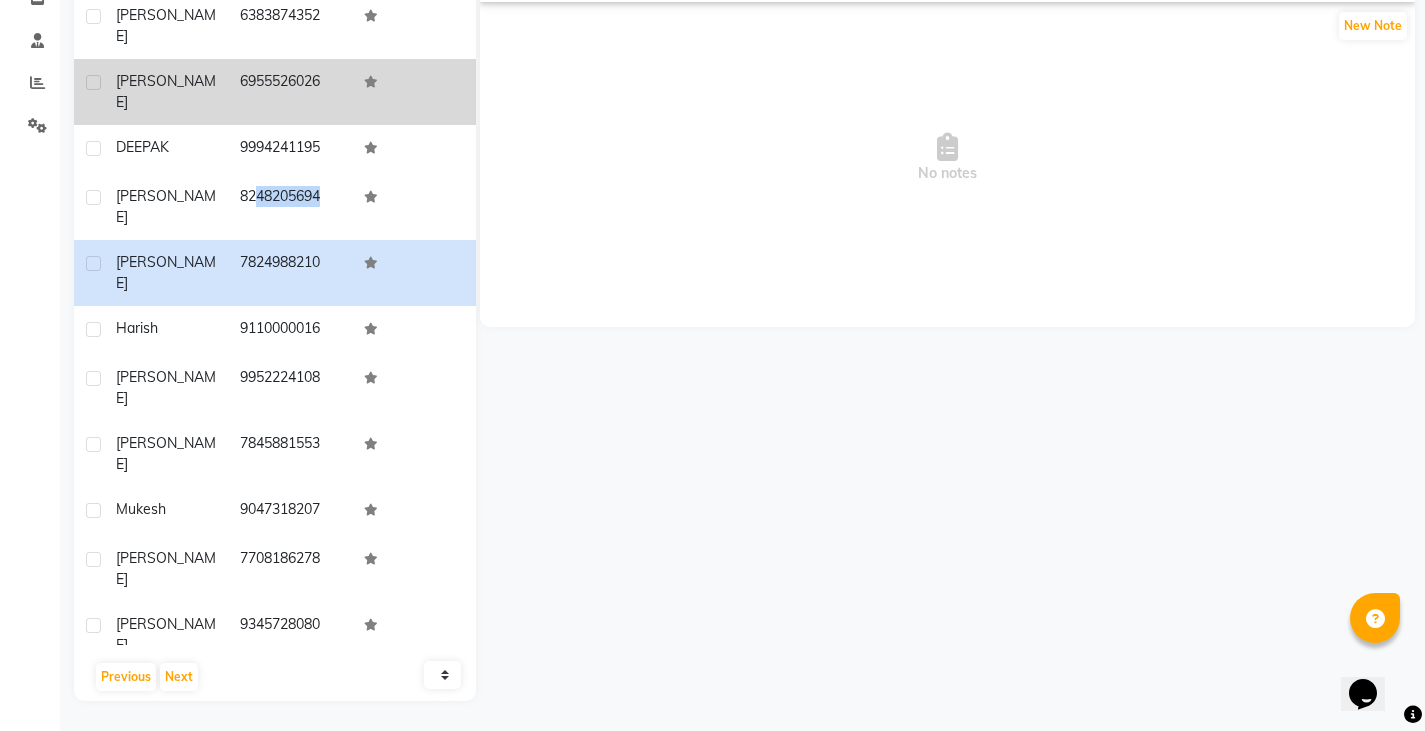 copy on "8248205694" 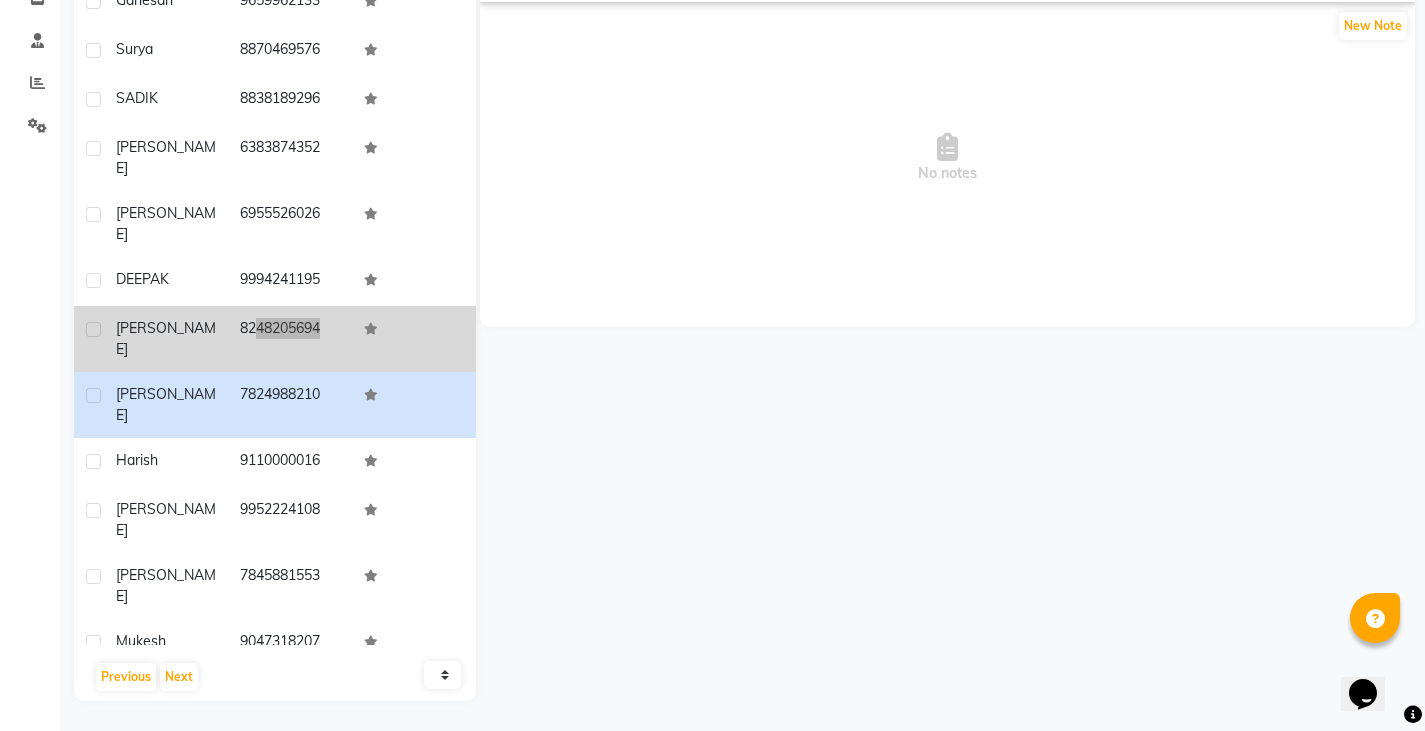 scroll, scrollTop: 0, scrollLeft: 0, axis: both 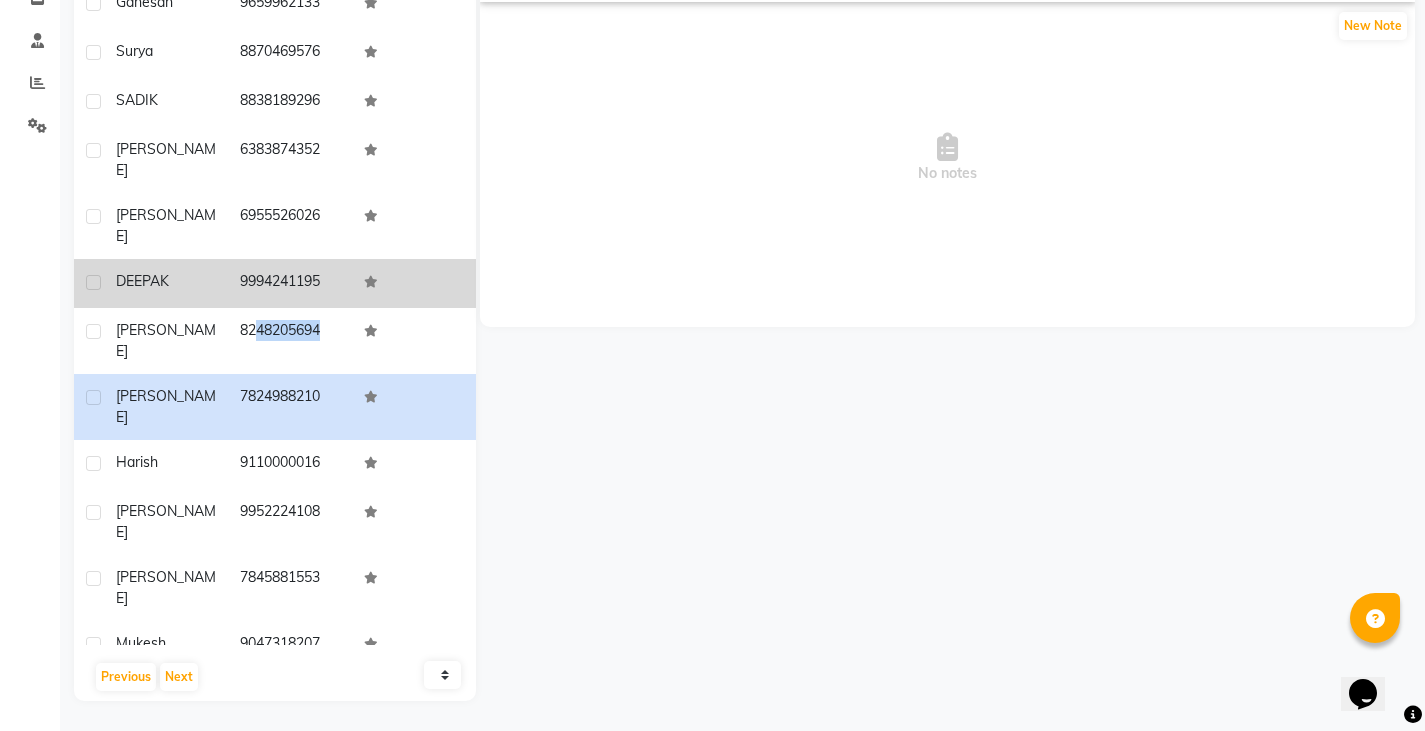 drag, startPoint x: 237, startPoint y: 223, endPoint x: 339, endPoint y: 235, distance: 102.70345 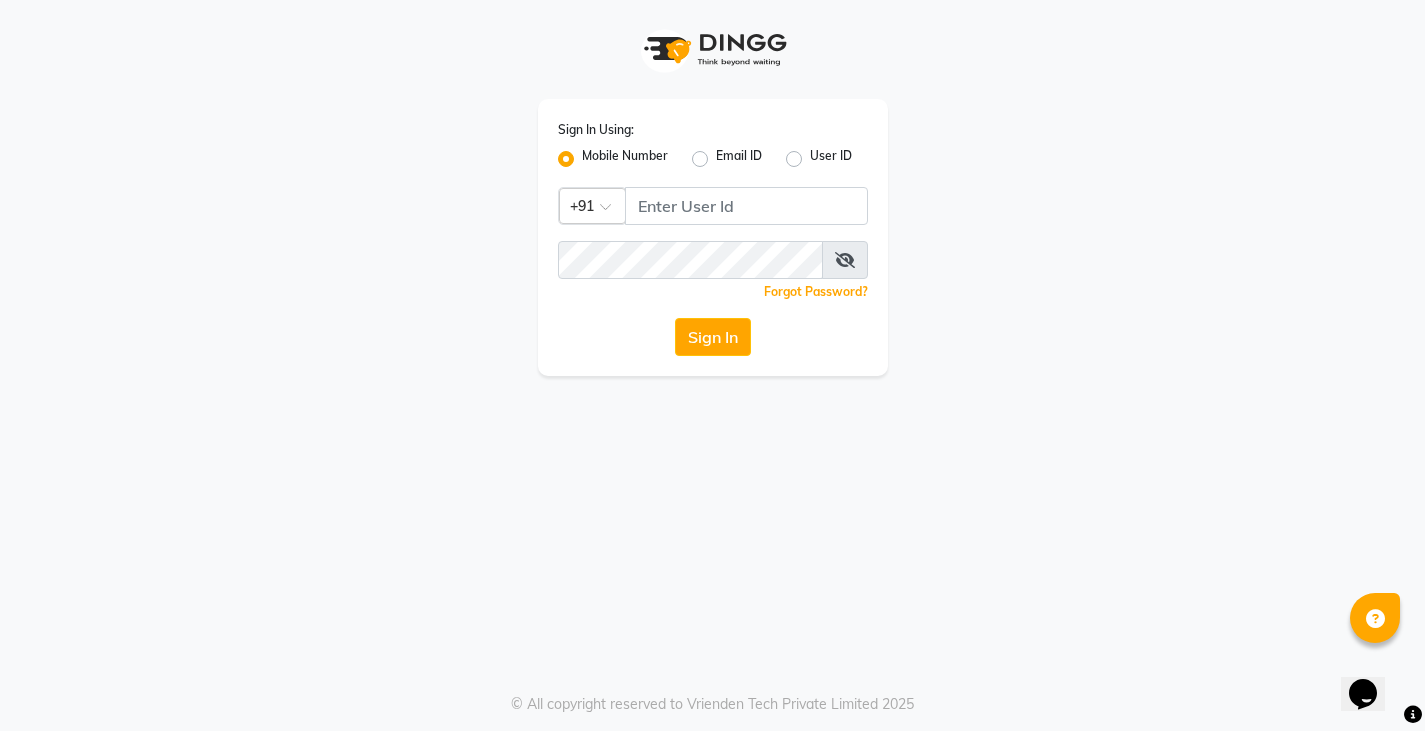 scroll, scrollTop: 0, scrollLeft: 0, axis: both 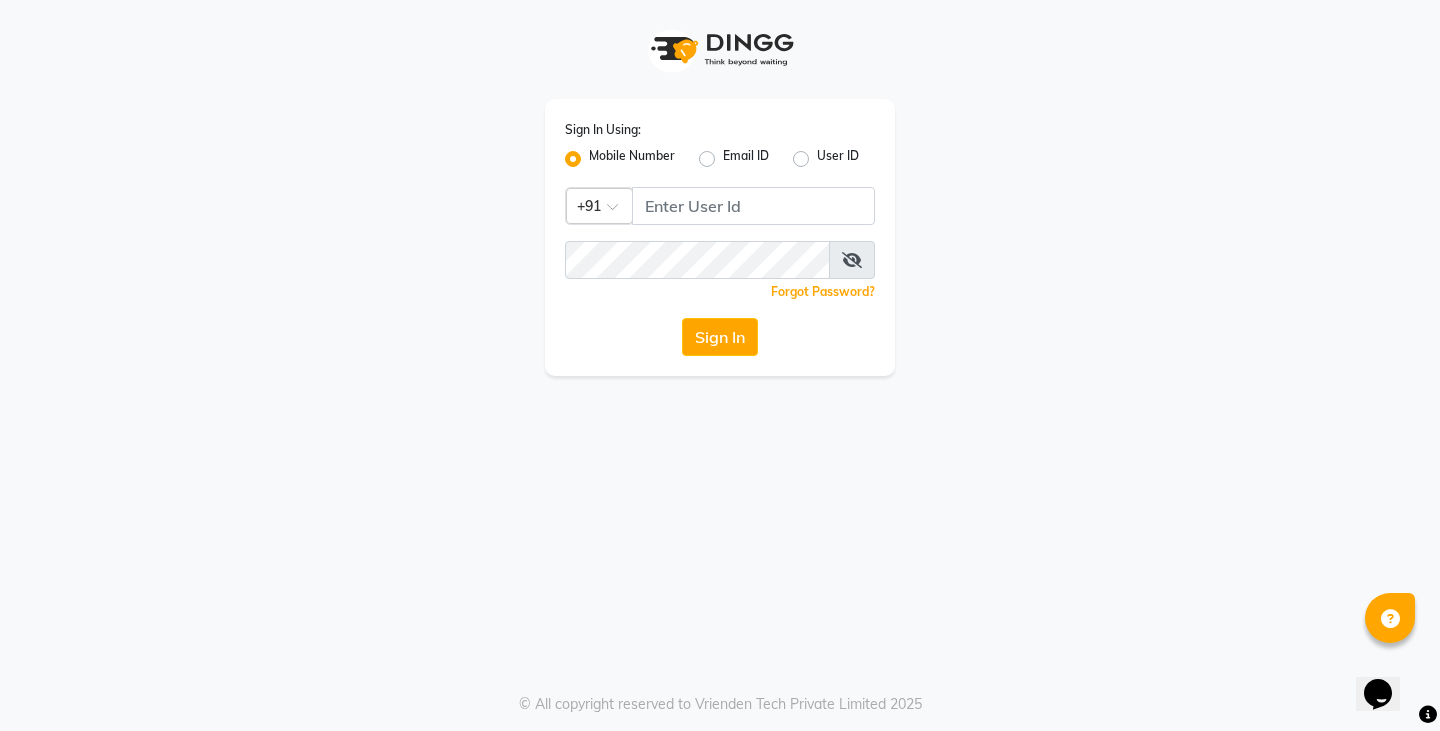 click on "Sign In Using: Mobile Number Email ID User ID Country Code × +91  Remember me Forgot Password?  Sign In" 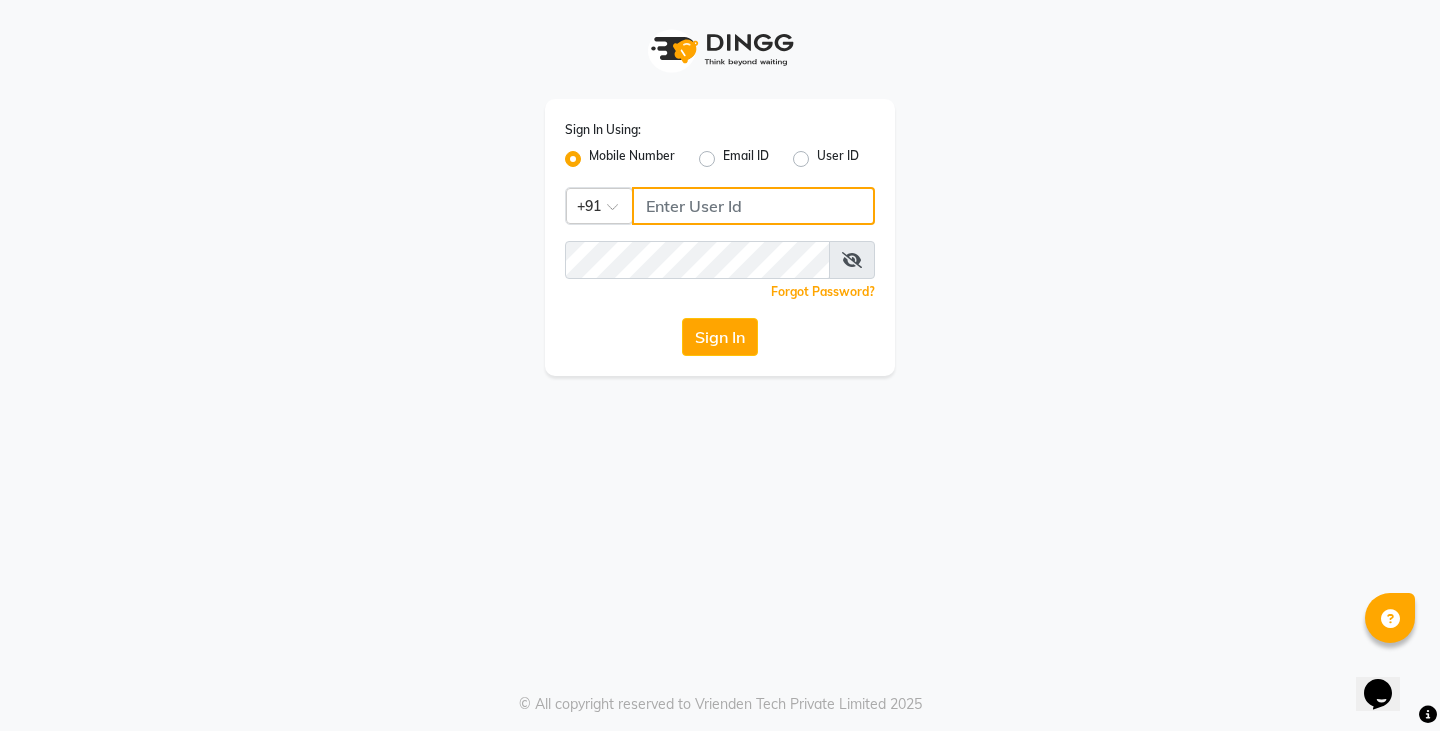 click 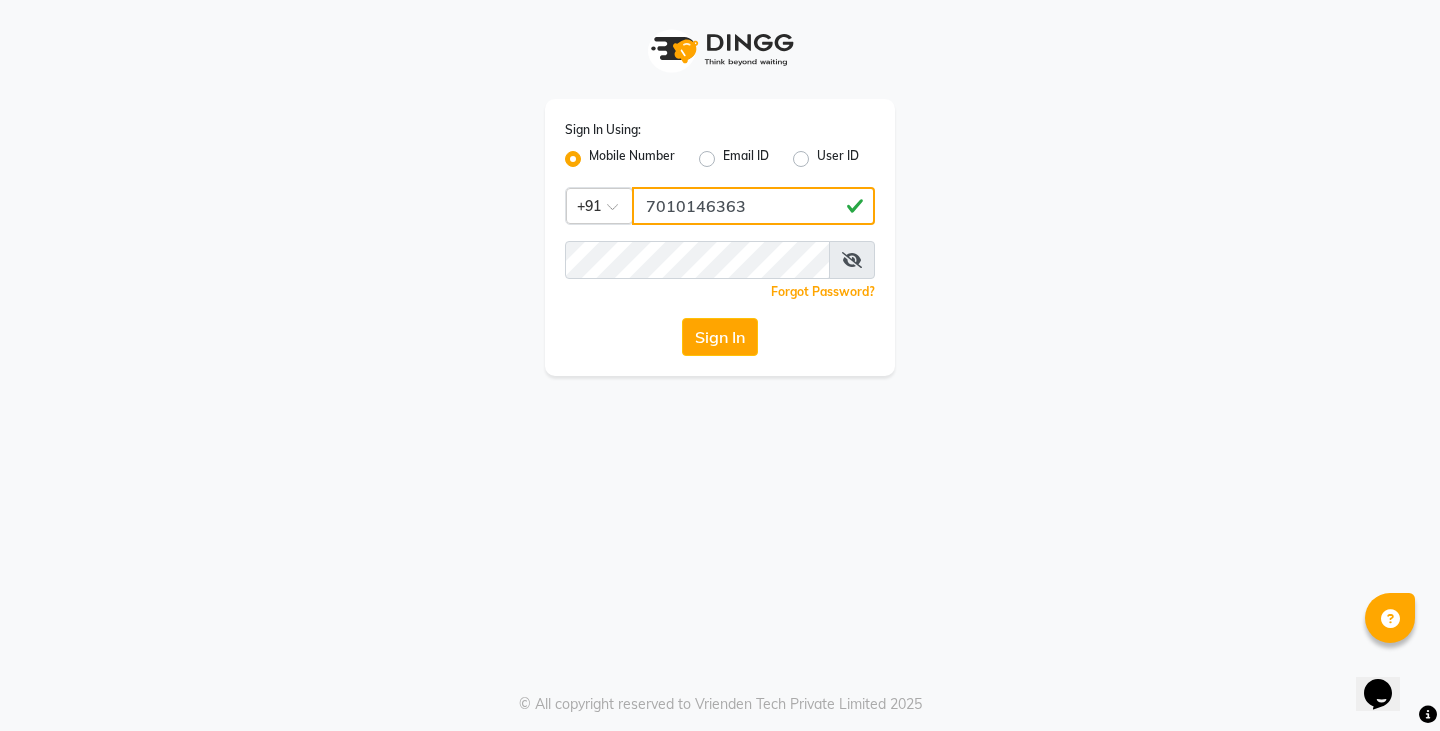 type on "7010146363" 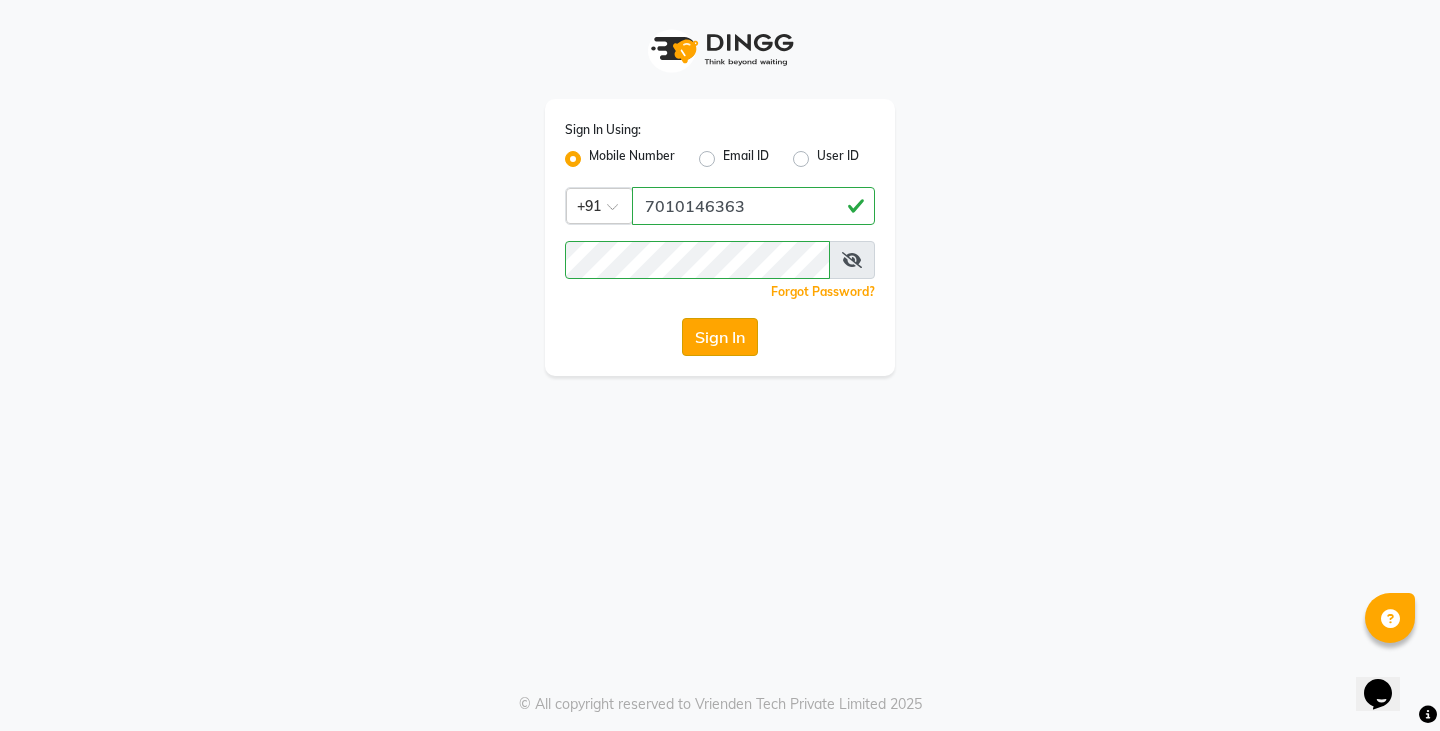 click on "Sign In" 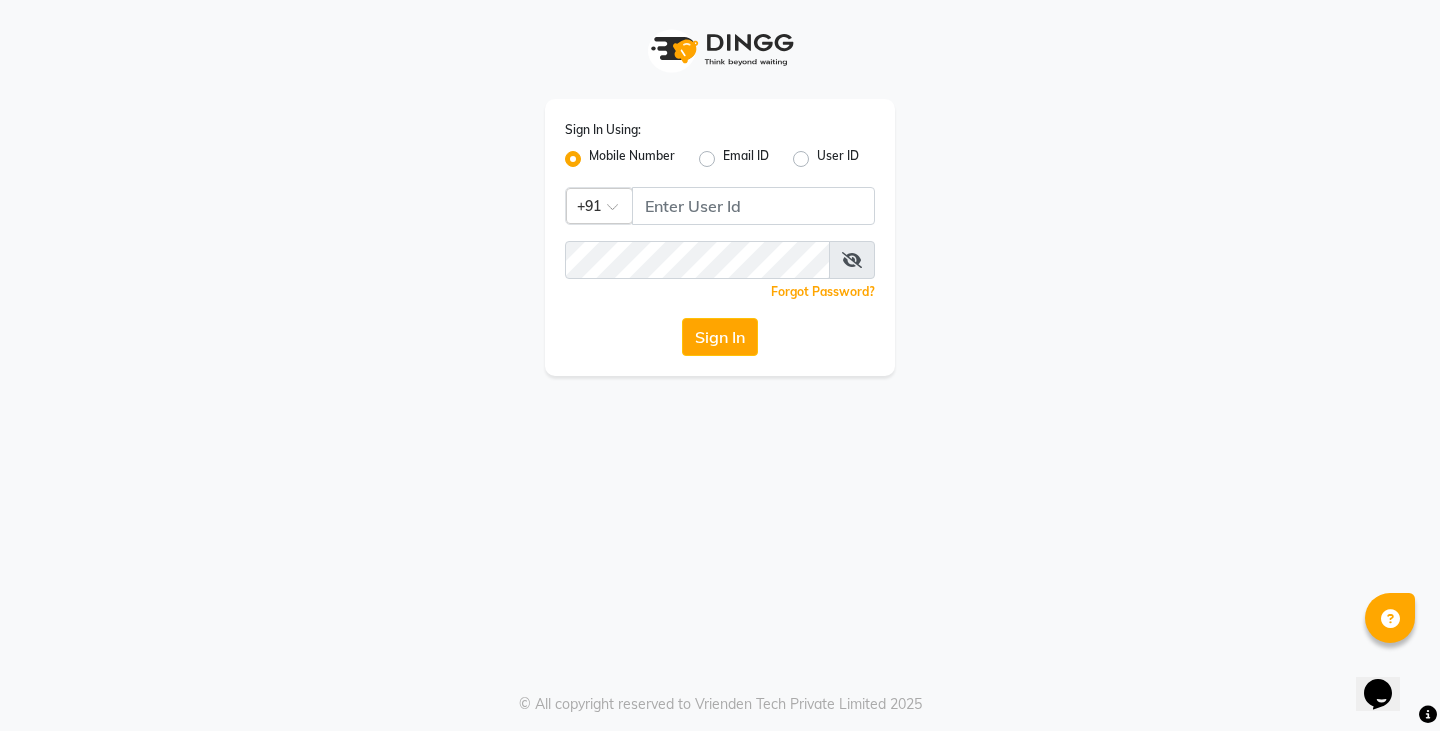 scroll, scrollTop: 0, scrollLeft: 0, axis: both 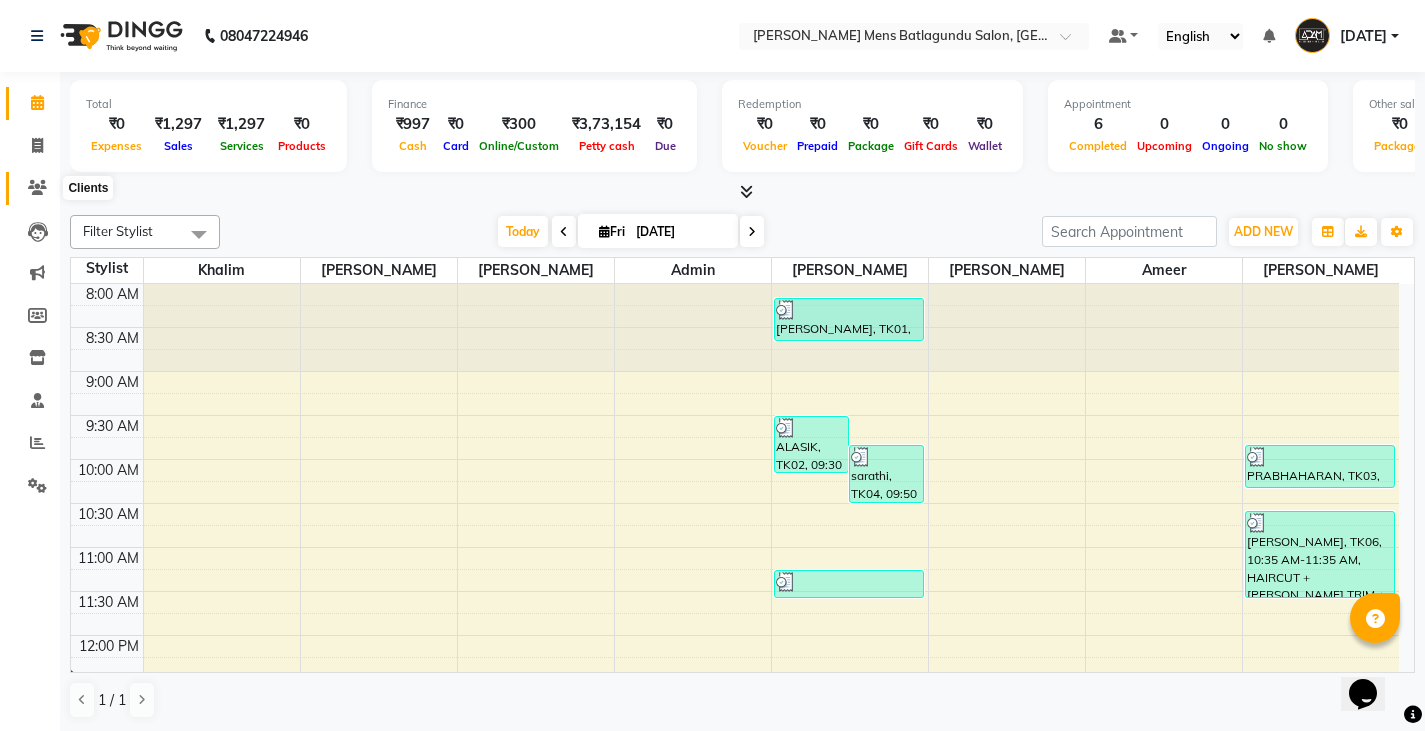 drag, startPoint x: 40, startPoint y: 194, endPoint x: 4, endPoint y: 247, distance: 64.070274 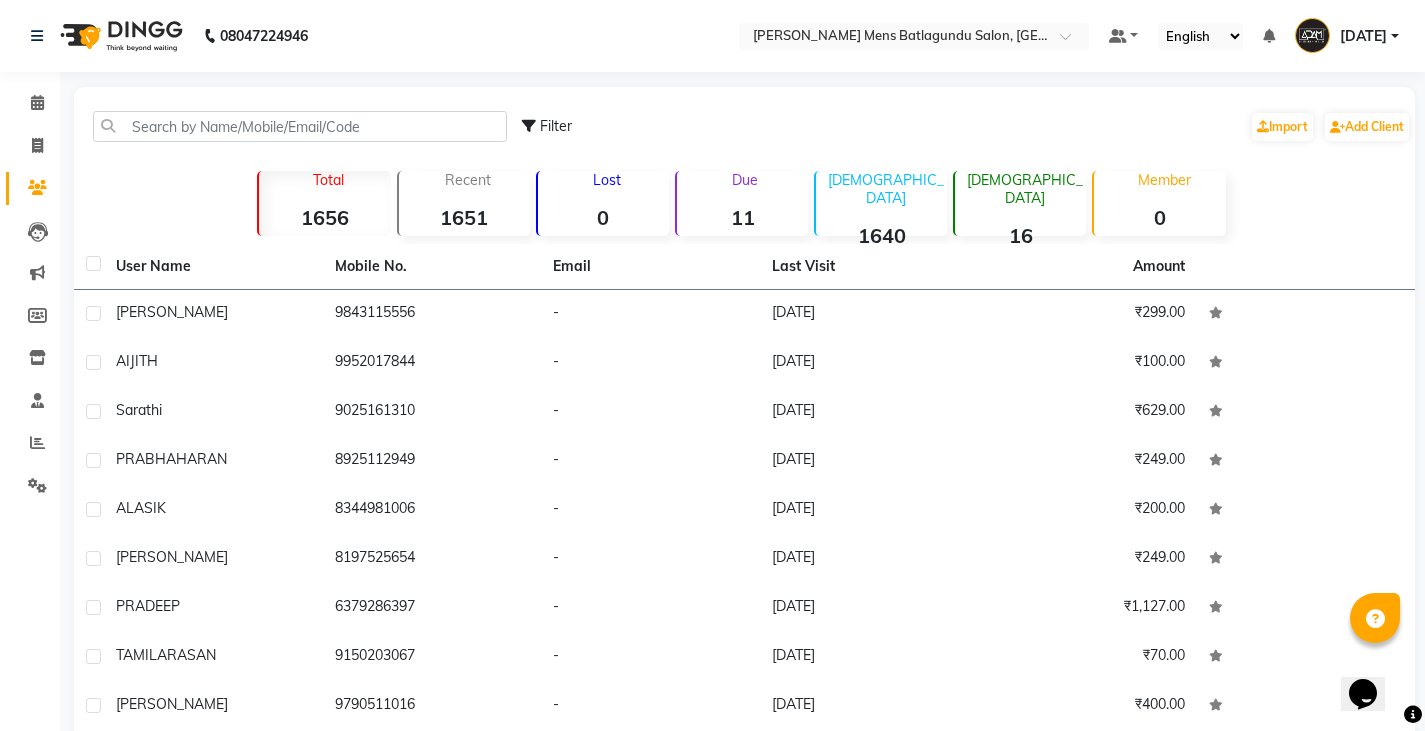 click on "Filter" 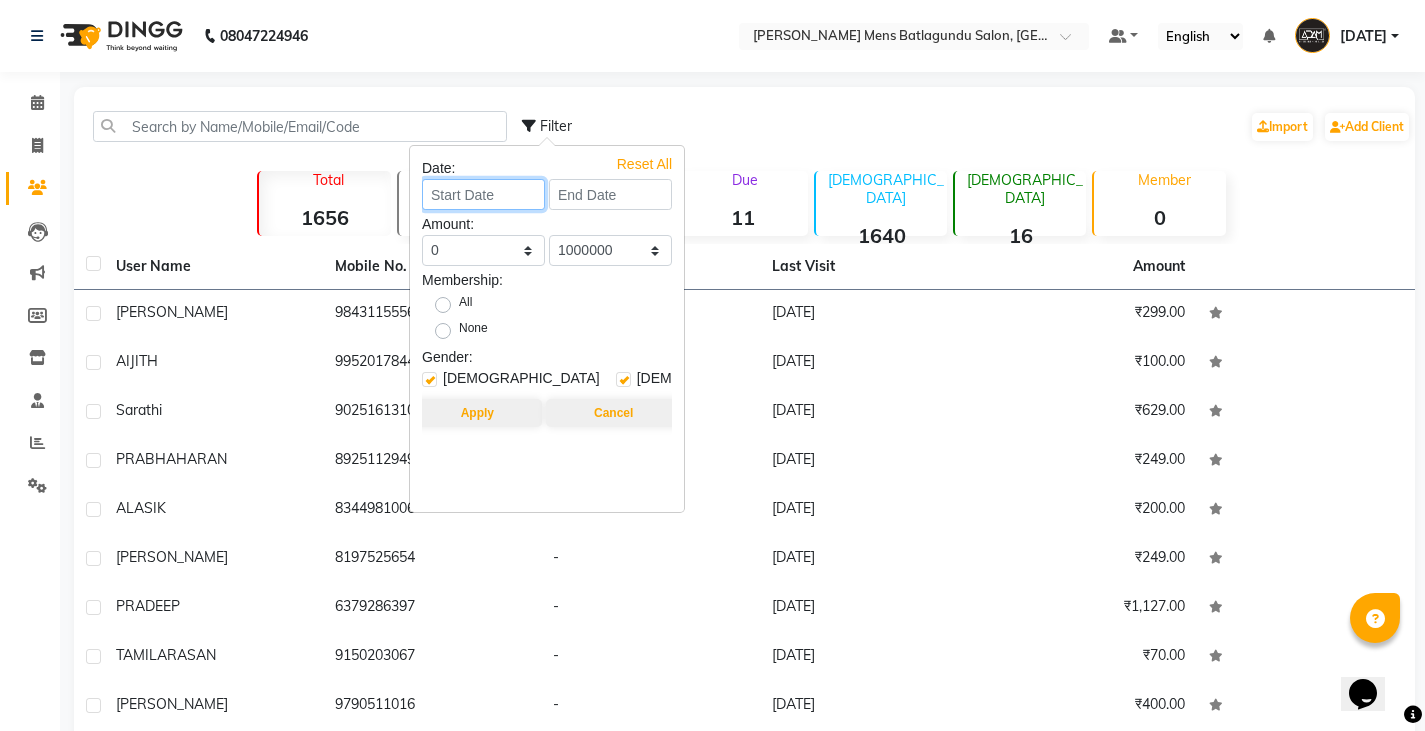 drag, startPoint x: 491, startPoint y: 202, endPoint x: 445, endPoint y: 197, distance: 46.270943 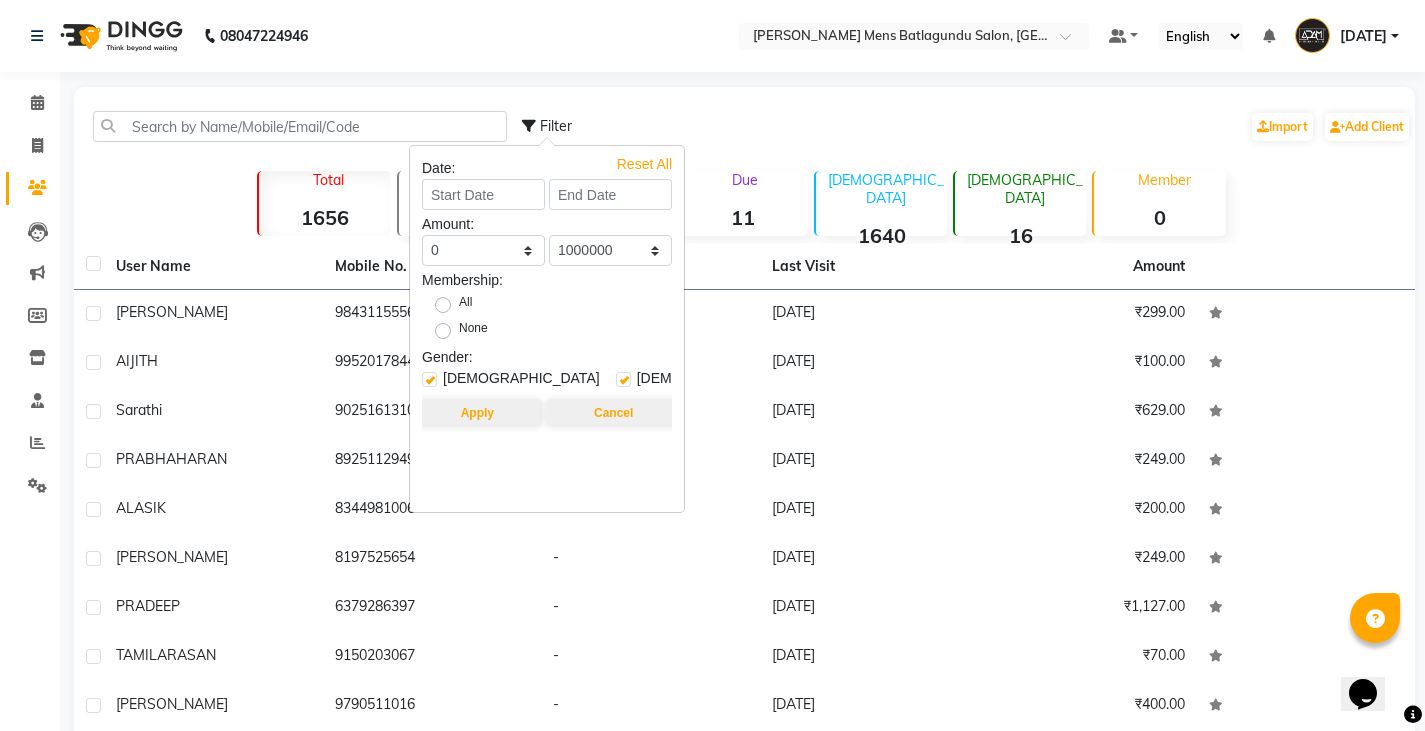 select on "7" 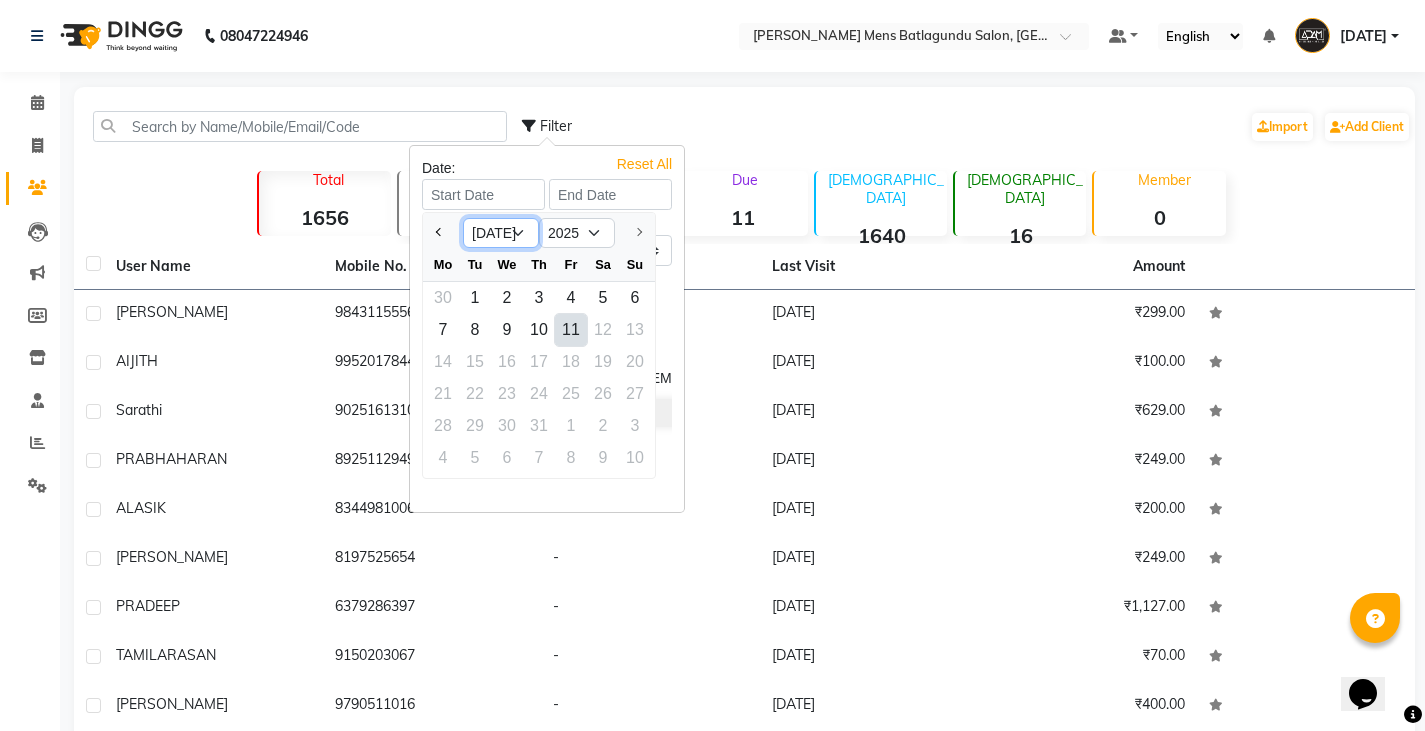 click on "Jan Feb Mar Apr May Jun Jul" at bounding box center [501, 233] 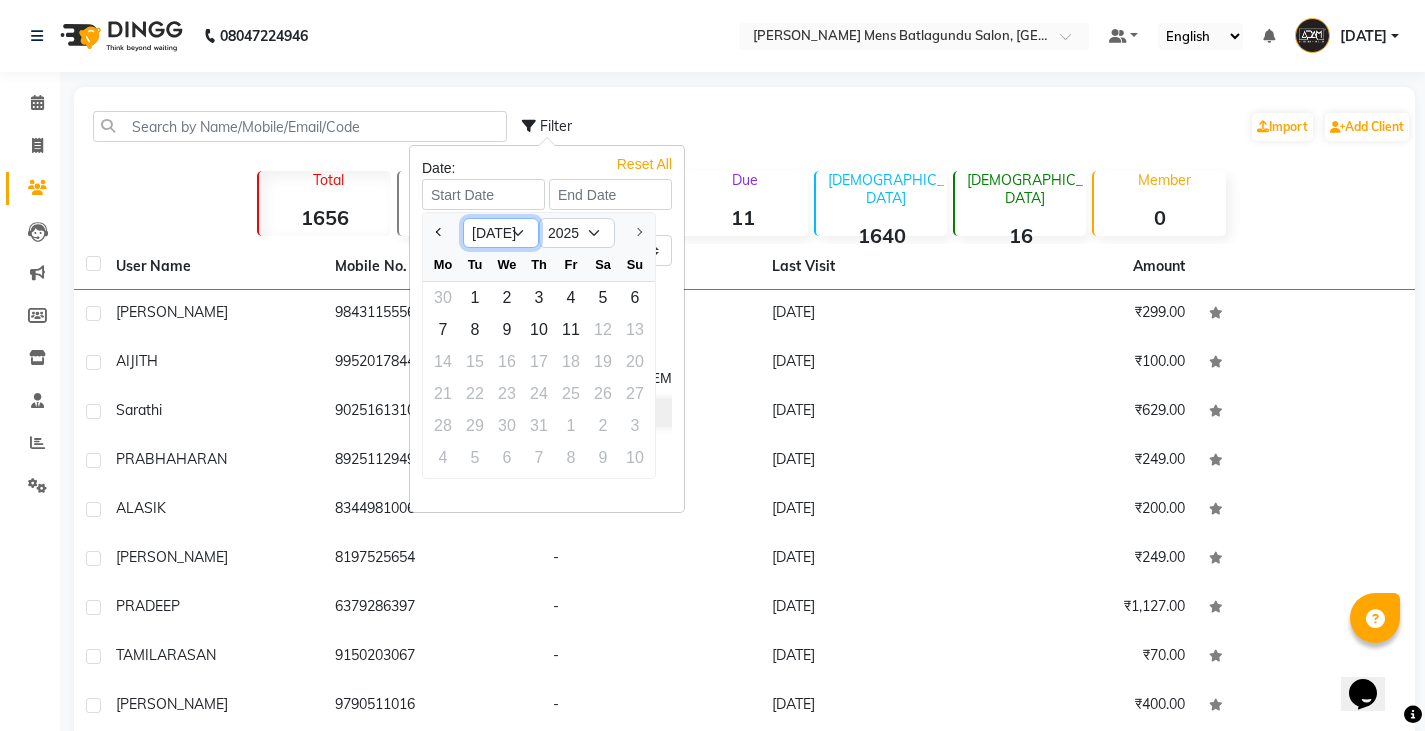 select on "6" 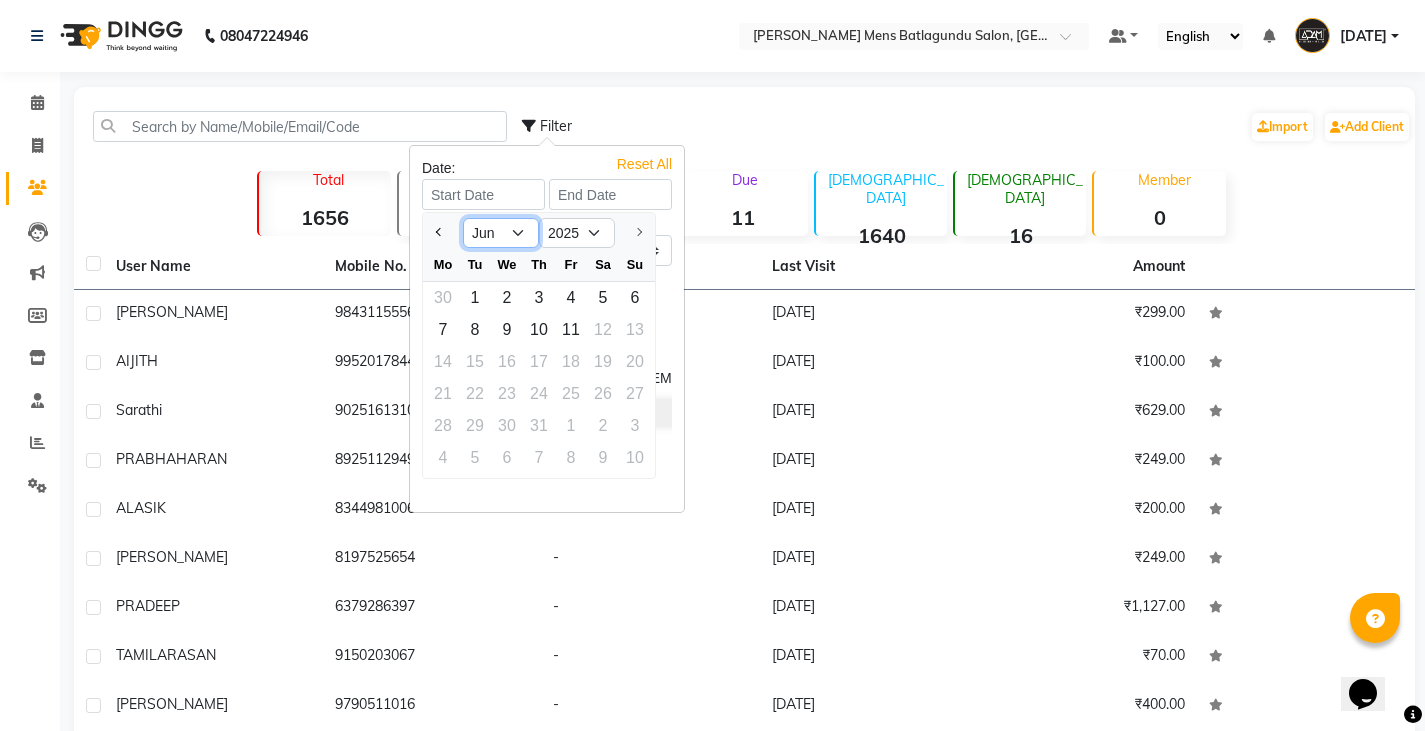 click on "Jan Feb Mar Apr May Jun Jul" at bounding box center [501, 233] 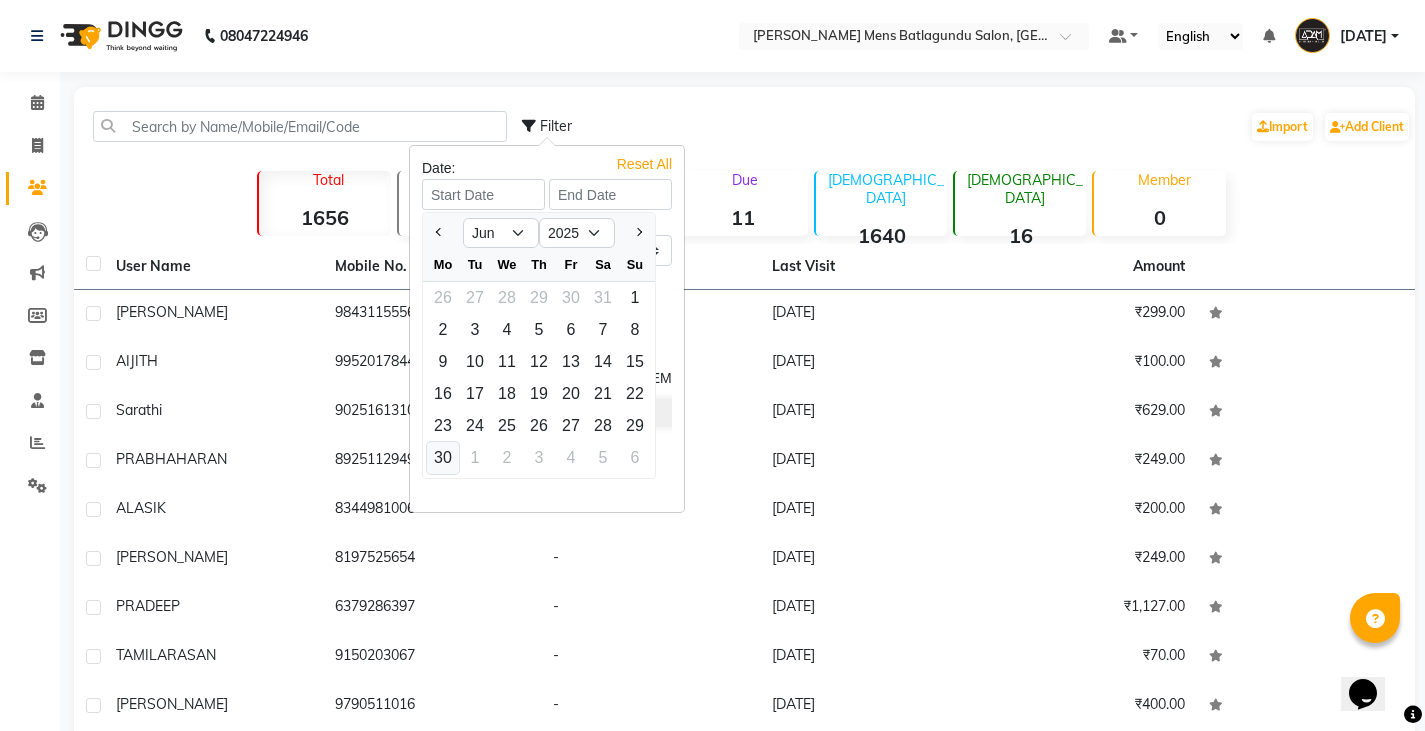 click on "30" at bounding box center [443, 458] 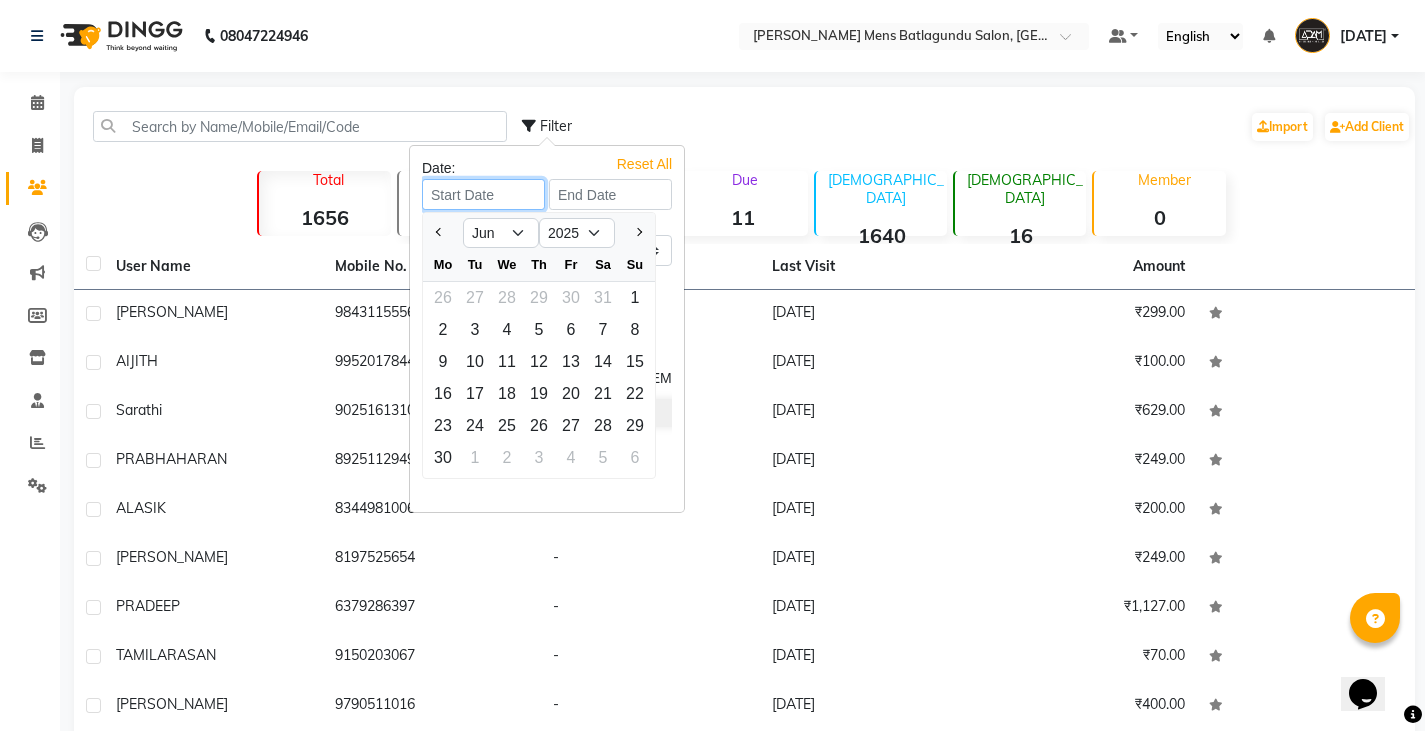 type on "30-06-2025" 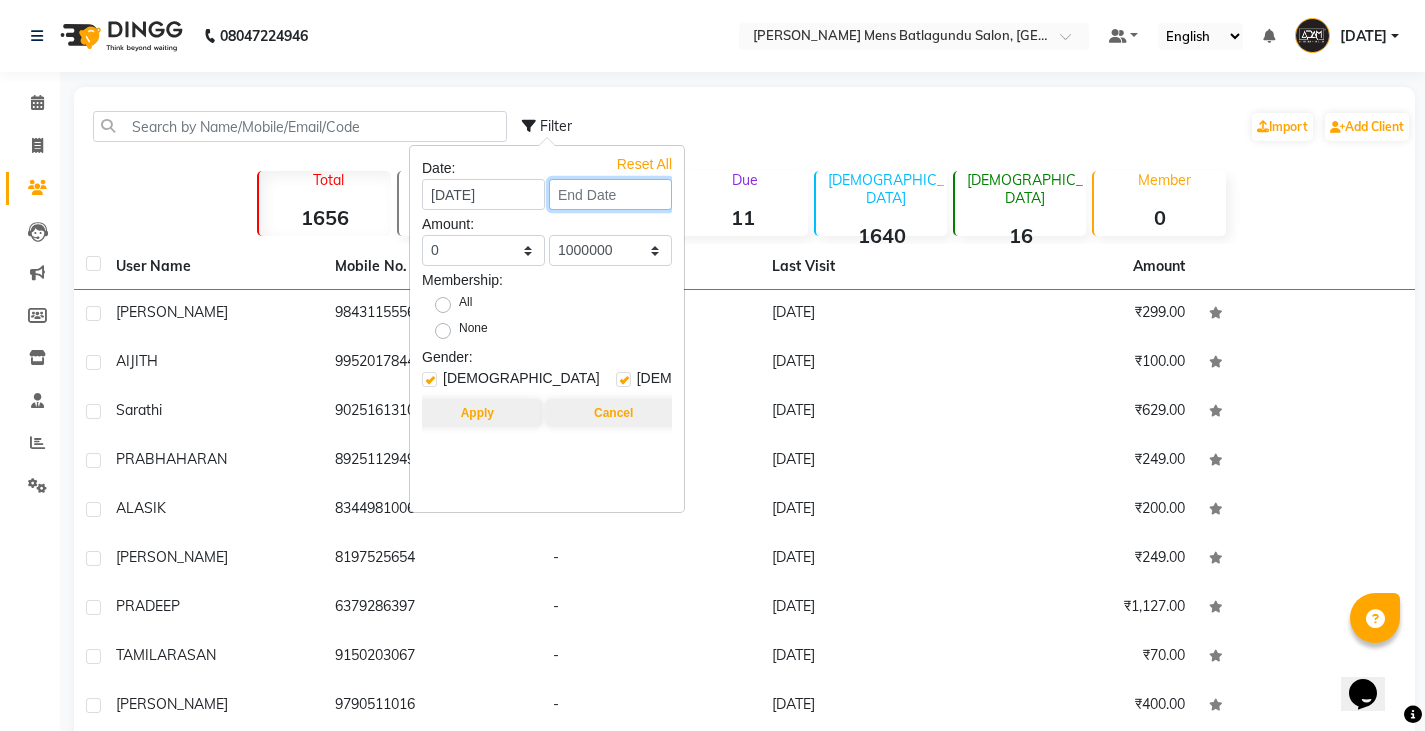 click at bounding box center [610, 194] 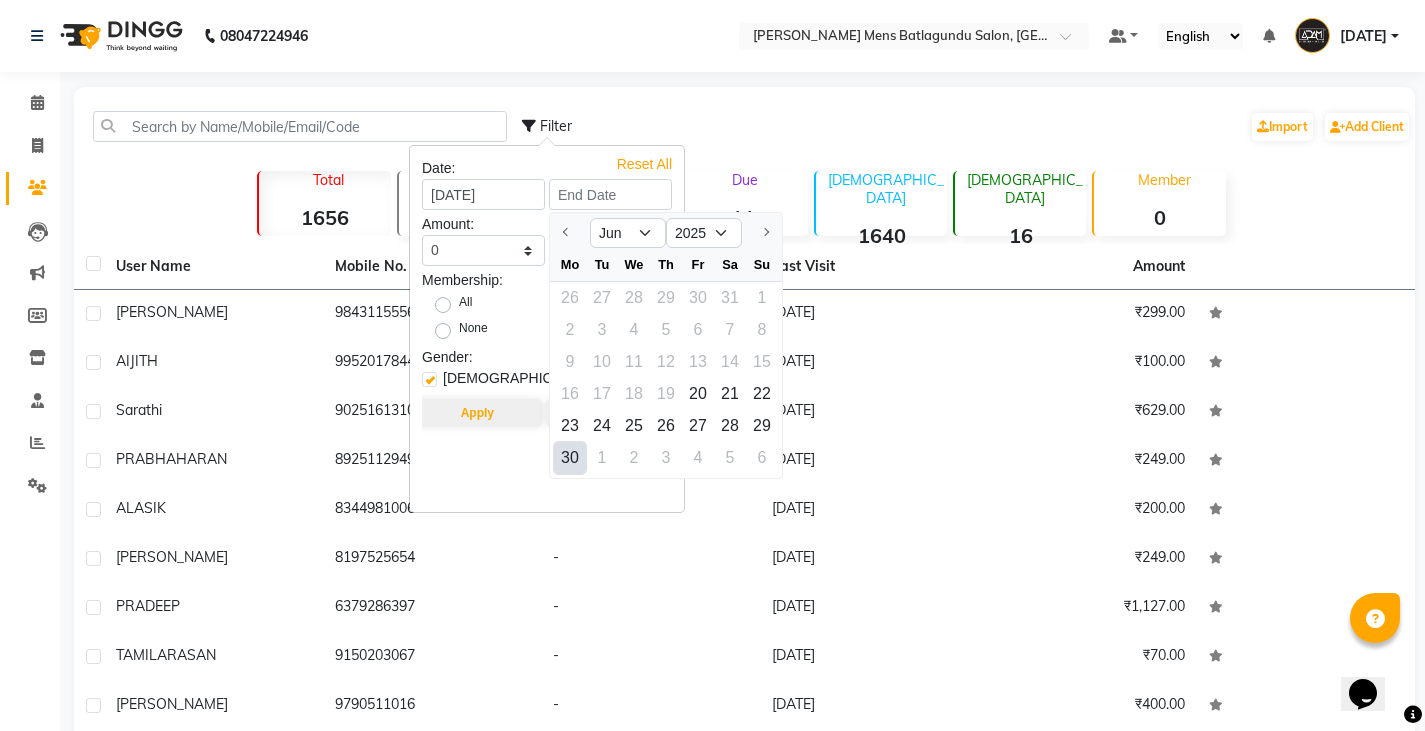 click on "30" at bounding box center (570, 458) 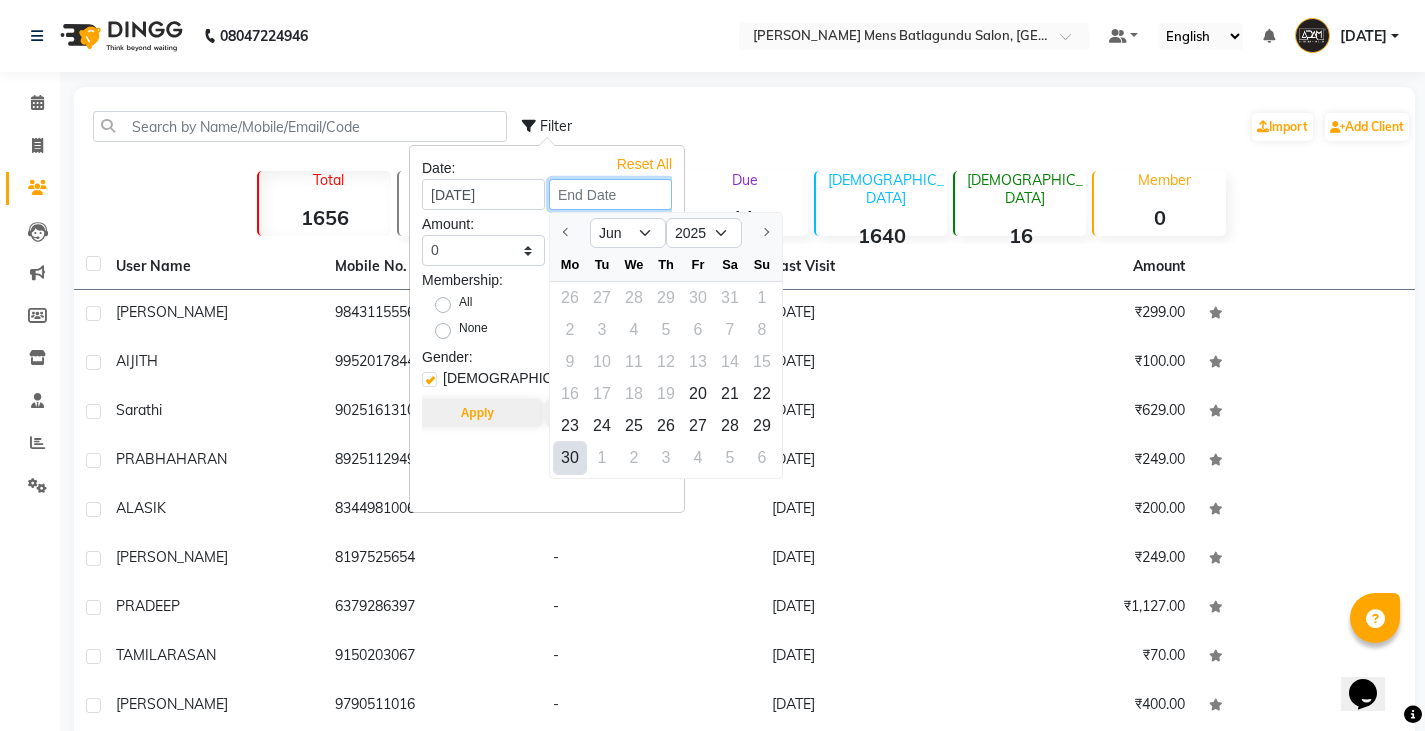 type on "30-06-2025" 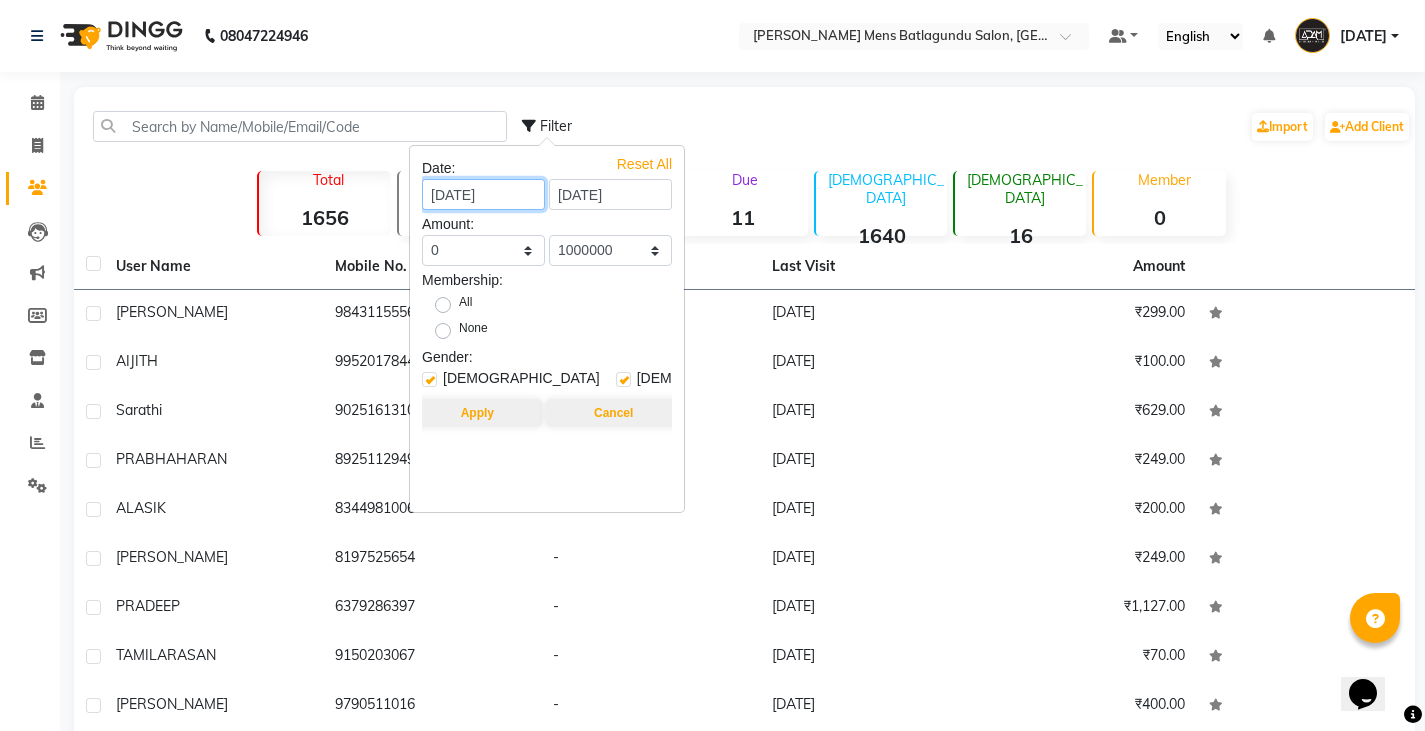 drag, startPoint x: 494, startPoint y: 199, endPoint x: 496, endPoint y: 211, distance: 12.165525 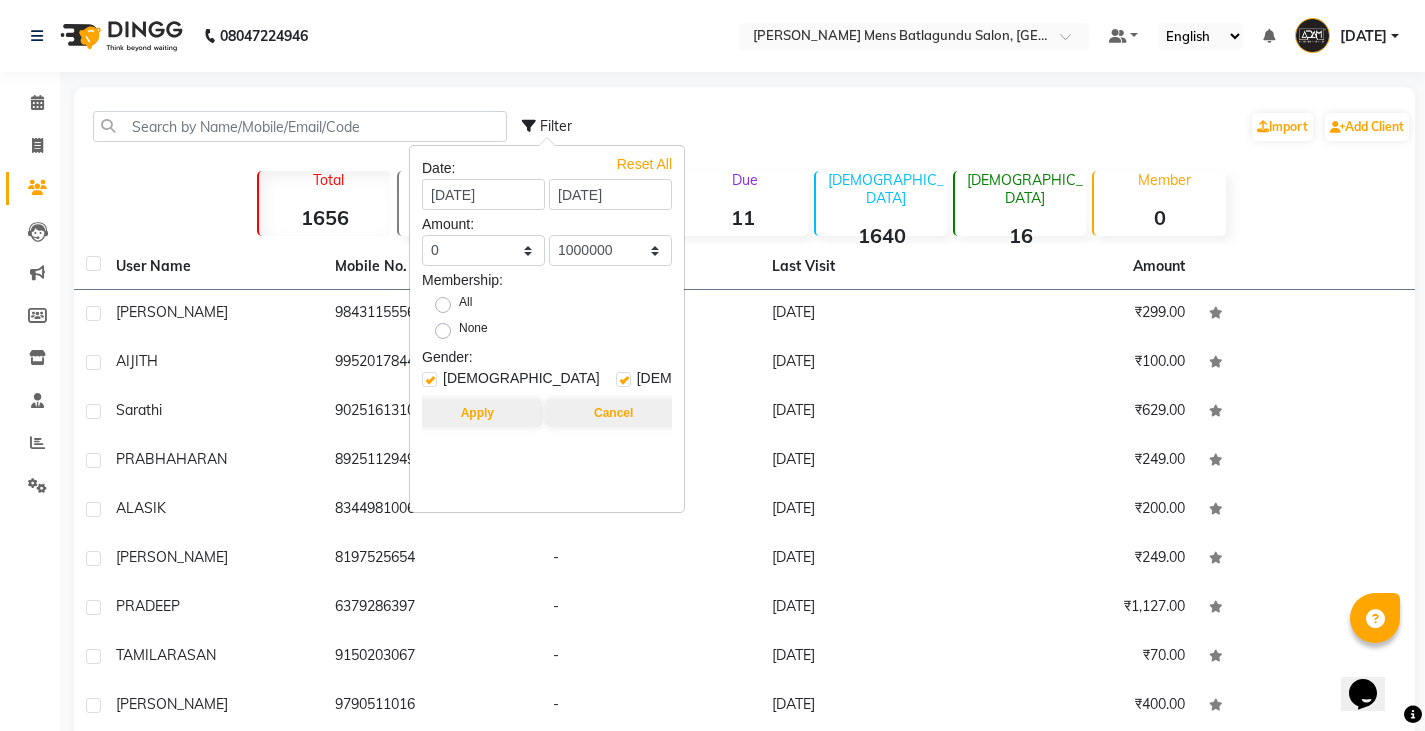 select on "6" 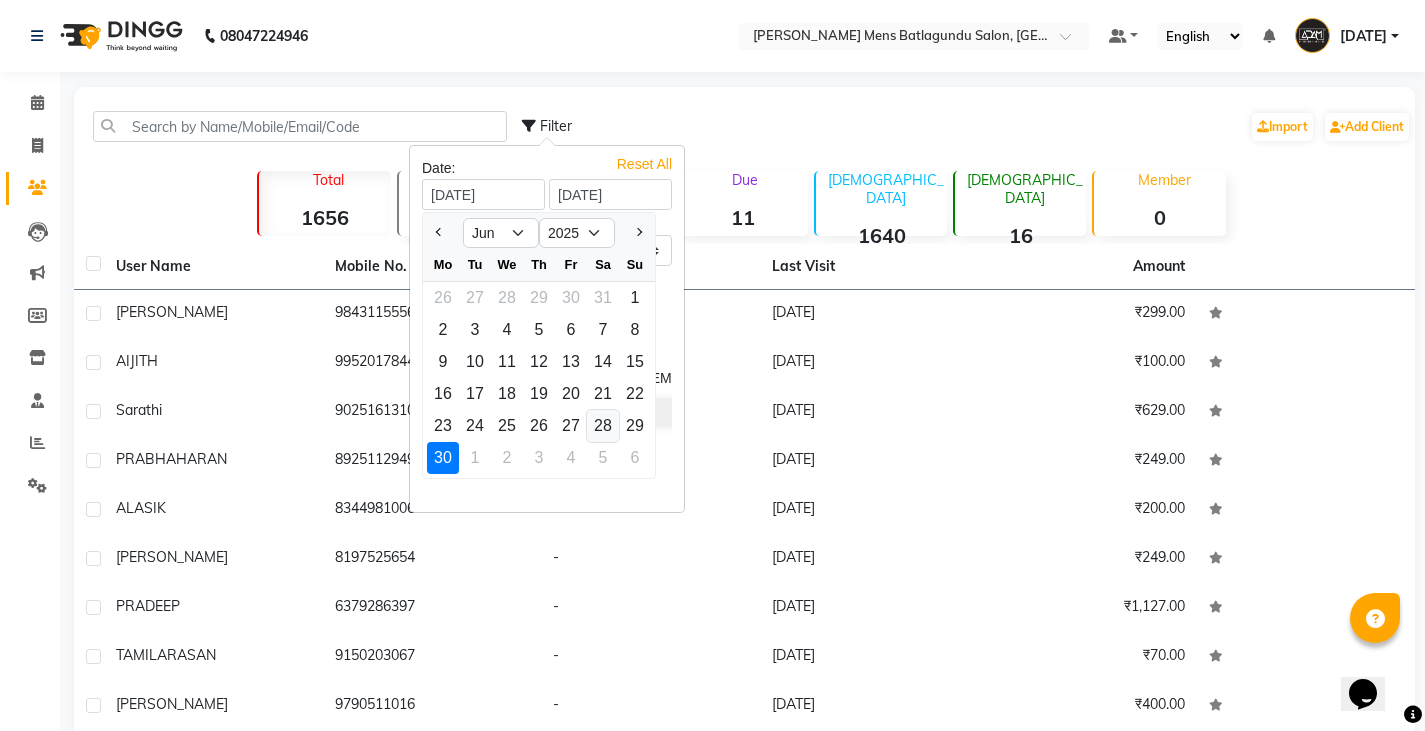 click on "28" at bounding box center [603, 426] 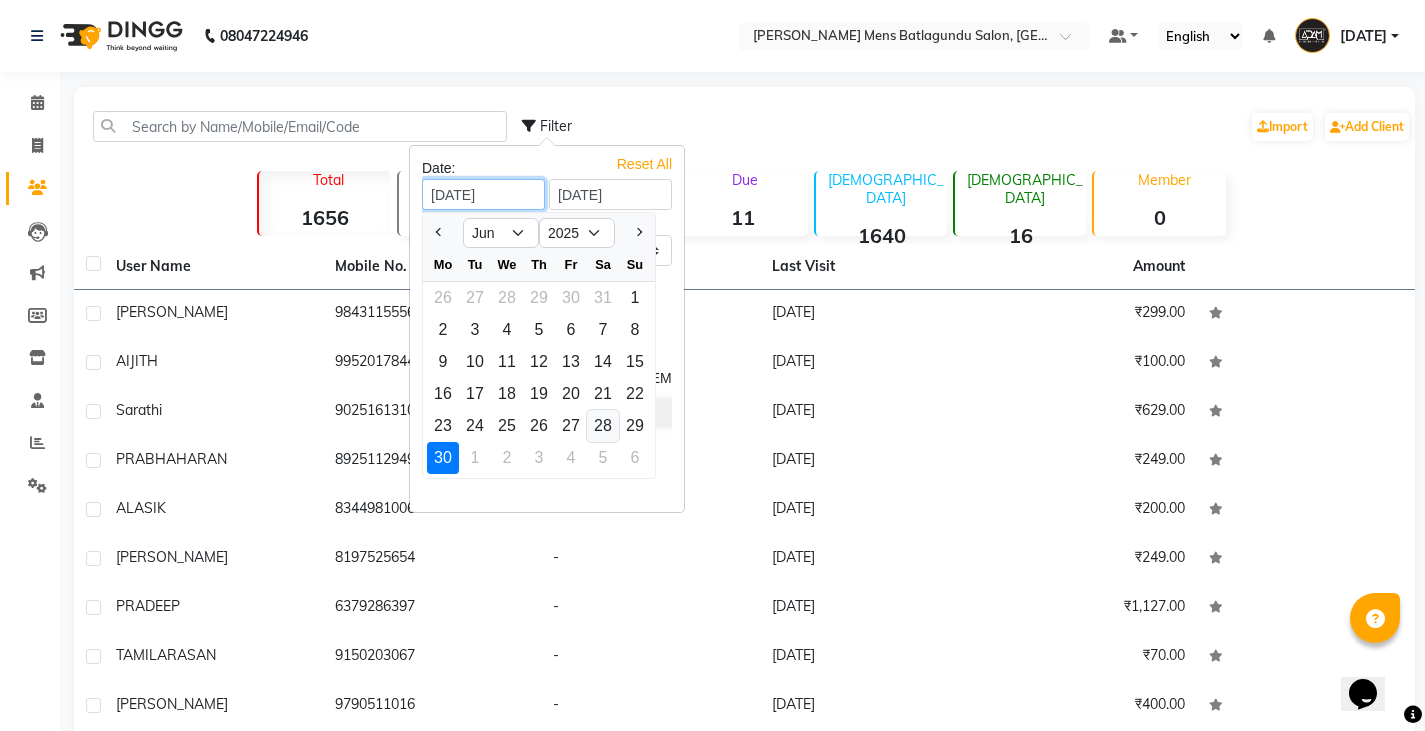 type on "28-06-2025" 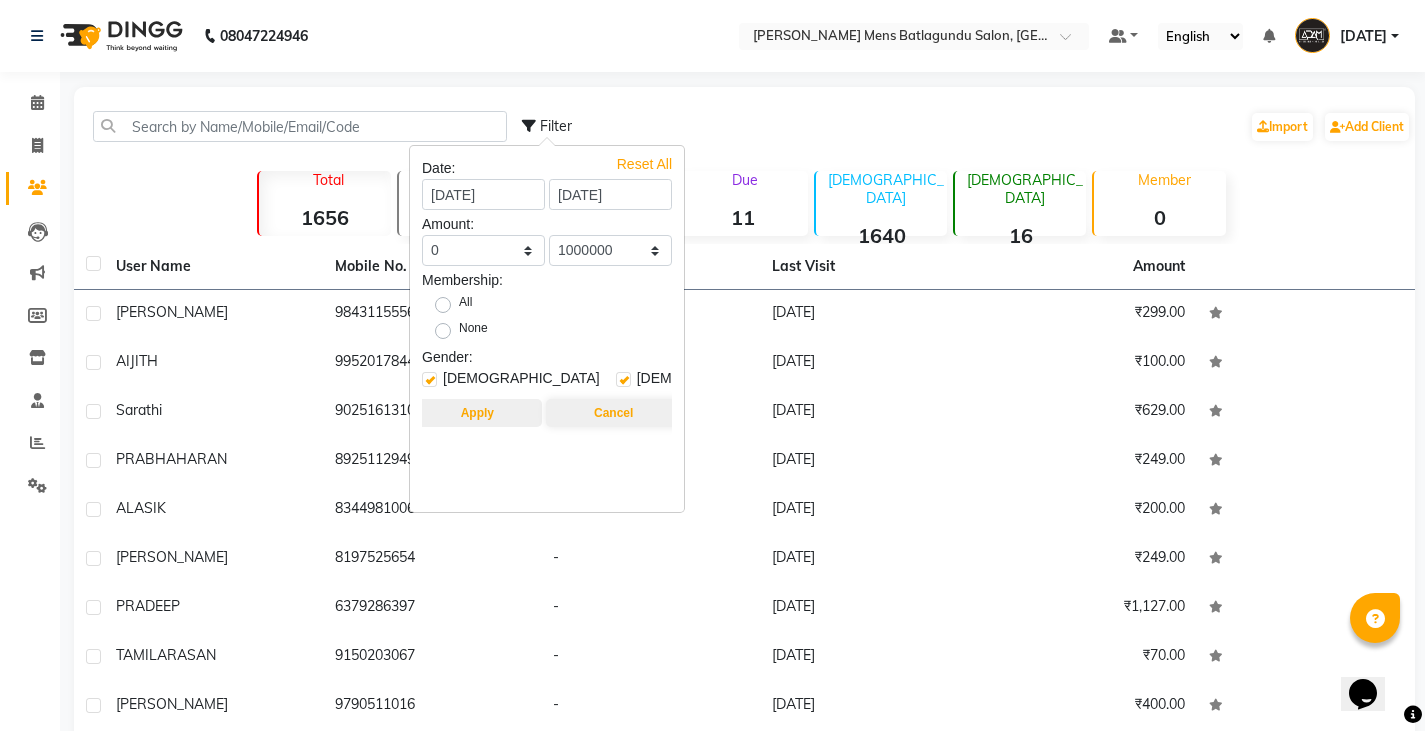 click on "Apply" at bounding box center [477, 413] 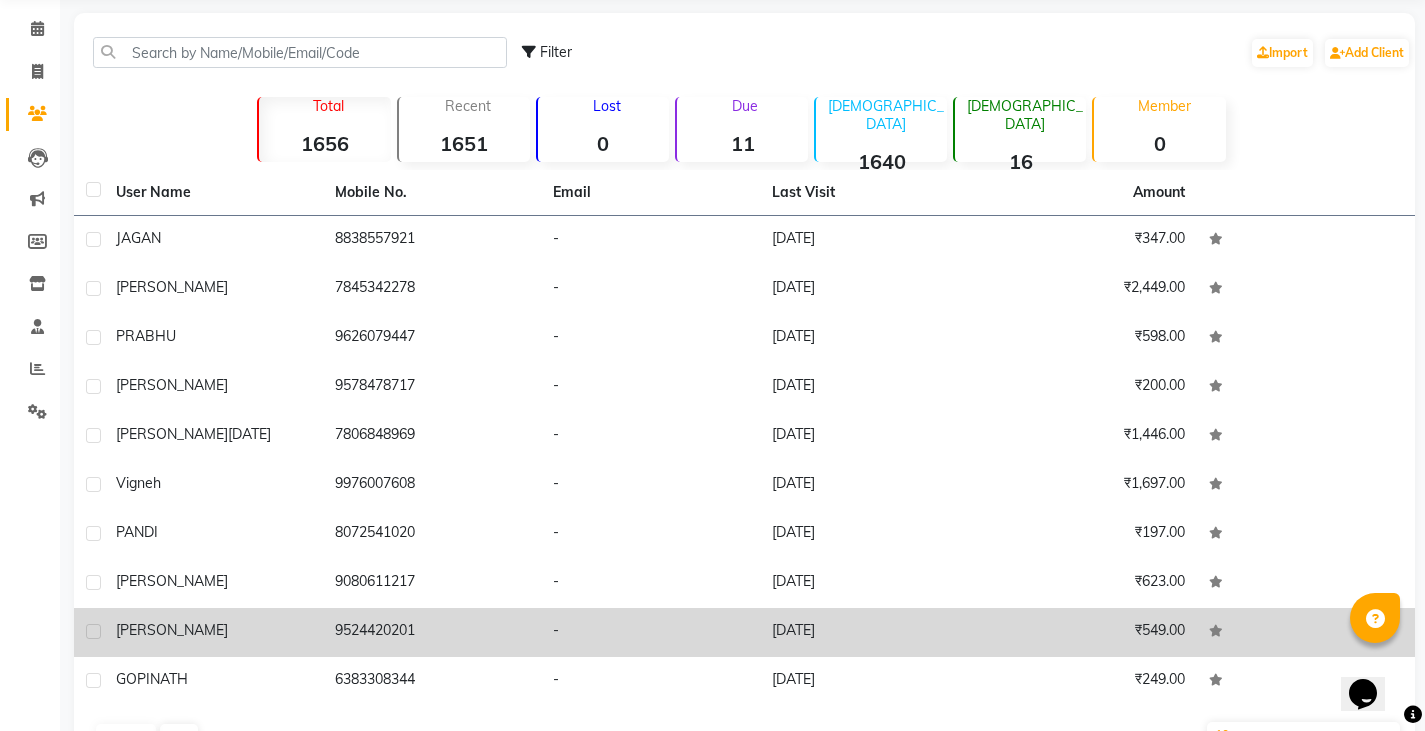 scroll, scrollTop: 135, scrollLeft: 0, axis: vertical 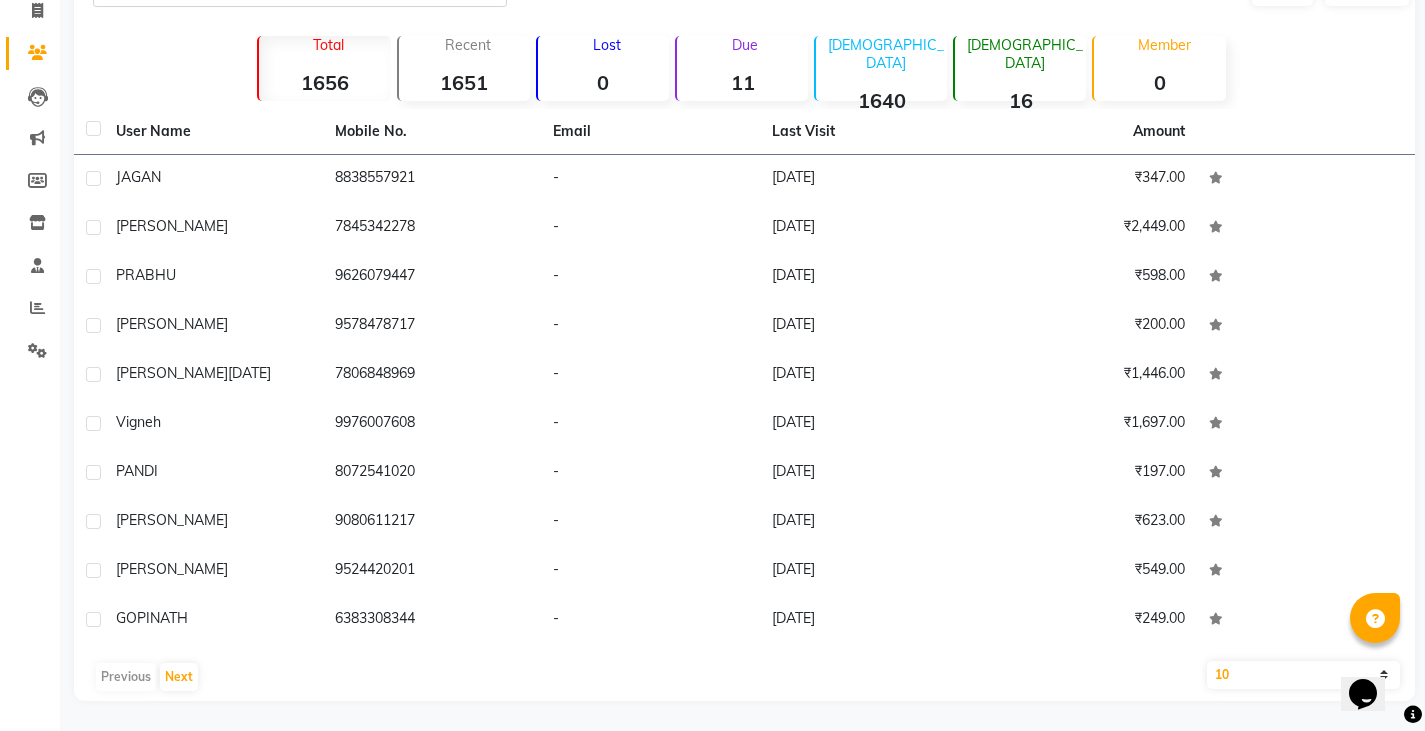 drag, startPoint x: 1281, startPoint y: 658, endPoint x: 1273, endPoint y: 671, distance: 15.264338 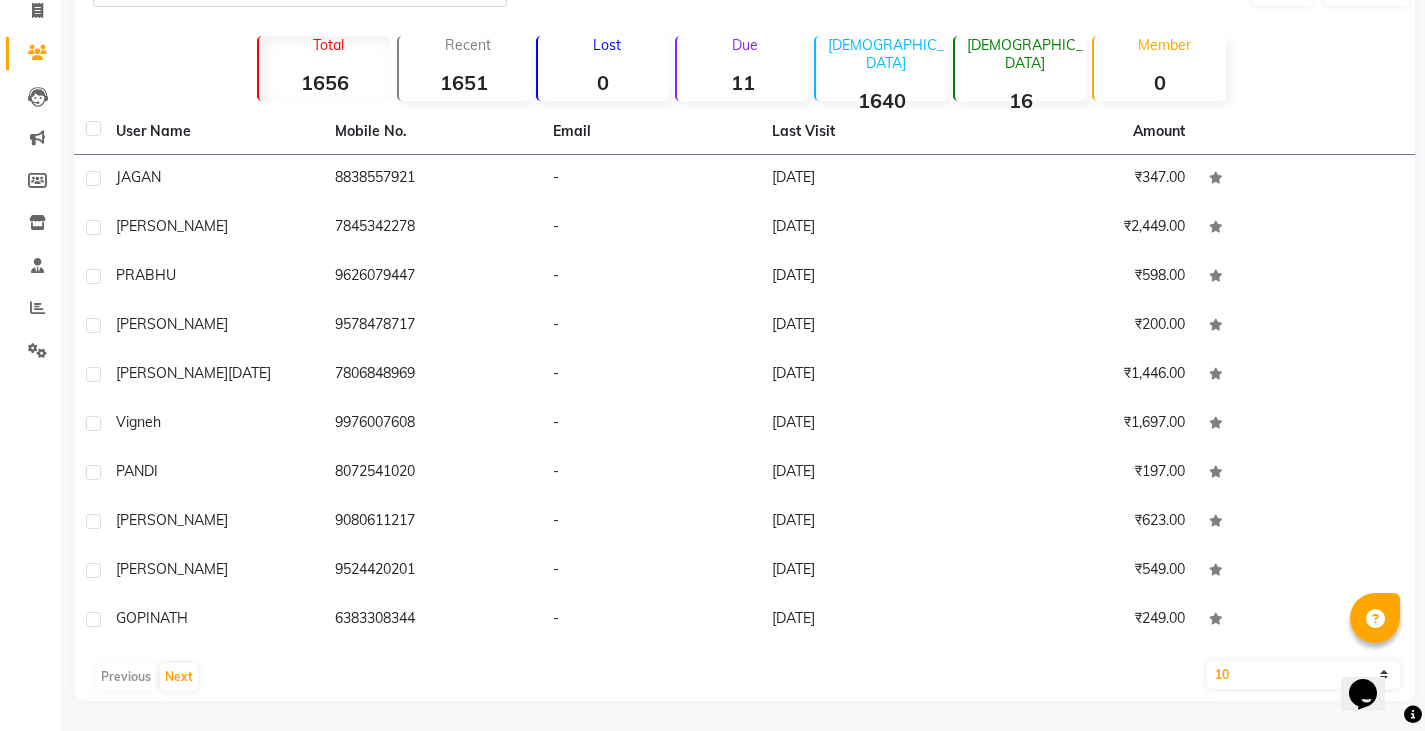 click on "10   50   100" 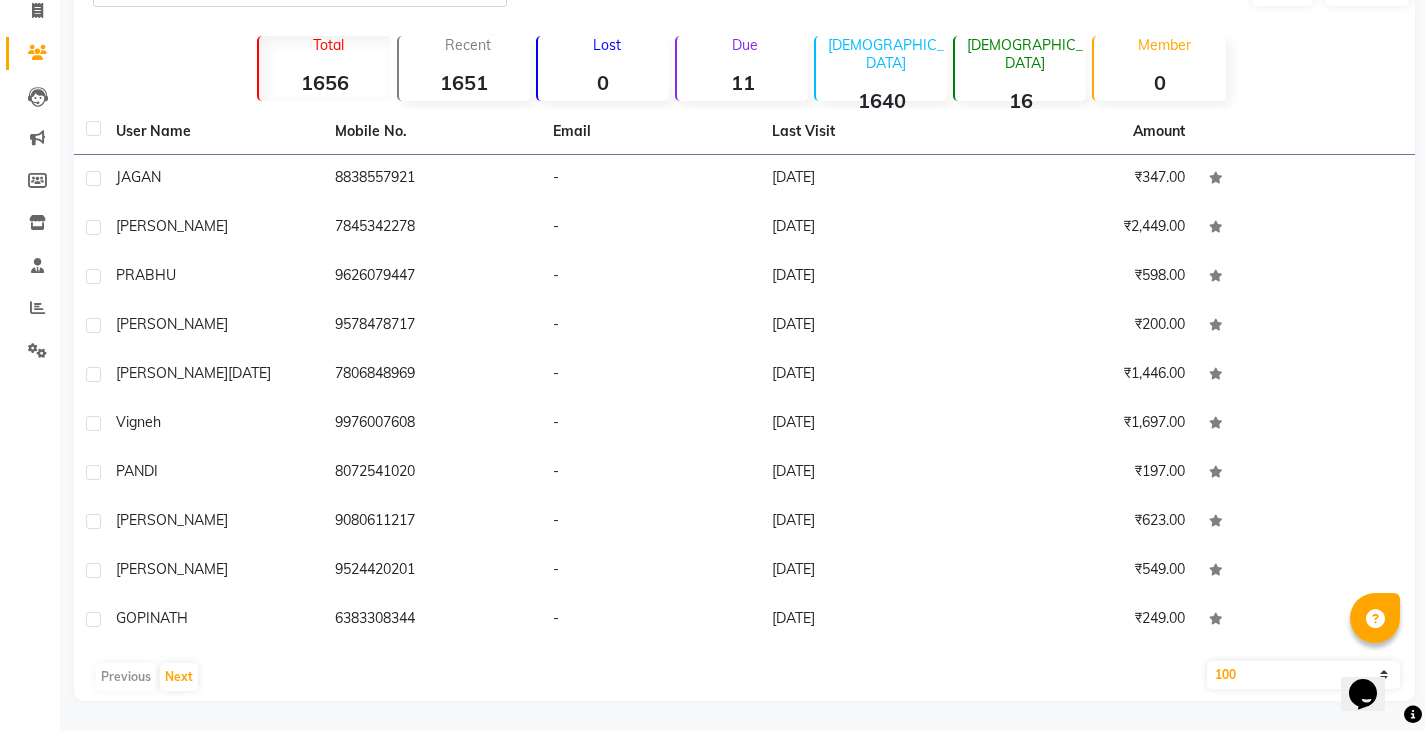 click on "10   50   100" 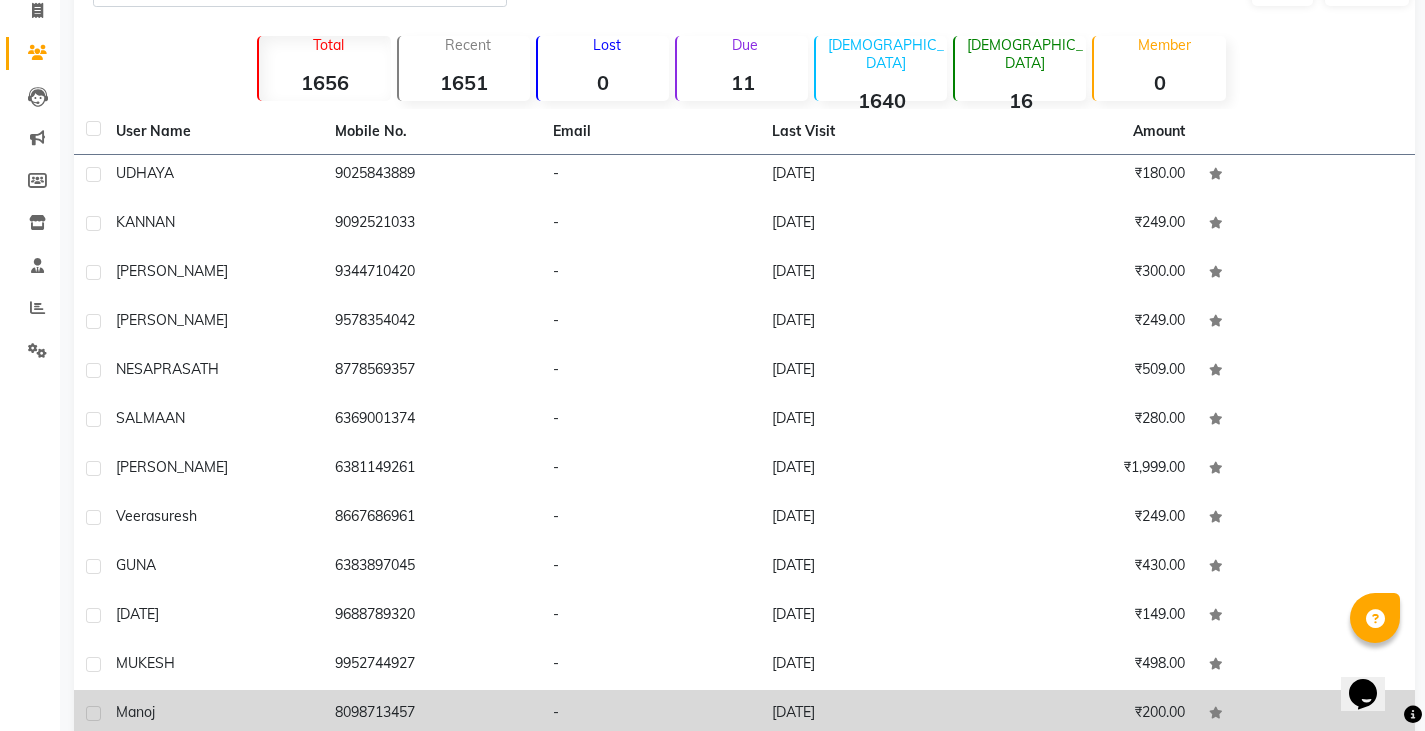 scroll, scrollTop: 4169, scrollLeft: 0, axis: vertical 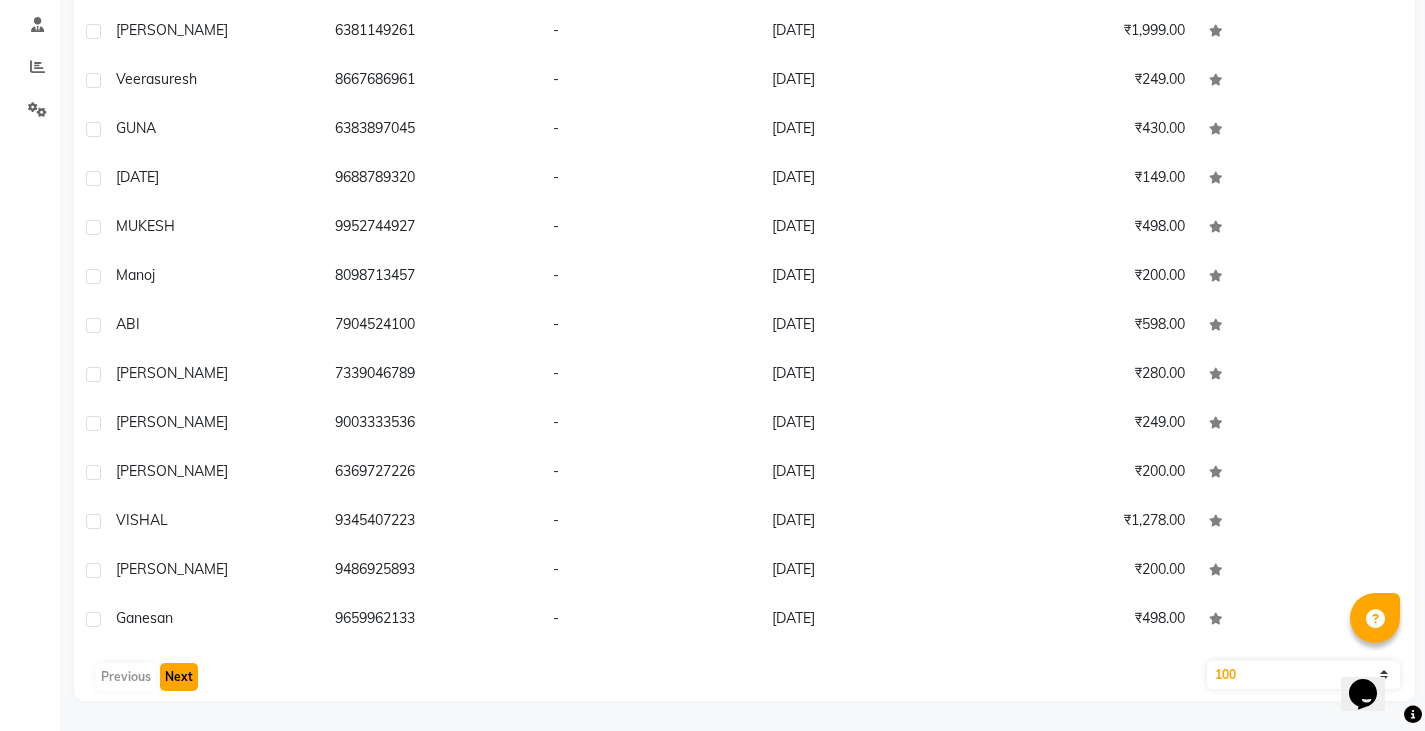 drag, startPoint x: 189, startPoint y: 668, endPoint x: 189, endPoint y: 694, distance: 26 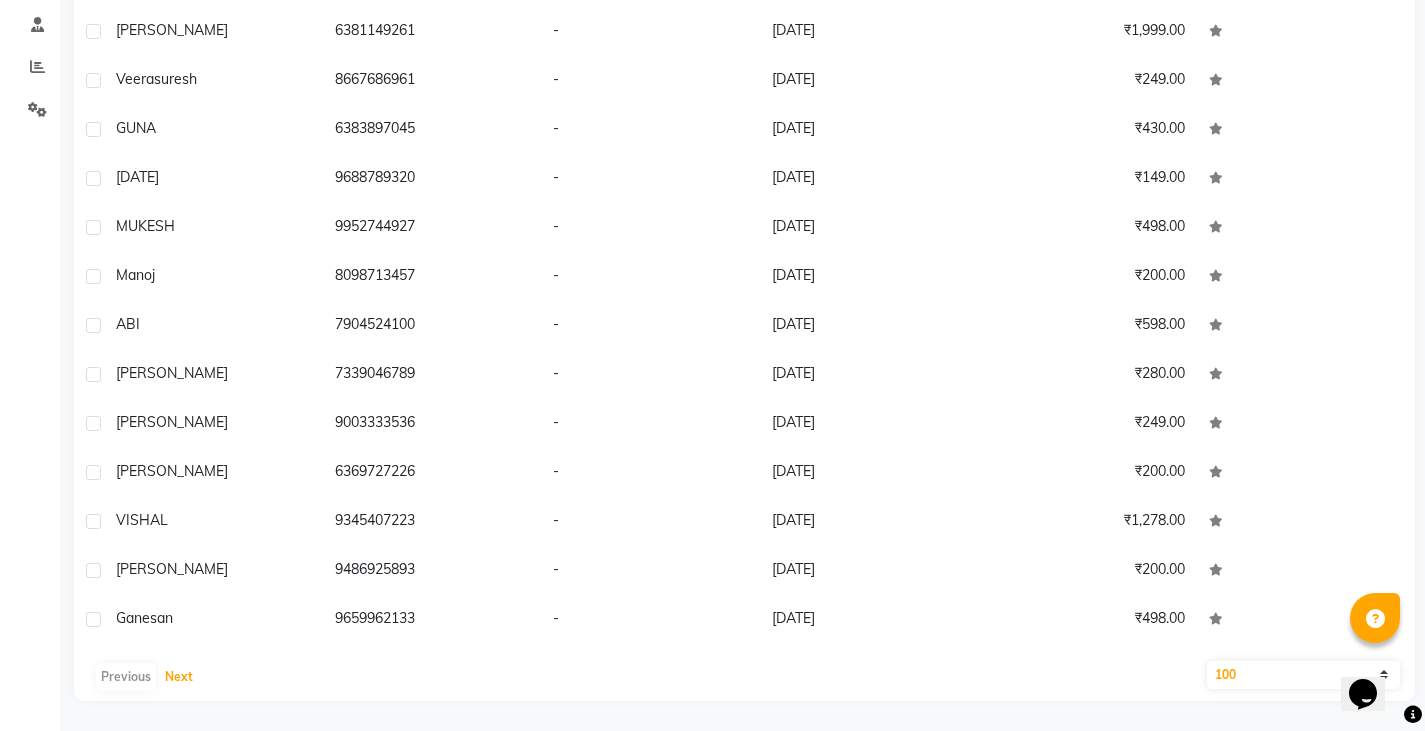 click on "Next" 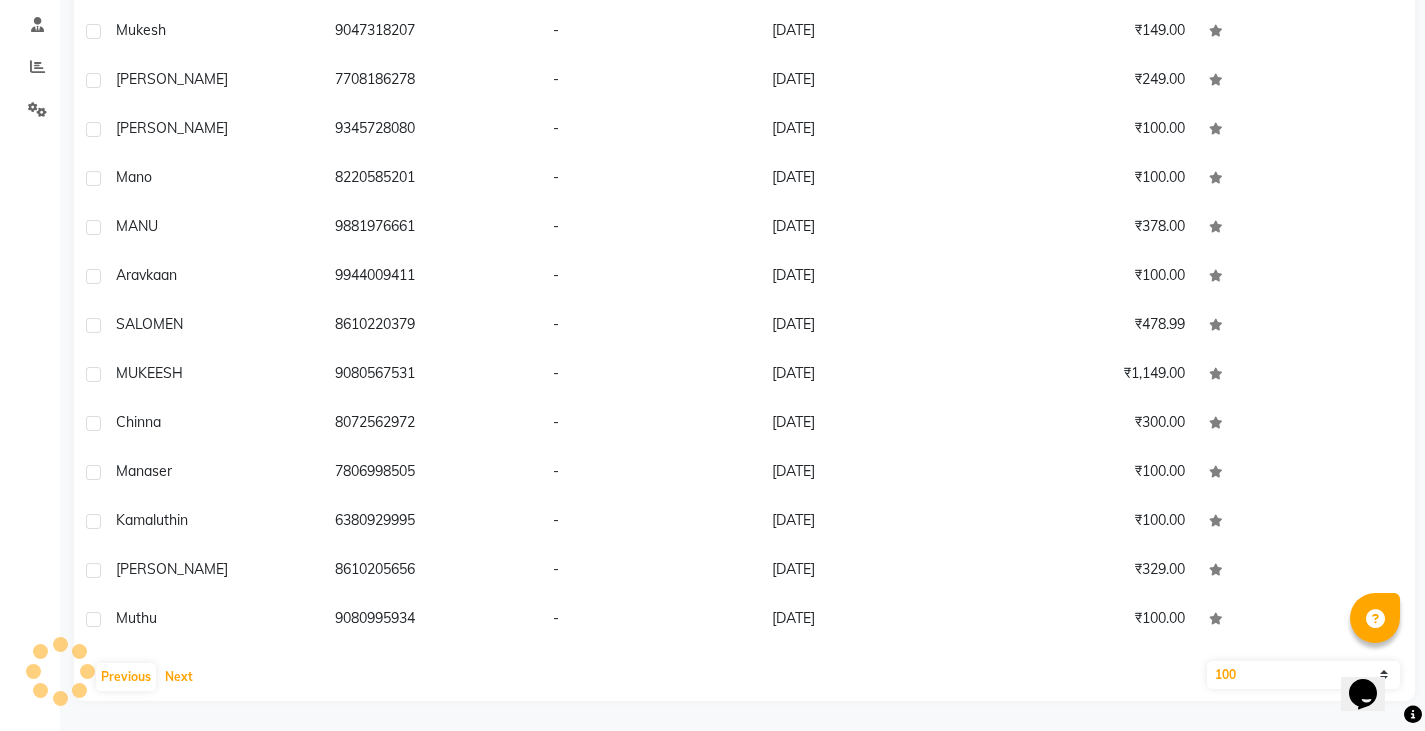 scroll, scrollTop: 396, scrollLeft: 0, axis: vertical 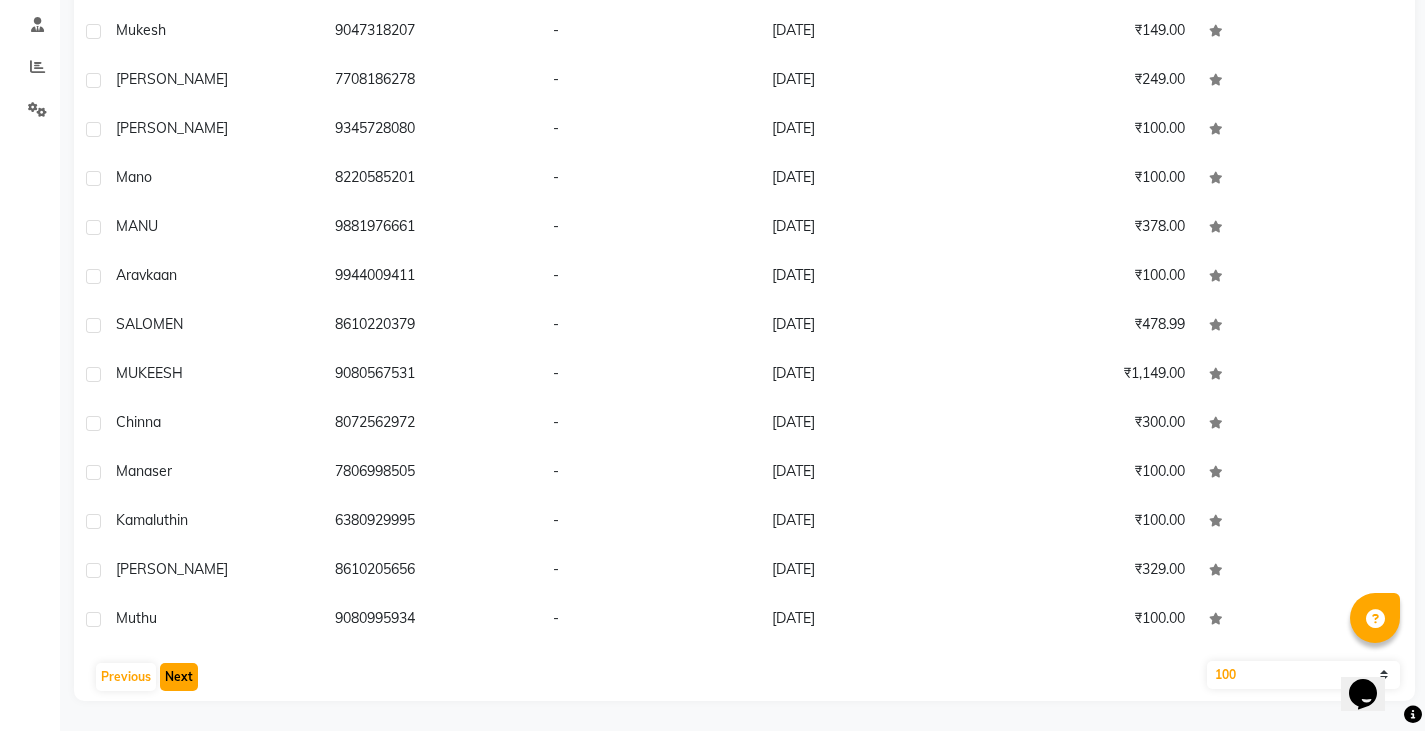 click on "Next" 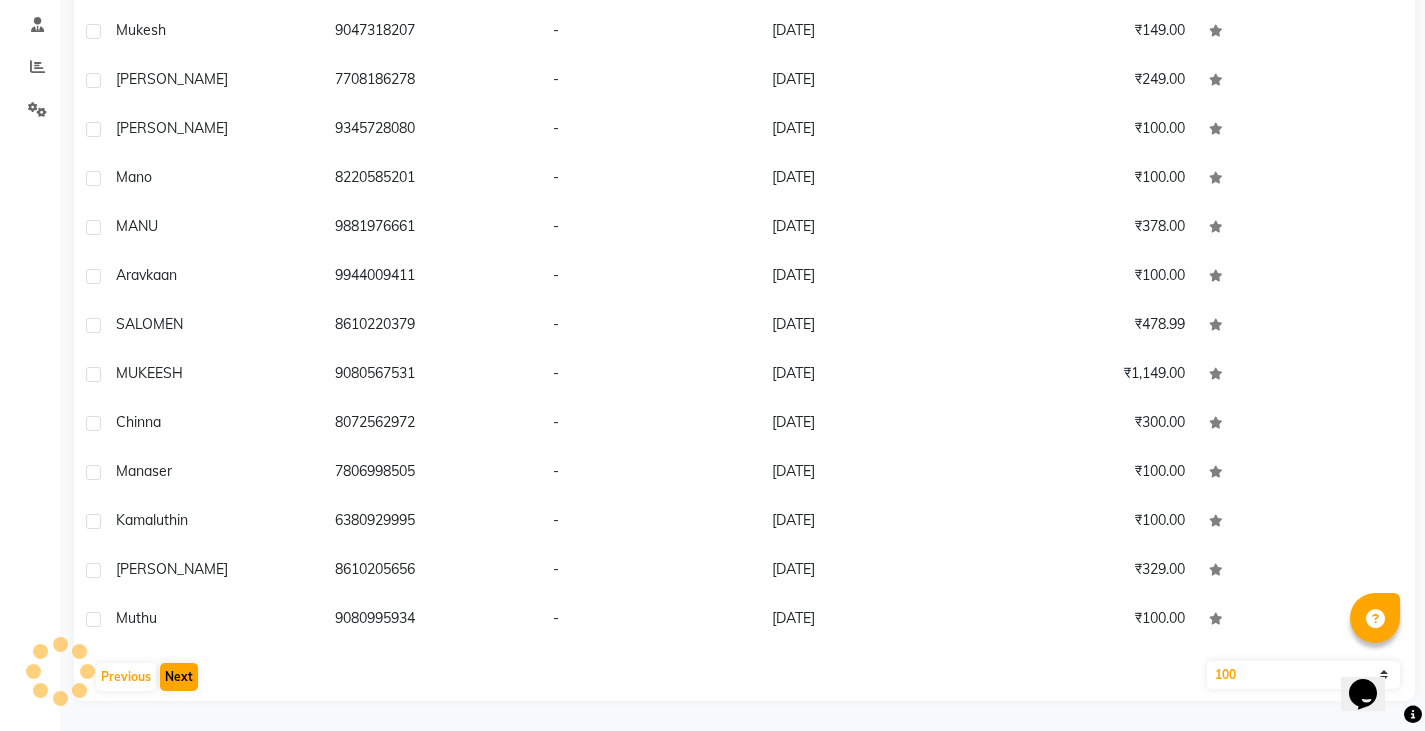 scroll, scrollTop: 33, scrollLeft: 0, axis: vertical 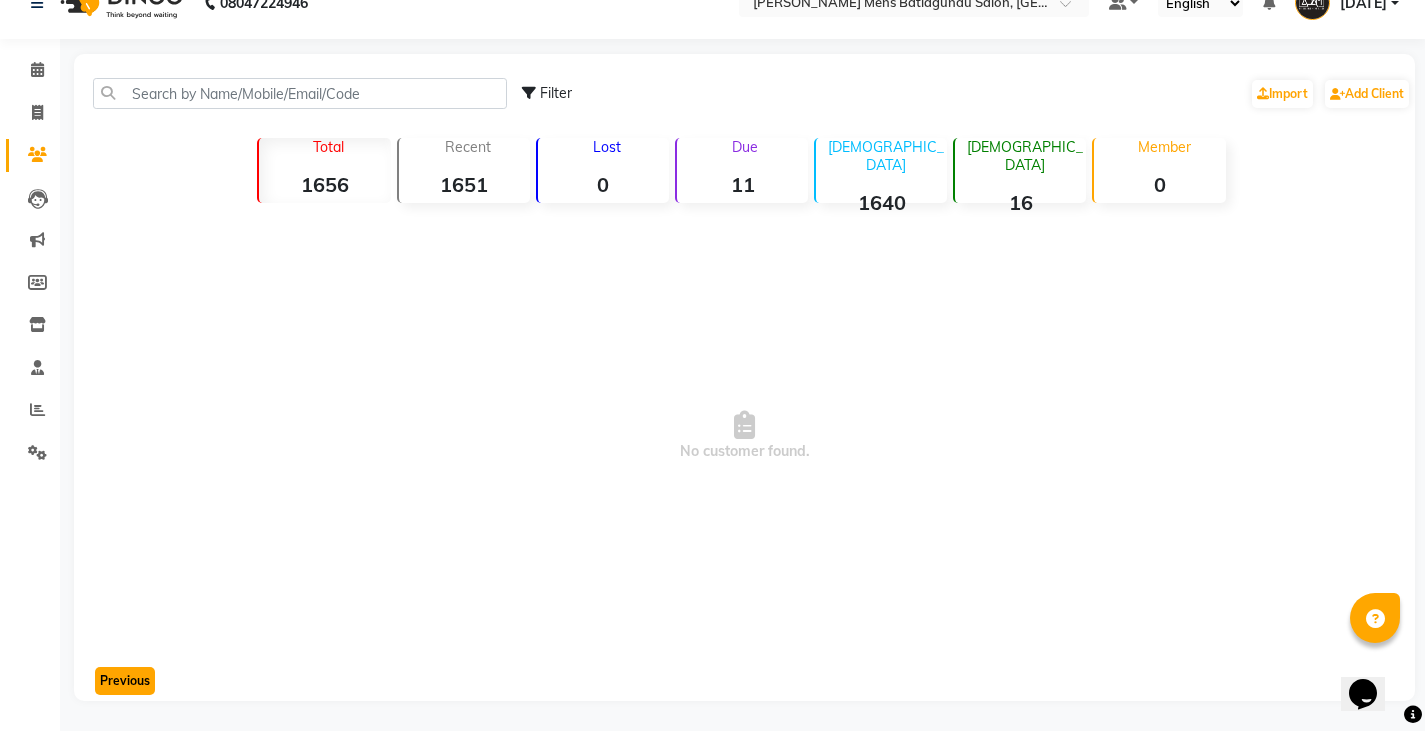 click on "Previous" 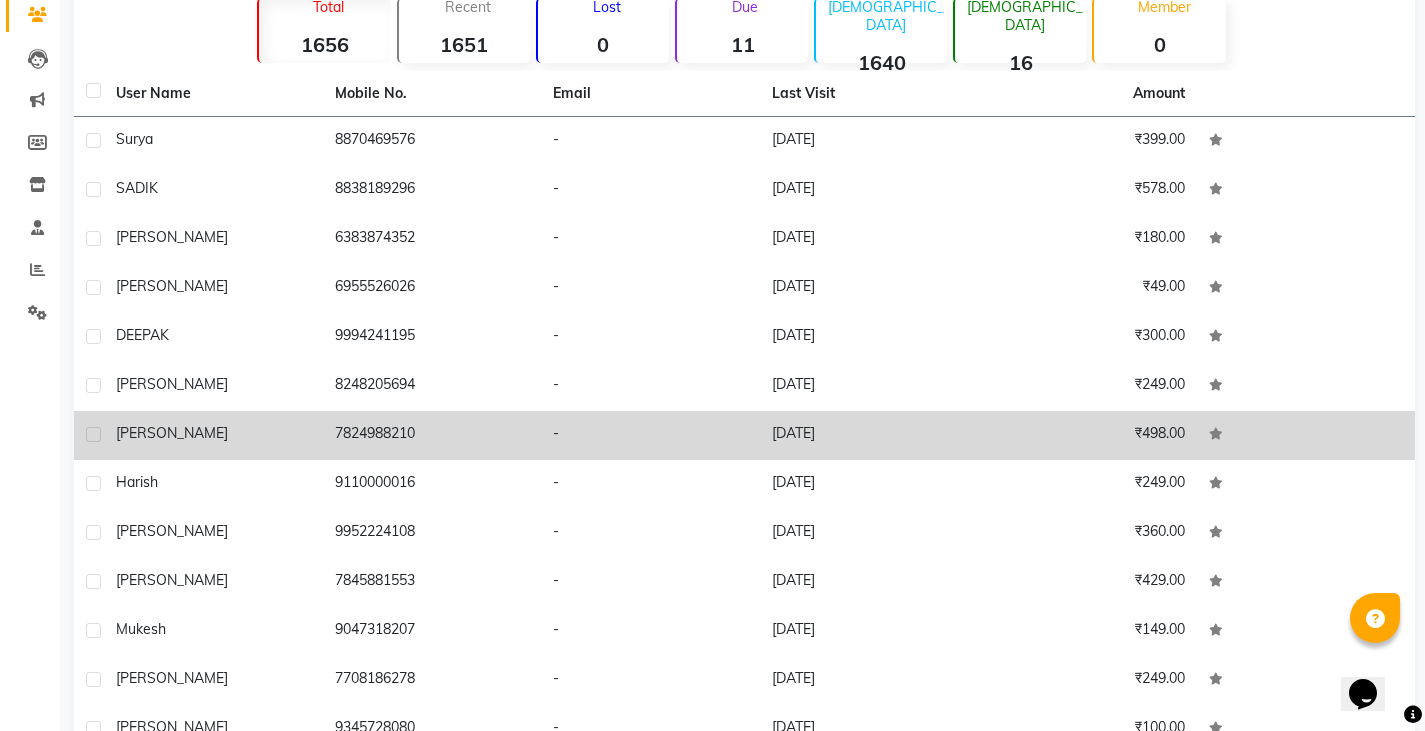 scroll, scrollTop: 376, scrollLeft: 0, axis: vertical 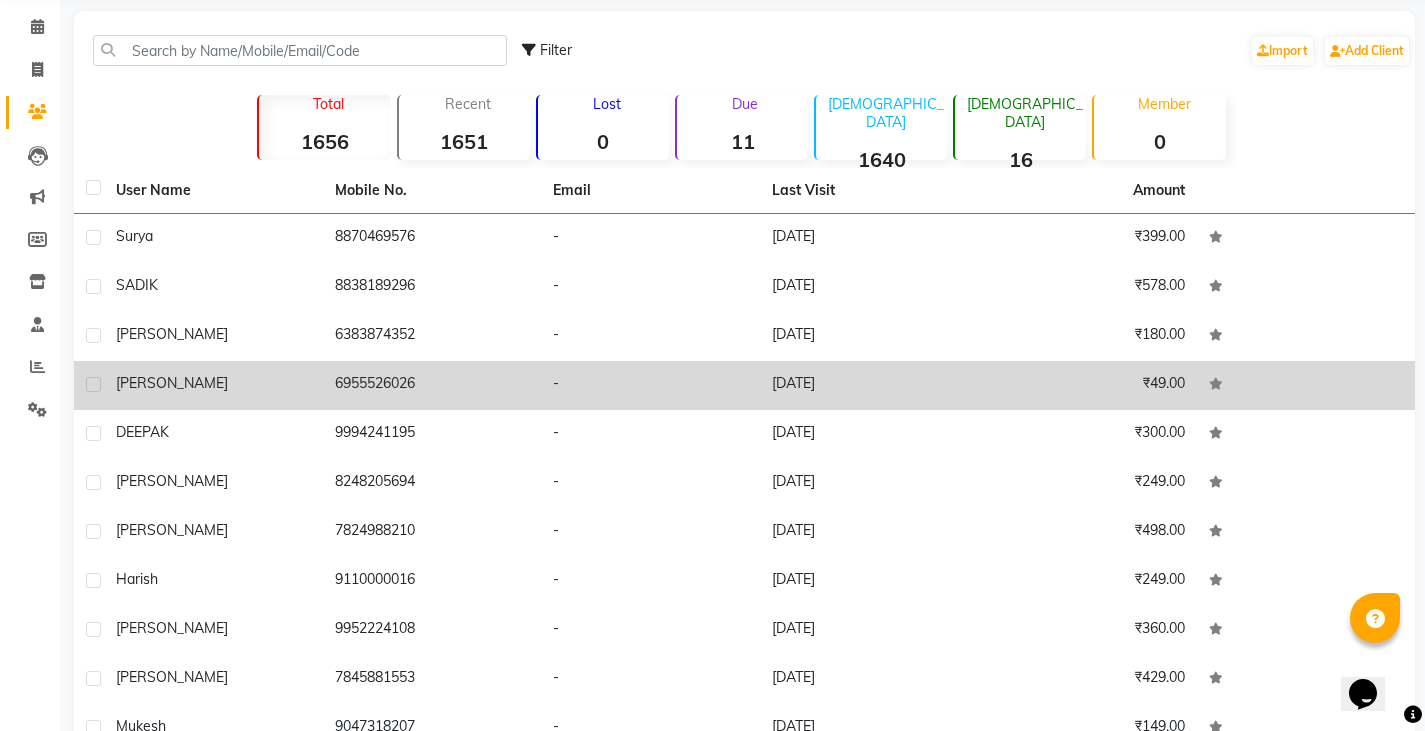 drag, startPoint x: 333, startPoint y: 368, endPoint x: 519, endPoint y: 361, distance: 186.13167 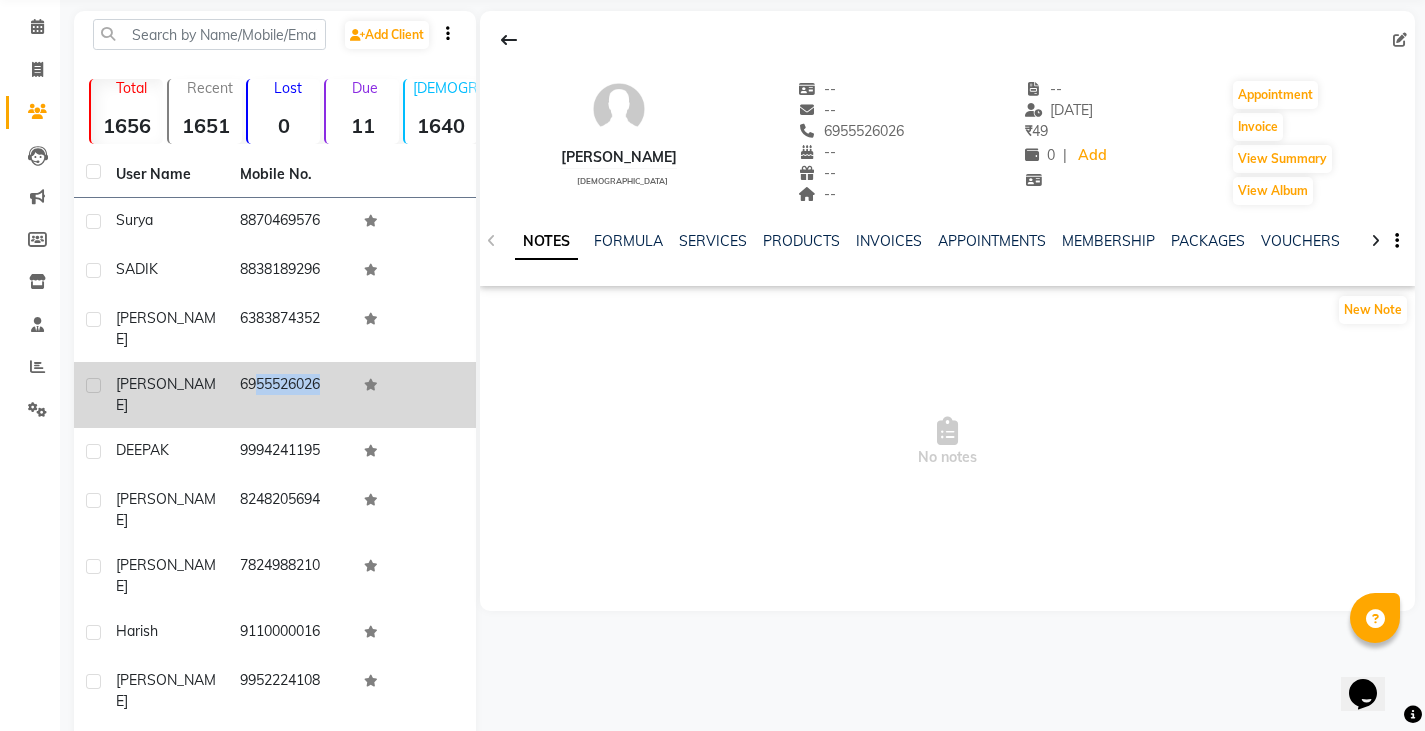 drag, startPoint x: 236, startPoint y: 360, endPoint x: 379, endPoint y: 345, distance: 143.78456 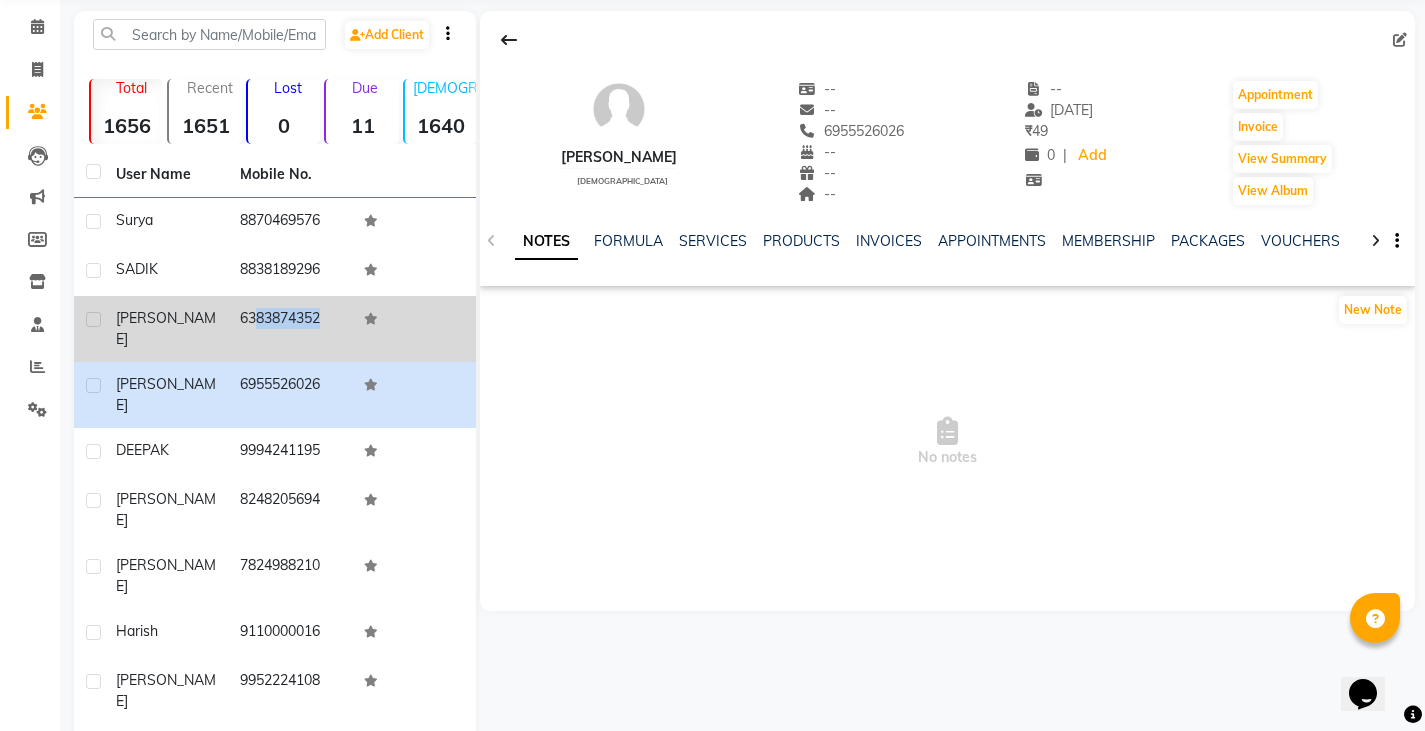 drag, startPoint x: 228, startPoint y: 321, endPoint x: 363, endPoint y: 326, distance: 135.09256 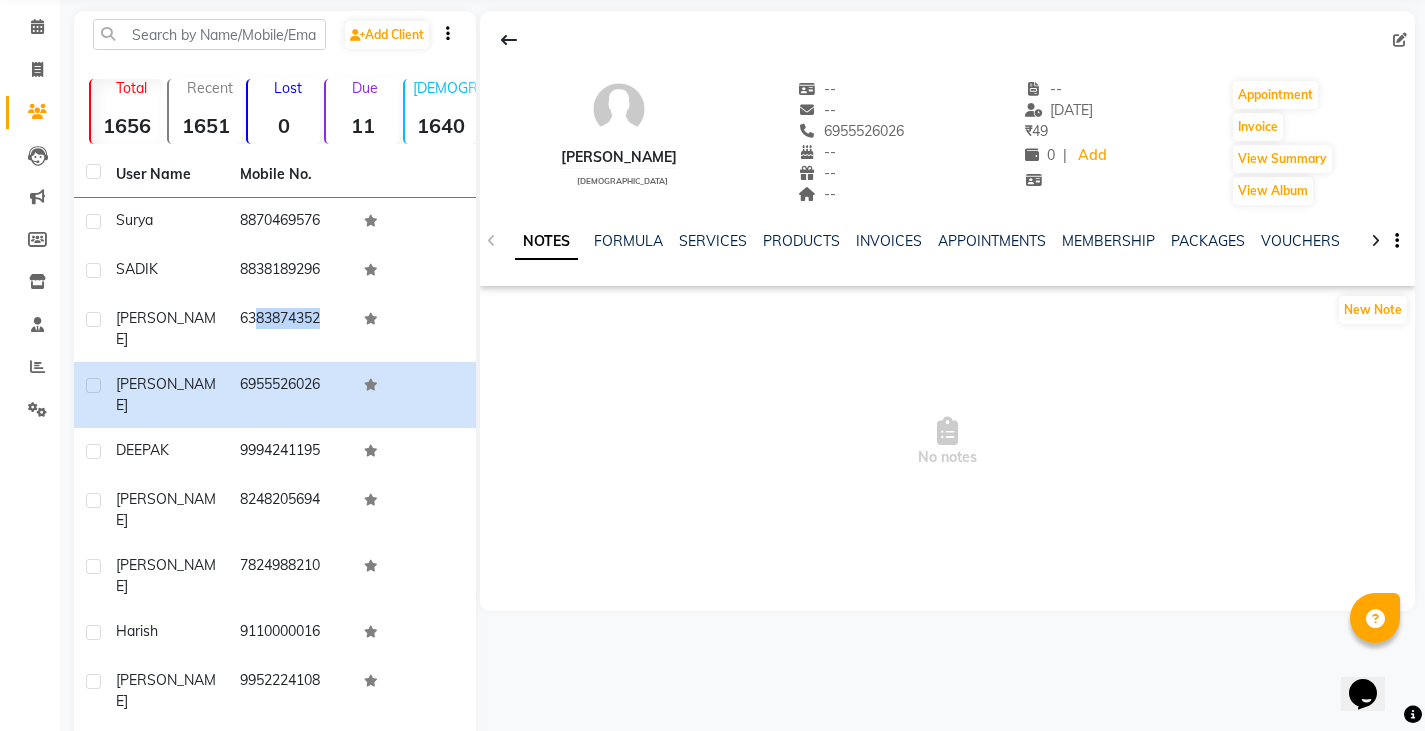 copy on "6383874352" 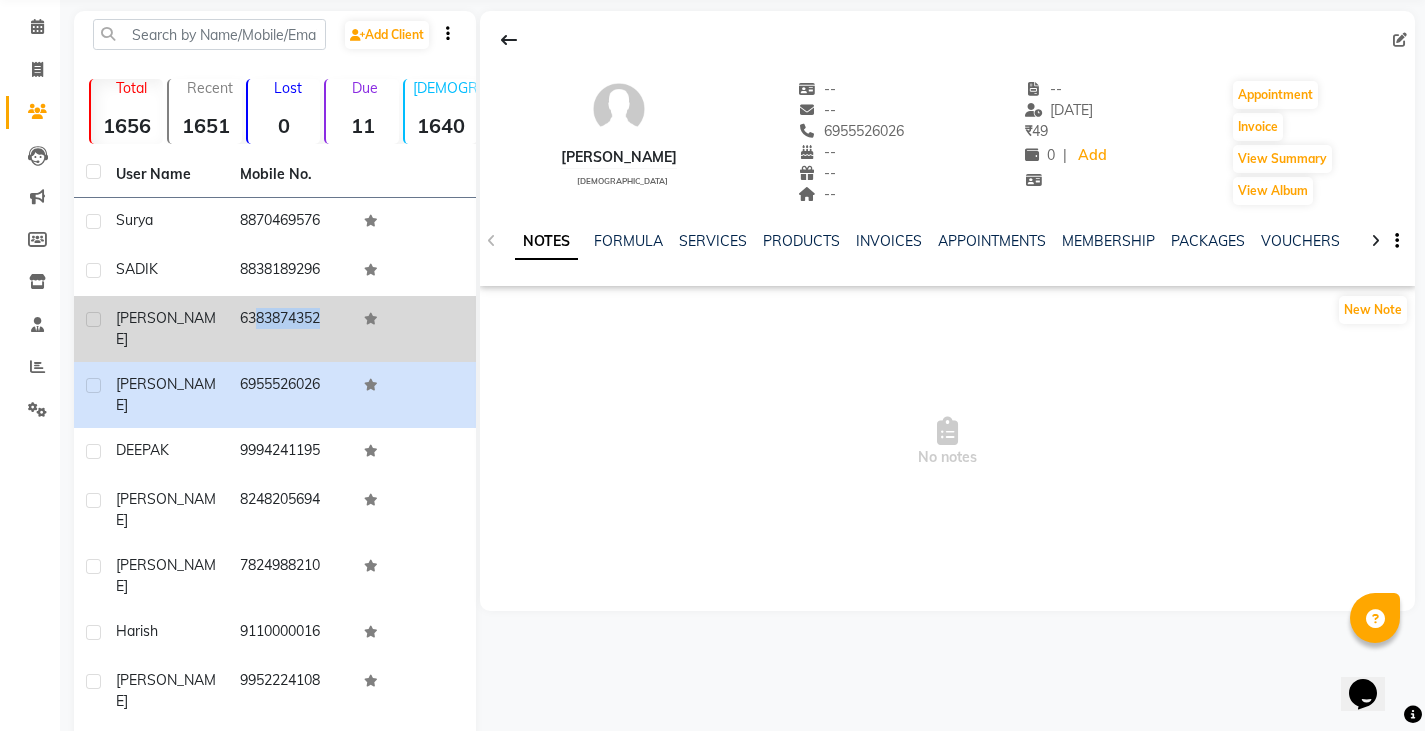 scroll, scrollTop: 0, scrollLeft: 0, axis: both 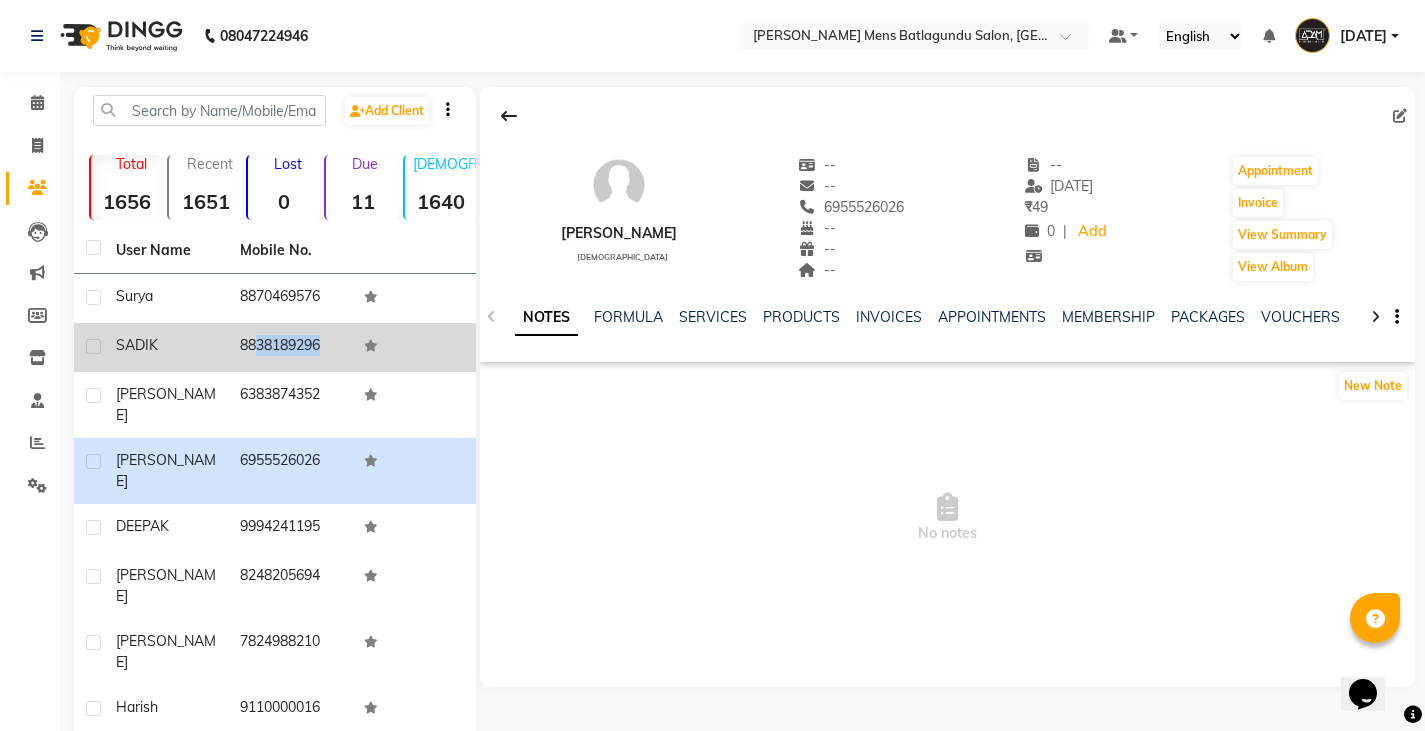 drag, startPoint x: 227, startPoint y: 332, endPoint x: 454, endPoint y: 344, distance: 227.31696 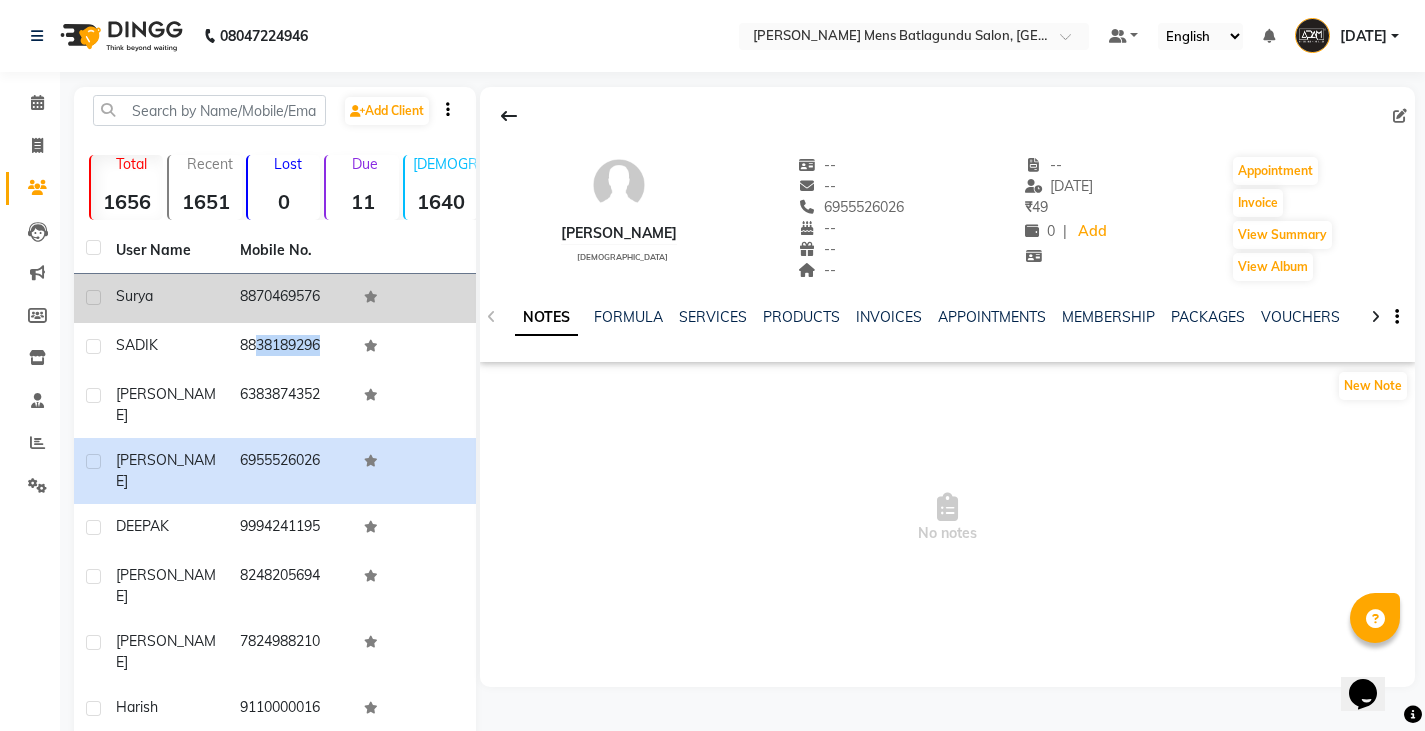 copy on "8838189296" 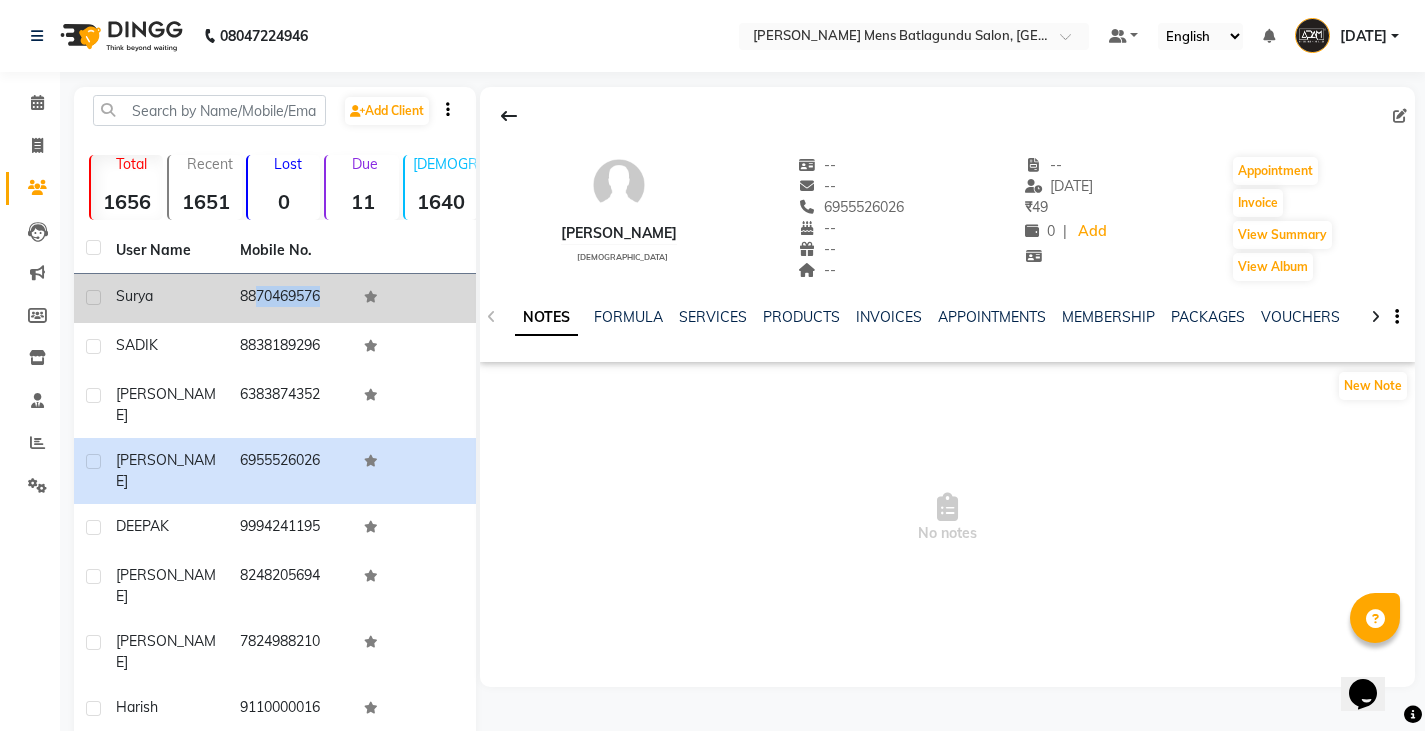 drag, startPoint x: 231, startPoint y: 289, endPoint x: 350, endPoint y: 280, distance: 119.33985 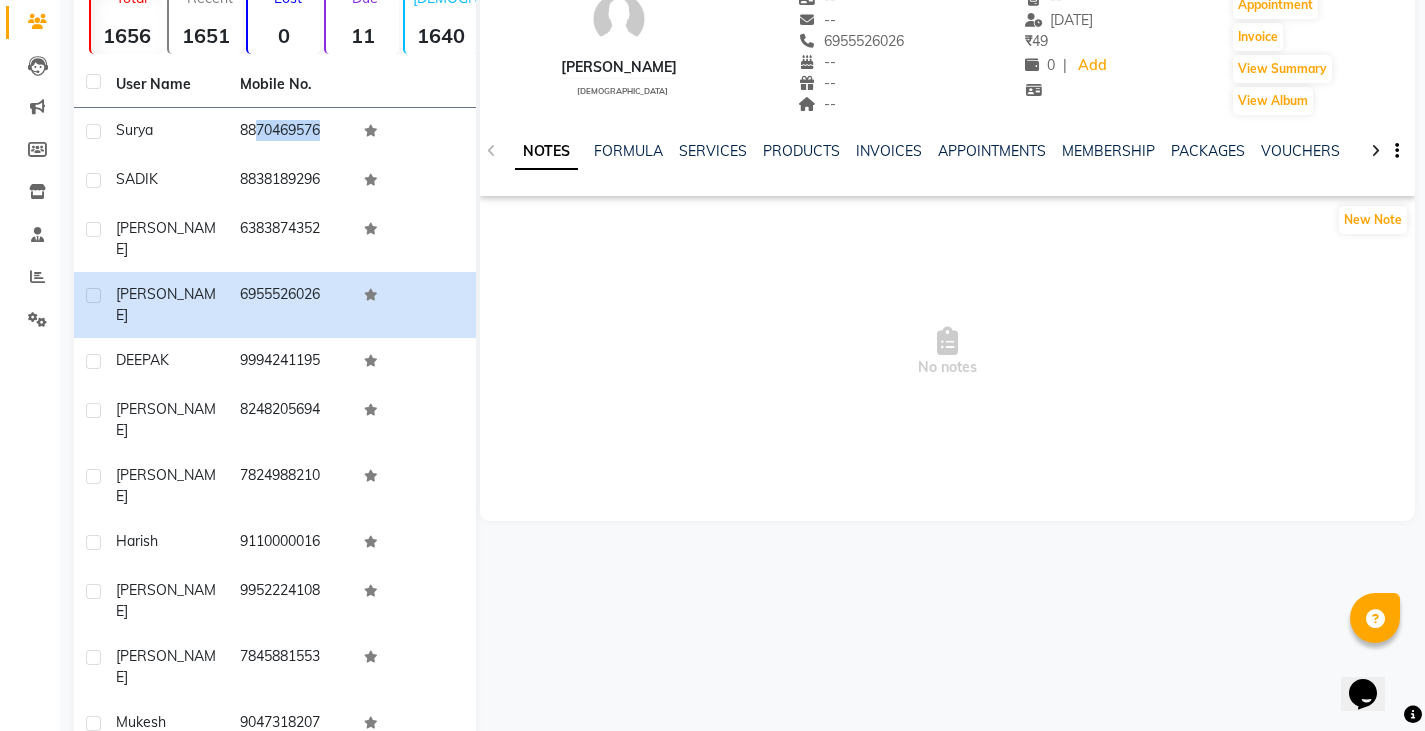 scroll, scrollTop: 360, scrollLeft: 0, axis: vertical 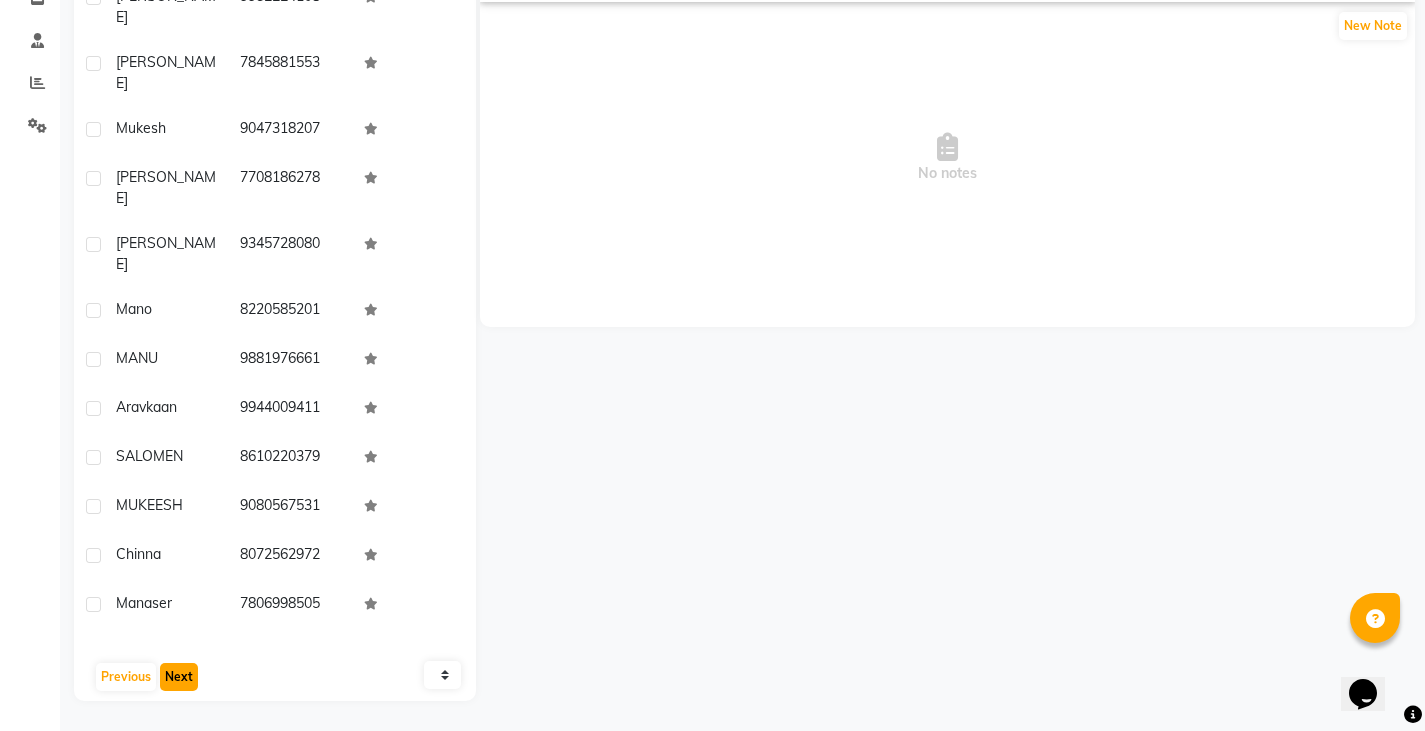 click on "Next" 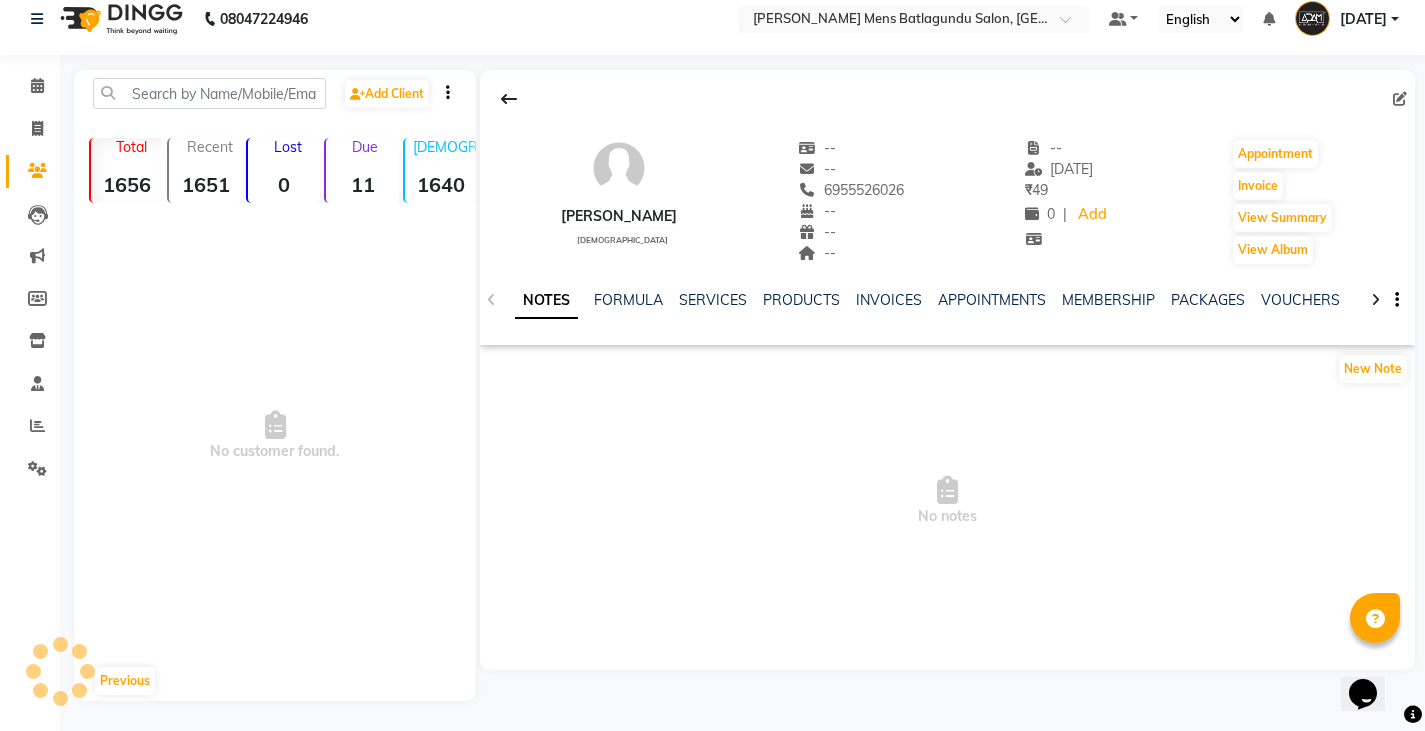 scroll, scrollTop: 17, scrollLeft: 0, axis: vertical 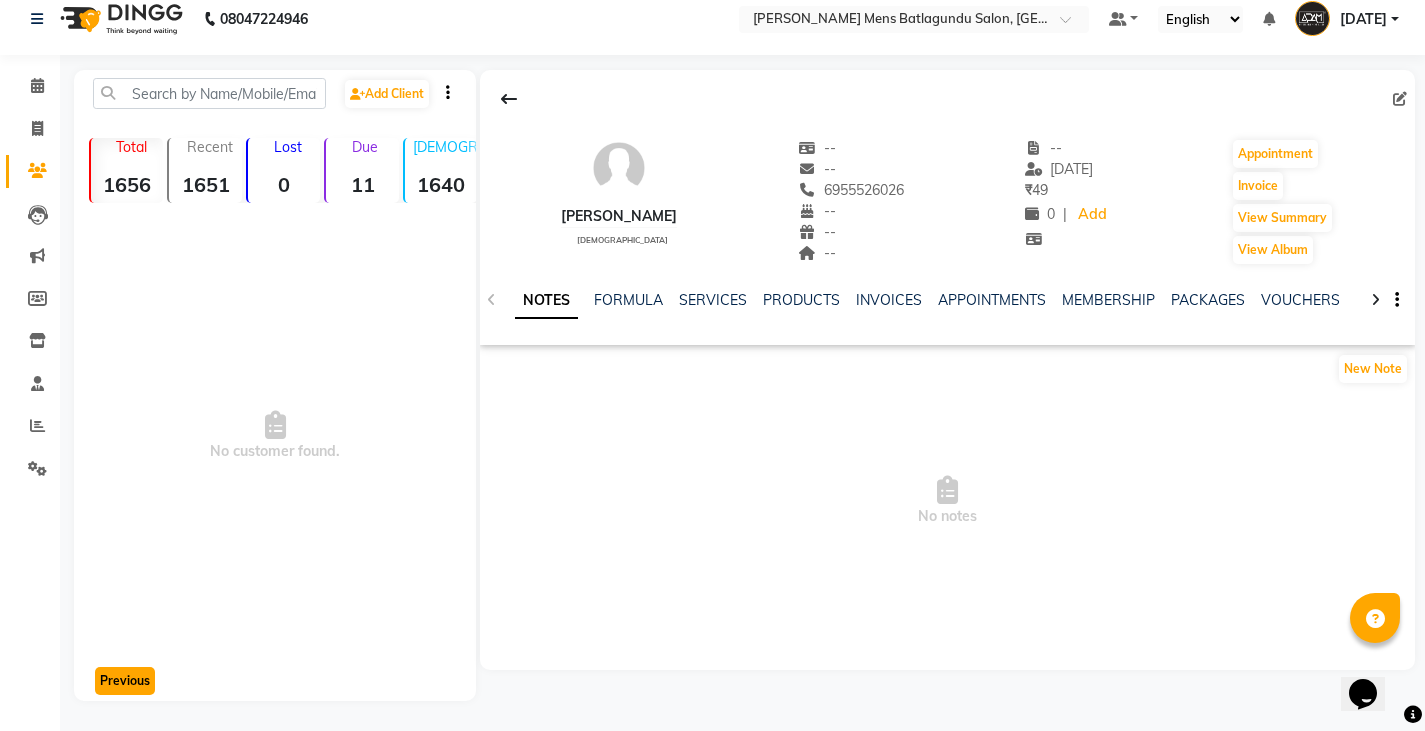 click on "Previous" 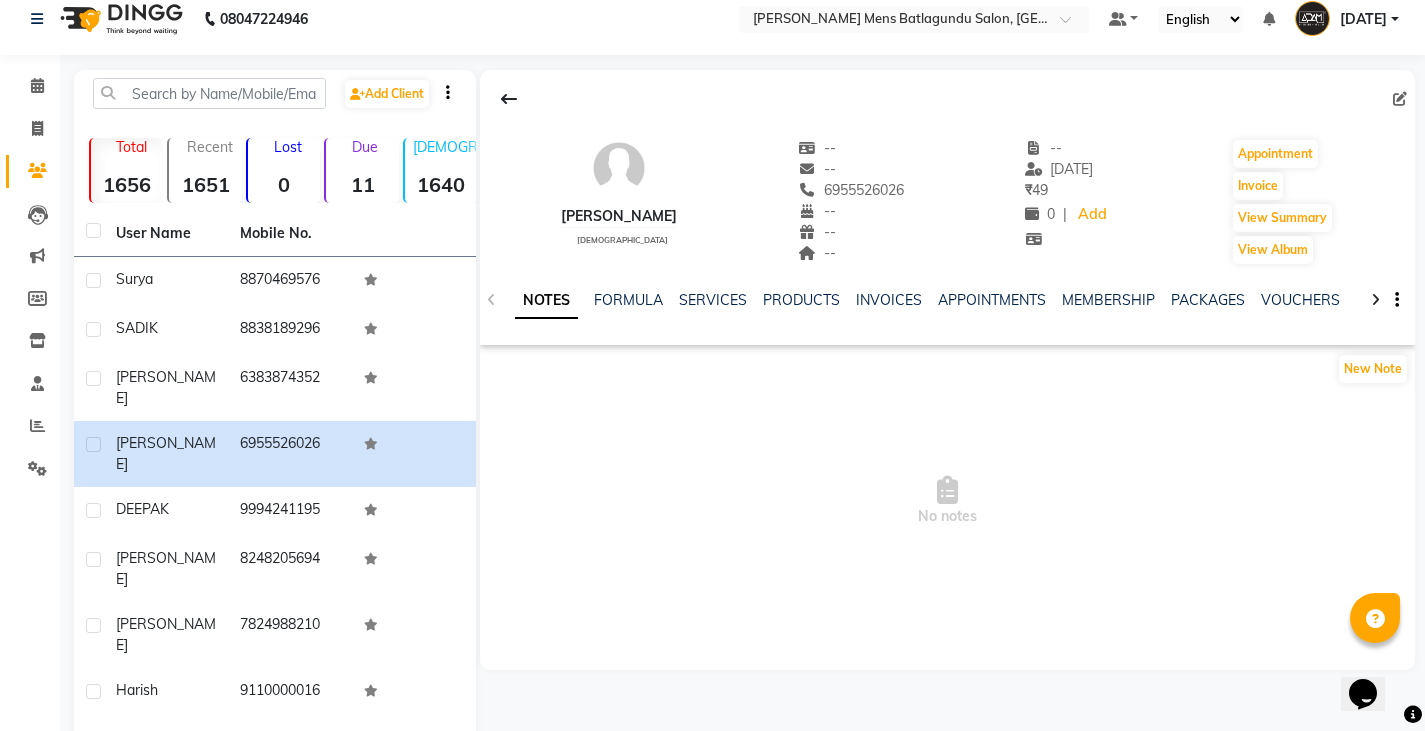 click on "MUHAMED KASIM" 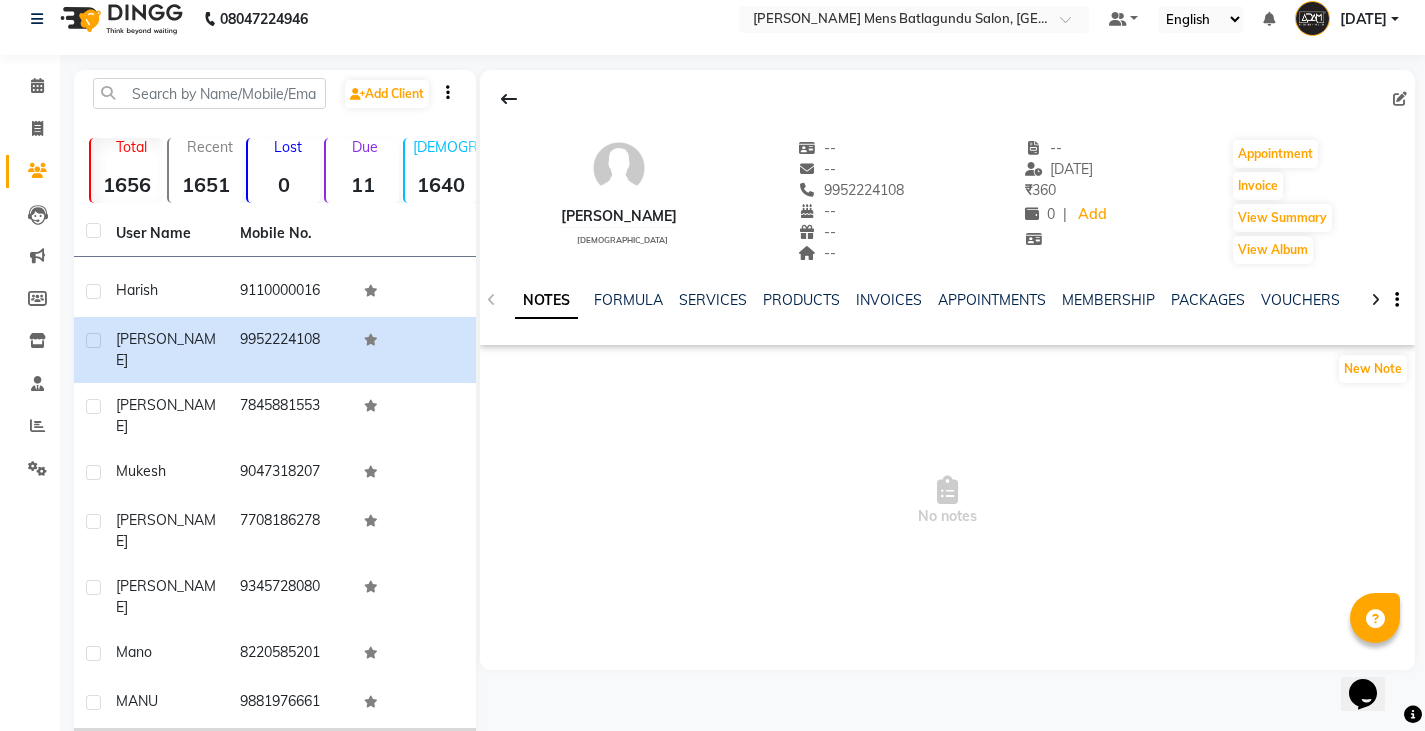 scroll, scrollTop: 430, scrollLeft: 0, axis: vertical 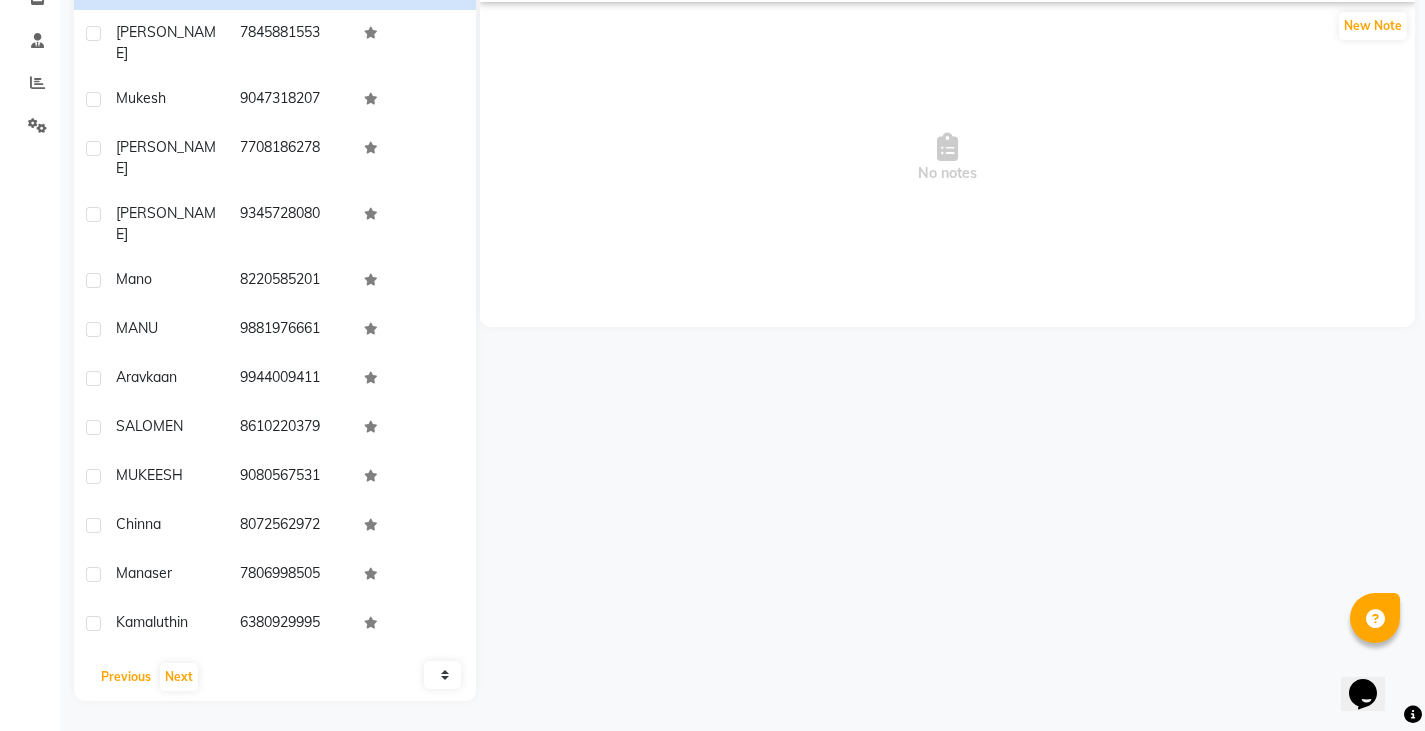 click on "Previous" 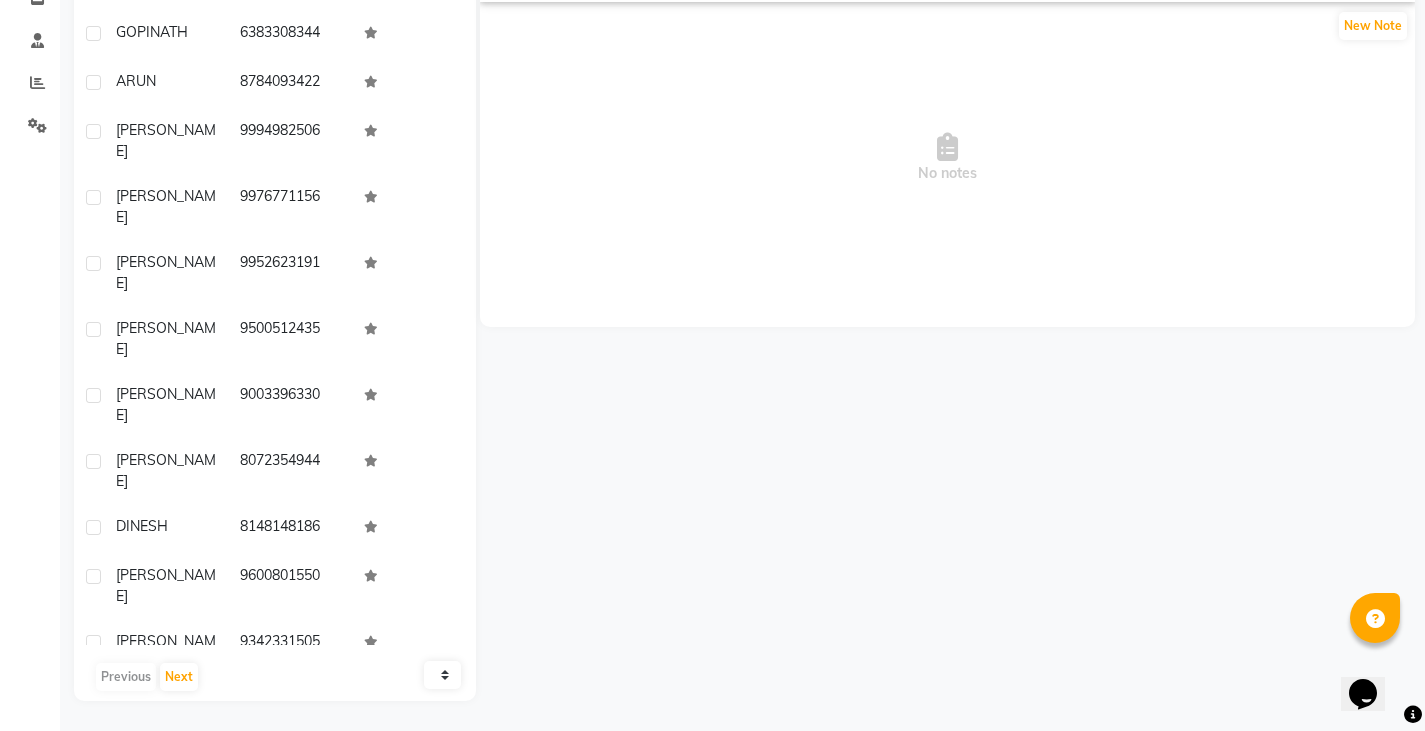 click on "Previous   Next" 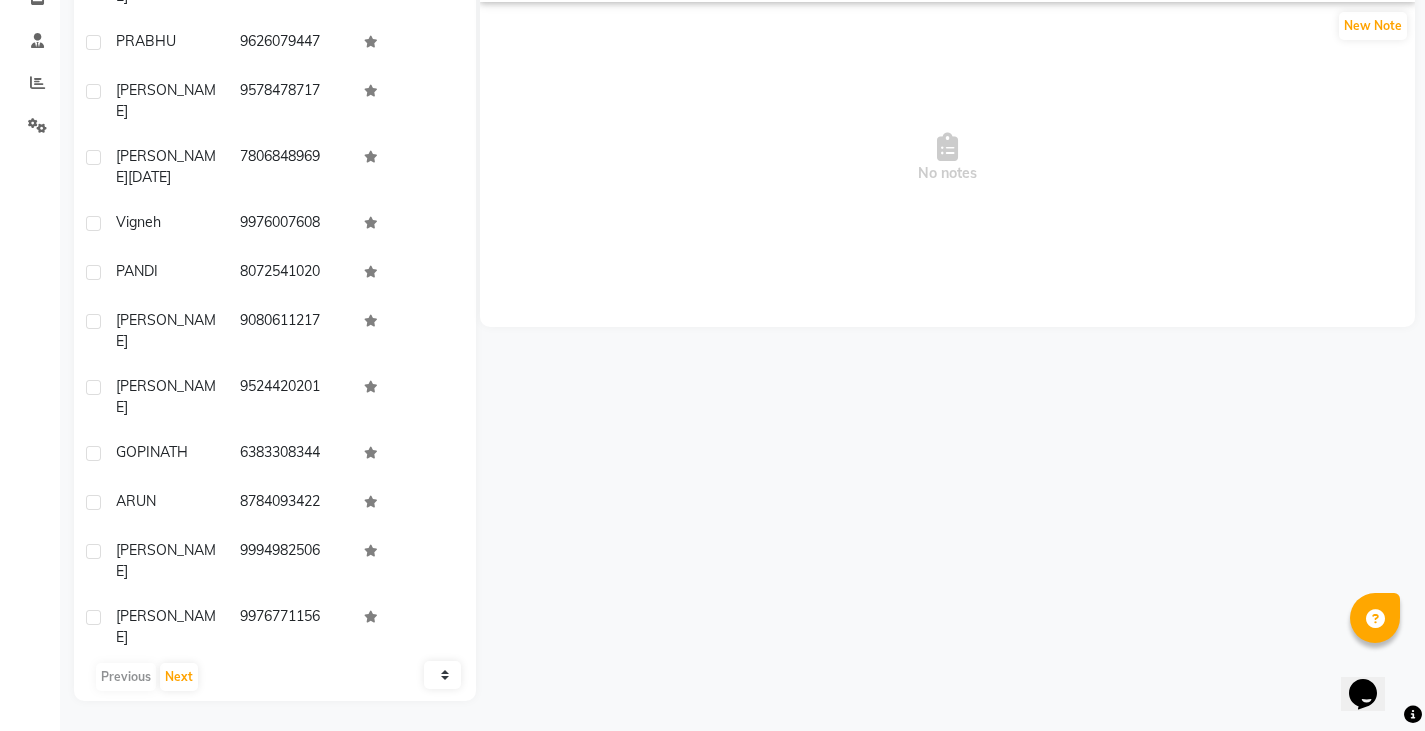 scroll, scrollTop: 0, scrollLeft: 0, axis: both 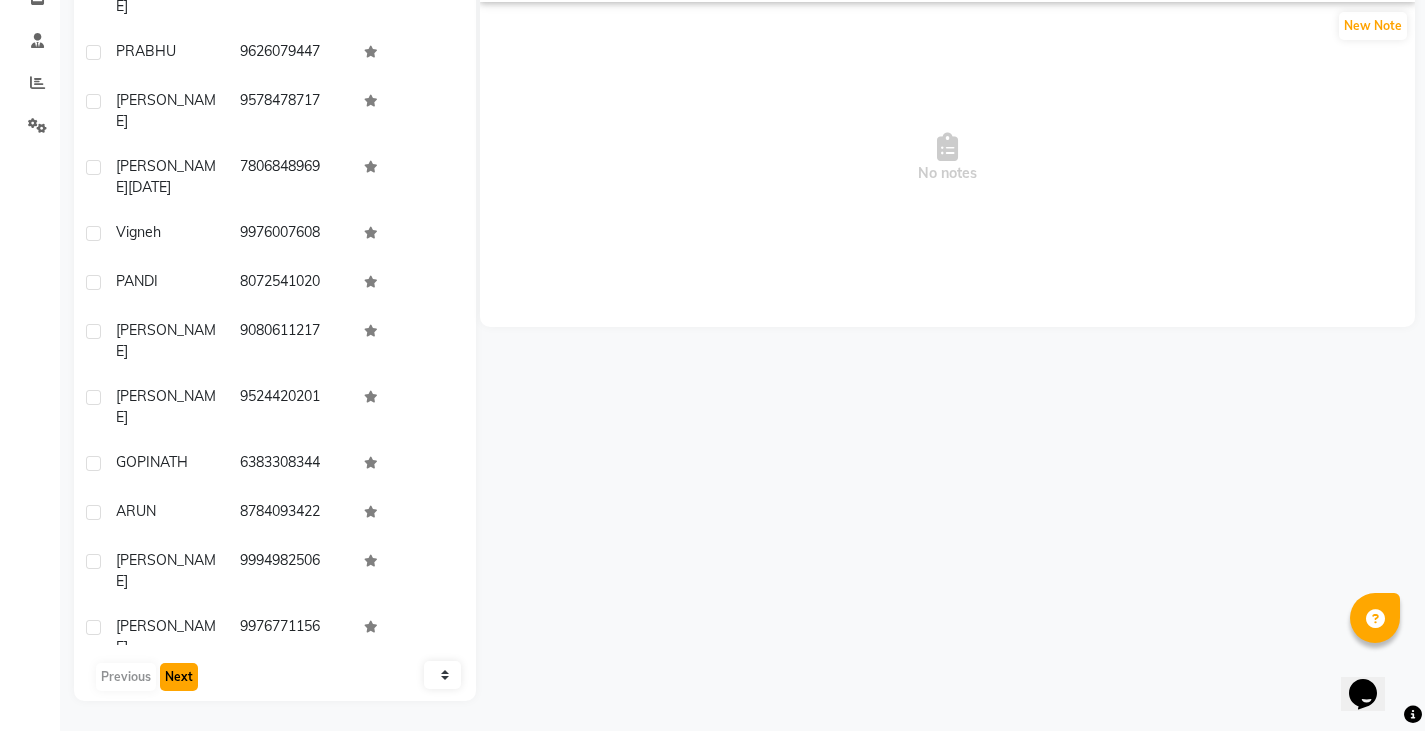 click on "Next" 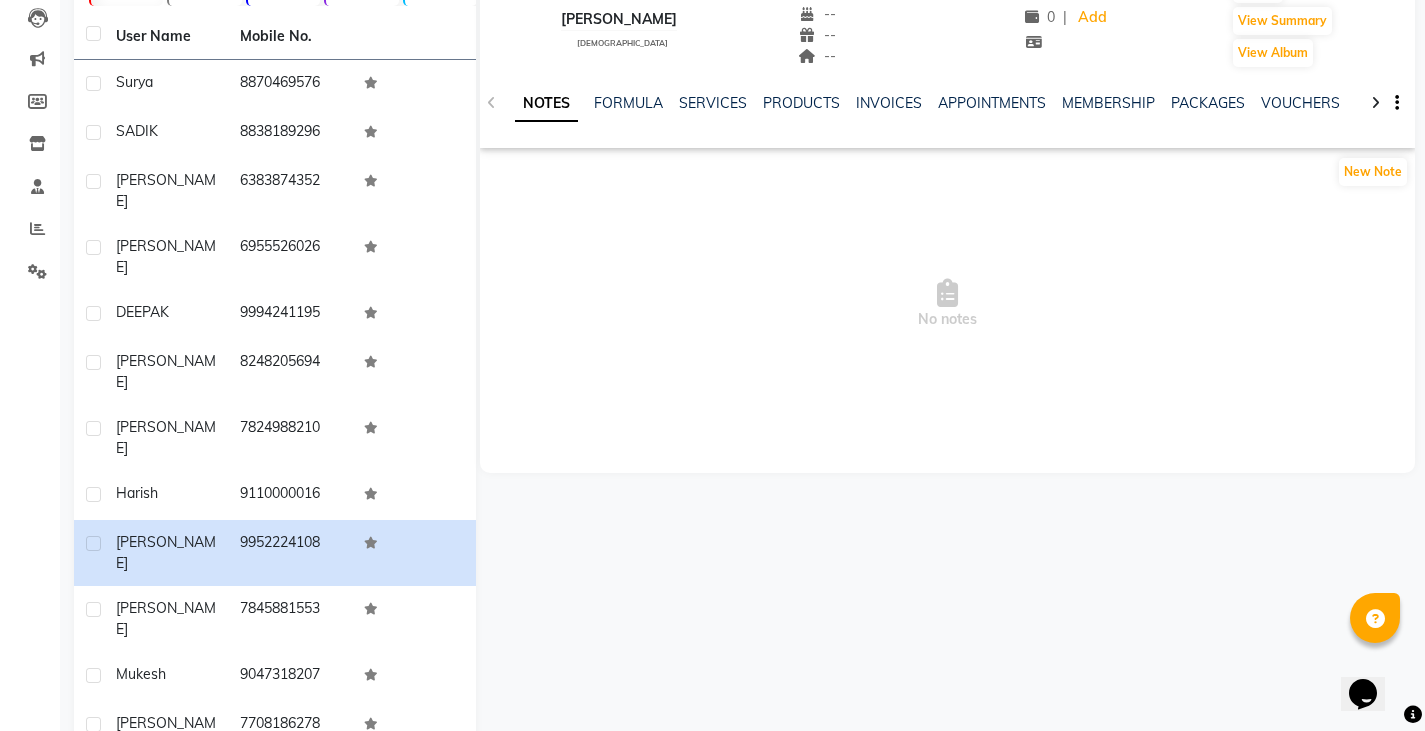 scroll, scrollTop: 360, scrollLeft: 0, axis: vertical 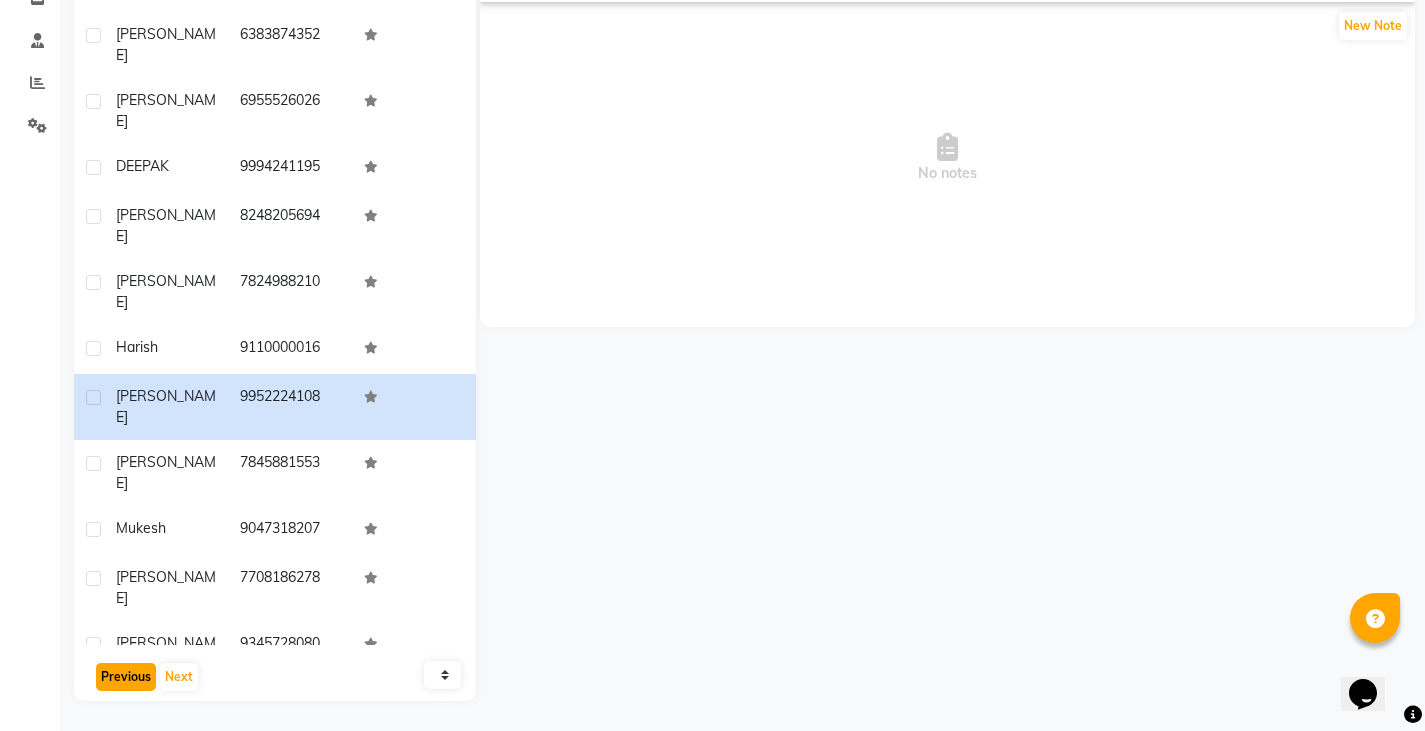 click on "Previous" 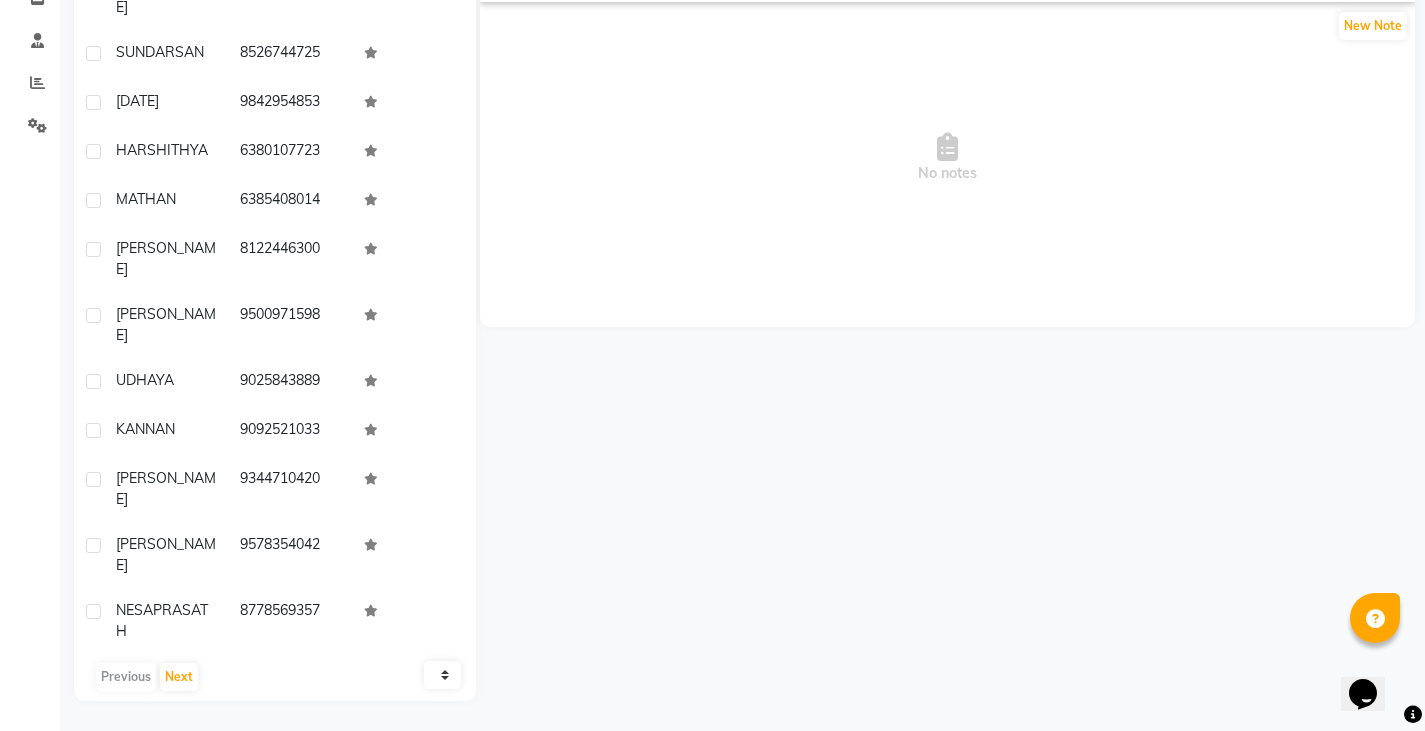 scroll, scrollTop: 4492, scrollLeft: 0, axis: vertical 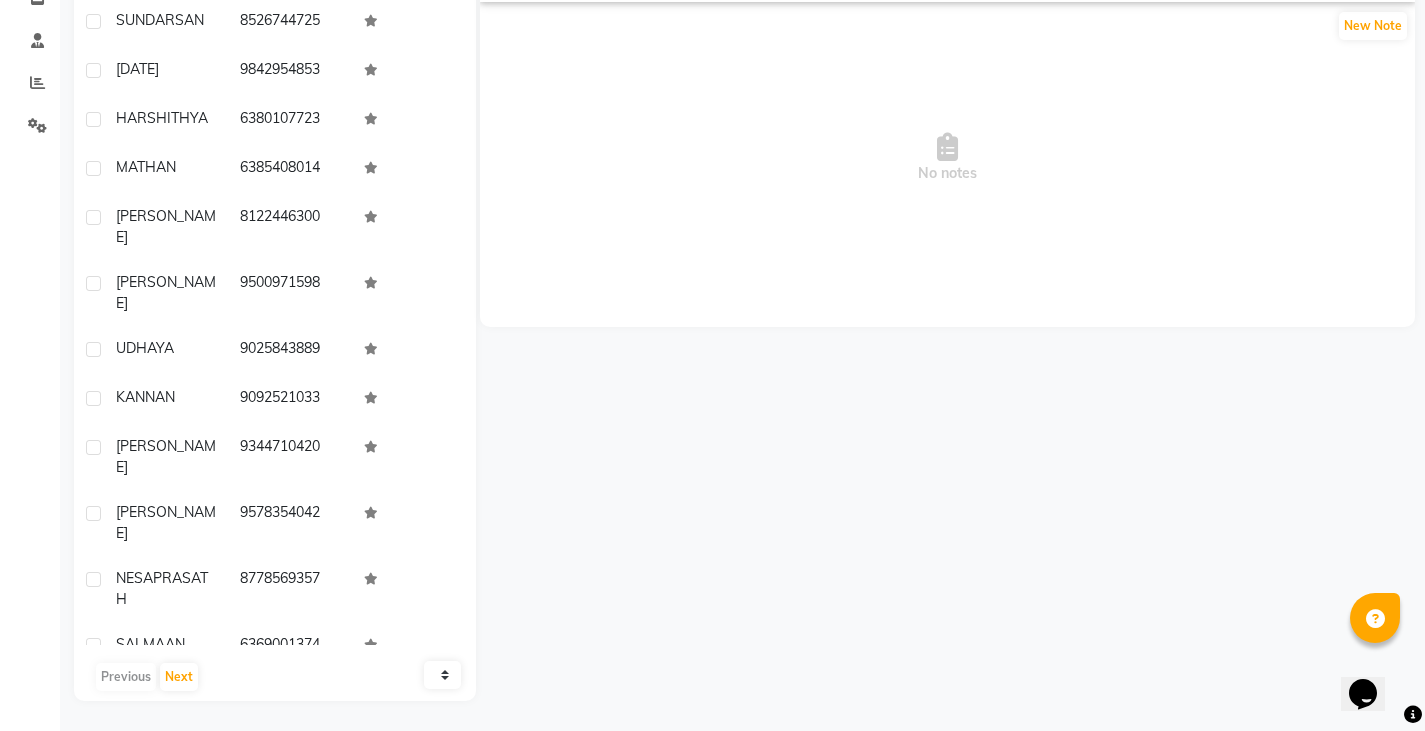 drag, startPoint x: 226, startPoint y: 614, endPoint x: 373, endPoint y: 606, distance: 147.21753 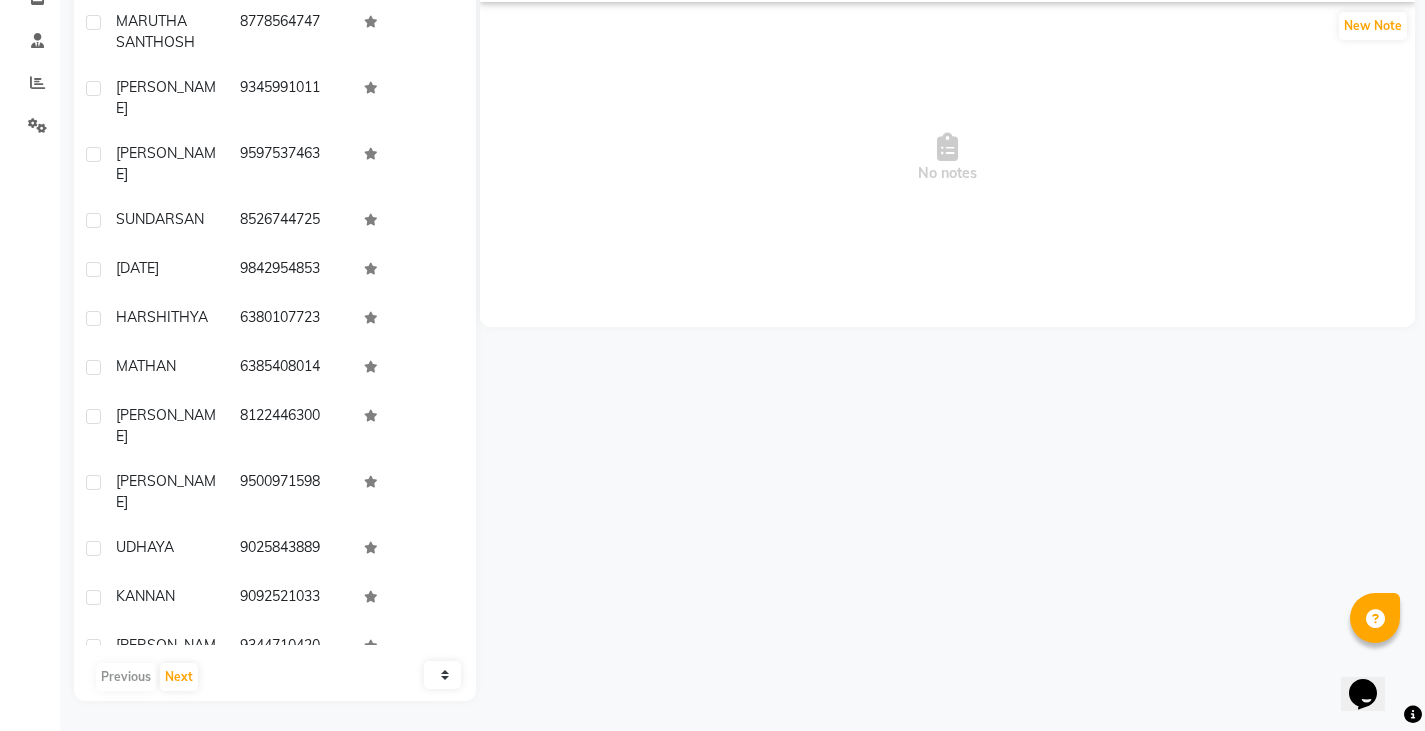 scroll, scrollTop: 4292, scrollLeft: 0, axis: vertical 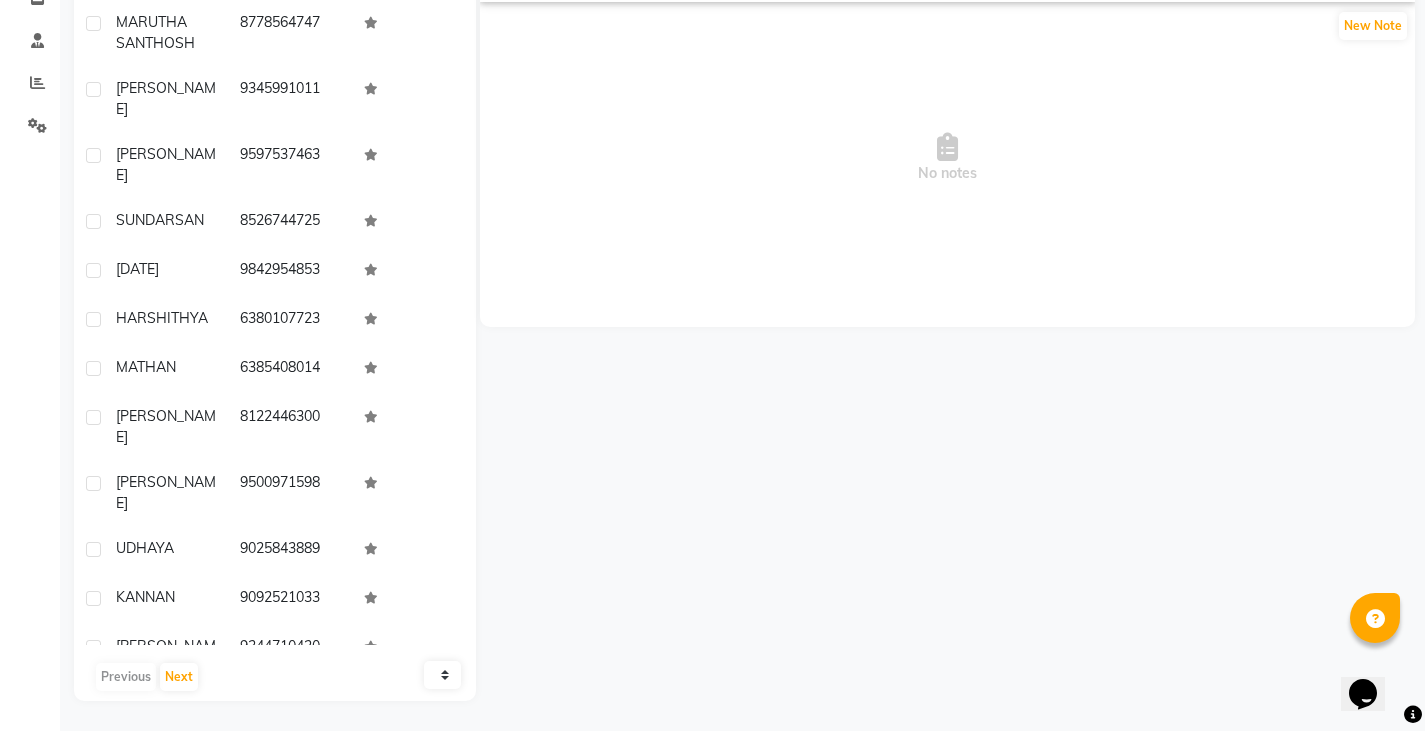 drag, startPoint x: 235, startPoint y: 341, endPoint x: 354, endPoint y: 359, distance: 120.353645 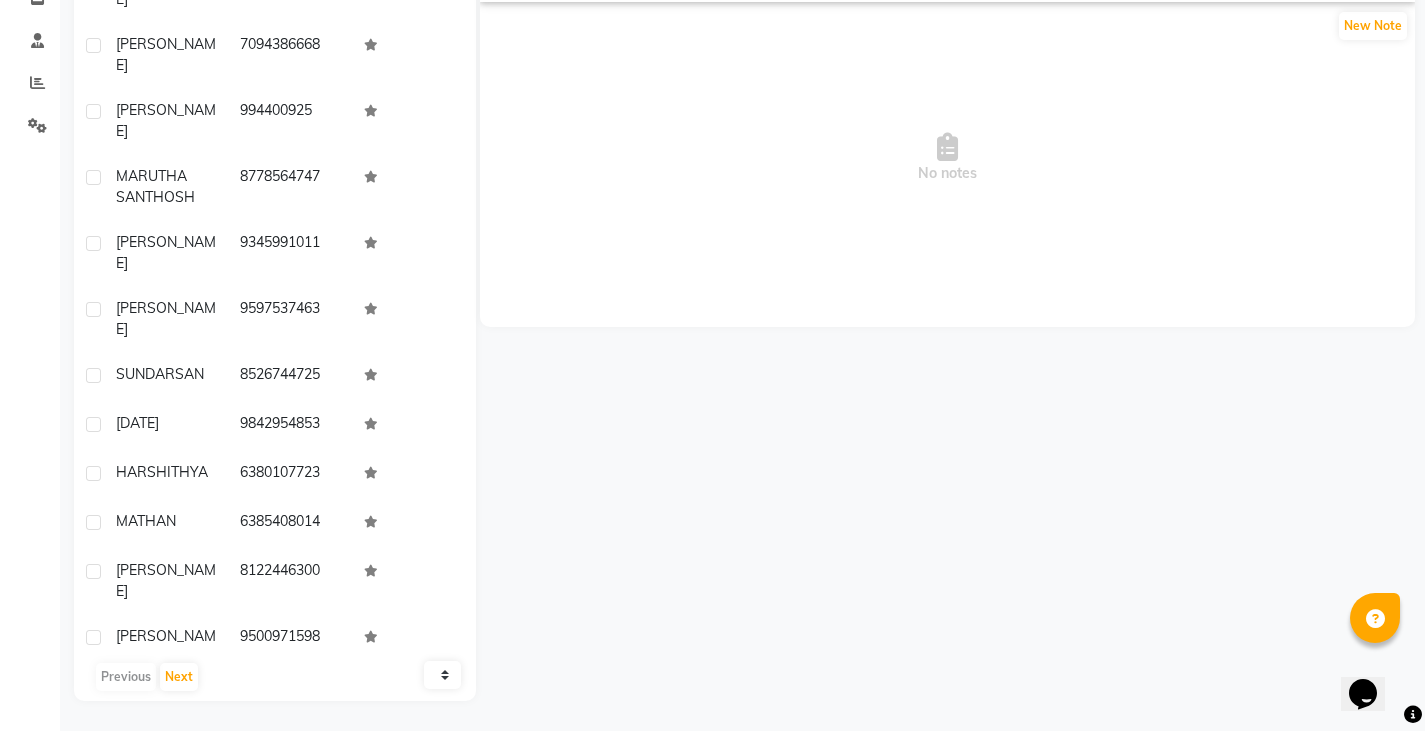 scroll, scrollTop: 4092, scrollLeft: 0, axis: vertical 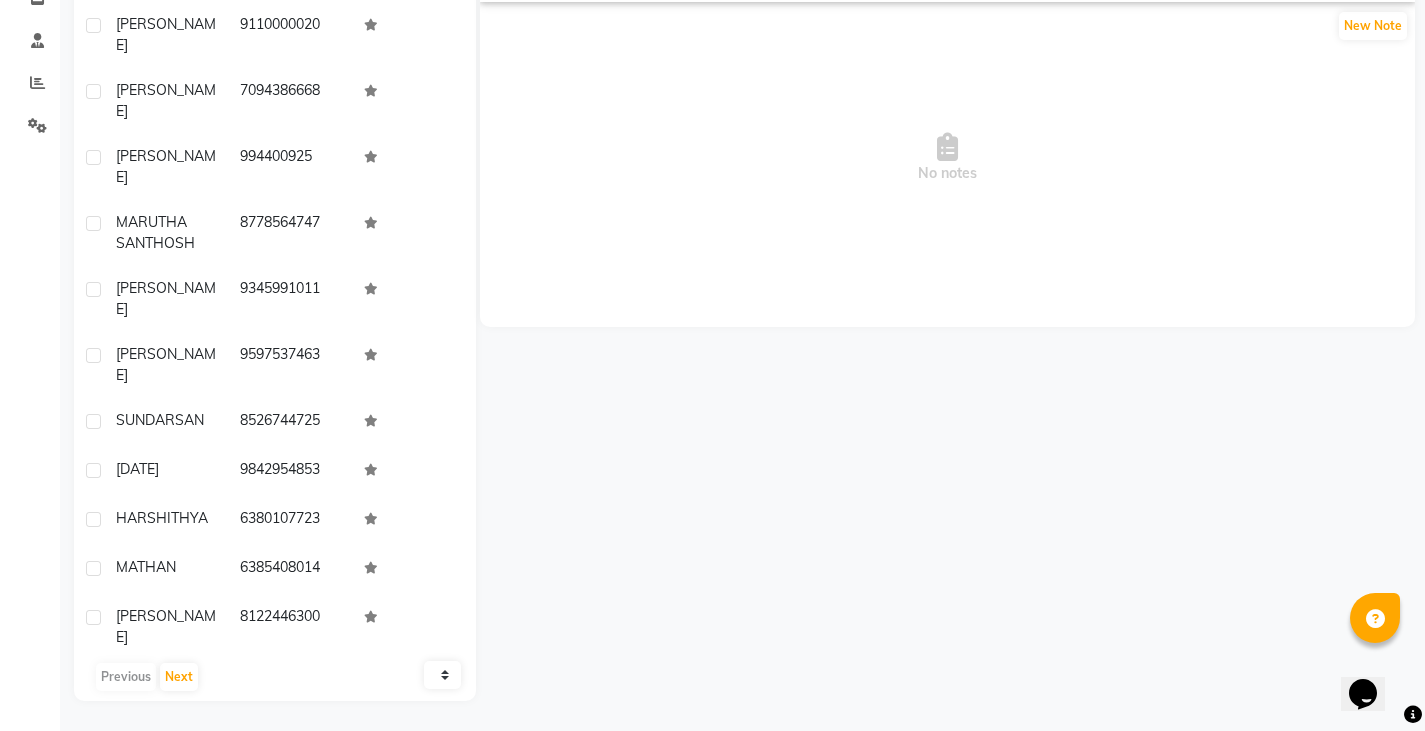 drag, startPoint x: 233, startPoint y: 361, endPoint x: 368, endPoint y: 361, distance: 135 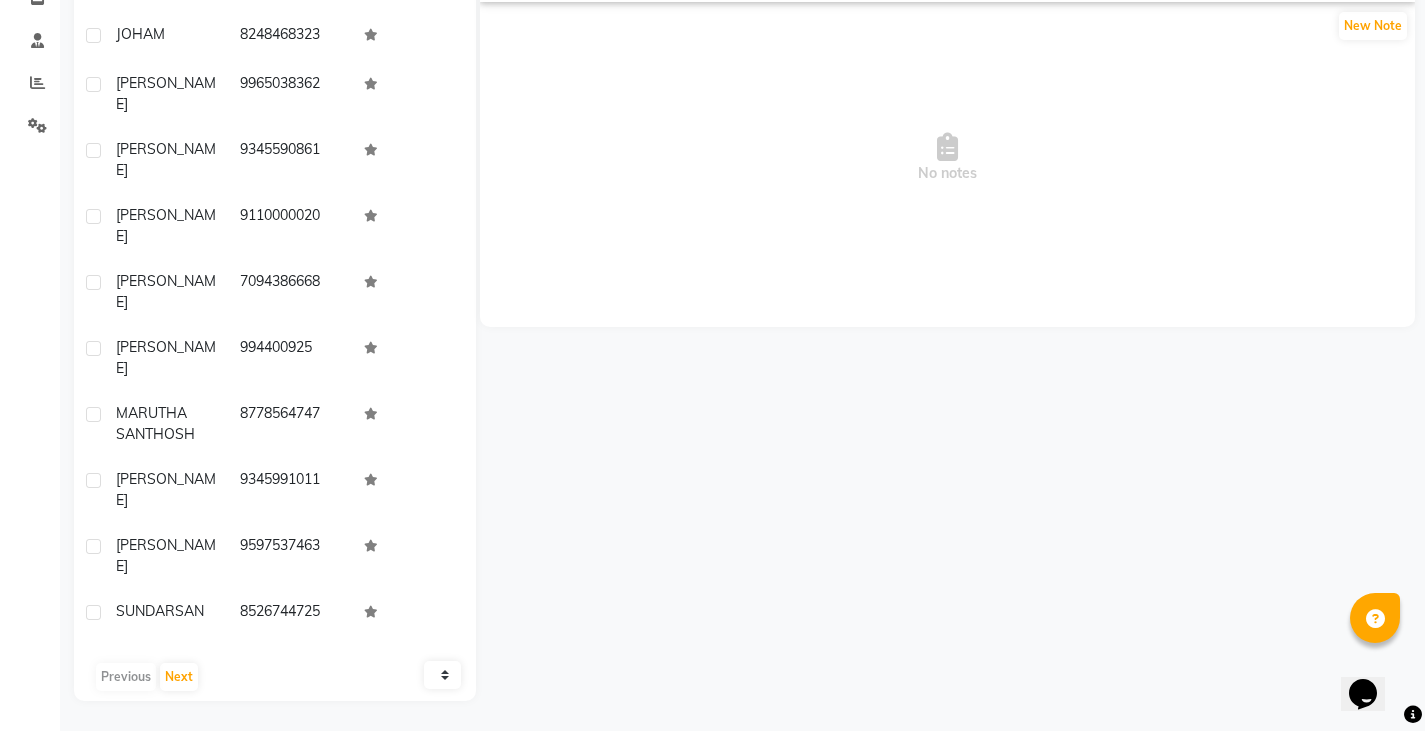 scroll, scrollTop: 3892, scrollLeft: 0, axis: vertical 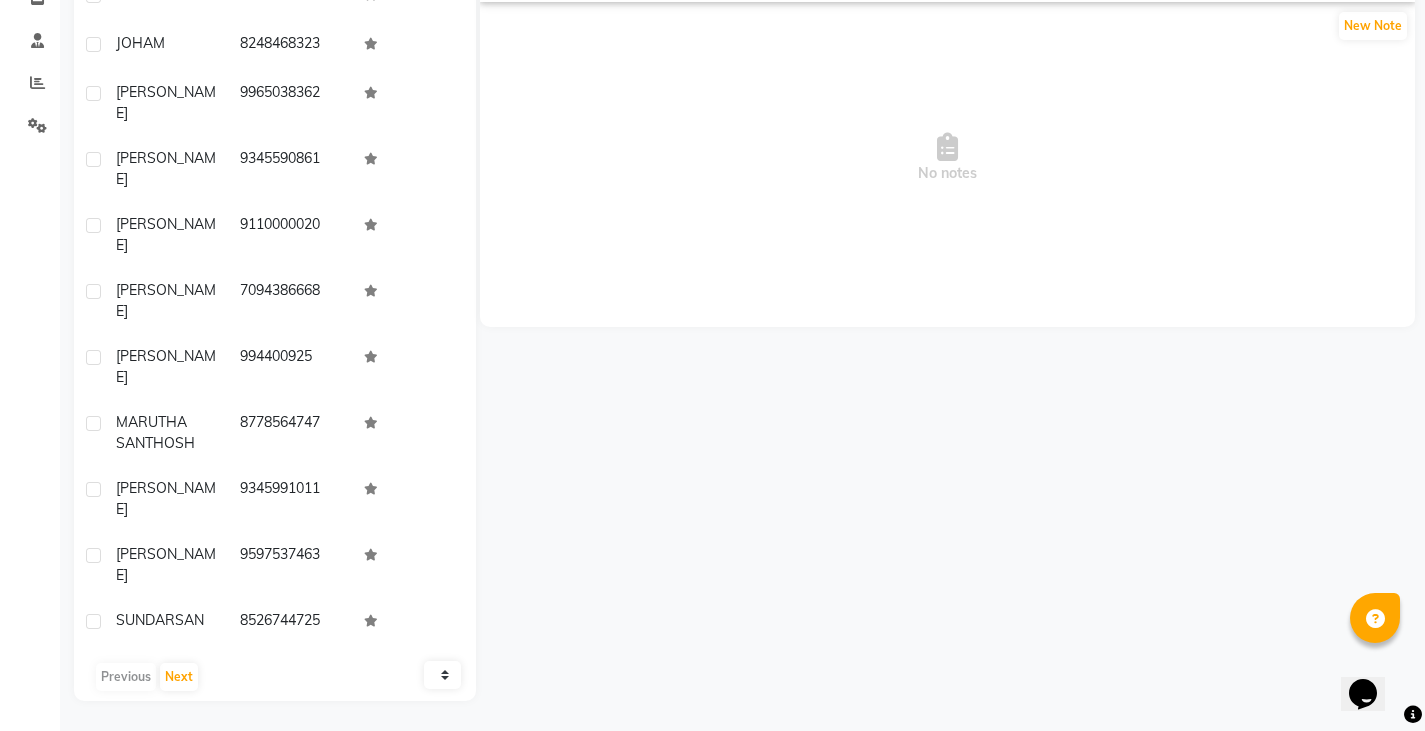 drag, startPoint x: 233, startPoint y: 438, endPoint x: 507, endPoint y: 457, distance: 274.65796 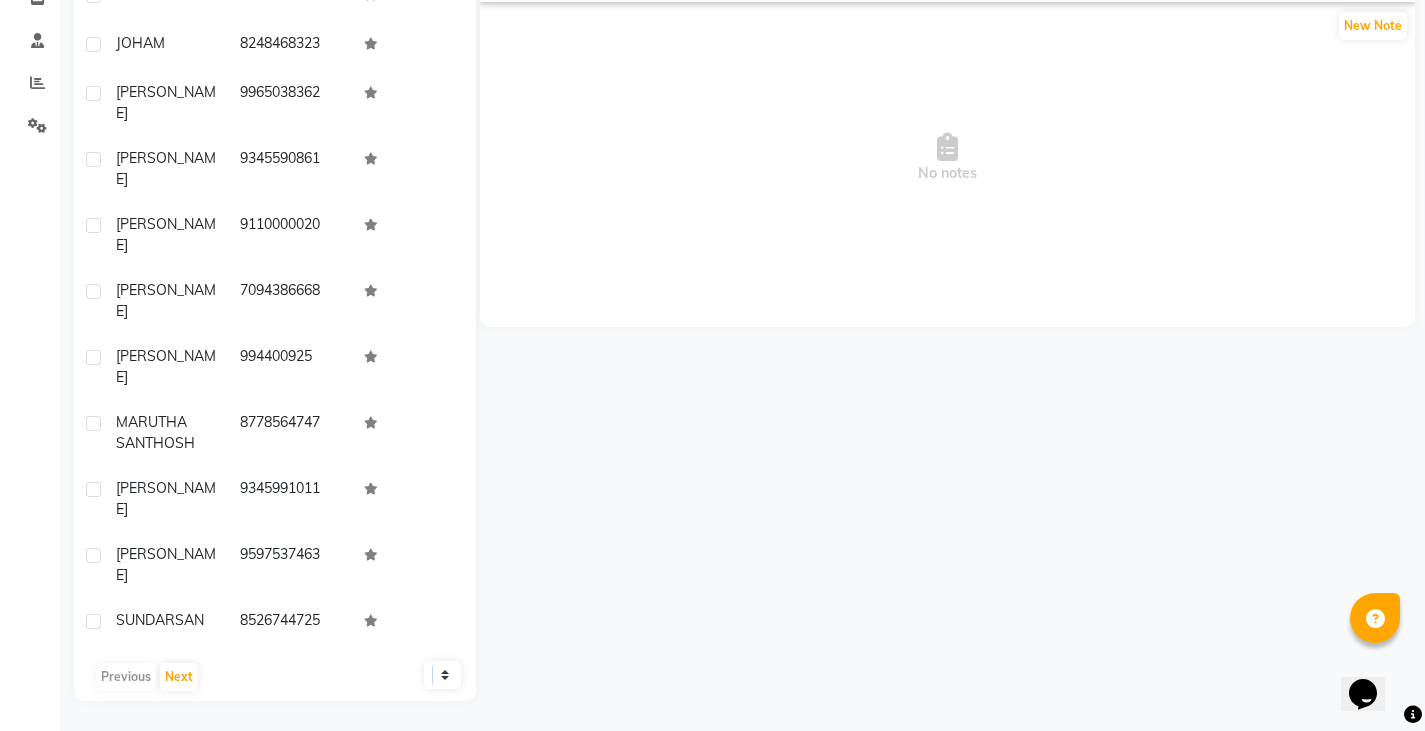 click on "8778569357" 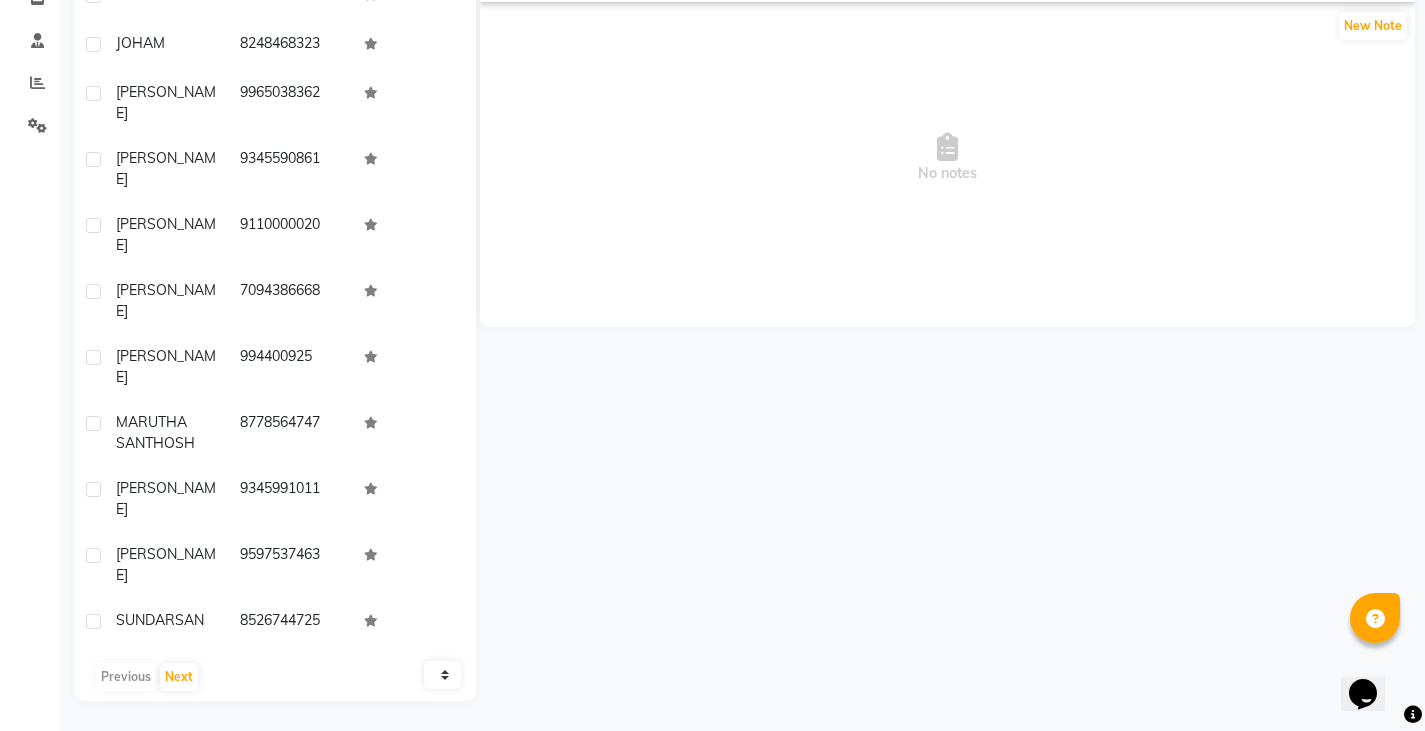 drag, startPoint x: 235, startPoint y: 436, endPoint x: 349, endPoint y: 447, distance: 114.52947 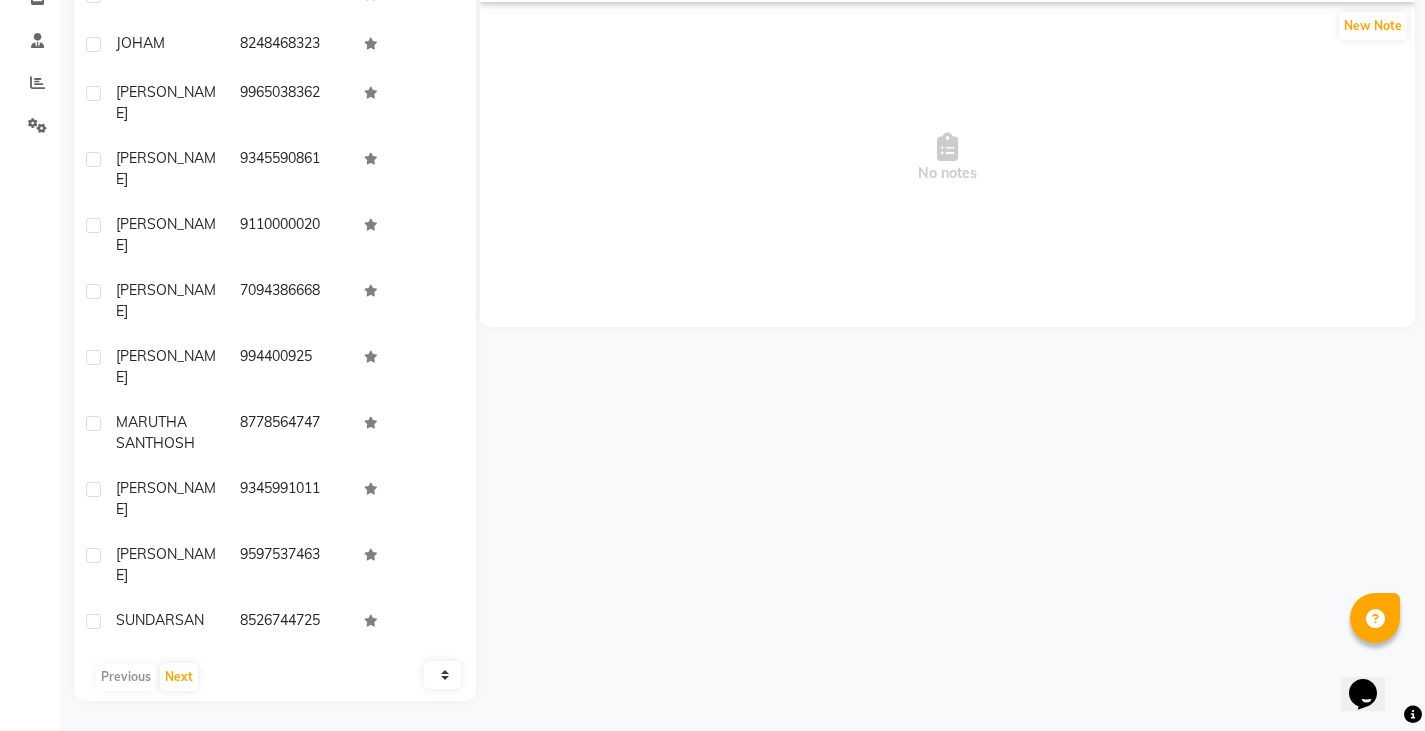 drag, startPoint x: 241, startPoint y: 400, endPoint x: 368, endPoint y: 408, distance: 127.25172 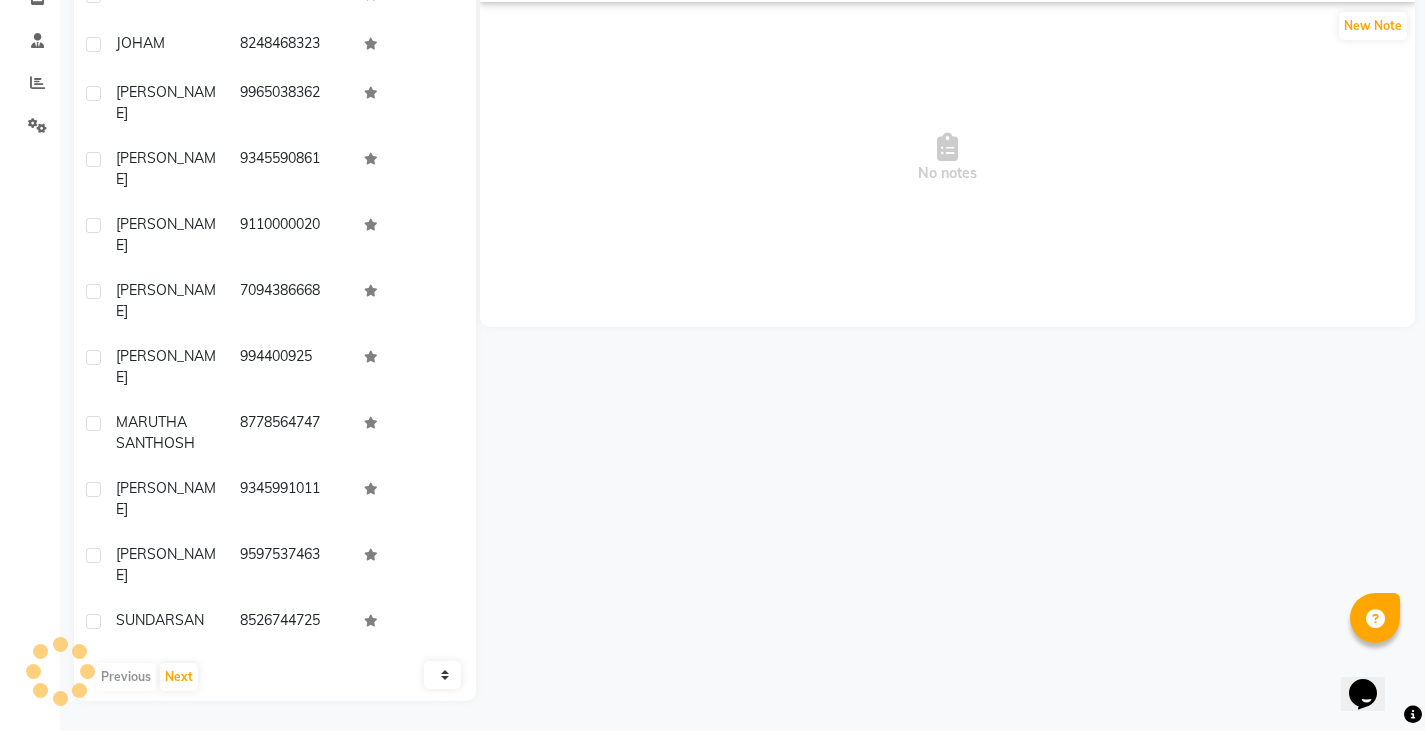 drag, startPoint x: 242, startPoint y: 297, endPoint x: 342, endPoint y: 286, distance: 100.60318 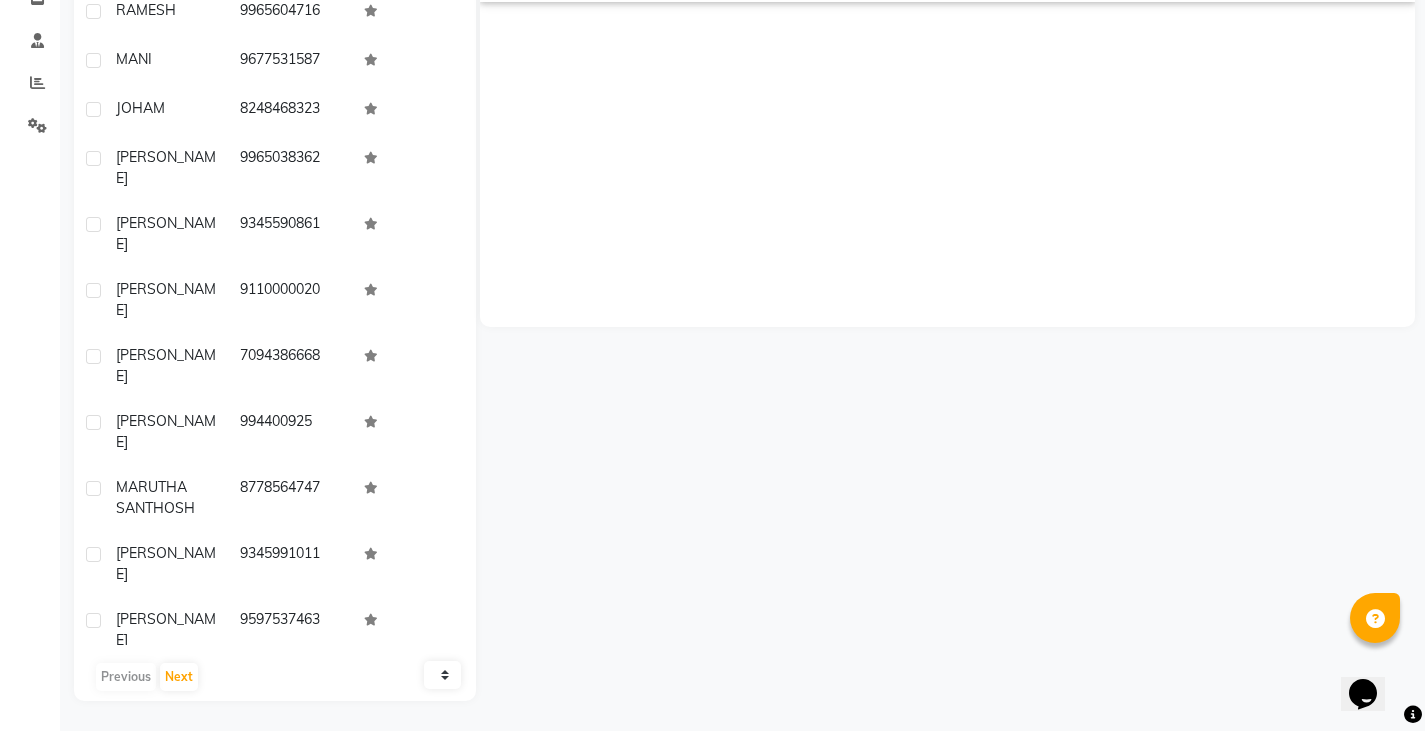 scroll, scrollTop: 3792, scrollLeft: 0, axis: vertical 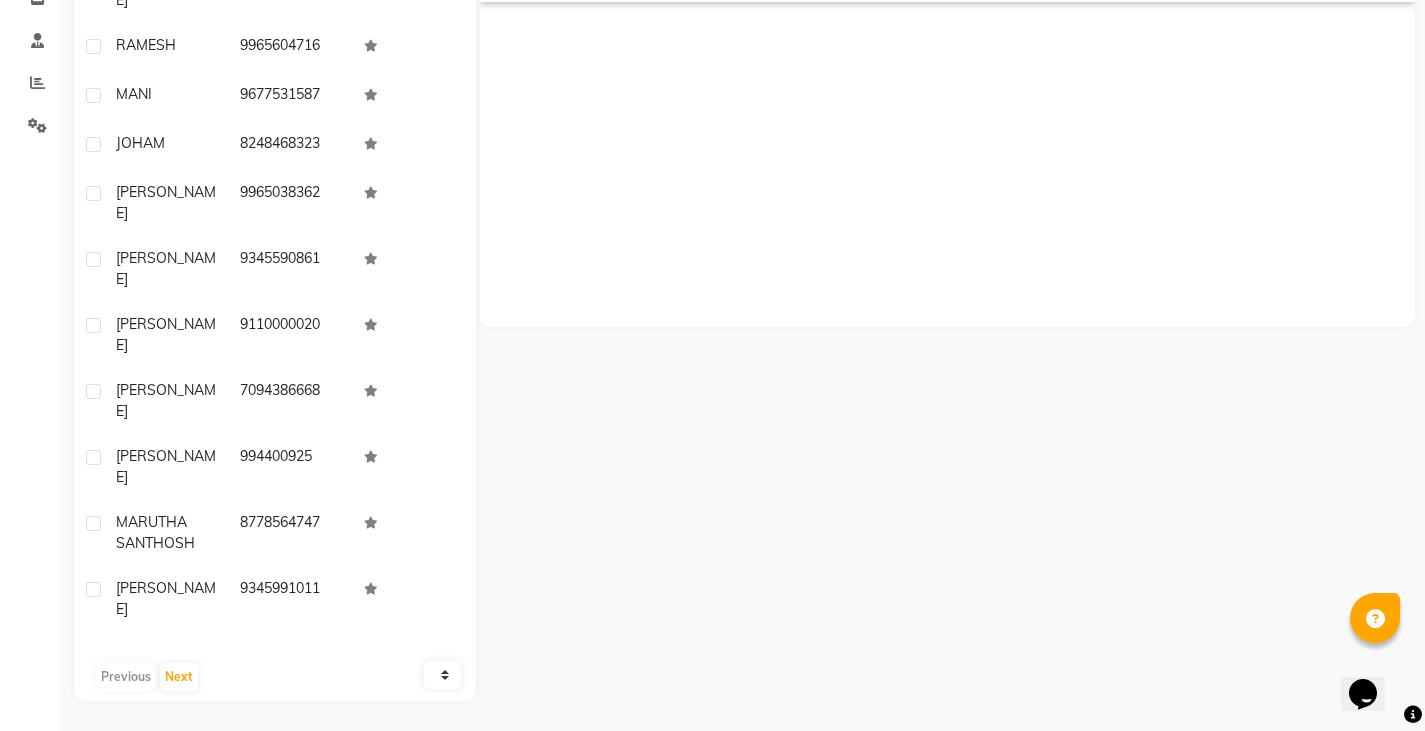 drag, startPoint x: 239, startPoint y: 351, endPoint x: 371, endPoint y: 341, distance: 132.37825 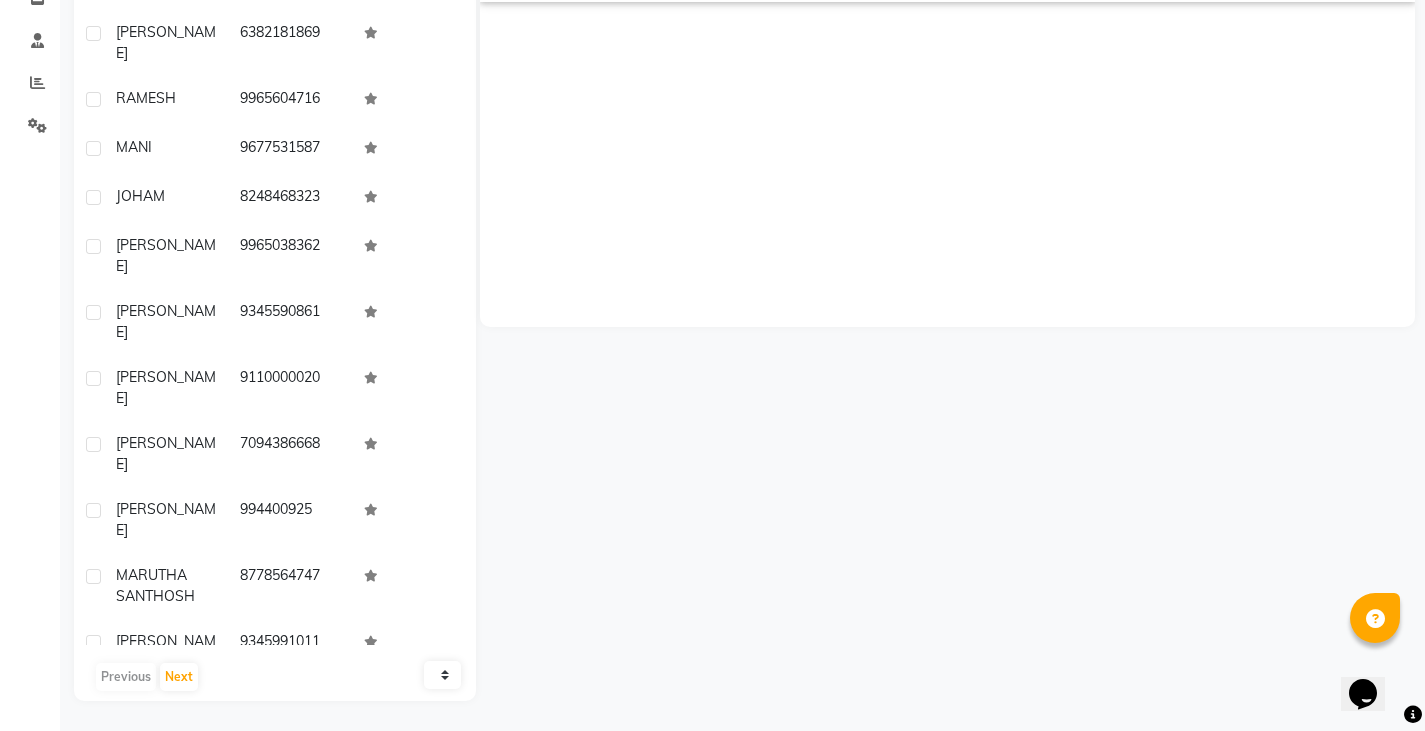 scroll, scrollTop: 3692, scrollLeft: 0, axis: vertical 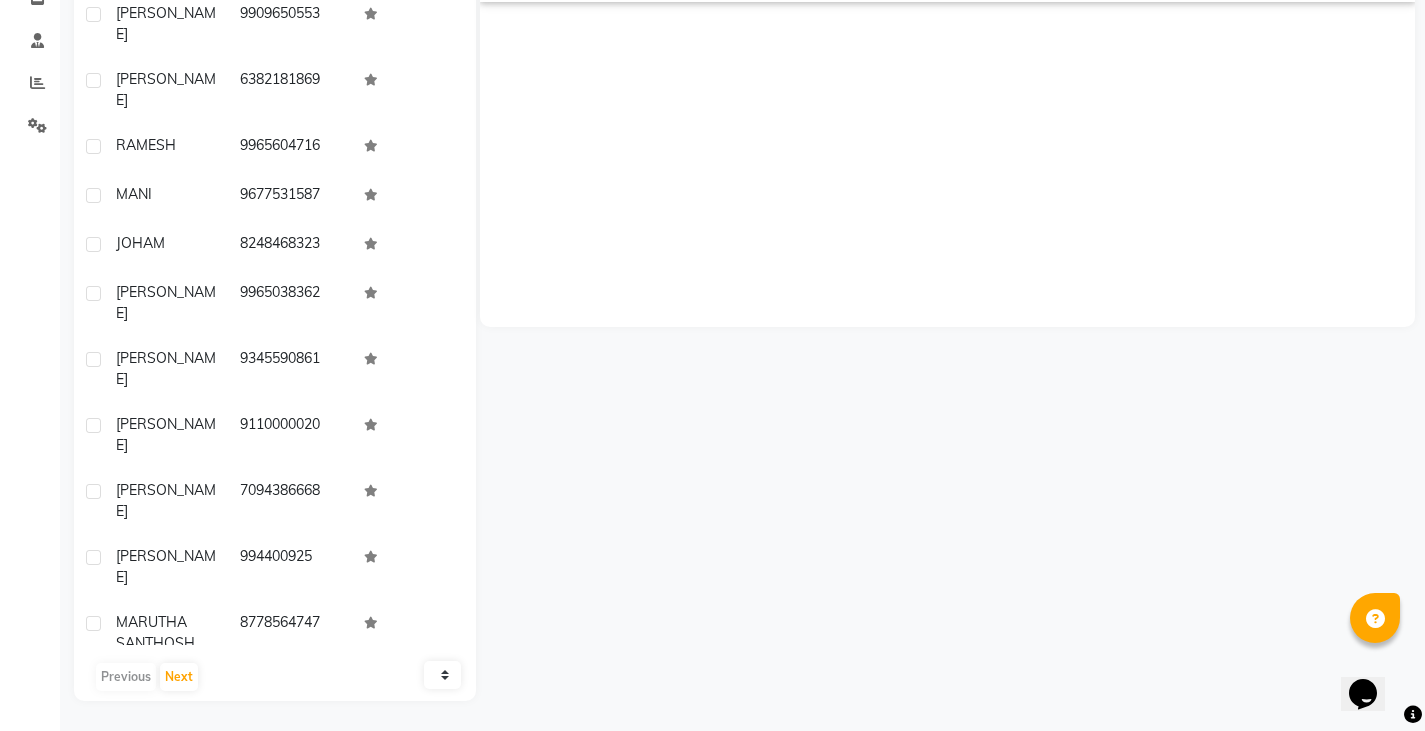 drag, startPoint x: 228, startPoint y: 401, endPoint x: 349, endPoint y: 400, distance: 121.004135 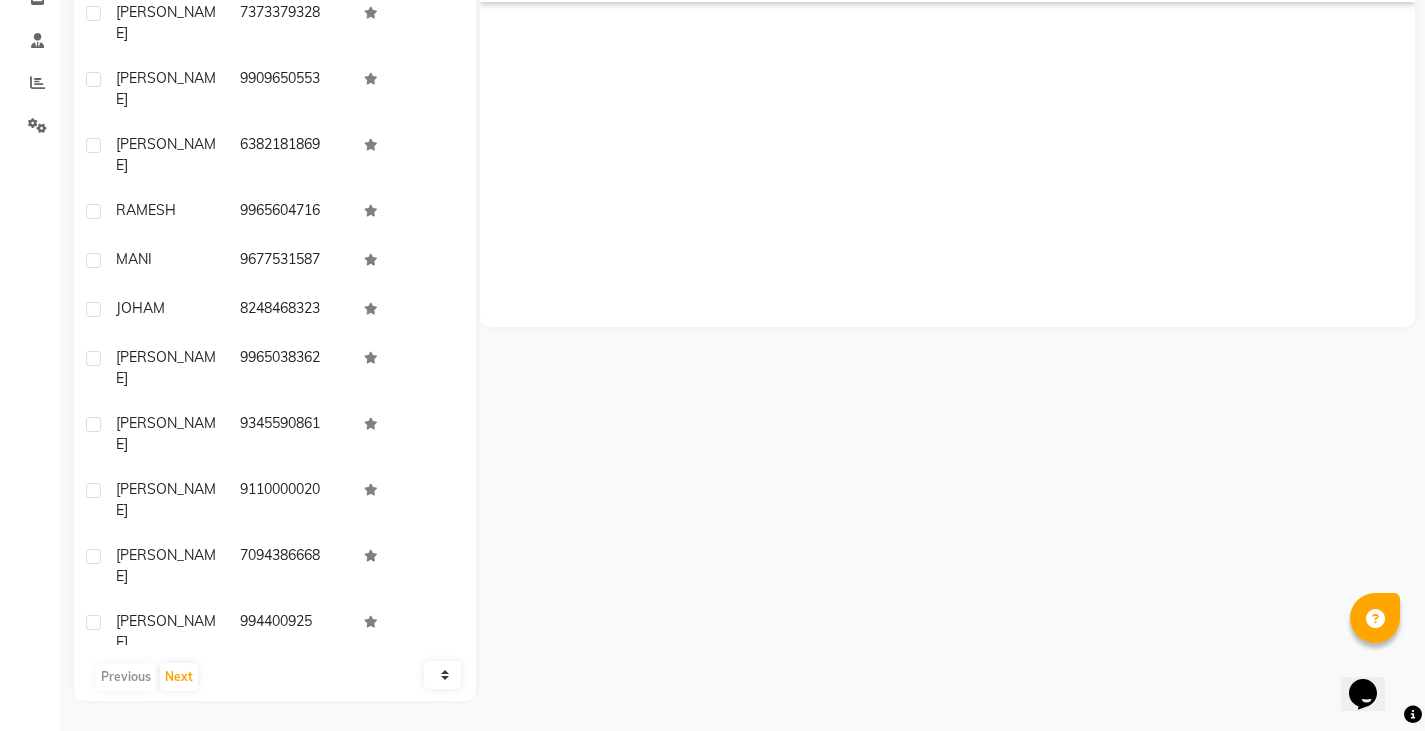 scroll, scrollTop: 3592, scrollLeft: 0, axis: vertical 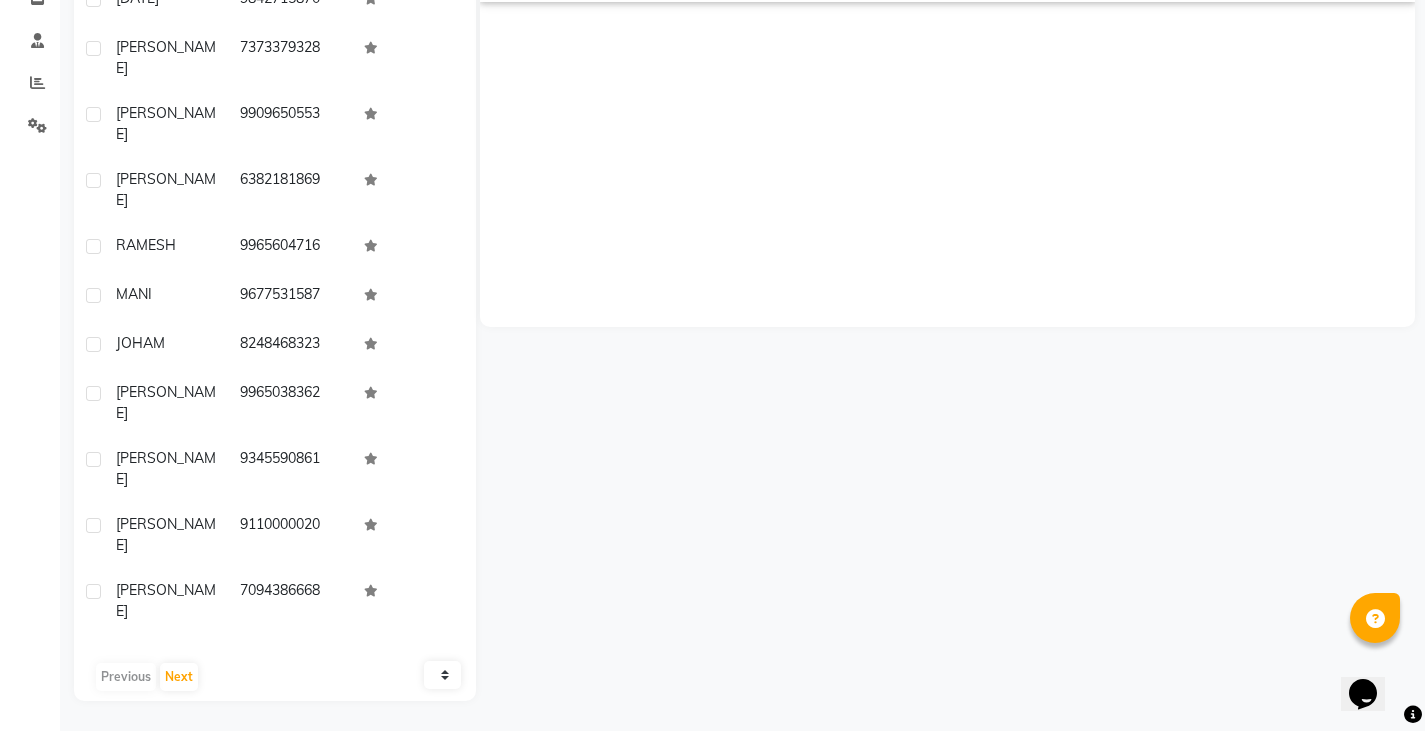 drag, startPoint x: 236, startPoint y: 450, endPoint x: 368, endPoint y: 446, distance: 132.0606 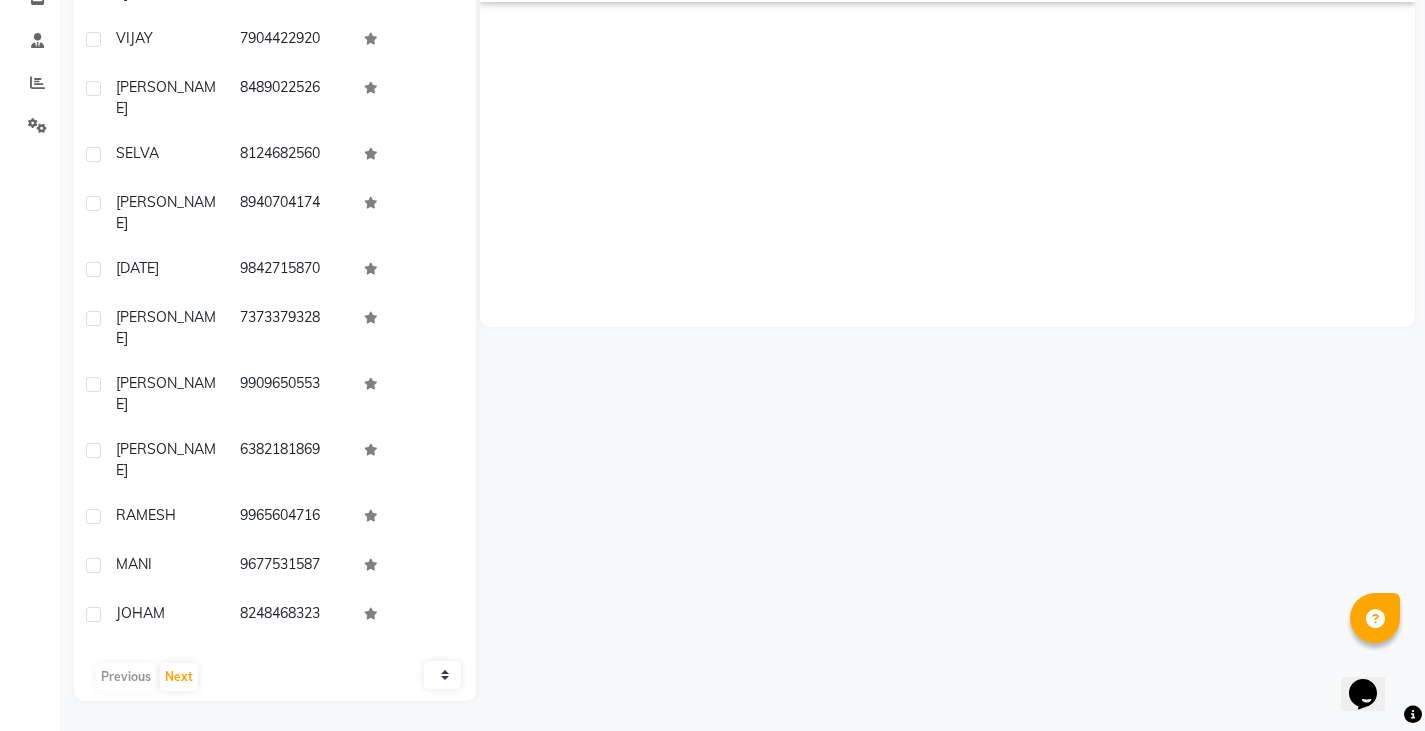 scroll, scrollTop: 3292, scrollLeft: 0, axis: vertical 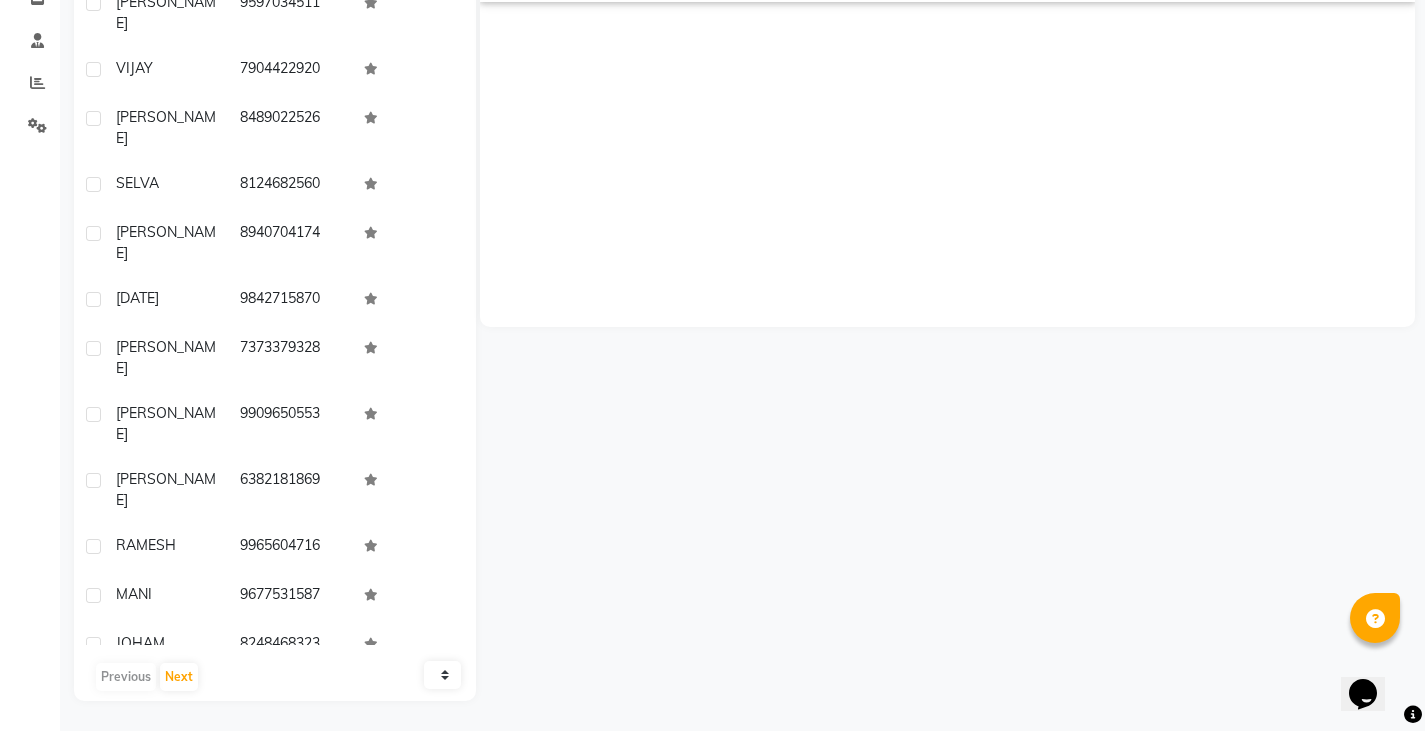 drag, startPoint x: 240, startPoint y: 371, endPoint x: 357, endPoint y: 364, distance: 117.20921 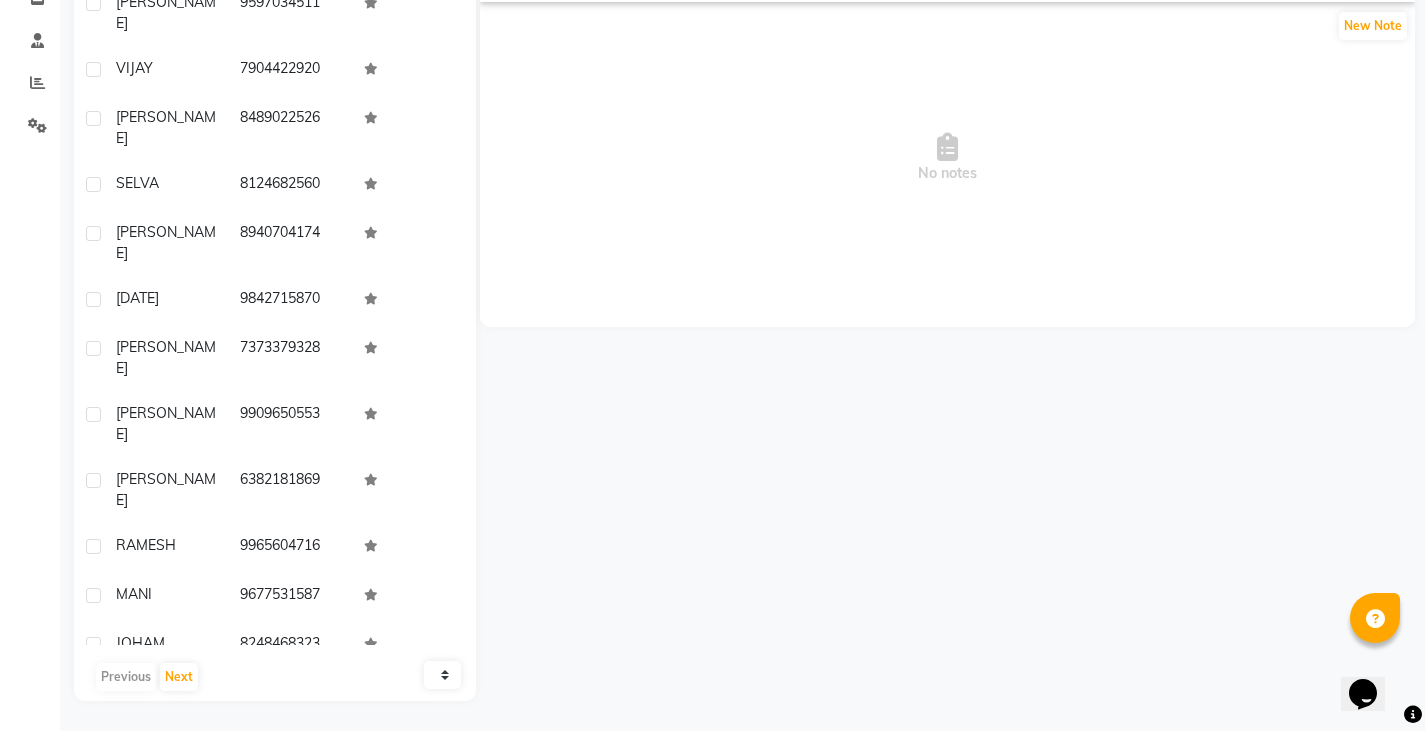drag, startPoint x: 235, startPoint y: 326, endPoint x: 348, endPoint y: 324, distance: 113.0177 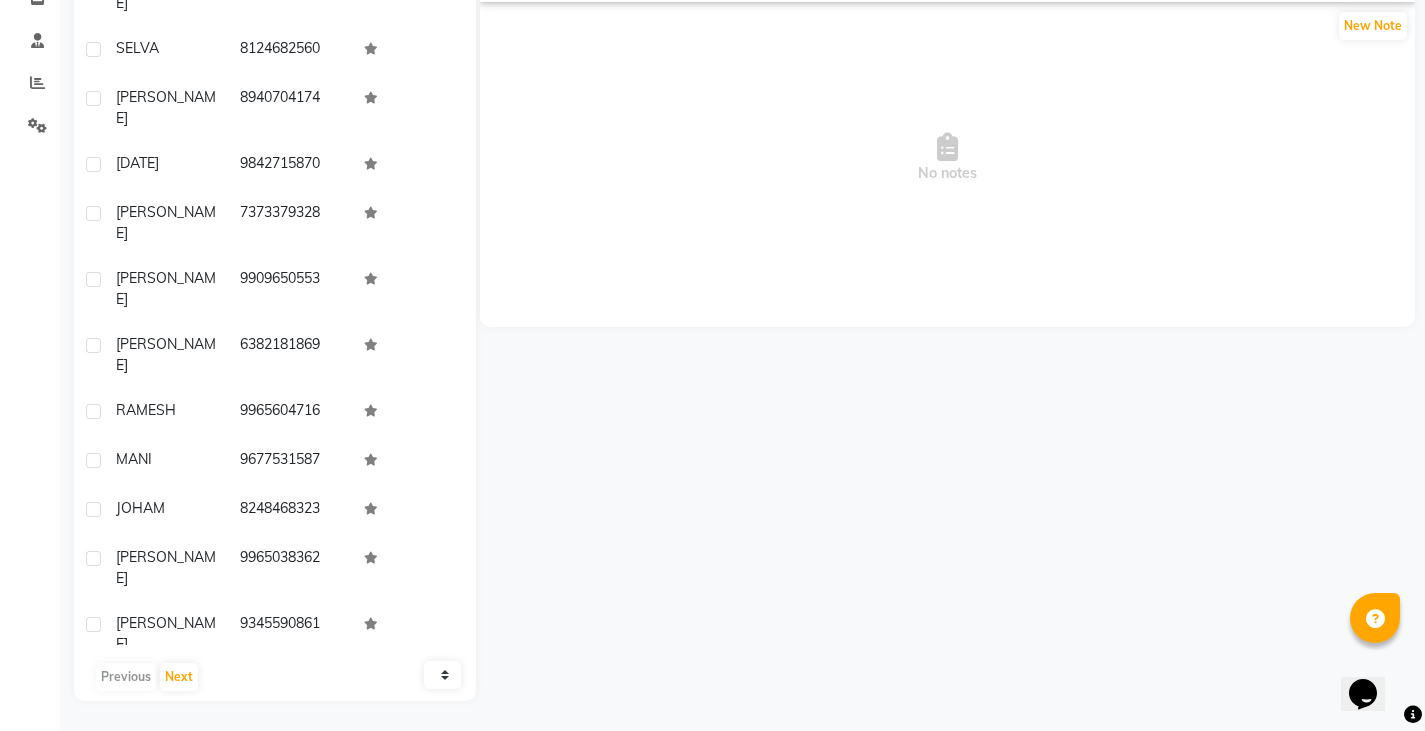 scroll, scrollTop: 3392, scrollLeft: 0, axis: vertical 